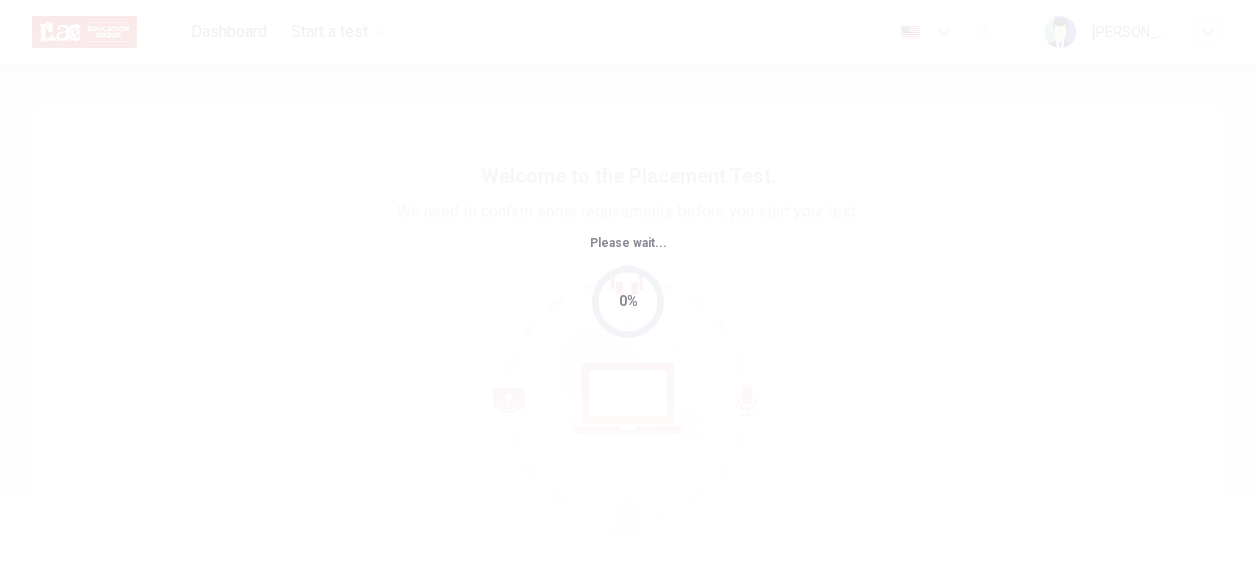 scroll, scrollTop: 0, scrollLeft: 0, axis: both 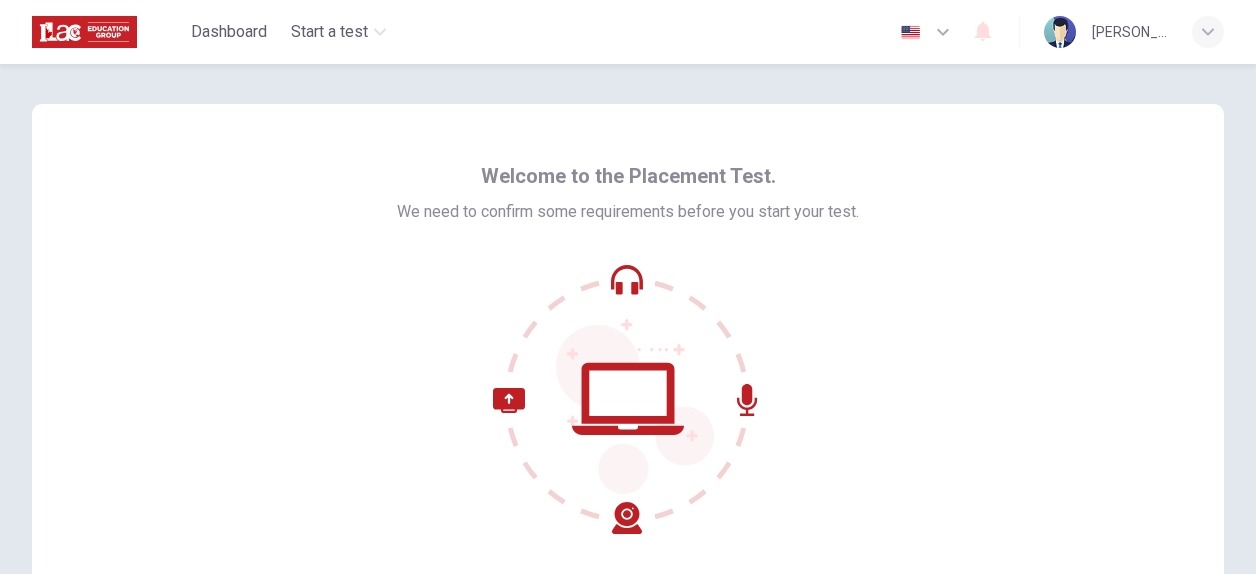 click on "Welcome to the Placement Test. We need to confirm some requirements before you start your test." at bounding box center (628, 344) 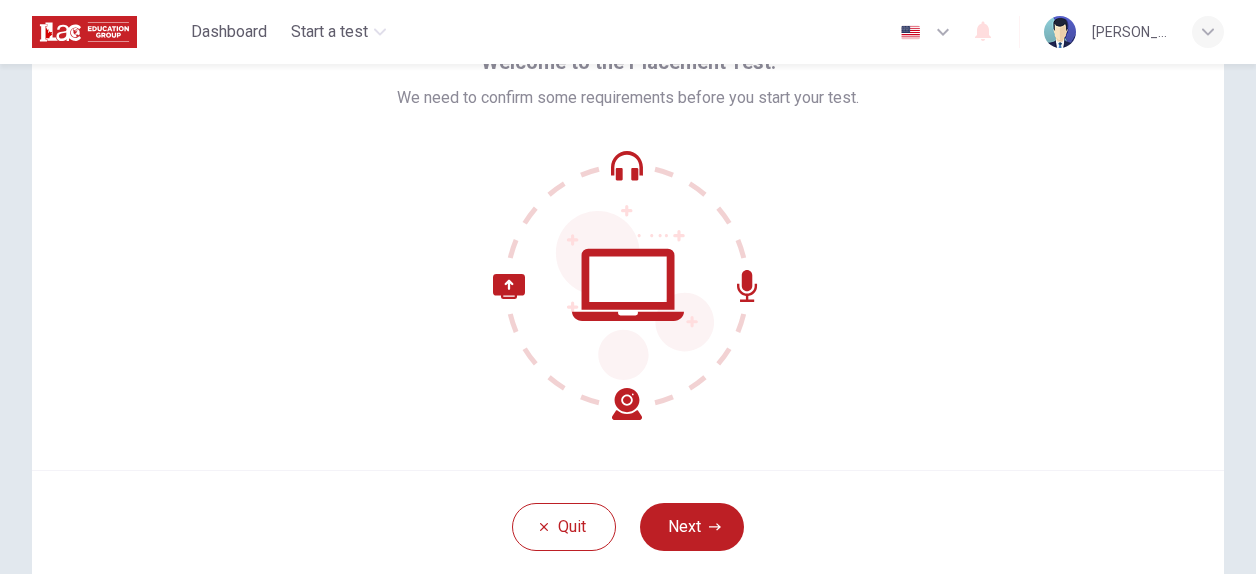 scroll, scrollTop: 220, scrollLeft: 0, axis: vertical 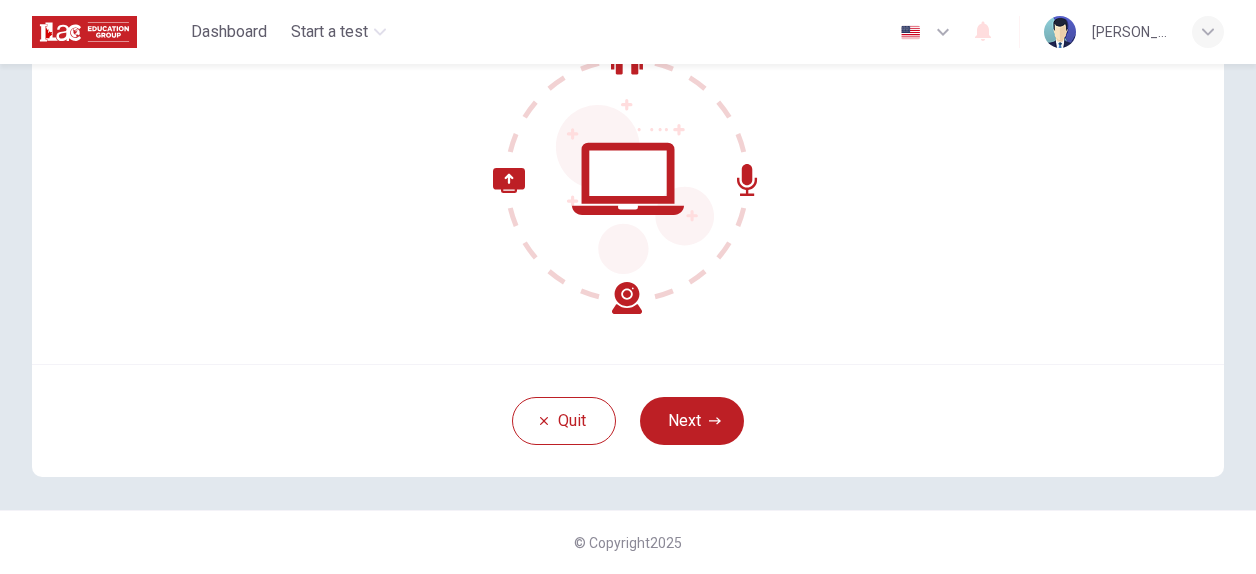click on "Next" at bounding box center [692, 421] 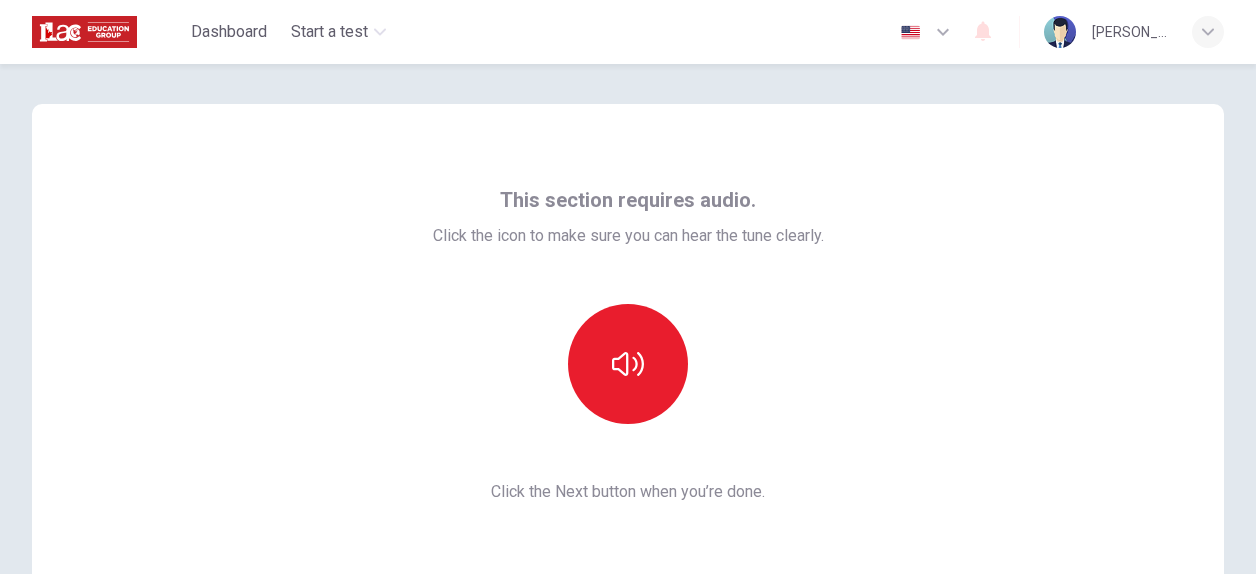 scroll, scrollTop: 0, scrollLeft: 0, axis: both 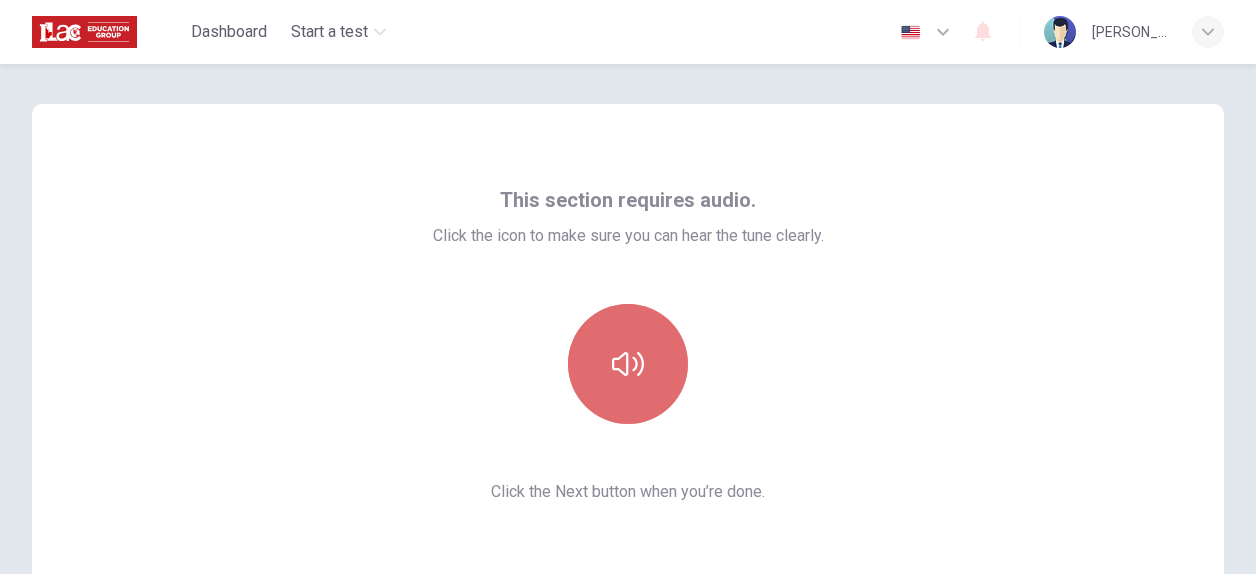 click at bounding box center [628, 364] 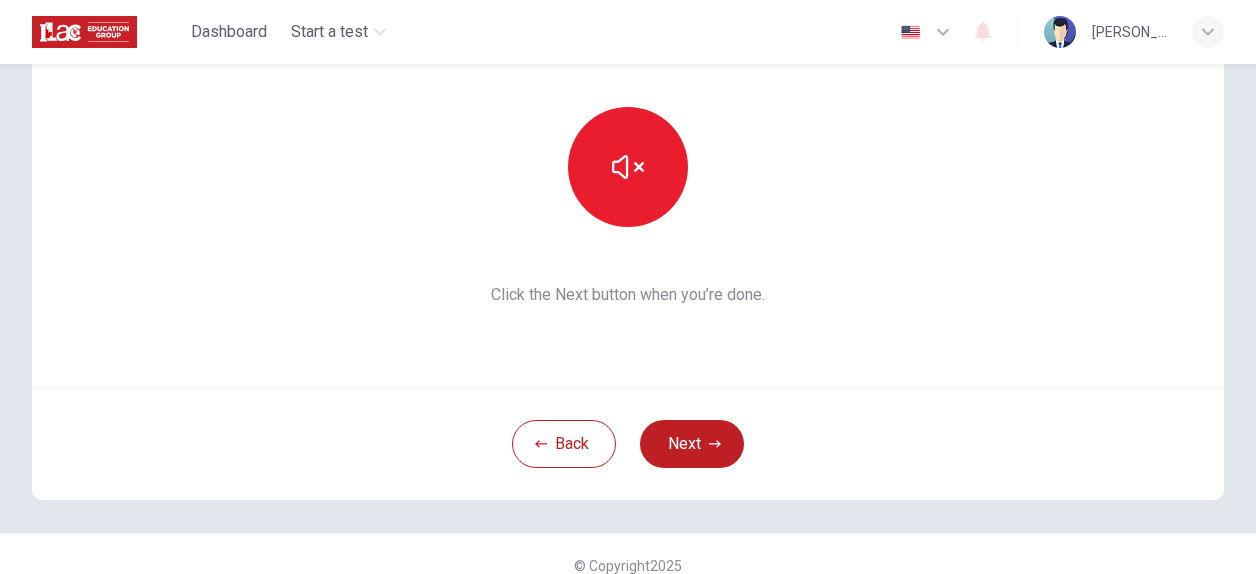 scroll, scrollTop: 200, scrollLeft: 0, axis: vertical 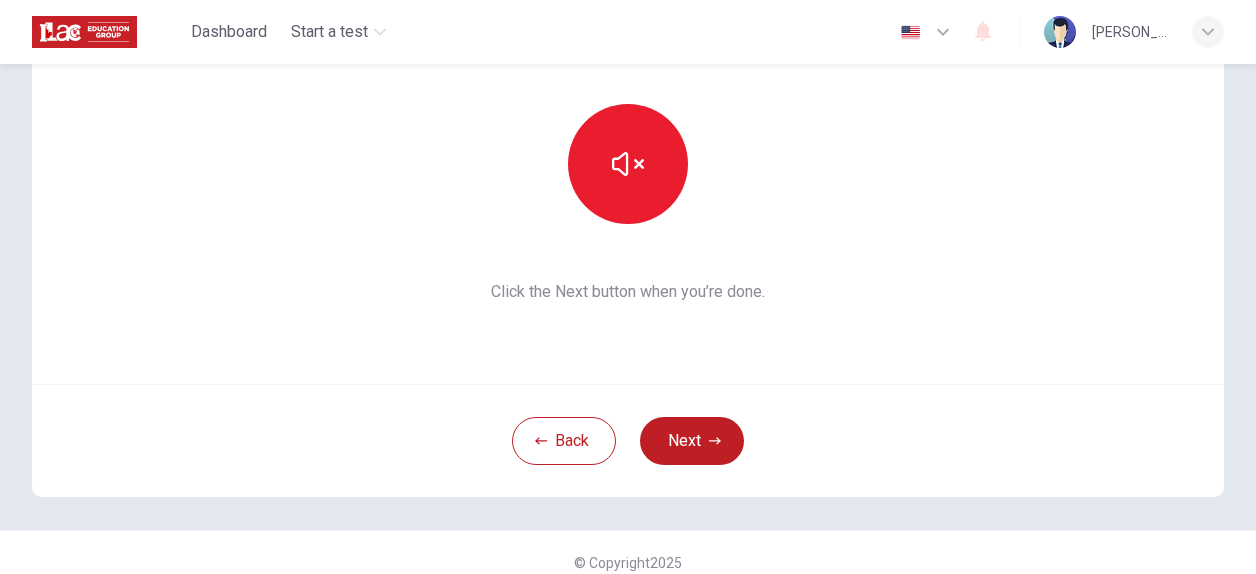 click on "Next" at bounding box center (692, 441) 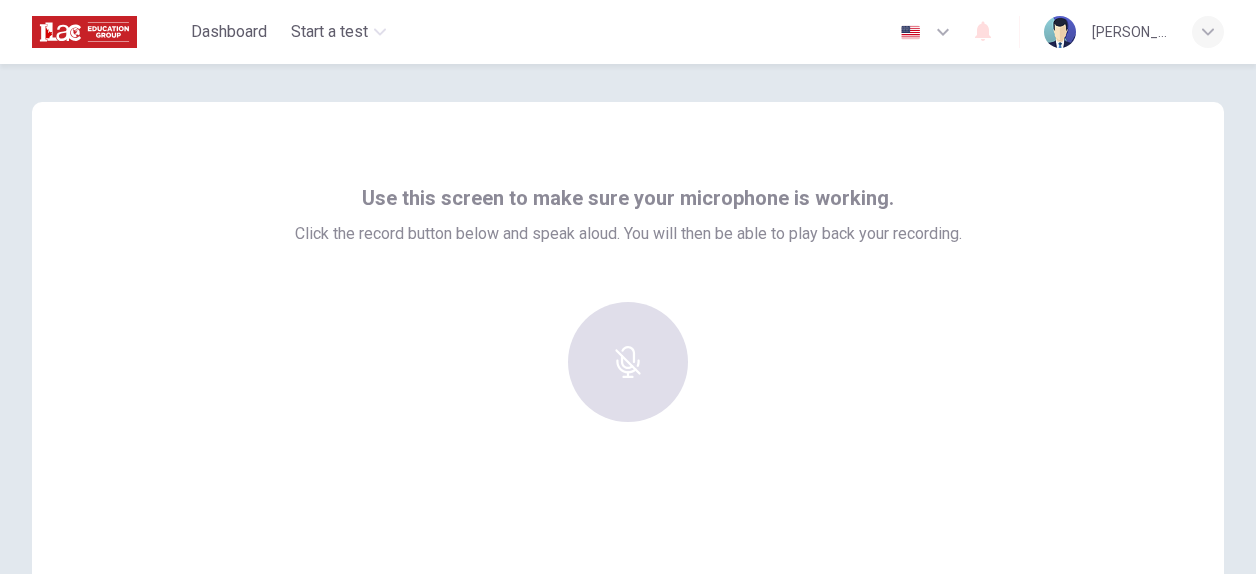 scroll, scrollTop: 0, scrollLeft: 0, axis: both 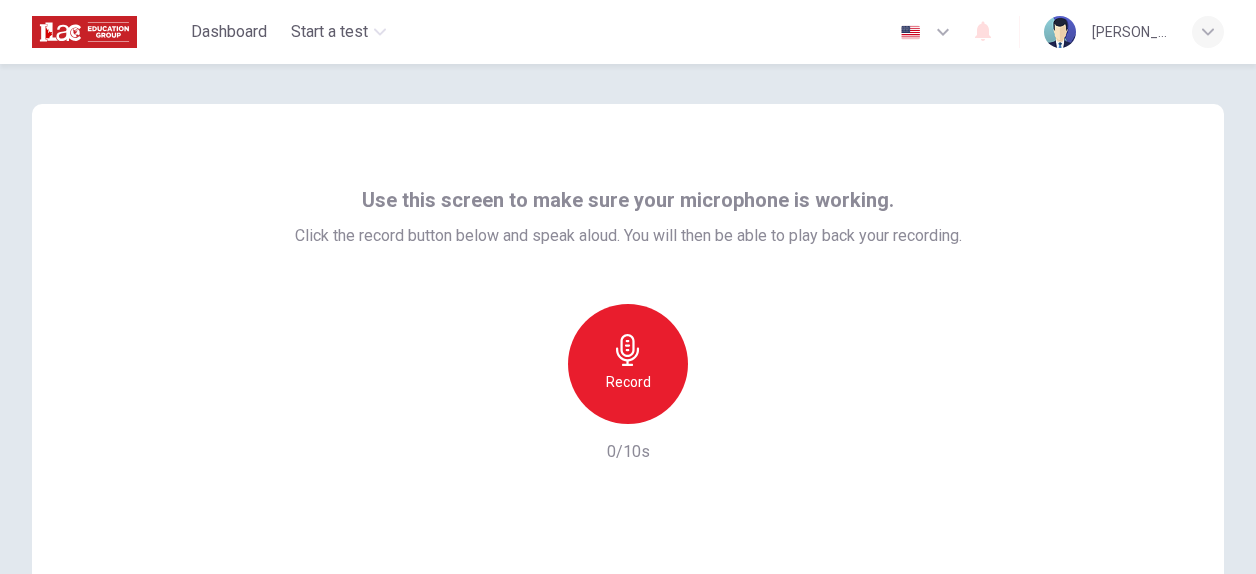 click 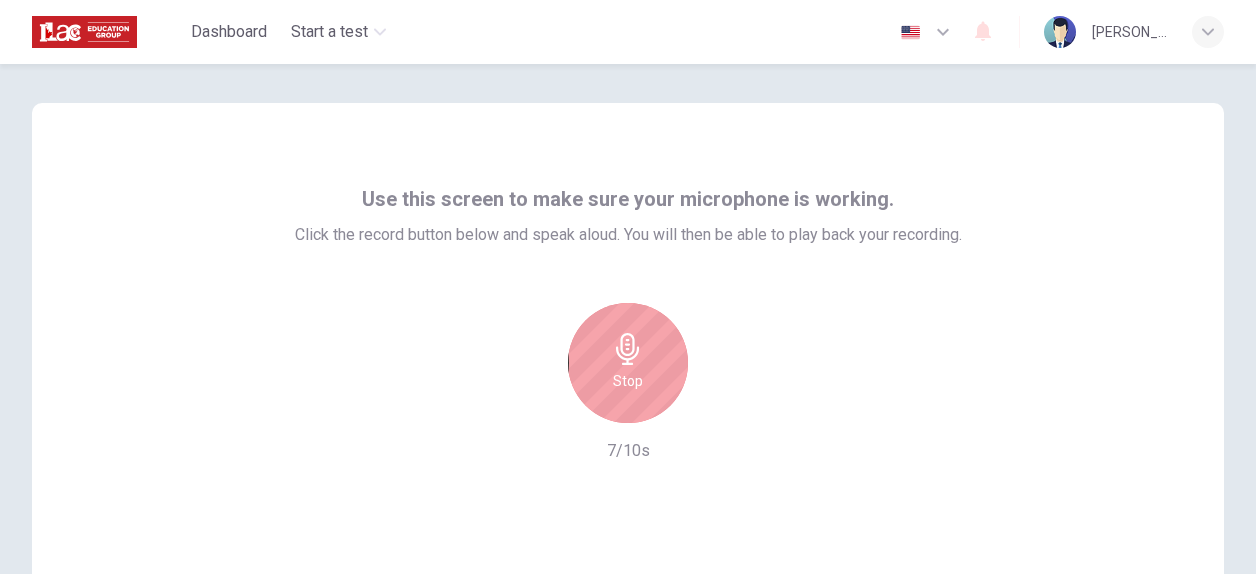 scroll, scrollTop: 0, scrollLeft: 0, axis: both 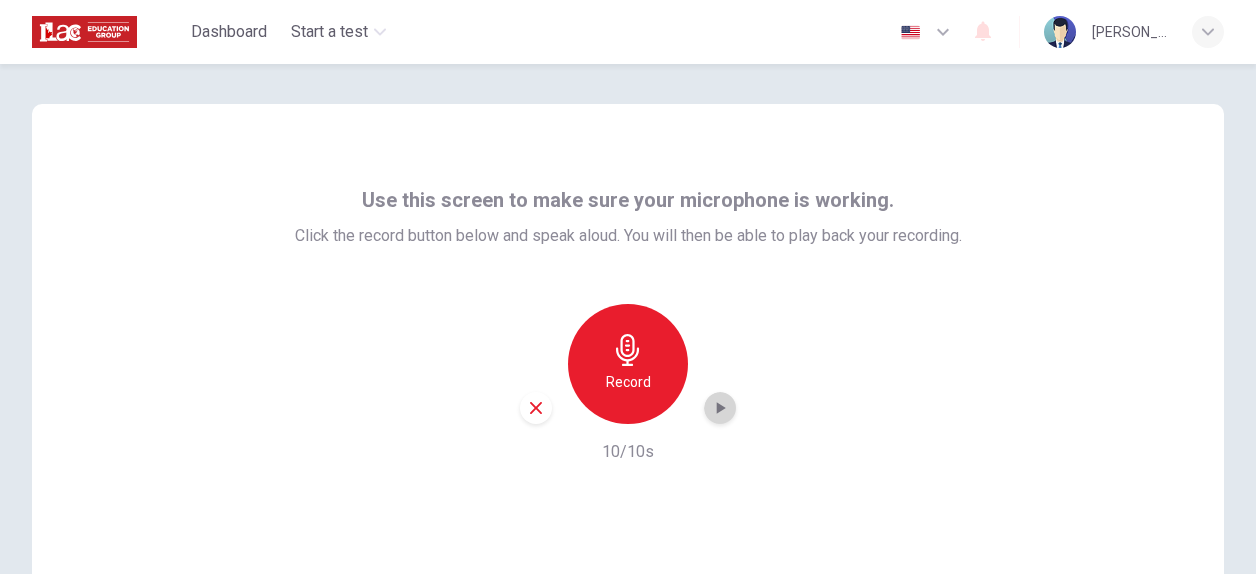 click 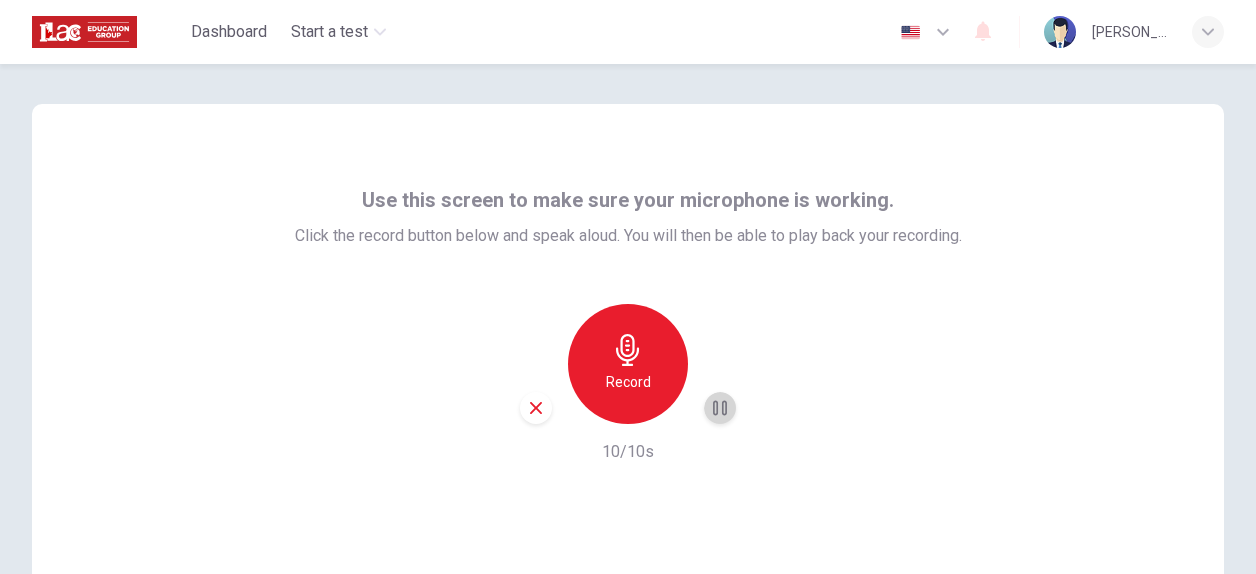 click 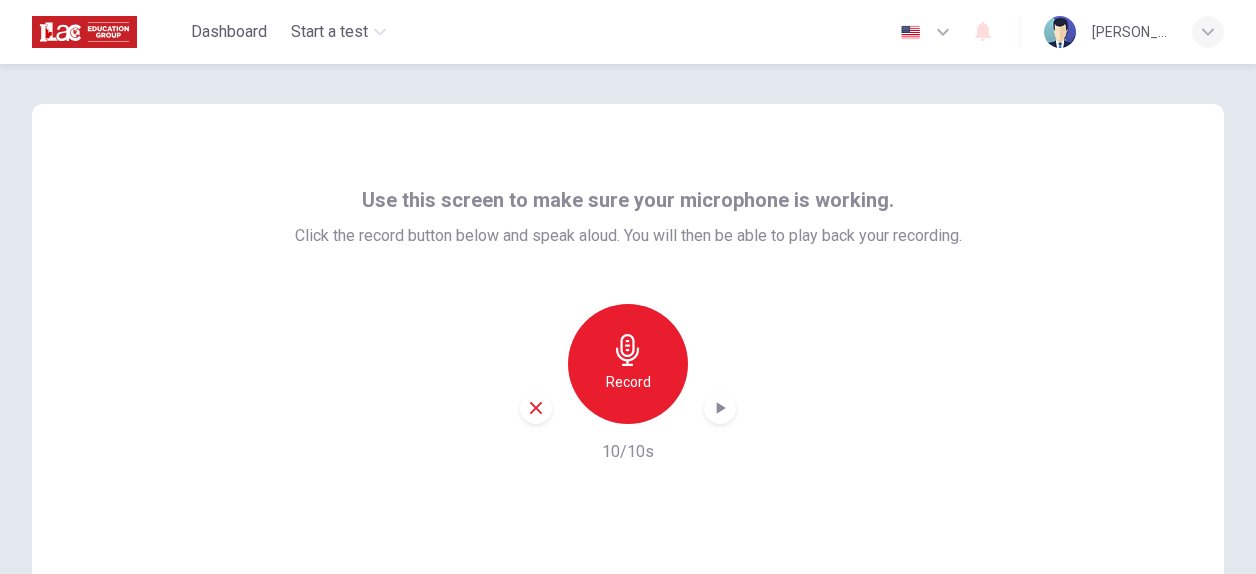scroll, scrollTop: 220, scrollLeft: 0, axis: vertical 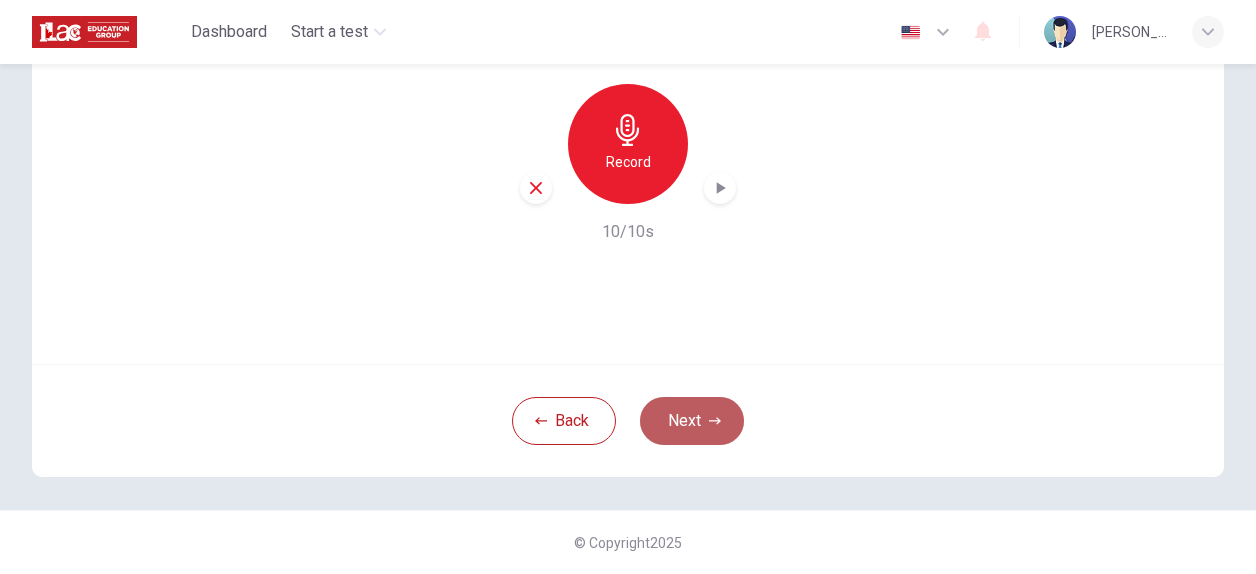 click on "Next" at bounding box center (692, 421) 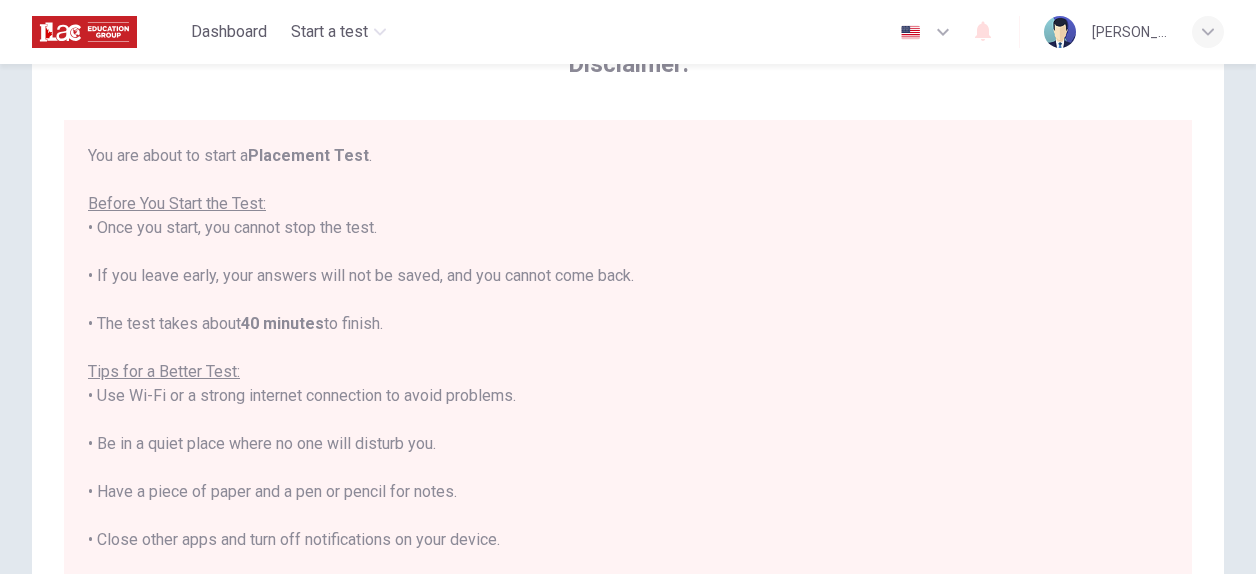 scroll, scrollTop: 0, scrollLeft: 0, axis: both 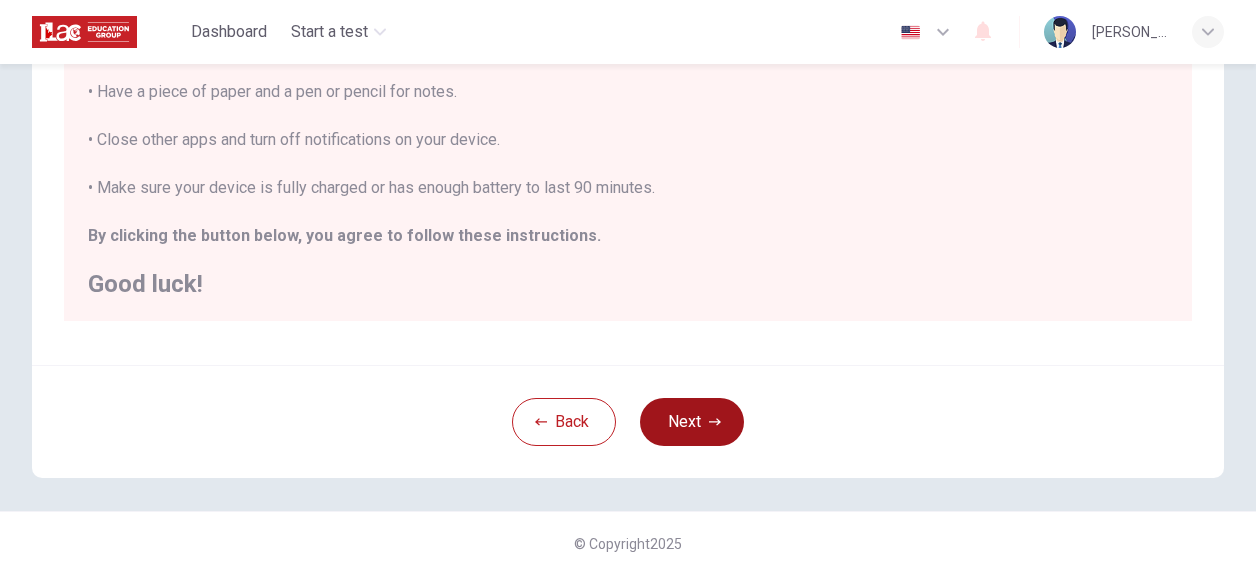 click on "Next" at bounding box center (692, 422) 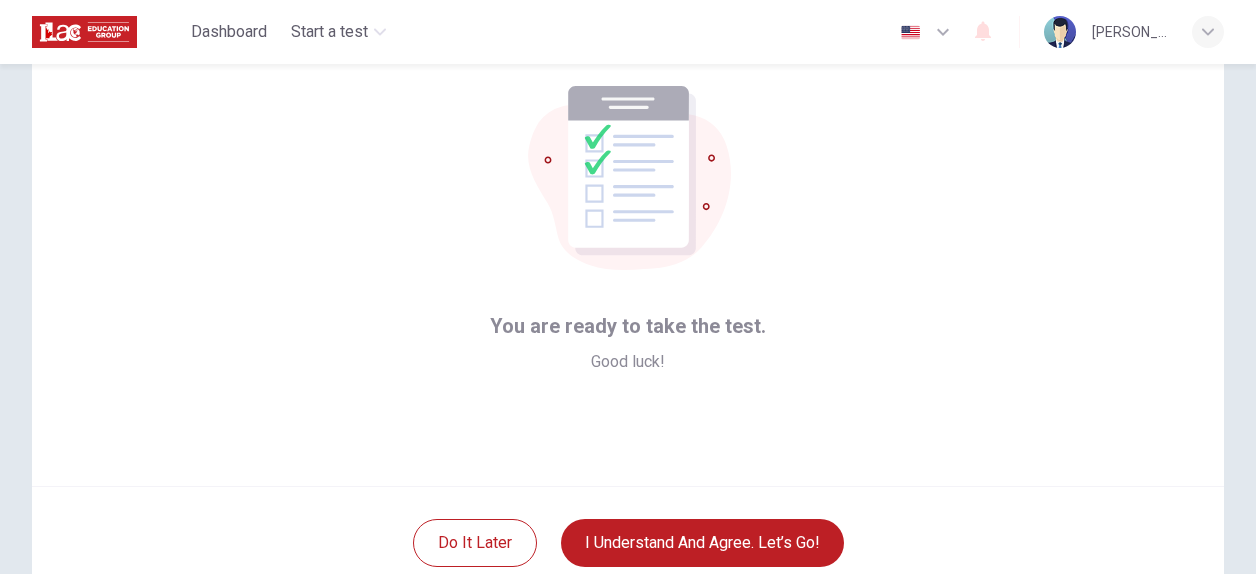scroll, scrollTop: 220, scrollLeft: 0, axis: vertical 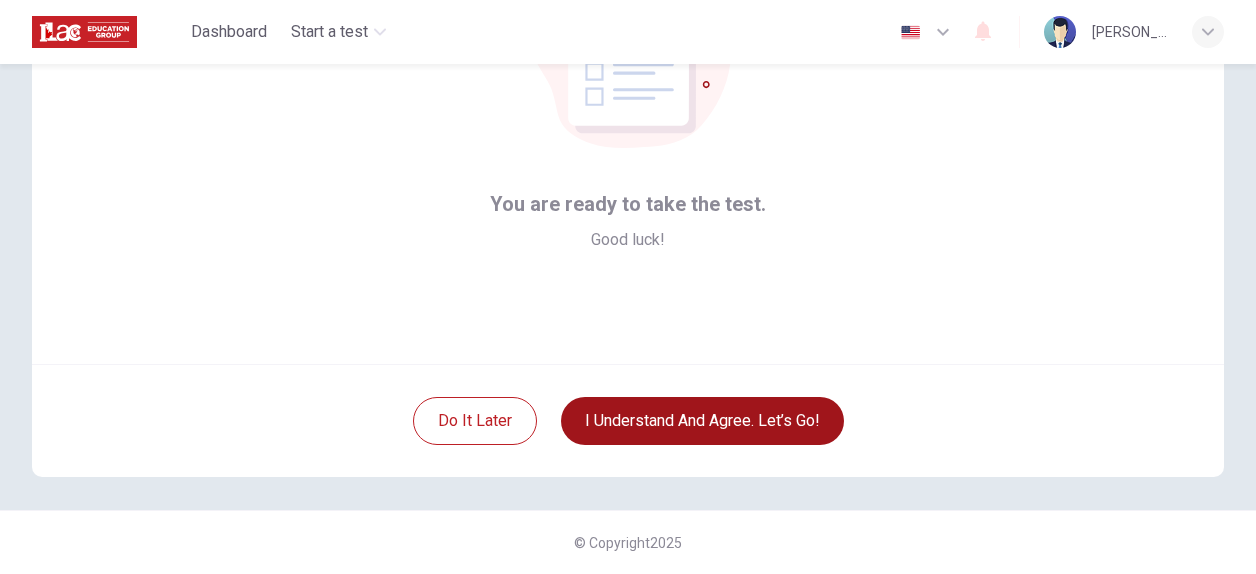 click on "I understand and agree. Let’s go!" at bounding box center (702, 421) 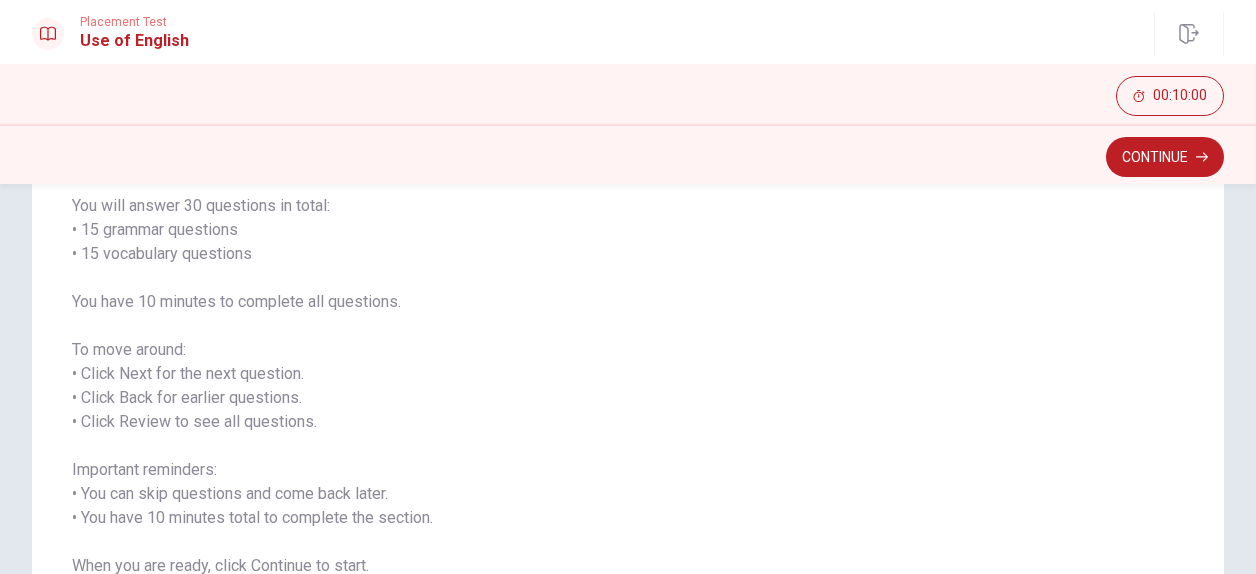 scroll, scrollTop: 200, scrollLeft: 0, axis: vertical 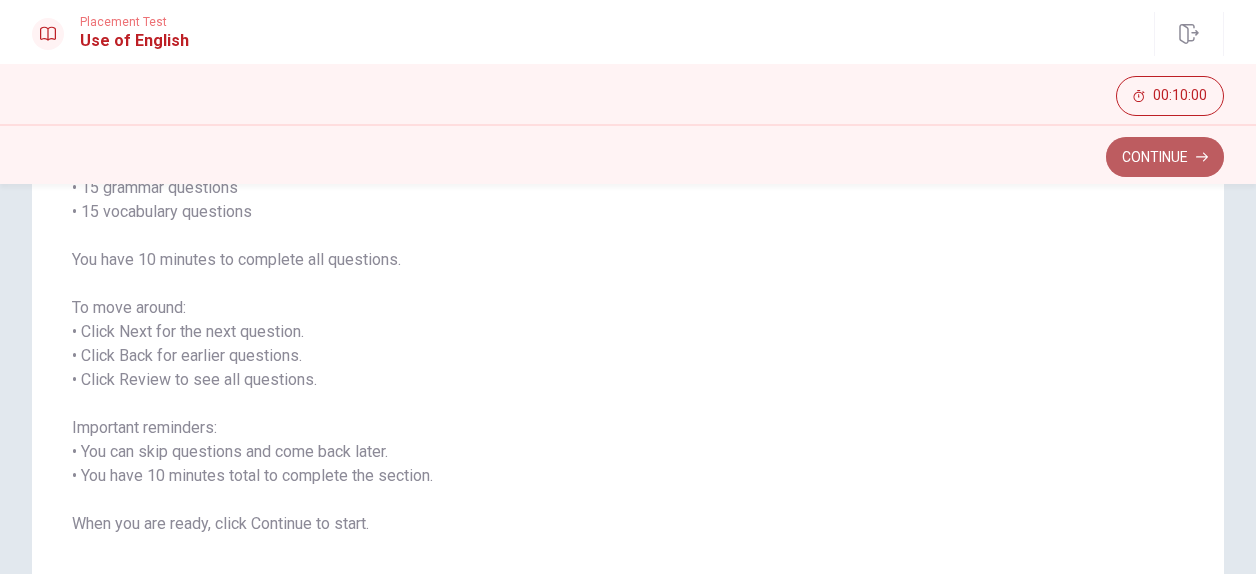 click 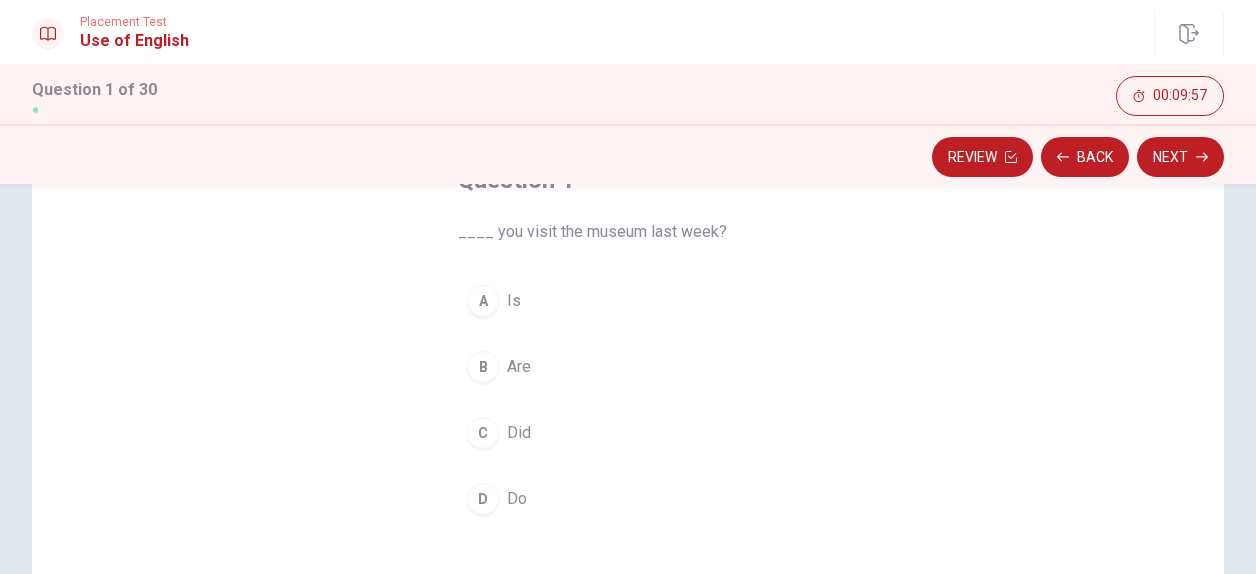 scroll, scrollTop: 100, scrollLeft: 0, axis: vertical 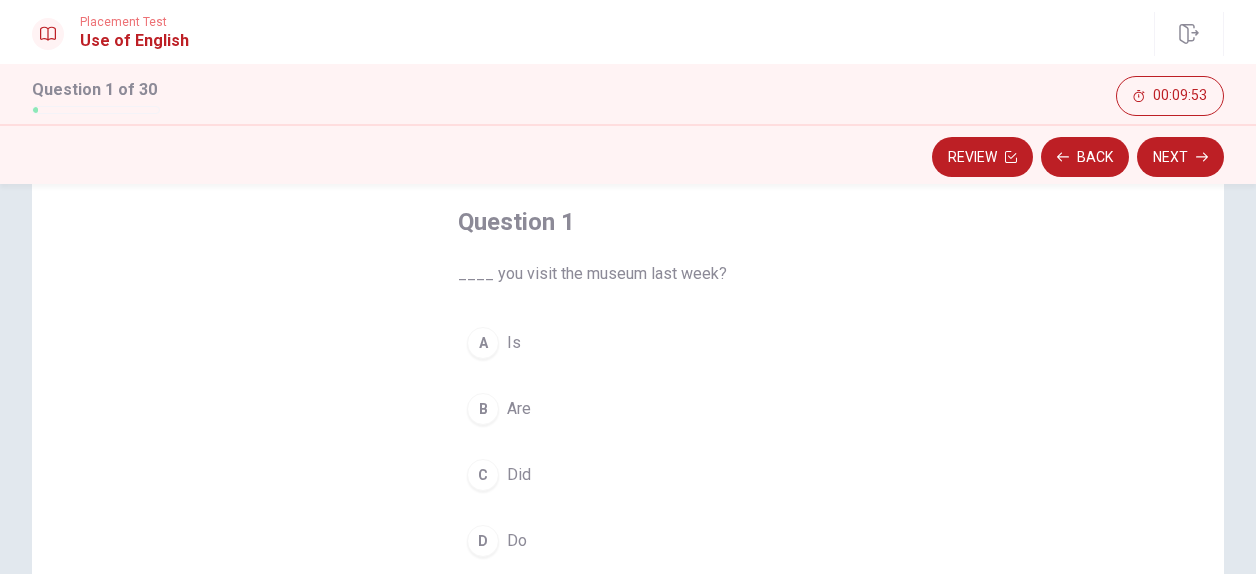 click on "C" at bounding box center (483, 475) 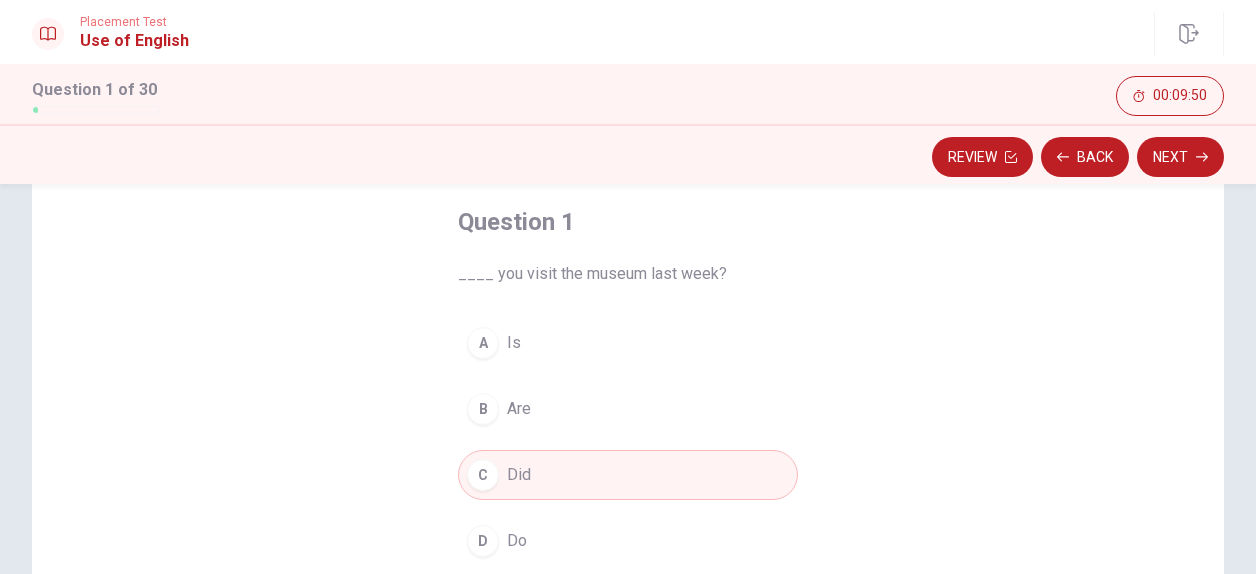 click on "Next" at bounding box center [1180, 157] 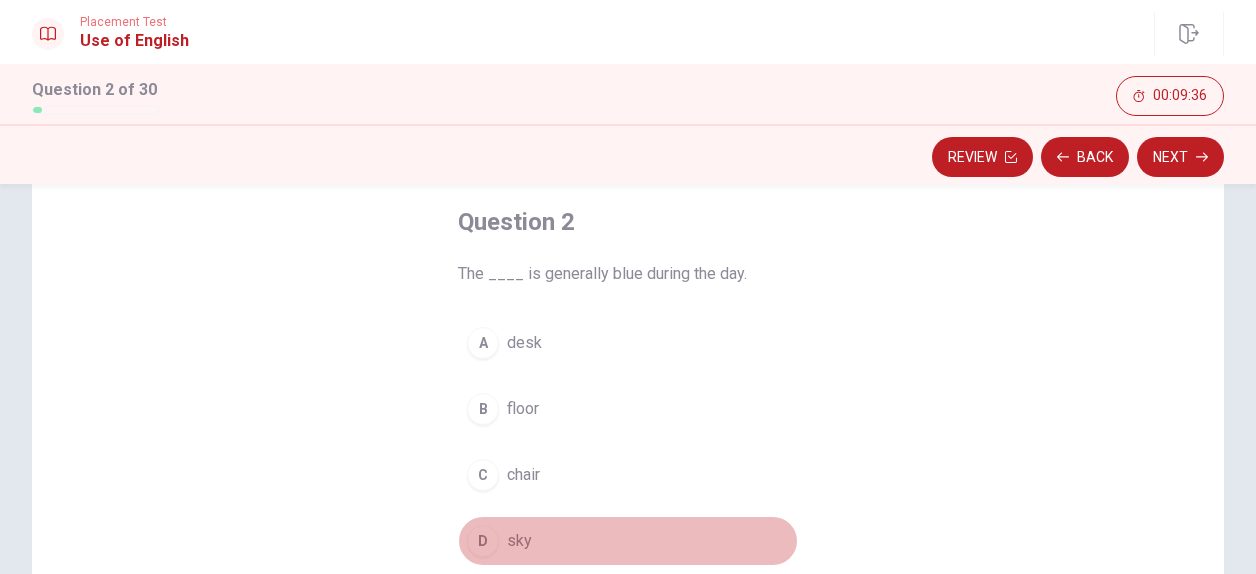 click on "D" at bounding box center [483, 541] 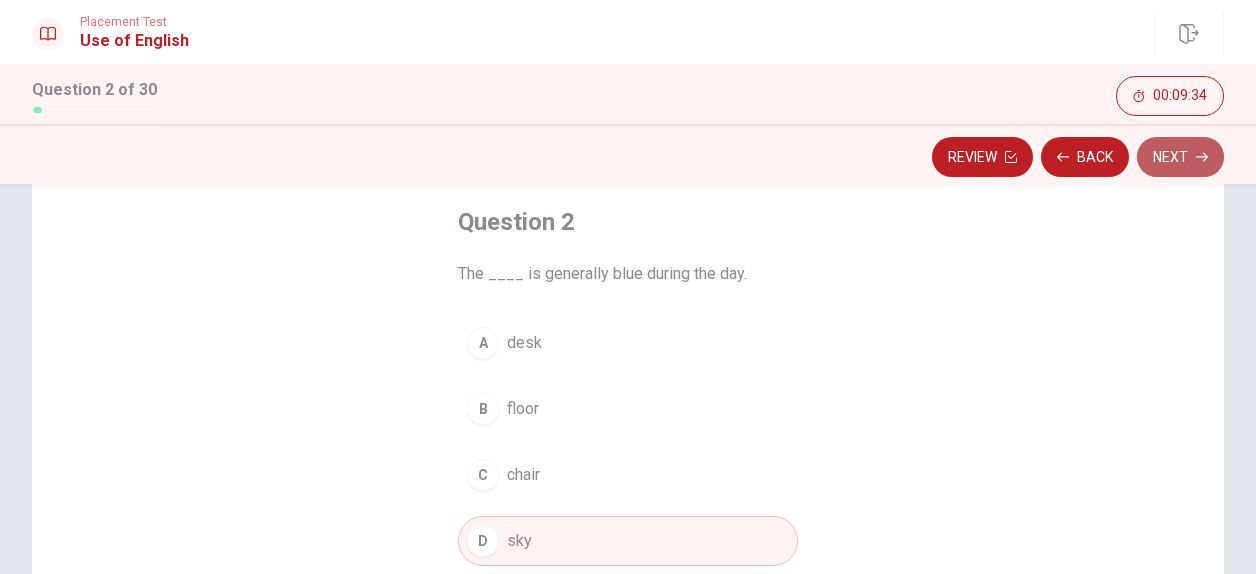 click on "Next" at bounding box center (1180, 157) 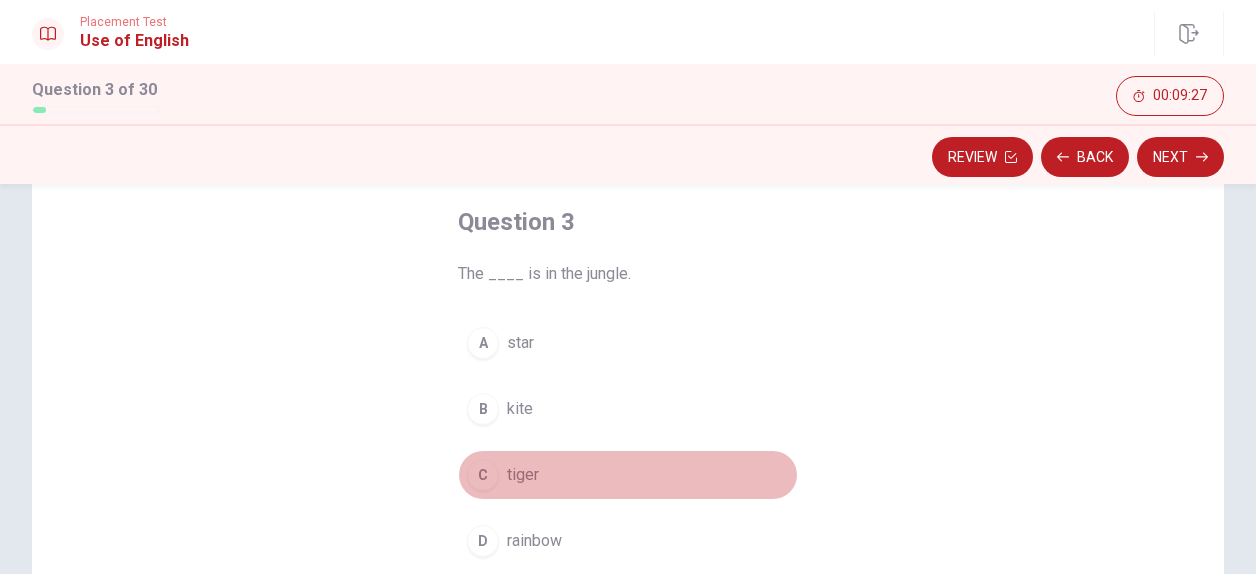 click on "C" at bounding box center [483, 475] 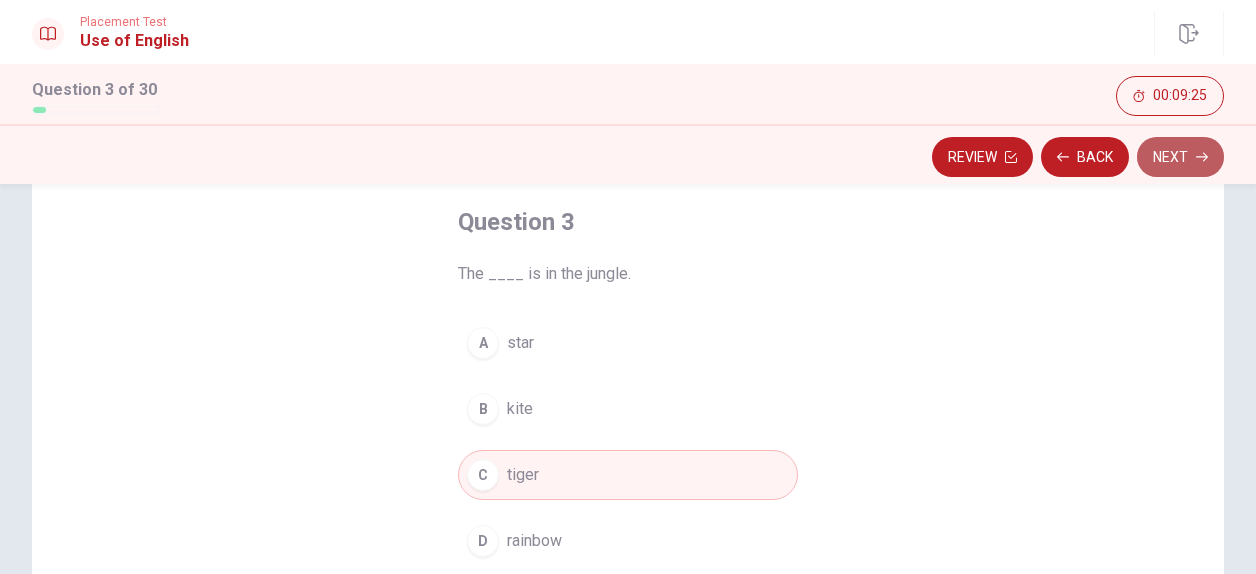 click on "Next" at bounding box center (1180, 157) 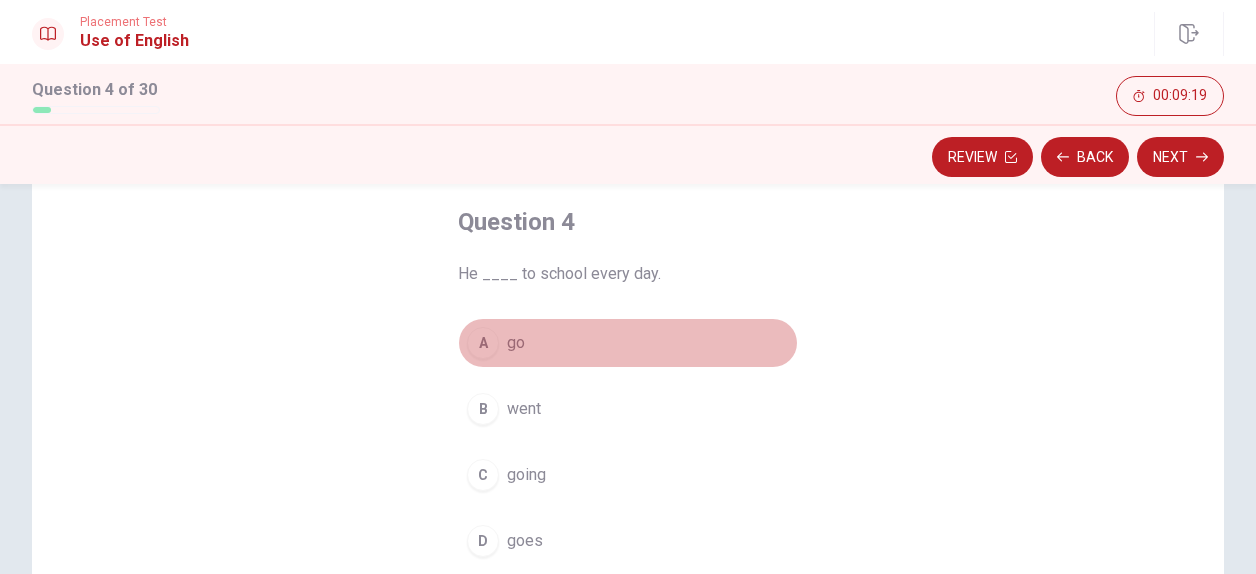 click on "A" at bounding box center (483, 343) 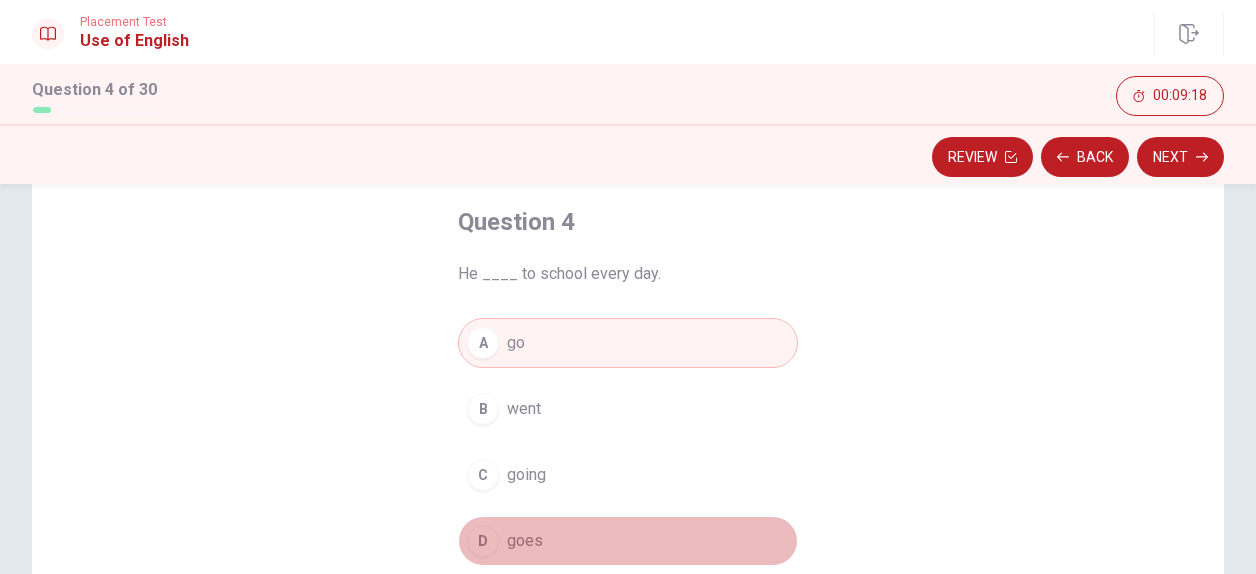 click on "goes" at bounding box center (525, 541) 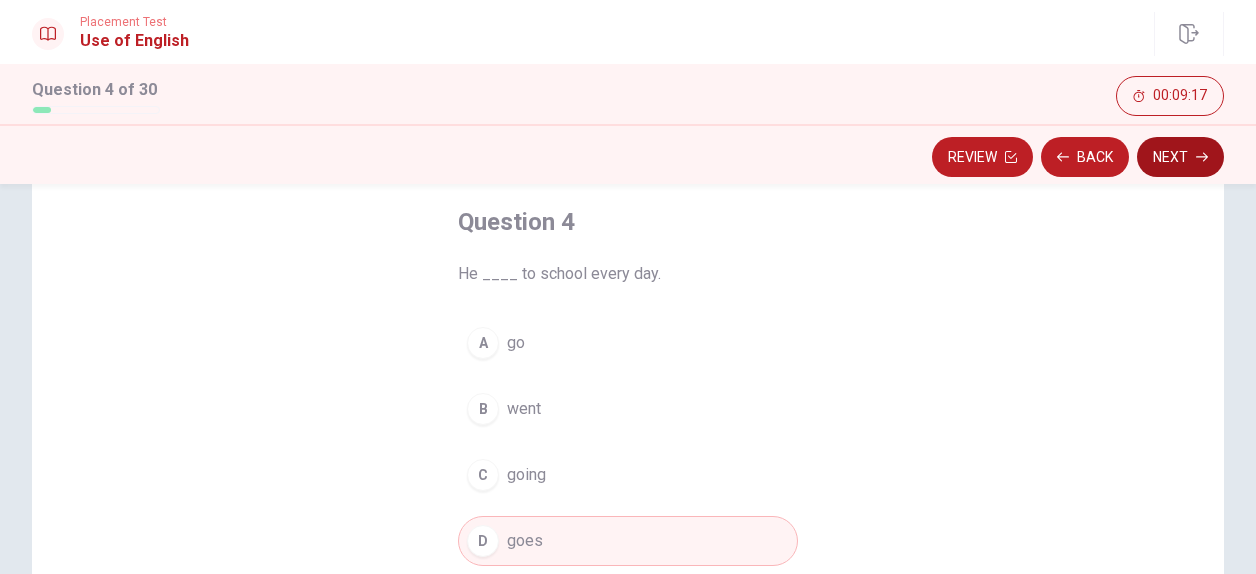 click on "Next" at bounding box center (1180, 157) 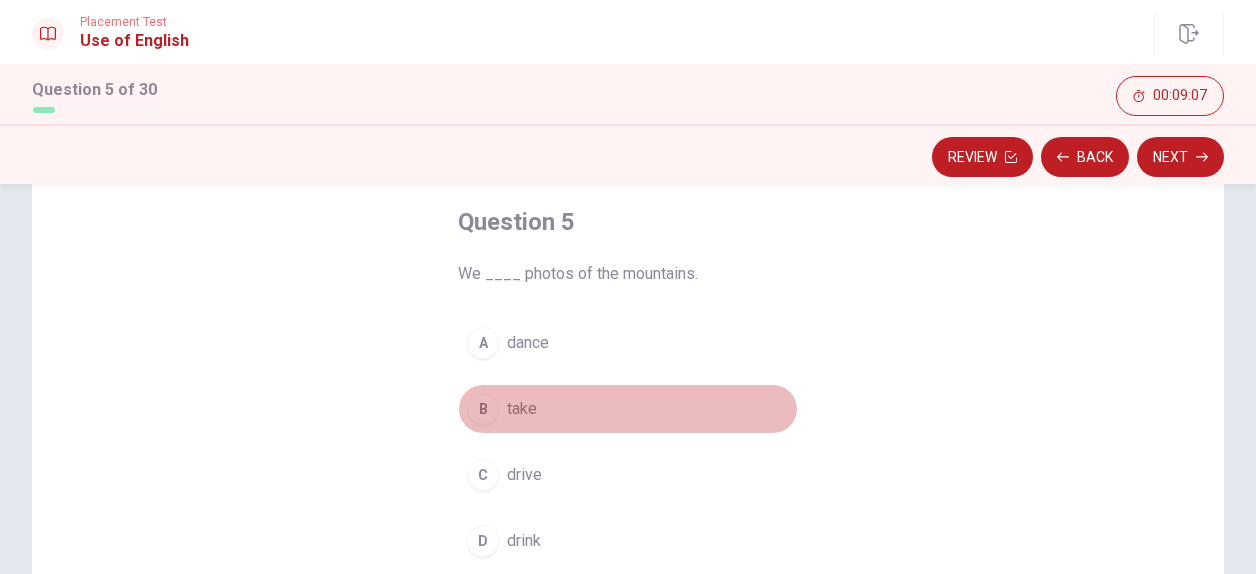 click on "B" at bounding box center (483, 409) 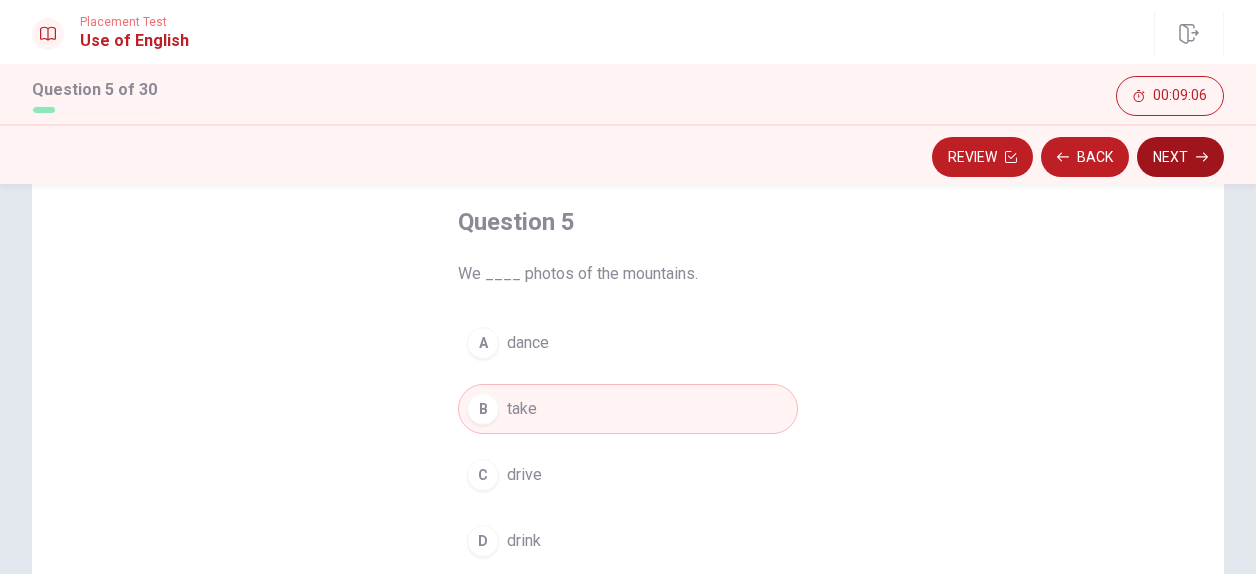 click on "Review Back Next" at bounding box center [628, 154] 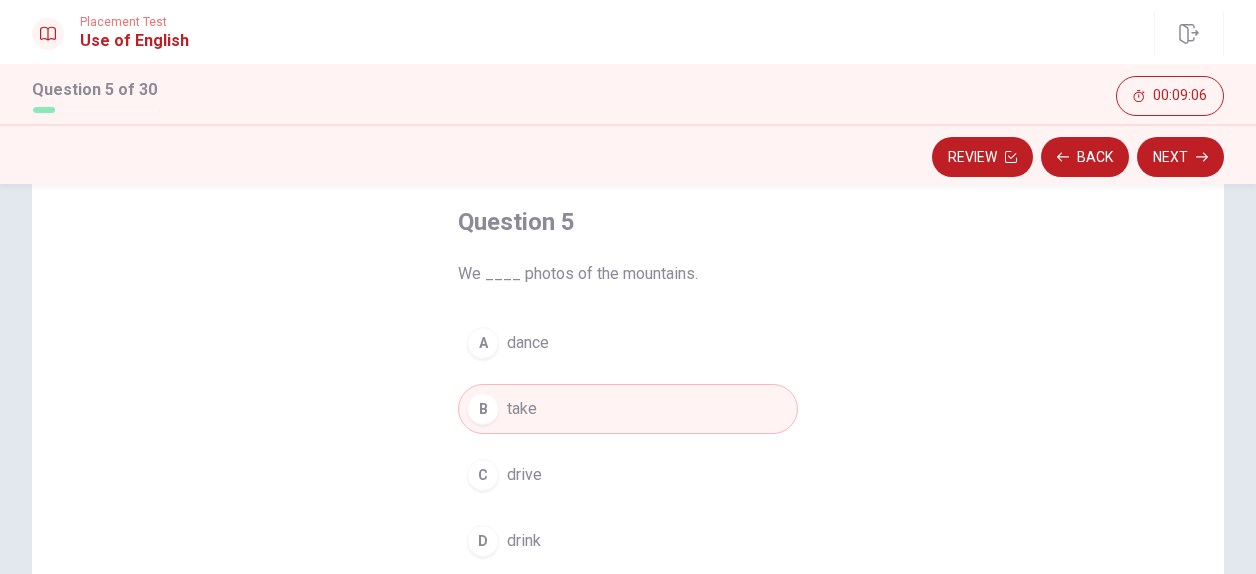 click on "Next" at bounding box center (1180, 157) 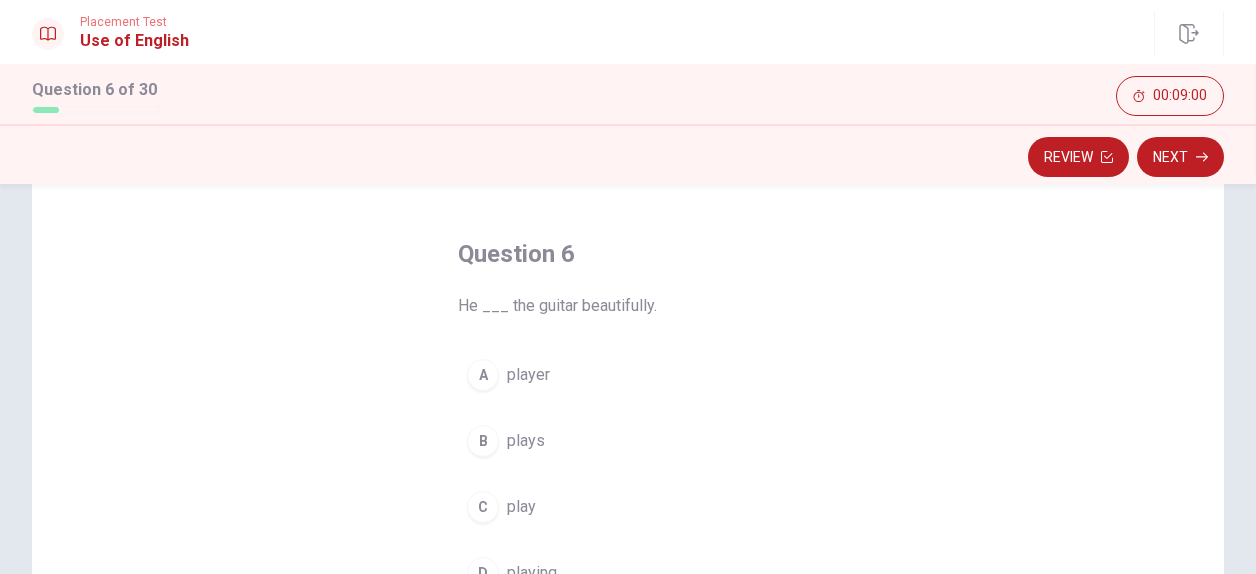 scroll, scrollTop: 100, scrollLeft: 0, axis: vertical 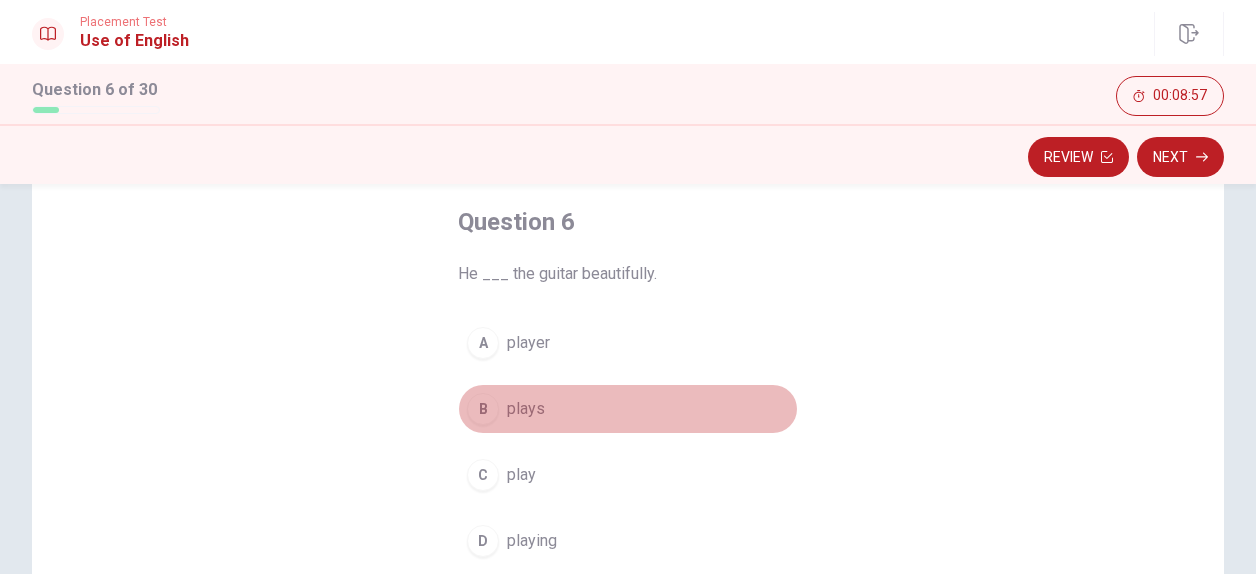 click on "B" at bounding box center (483, 409) 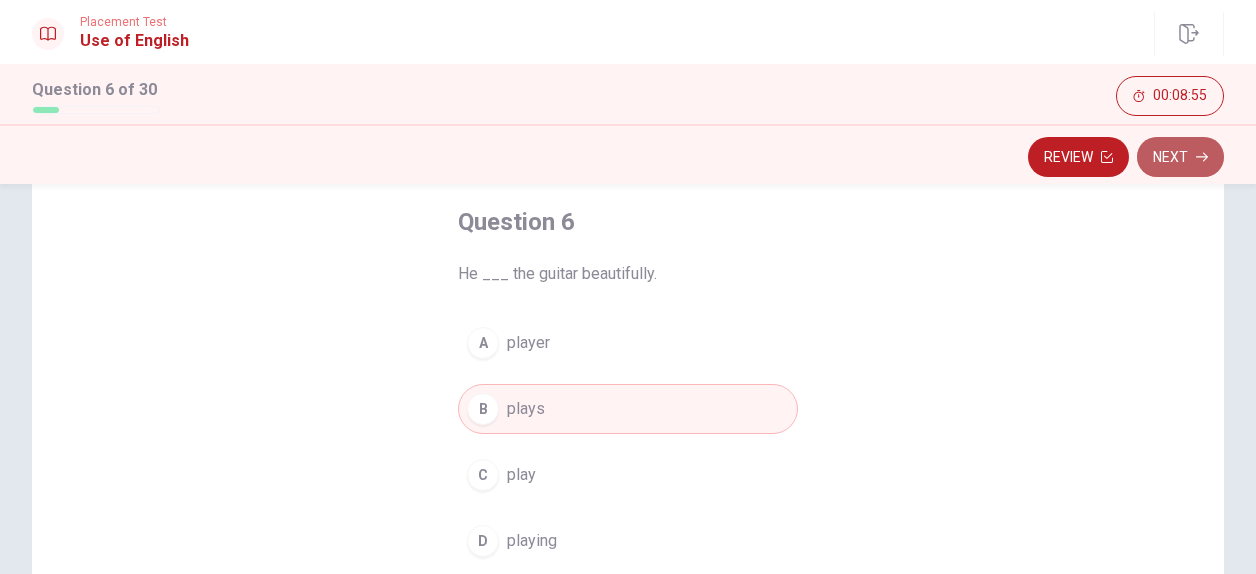 click on "Next" at bounding box center [1180, 157] 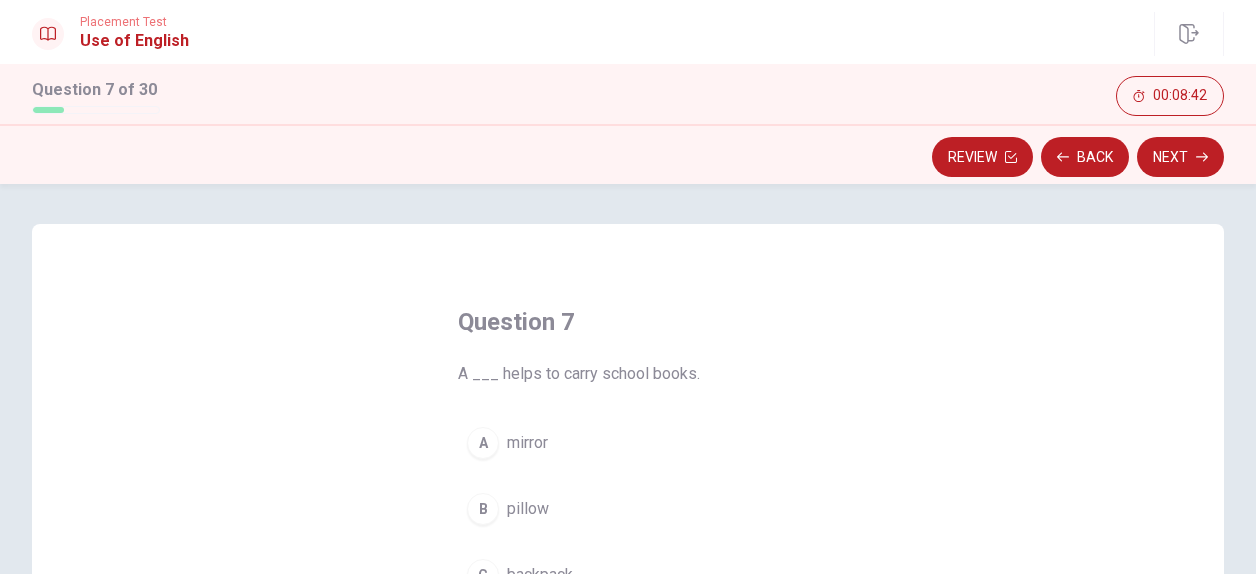 scroll, scrollTop: 100, scrollLeft: 0, axis: vertical 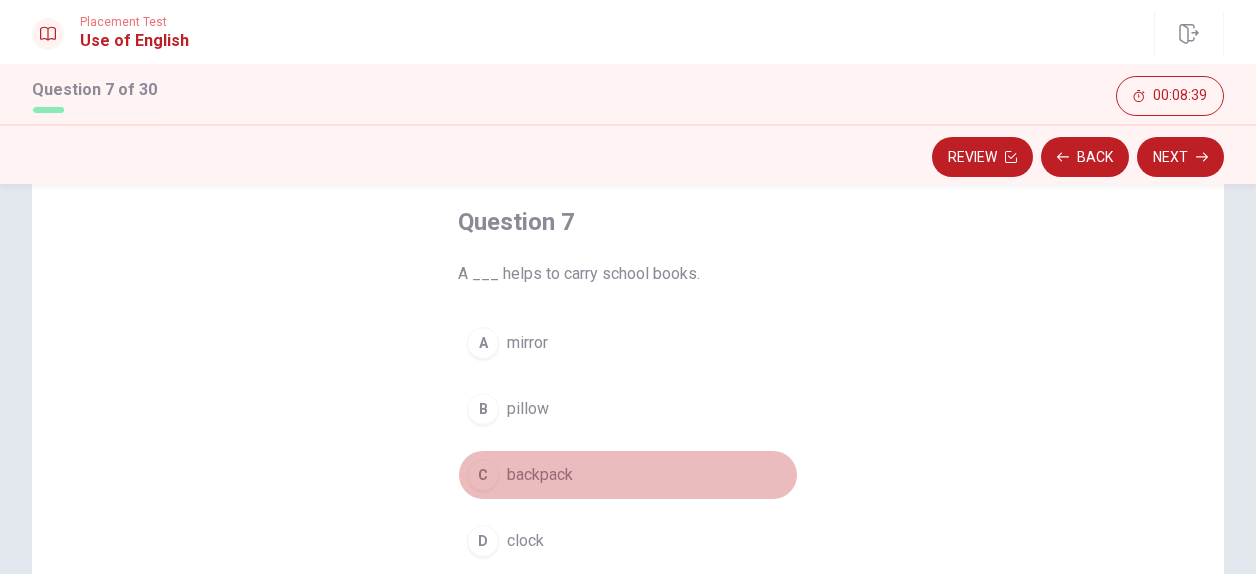 click on "C" at bounding box center [483, 475] 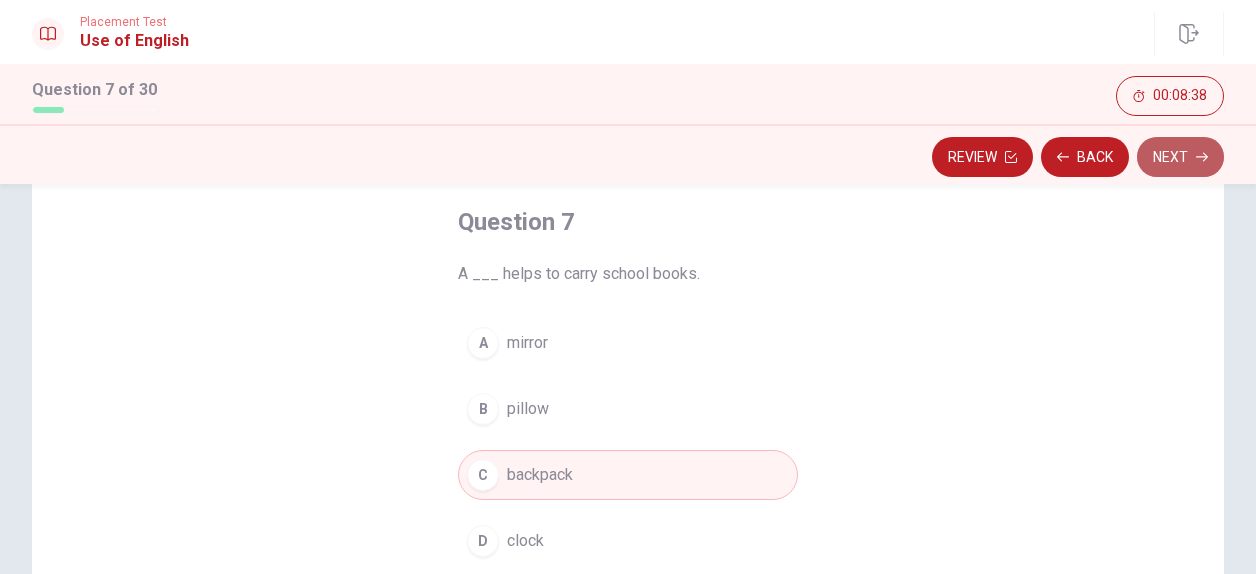 click on "Next" at bounding box center [1180, 157] 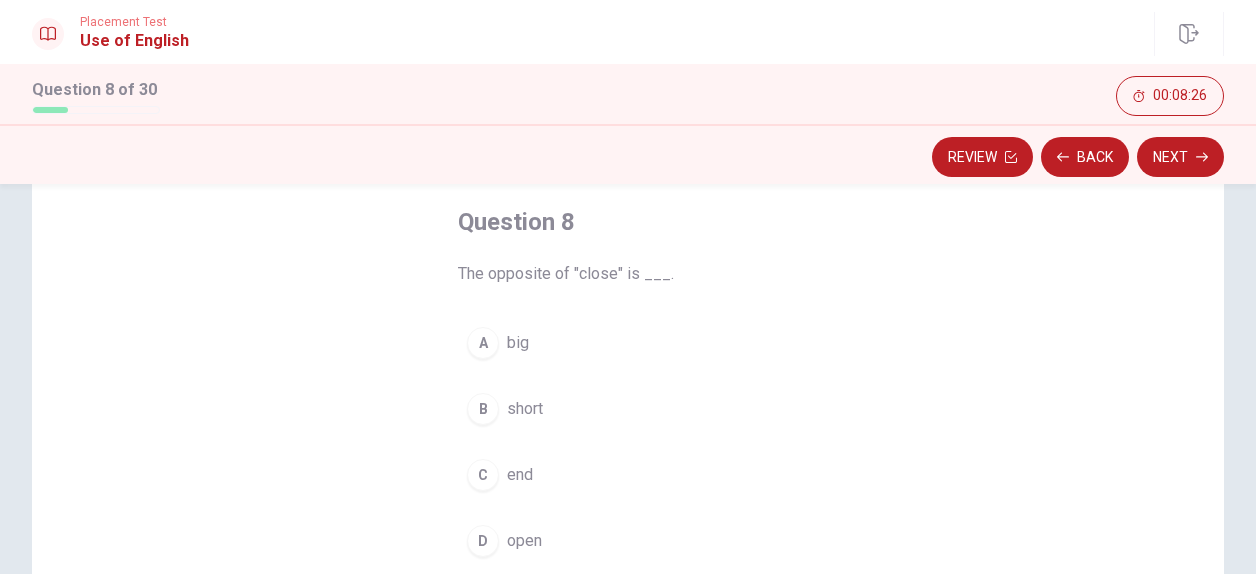 click on "D" at bounding box center (483, 541) 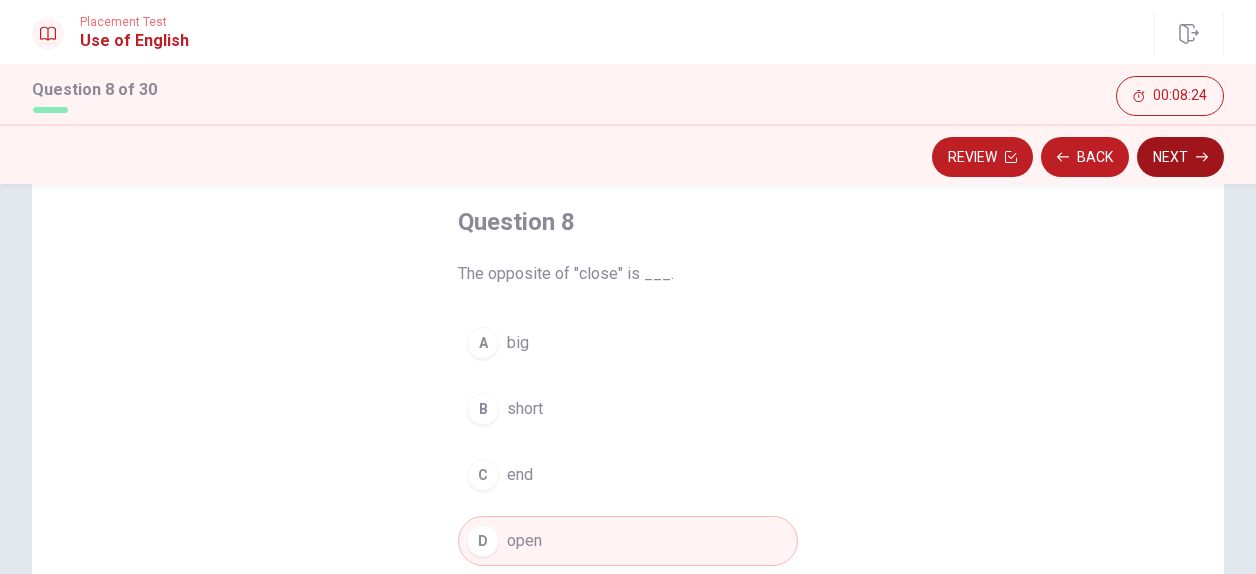 click on "Next" at bounding box center [1180, 157] 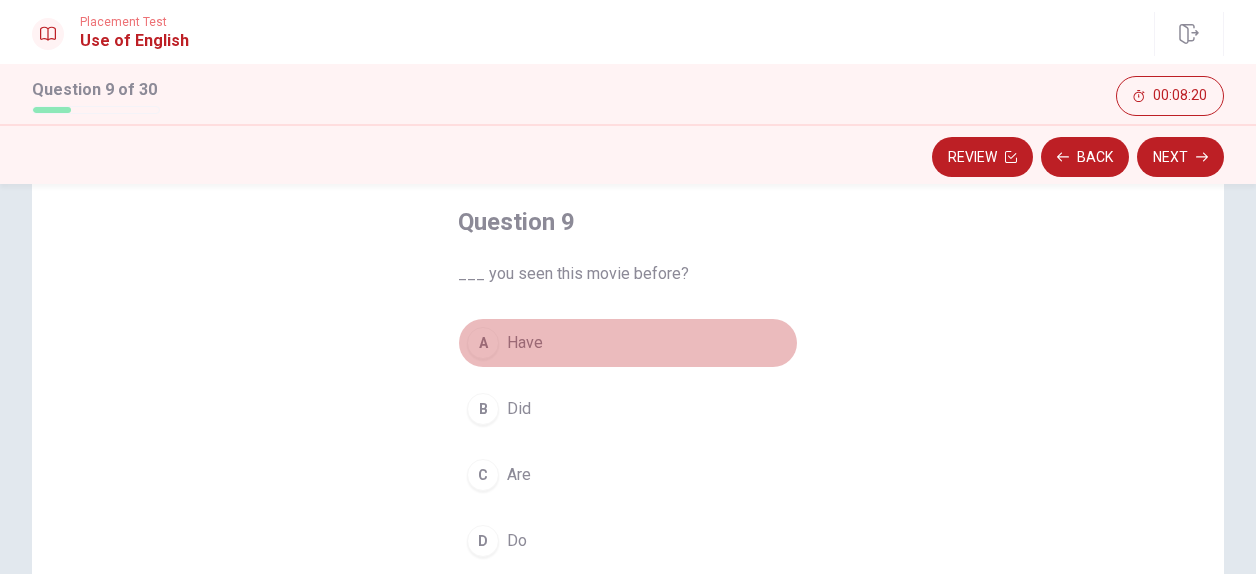 click on "A" at bounding box center (483, 343) 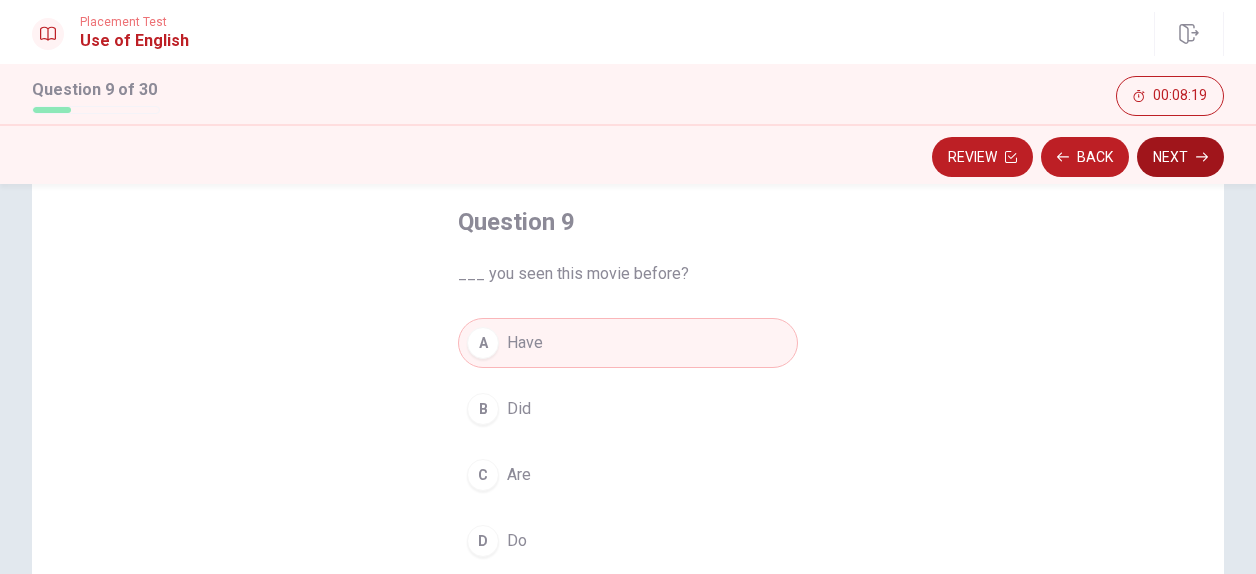 click 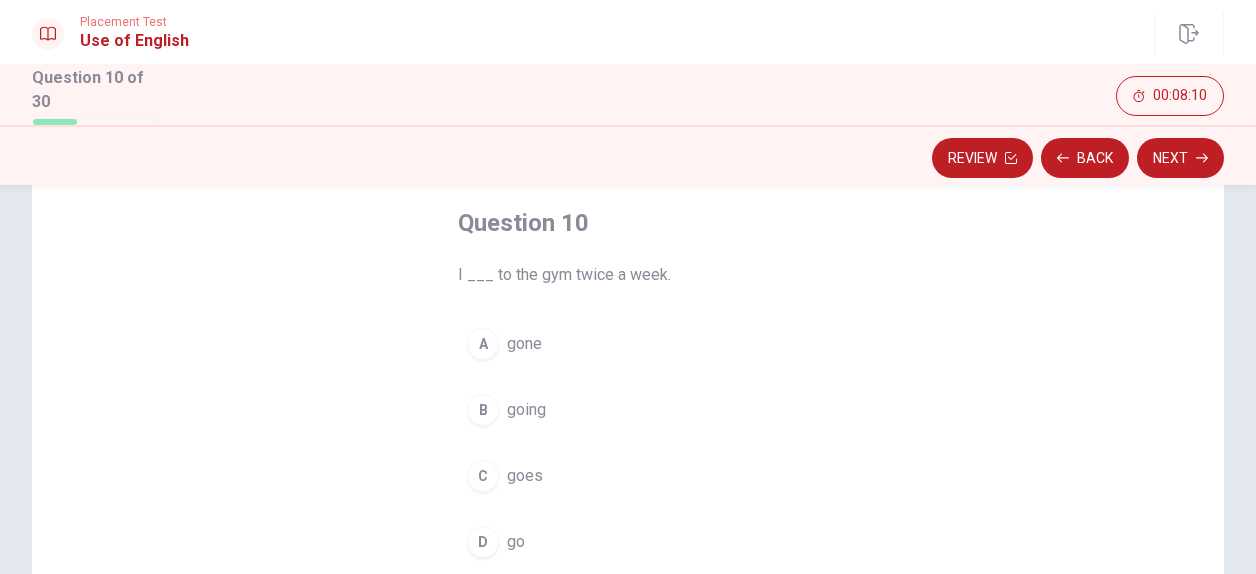 click on "D" at bounding box center [483, 542] 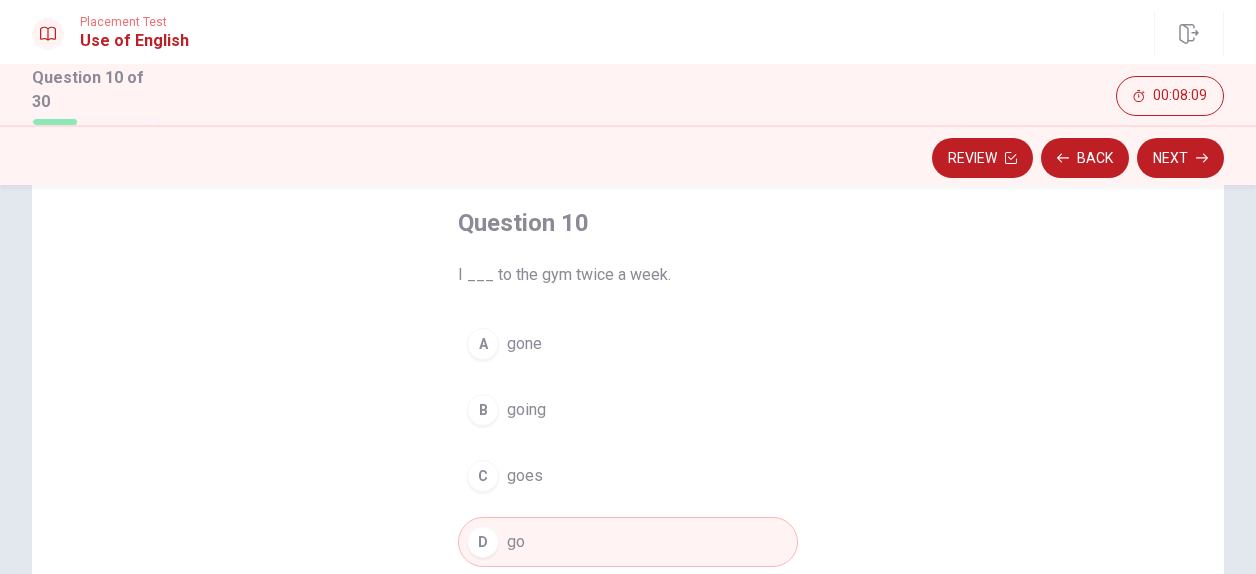 click on "Next" at bounding box center (1180, 158) 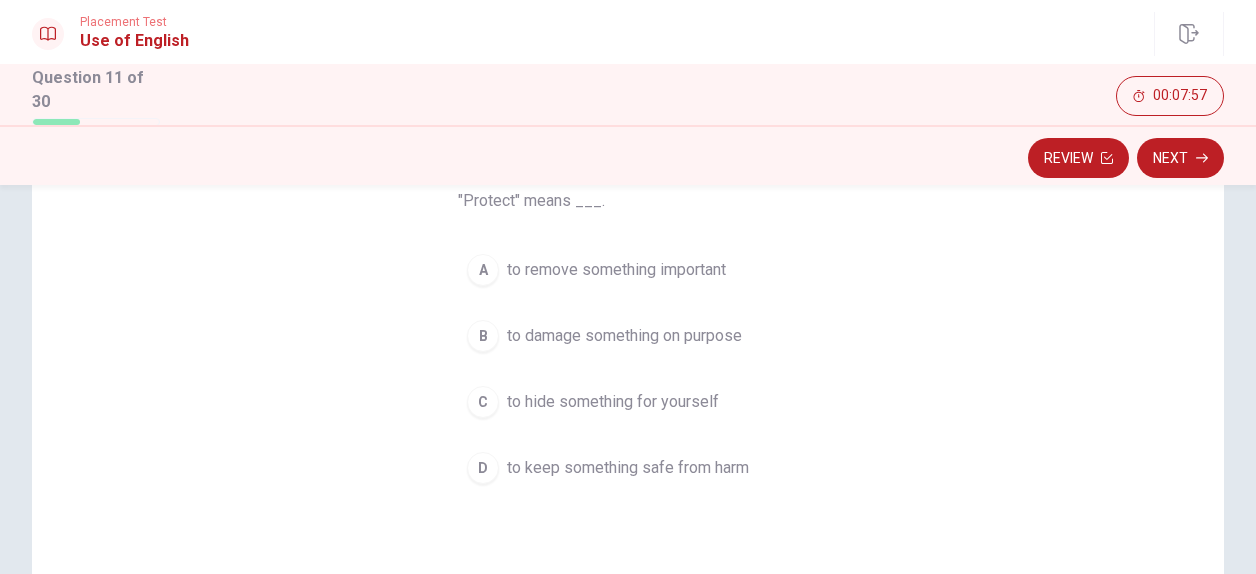 scroll, scrollTop: 200, scrollLeft: 0, axis: vertical 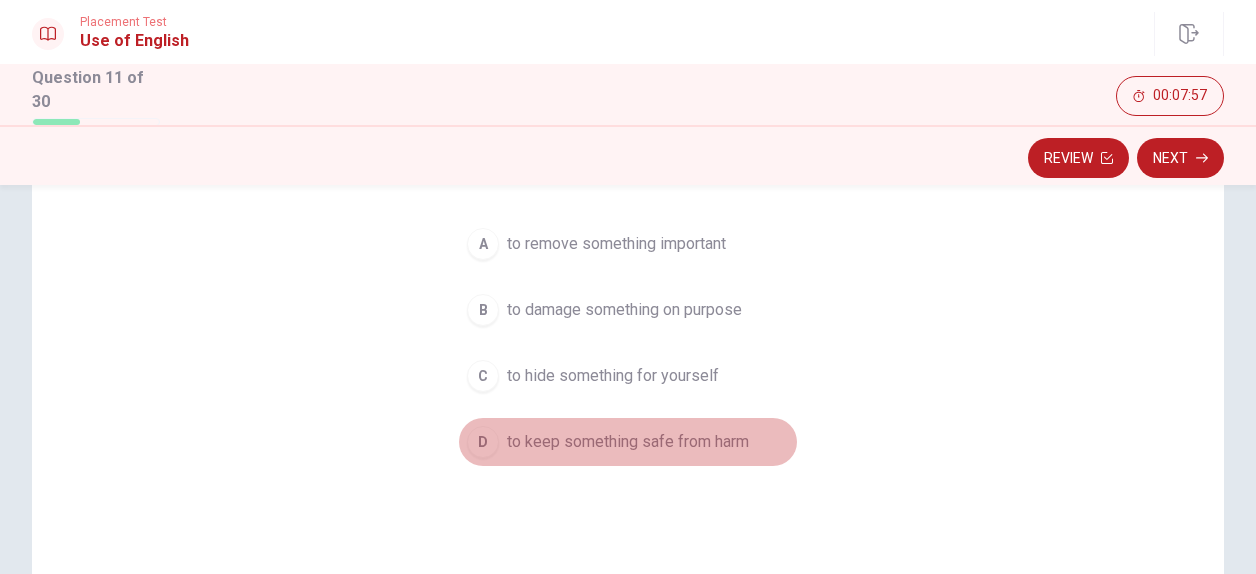 drag, startPoint x: 482, startPoint y: 440, endPoint x: 566, endPoint y: 390, distance: 97.7548 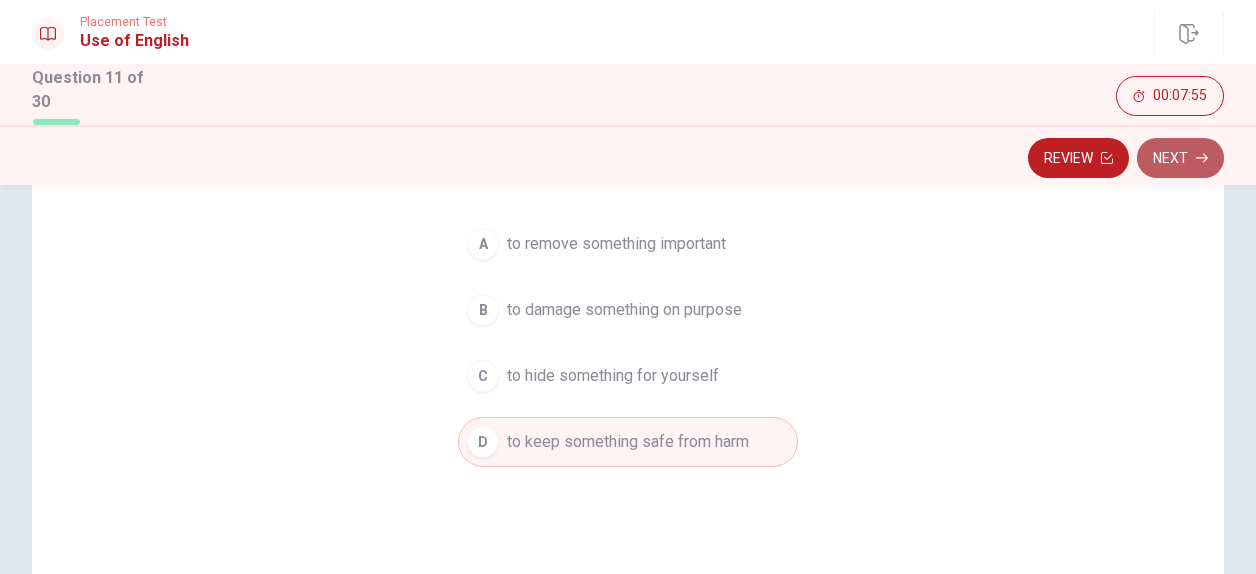 click on "Next" at bounding box center [1180, 158] 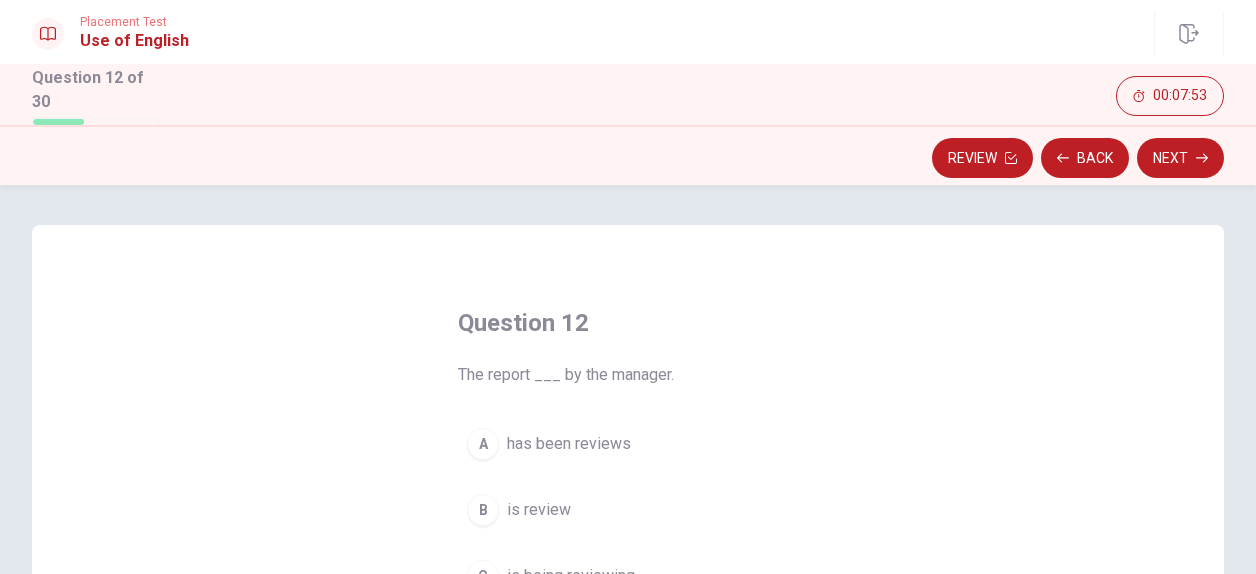 scroll, scrollTop: 100, scrollLeft: 0, axis: vertical 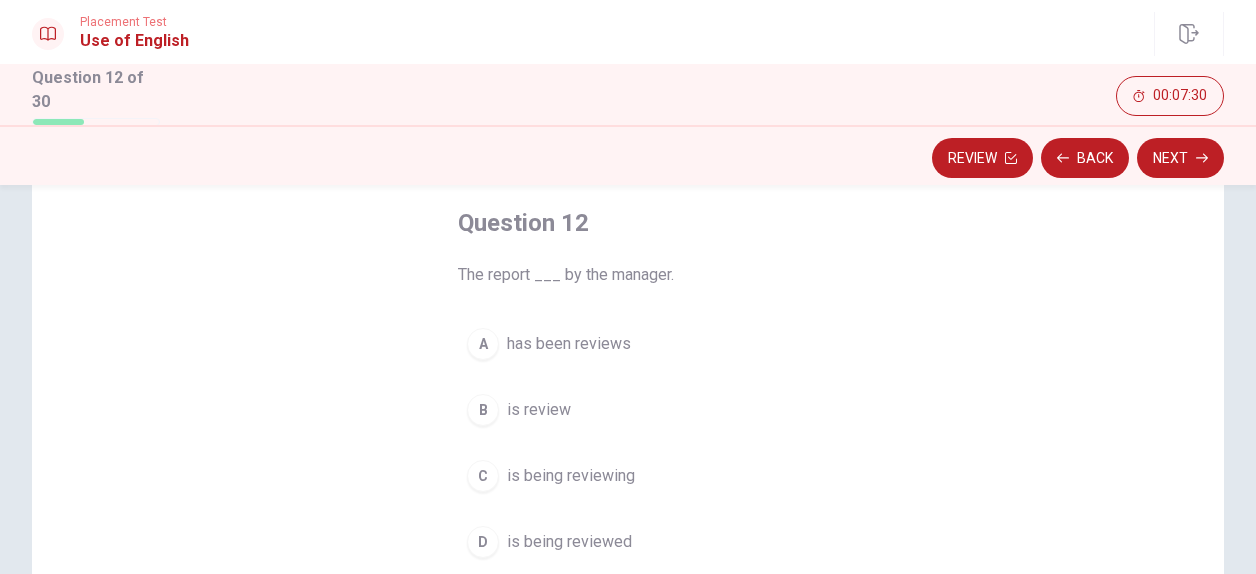 click on "A" at bounding box center (483, 344) 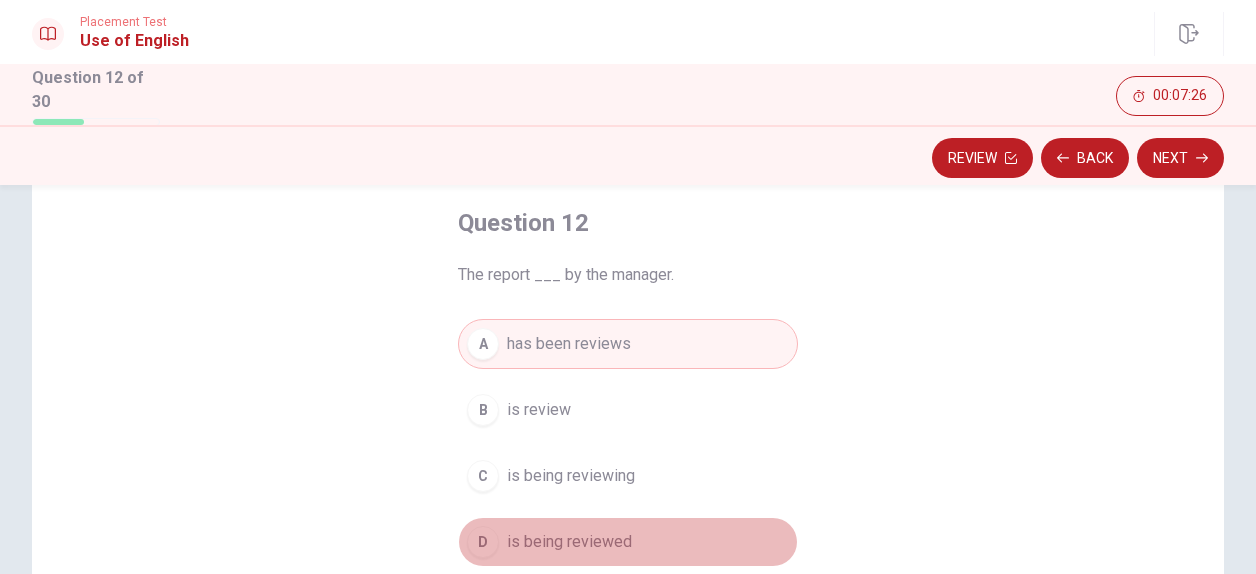 click on "D" at bounding box center [483, 542] 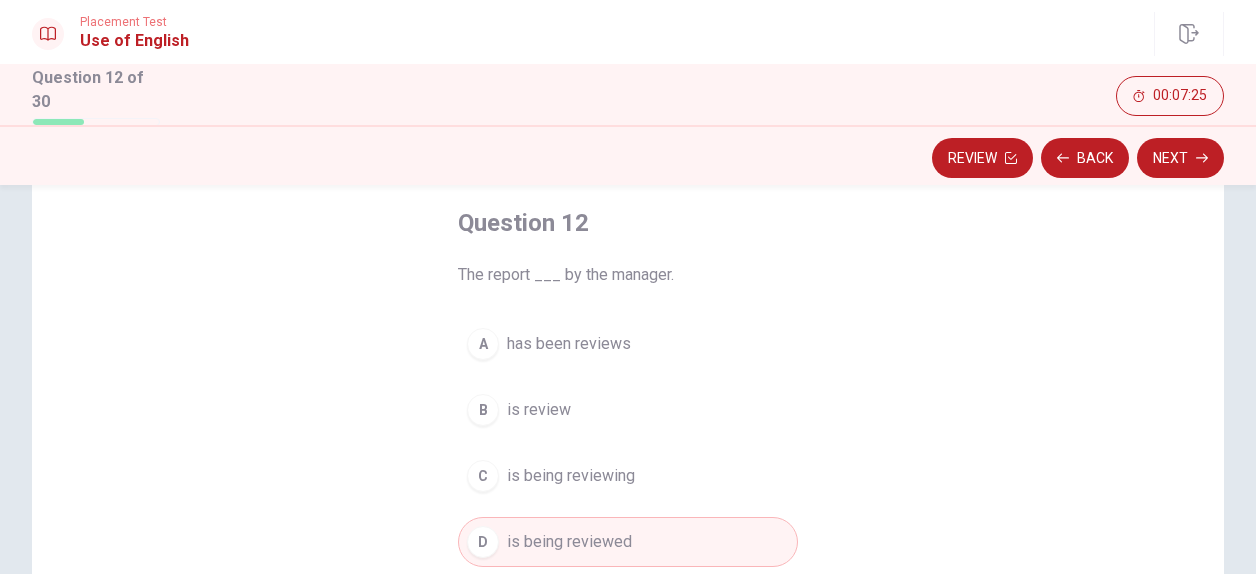 click on "Next" at bounding box center [1180, 158] 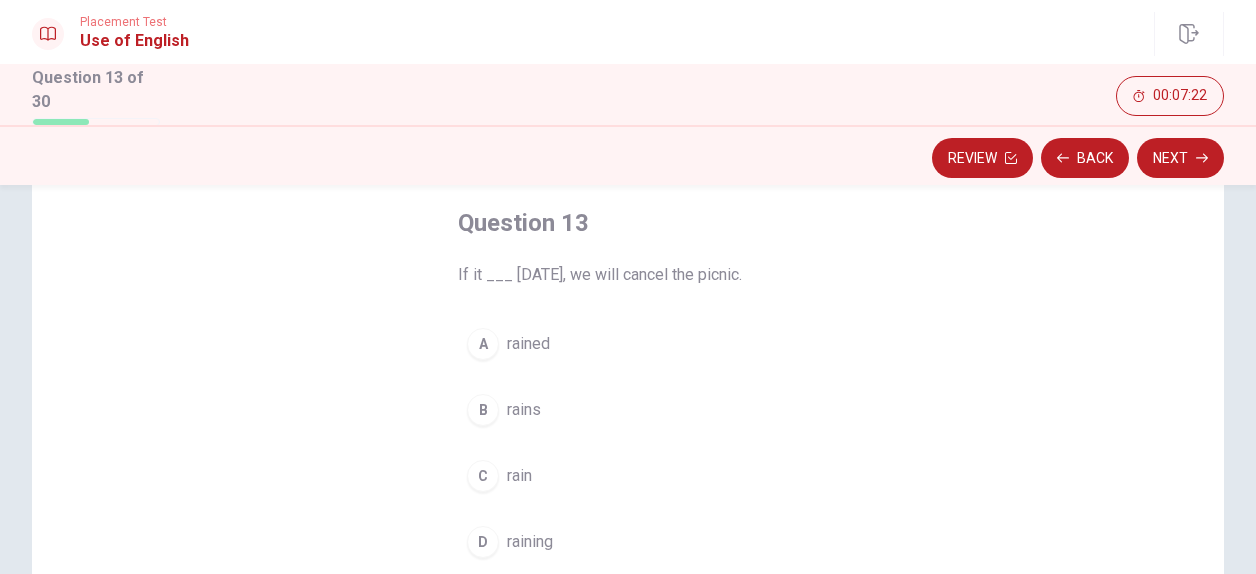 click on "B" at bounding box center (483, 410) 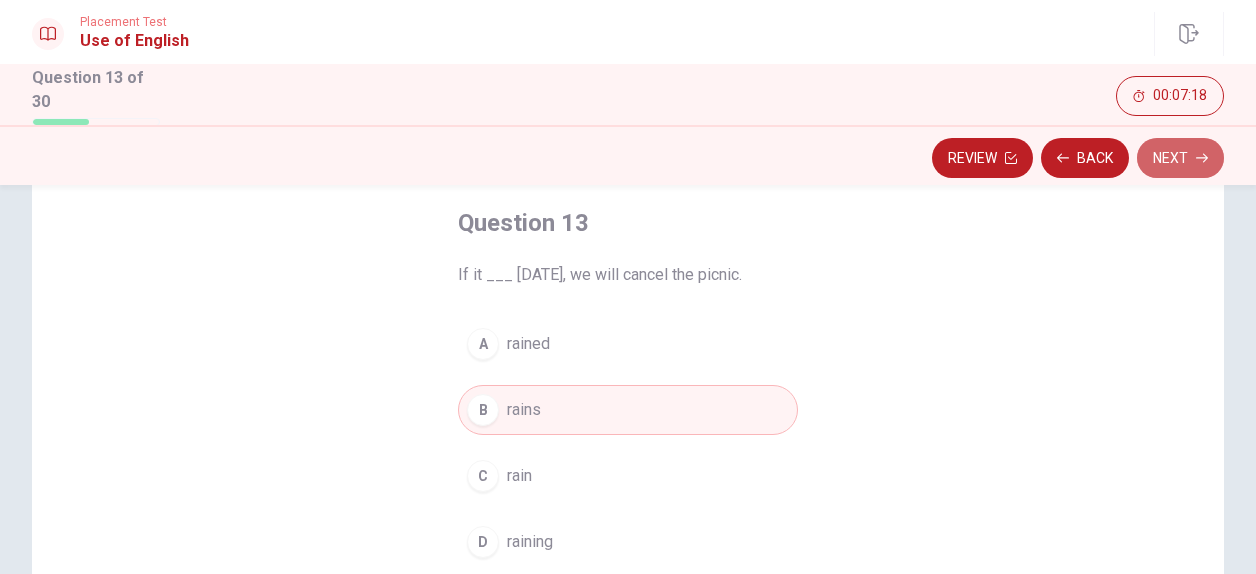 click on "Next" at bounding box center [1180, 158] 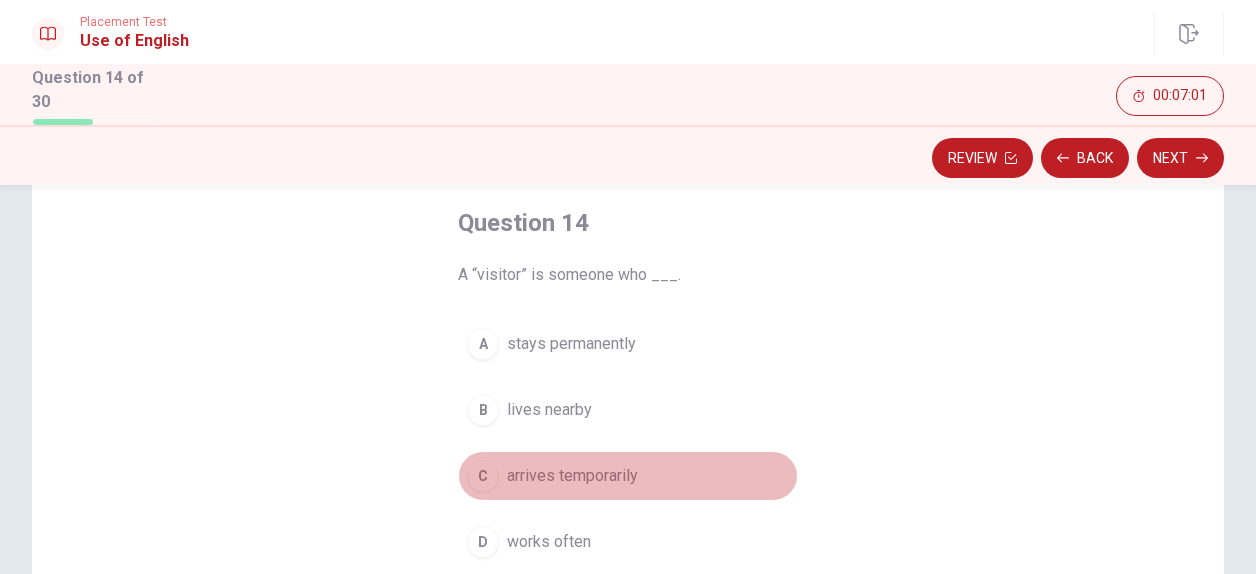 click on "C arrives temporarily" at bounding box center [628, 476] 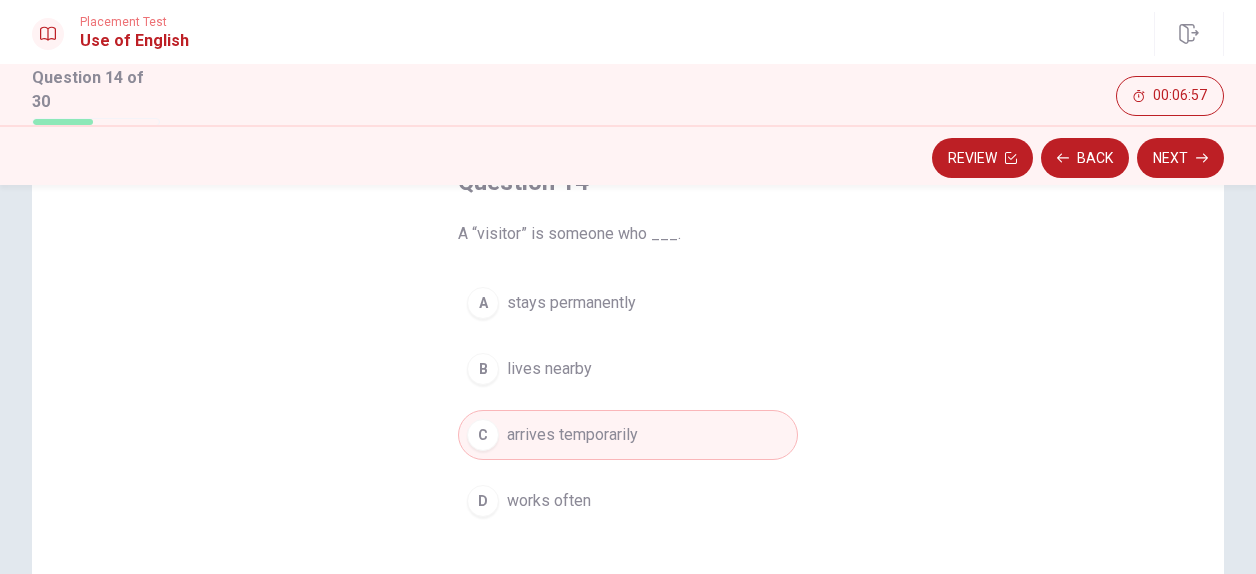 scroll, scrollTop: 100, scrollLeft: 0, axis: vertical 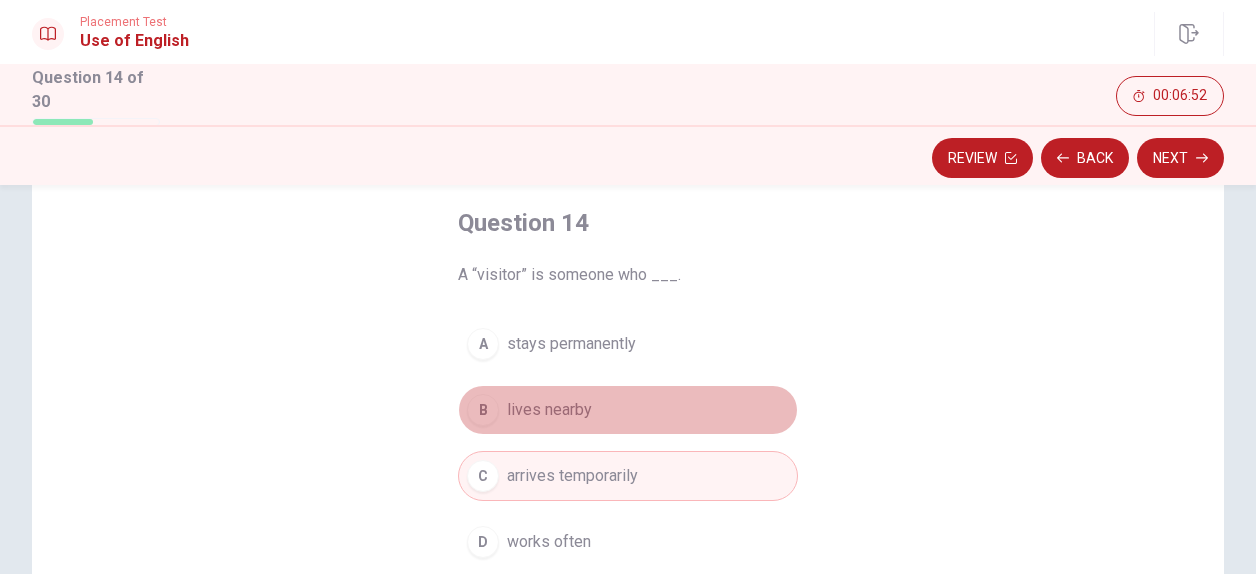 click on "B" at bounding box center [483, 410] 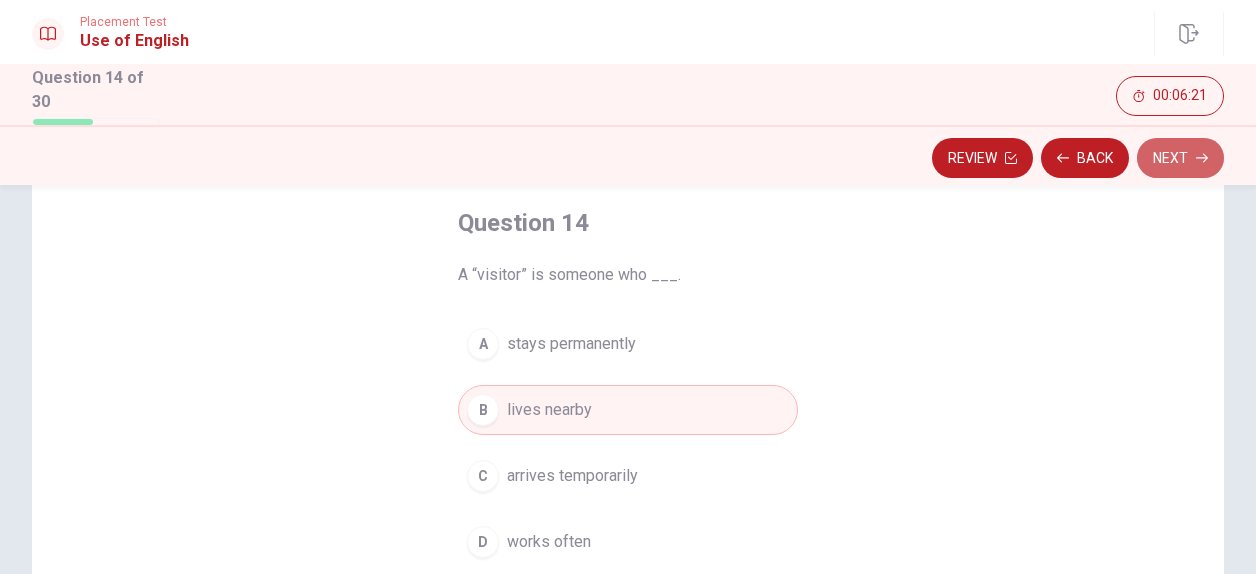 click on "Next" at bounding box center [1180, 158] 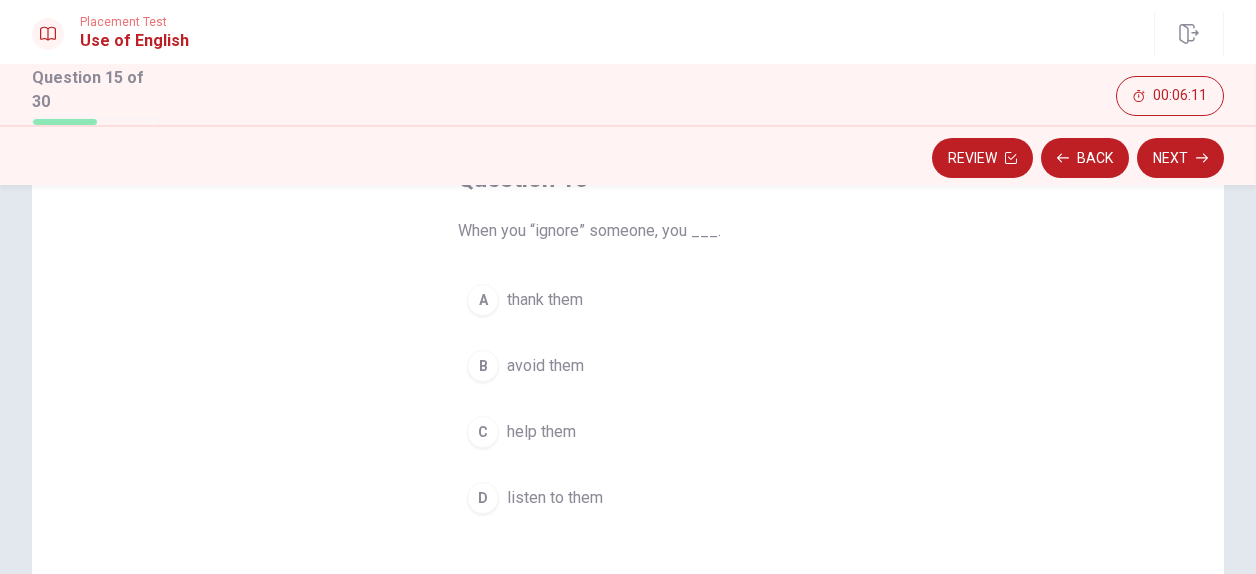 scroll, scrollTop: 100, scrollLeft: 0, axis: vertical 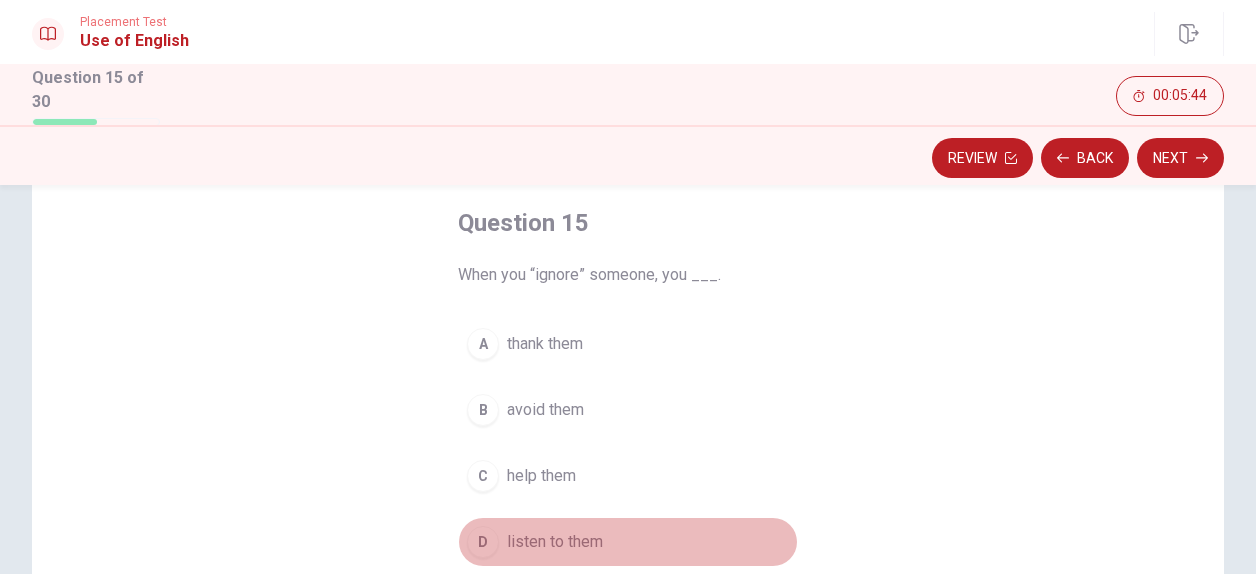 click on "D" at bounding box center [483, 542] 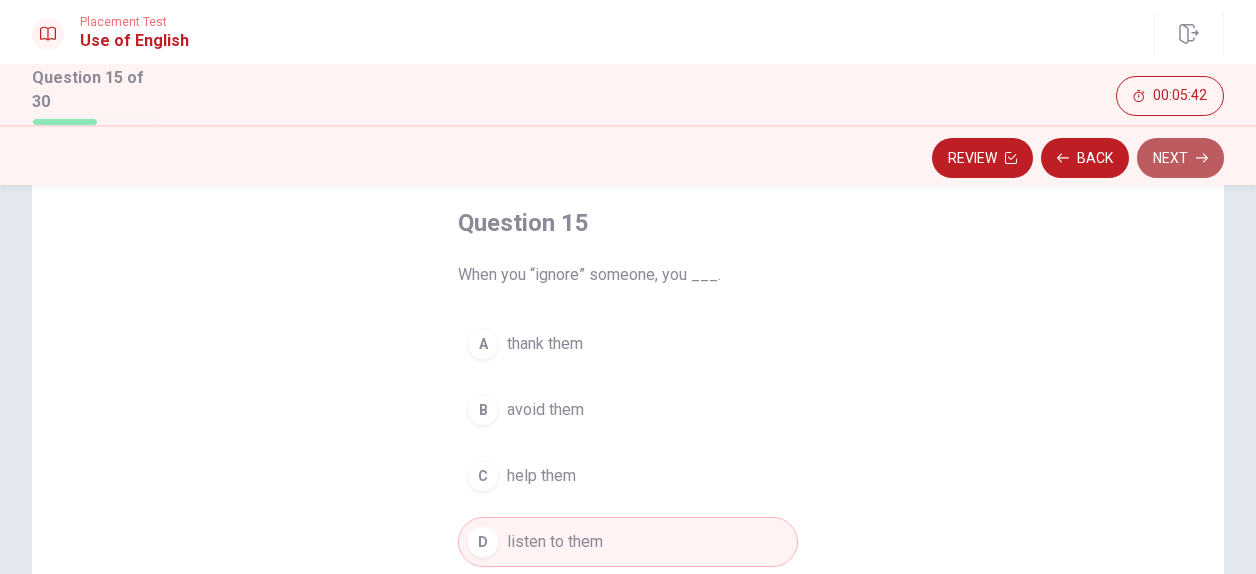 click on "Next" at bounding box center [1180, 158] 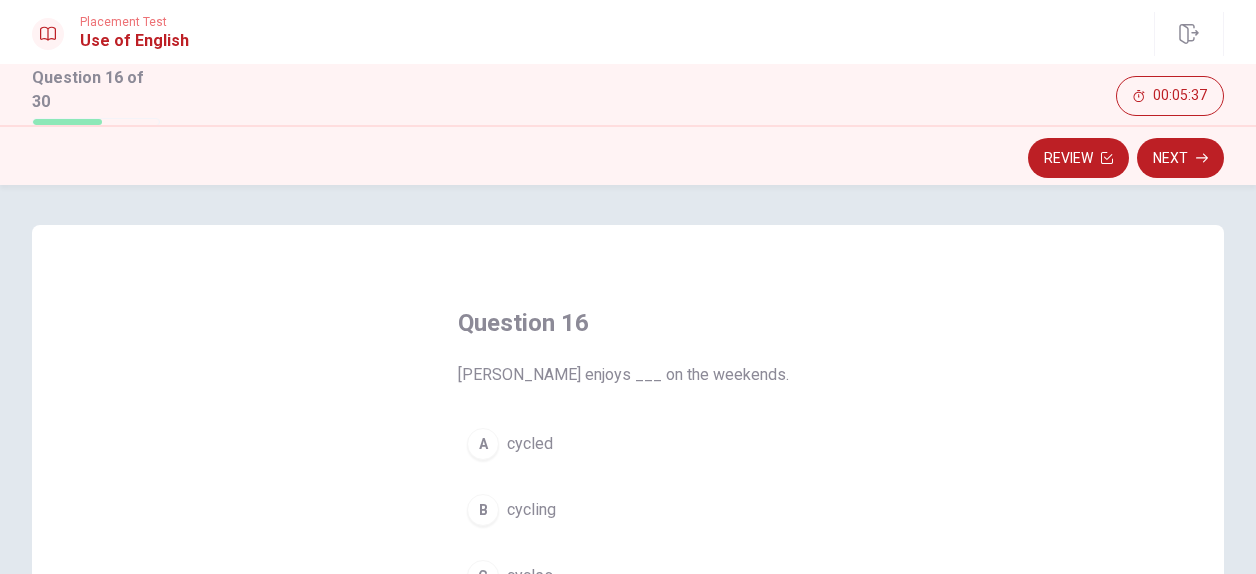 scroll, scrollTop: 100, scrollLeft: 0, axis: vertical 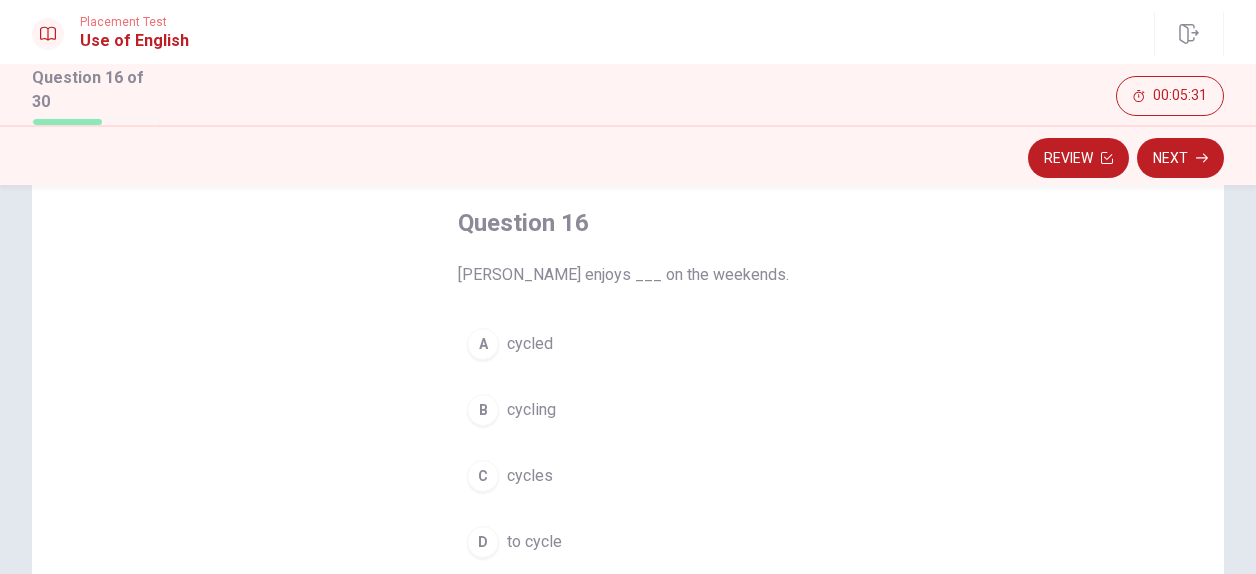 click on "A" at bounding box center (483, 344) 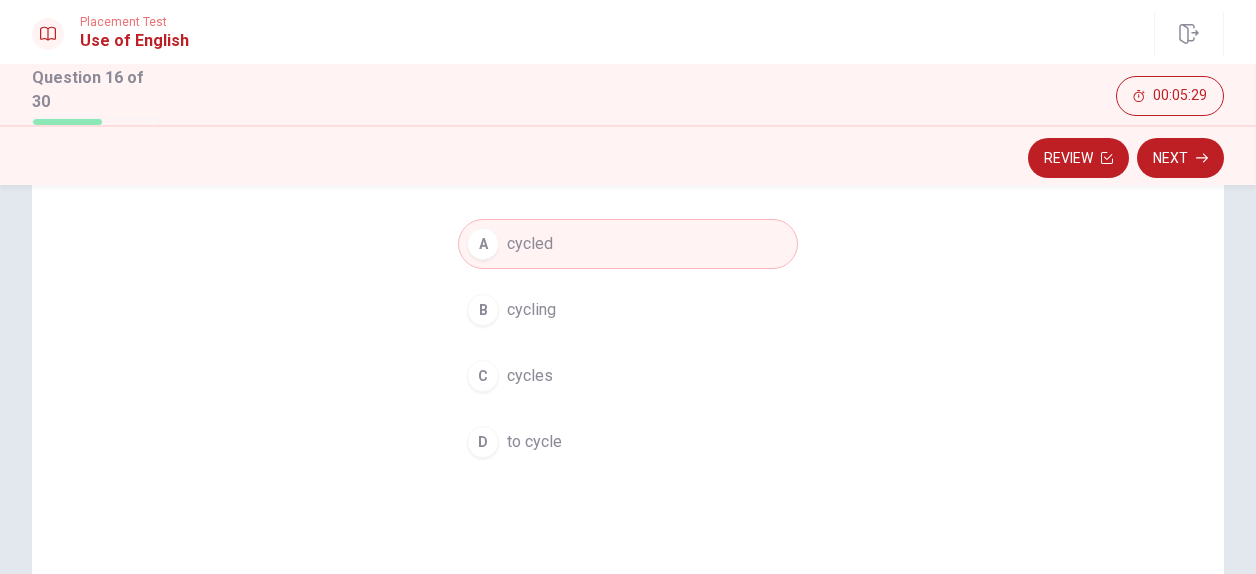 scroll, scrollTop: 100, scrollLeft: 0, axis: vertical 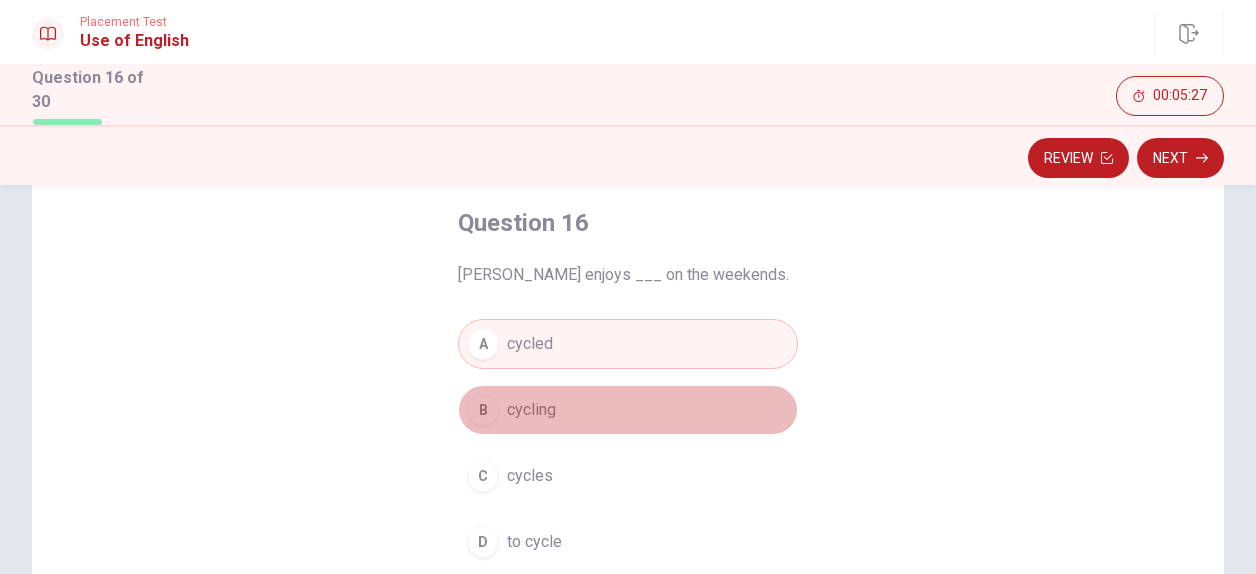 click on "B" at bounding box center [483, 410] 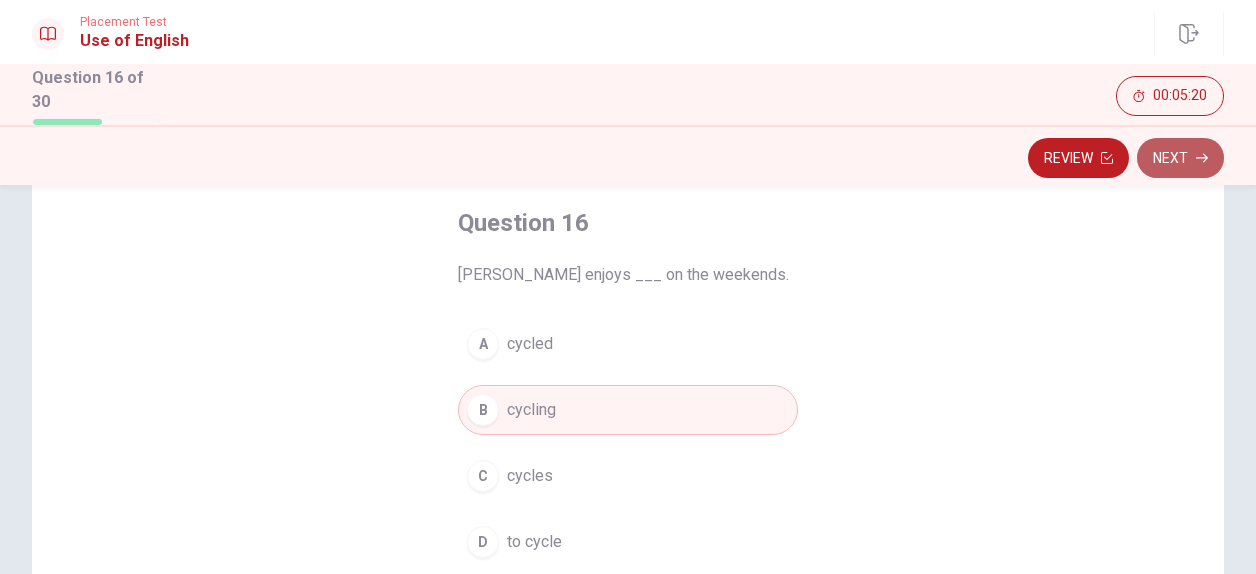 click on "Next" at bounding box center [1180, 158] 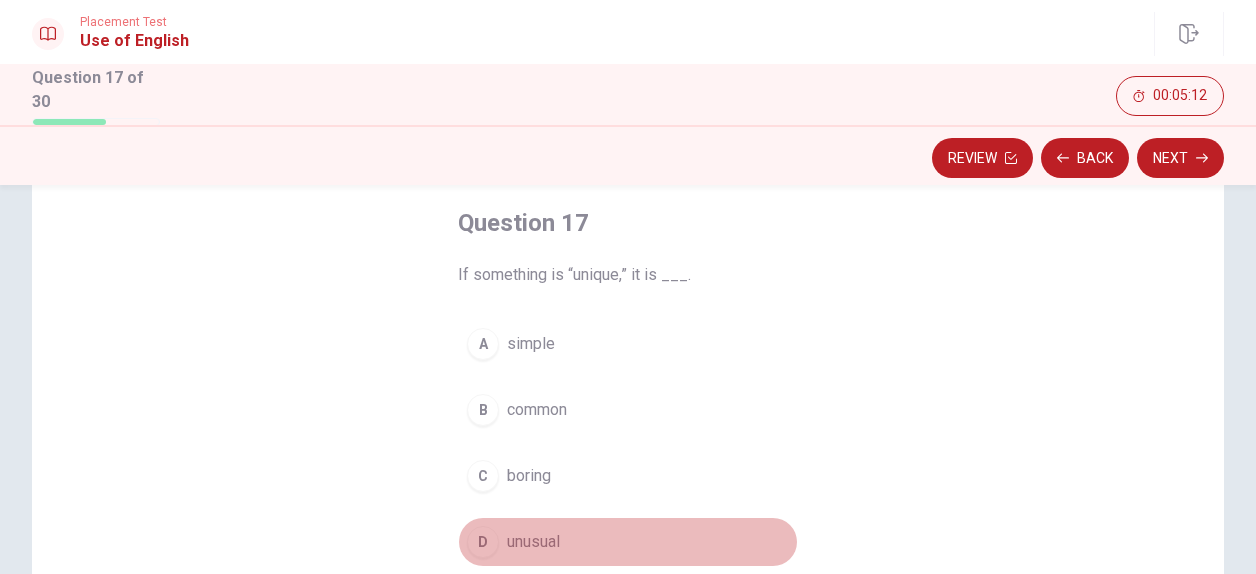 click on "D" at bounding box center [483, 542] 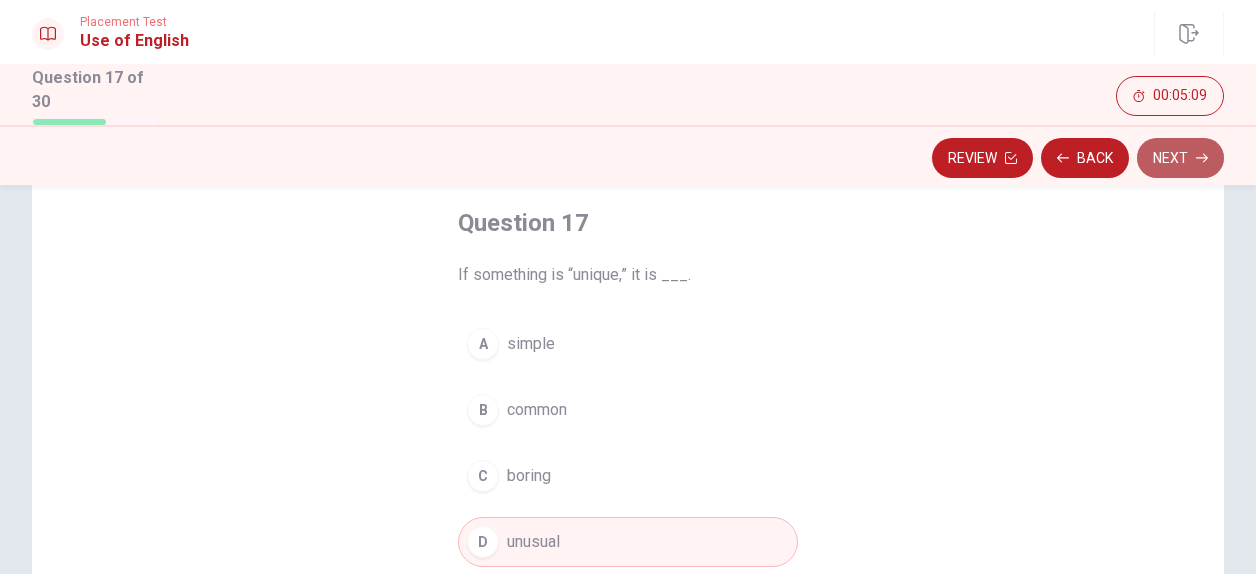 click on "Next" at bounding box center (1180, 158) 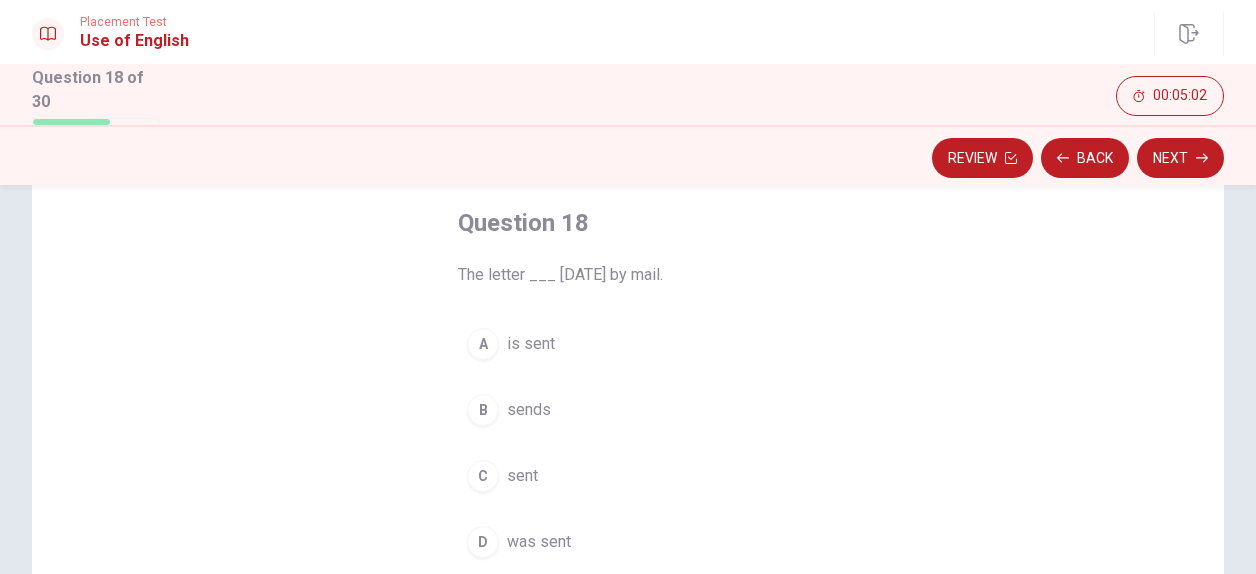 click on "A" at bounding box center [483, 344] 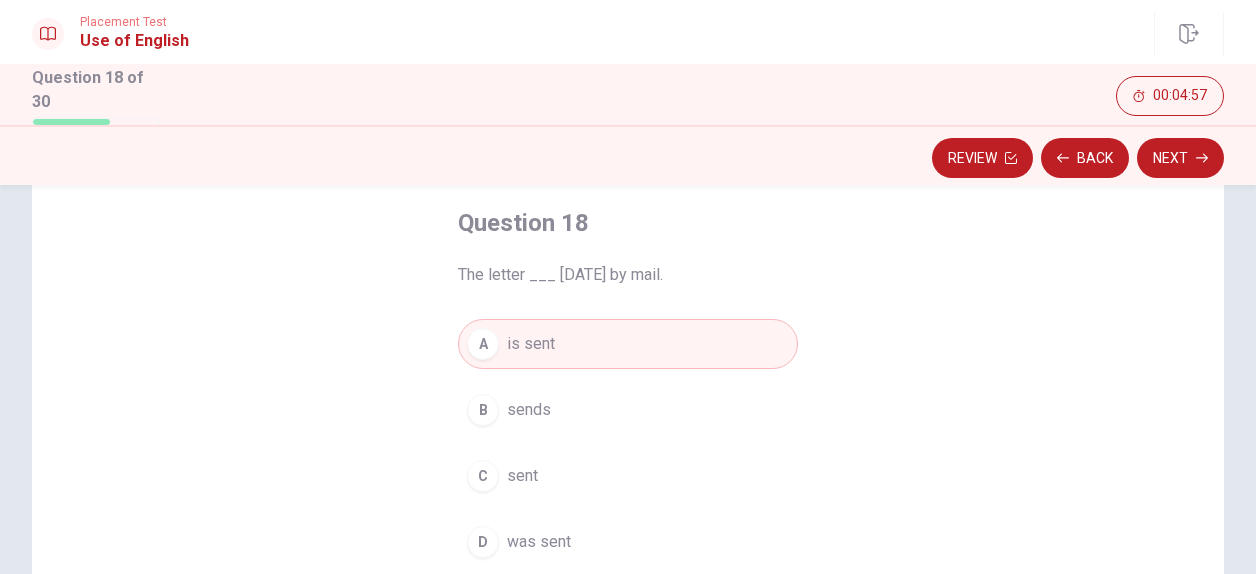 click on "D" at bounding box center (483, 542) 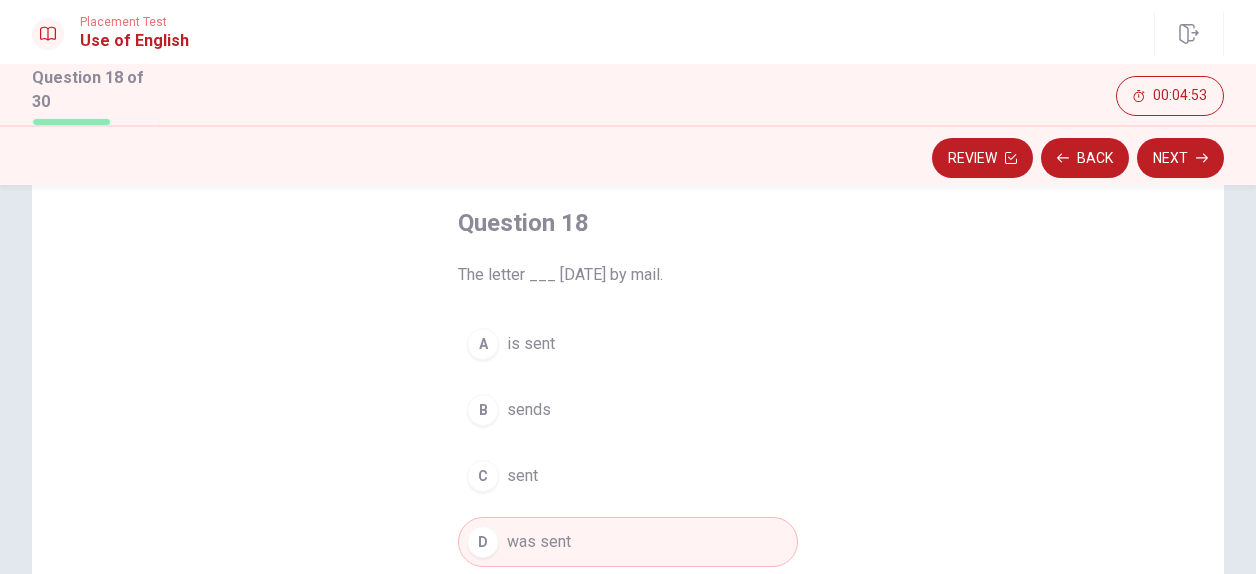 drag, startPoint x: 1172, startPoint y: 149, endPoint x: 1152, endPoint y: 157, distance: 21.540659 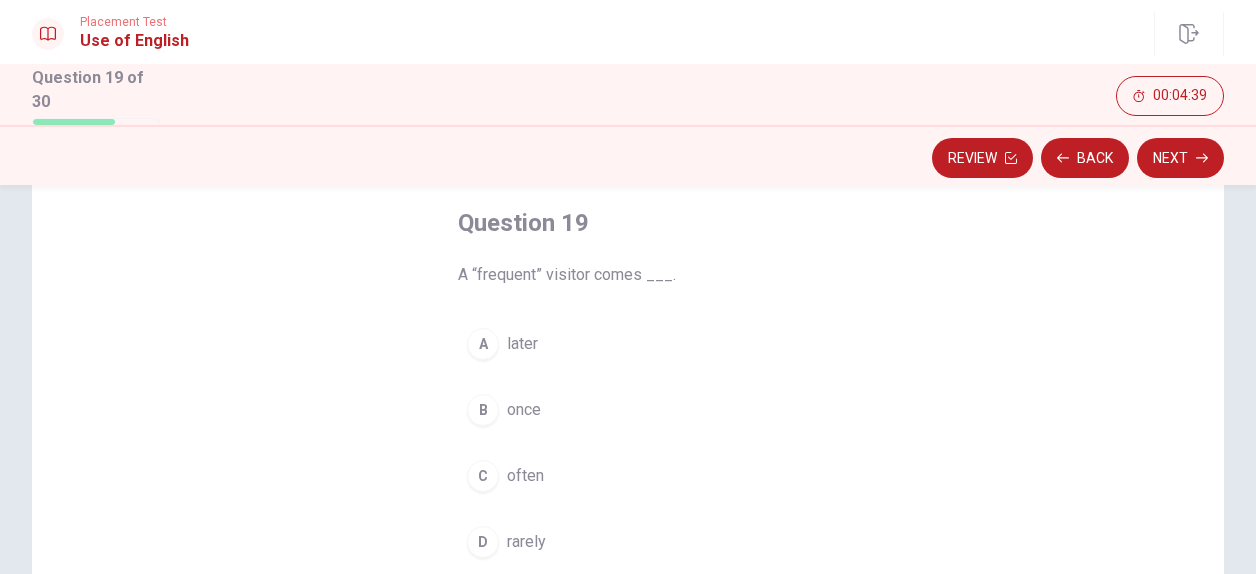 click on "C" at bounding box center [483, 476] 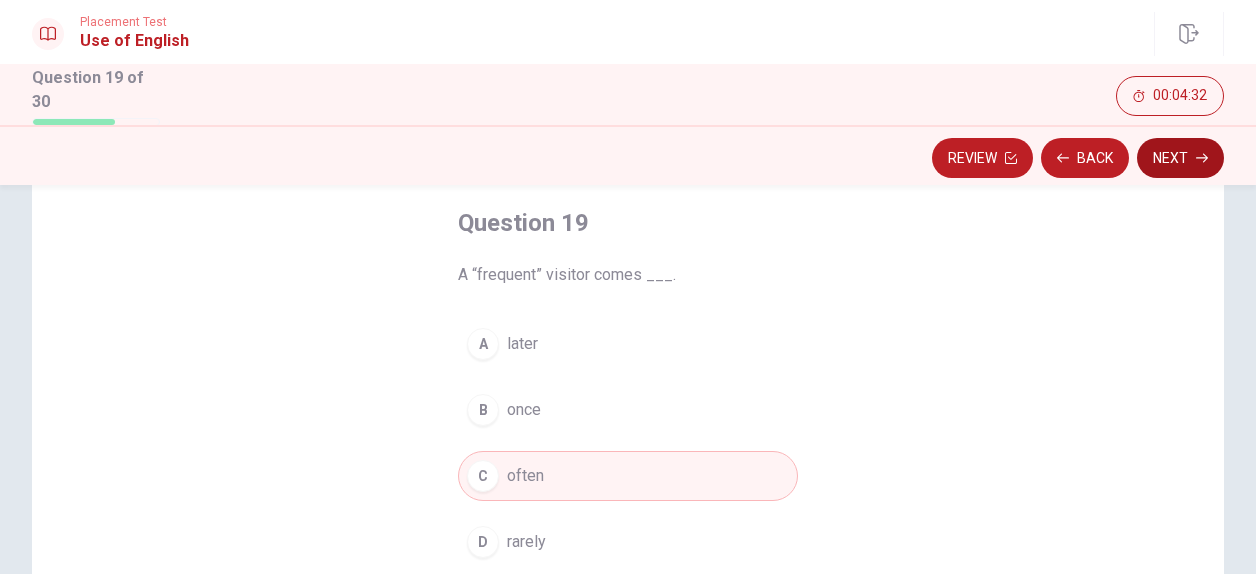 click on "Next" at bounding box center (1180, 158) 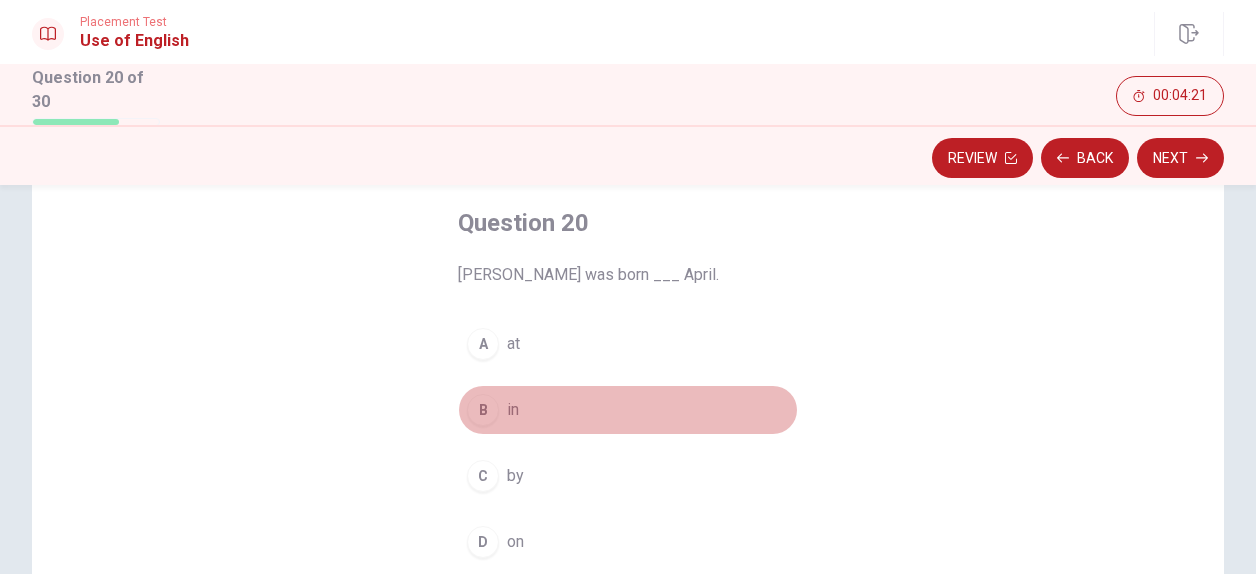 click on "B" at bounding box center [483, 410] 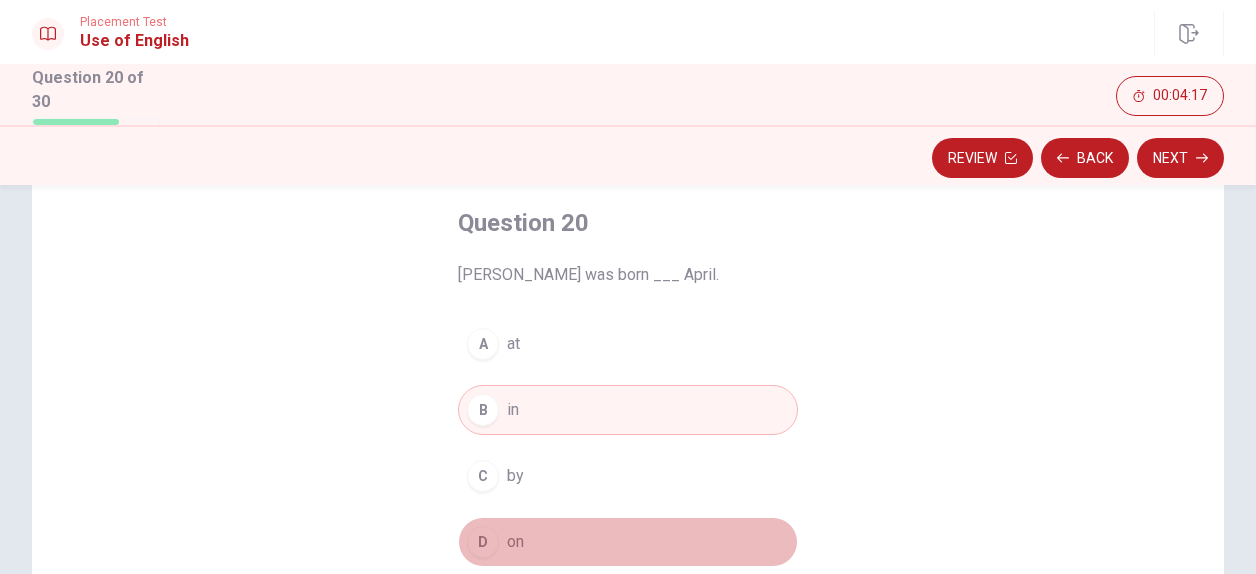 drag, startPoint x: 487, startPoint y: 543, endPoint x: 500, endPoint y: 524, distance: 23.021729 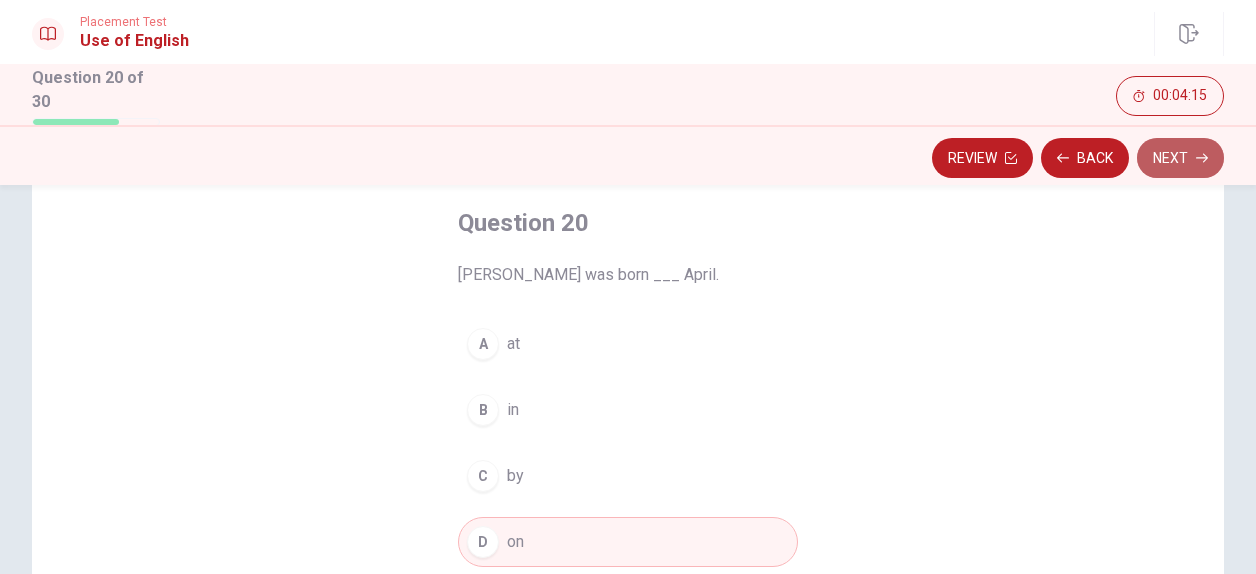 click on "Next" at bounding box center [1180, 158] 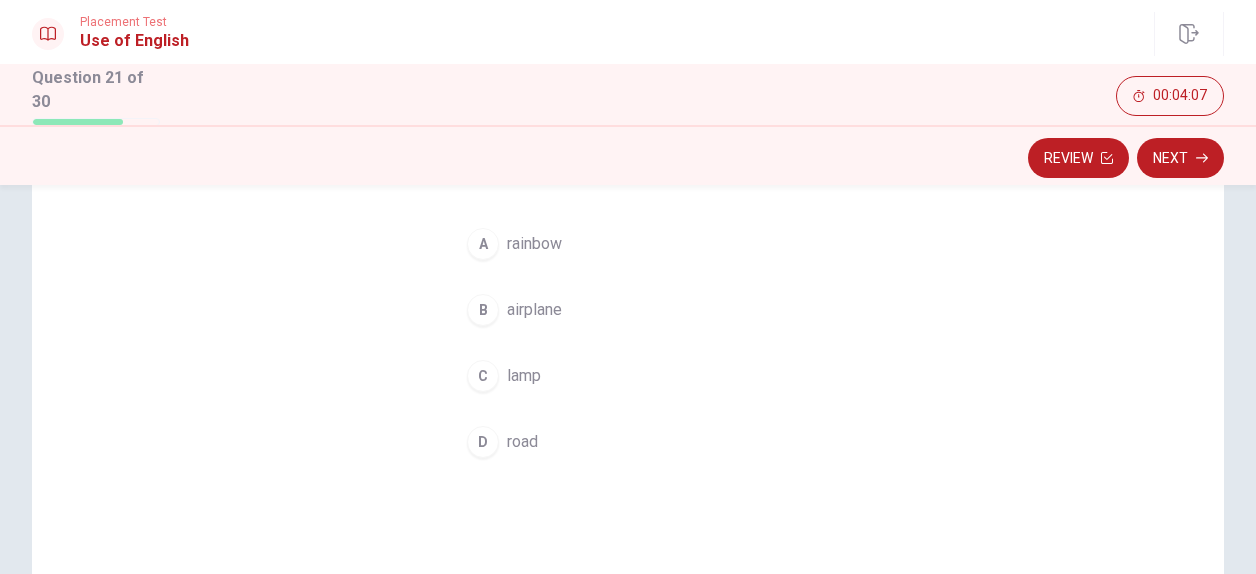 scroll, scrollTop: 100, scrollLeft: 0, axis: vertical 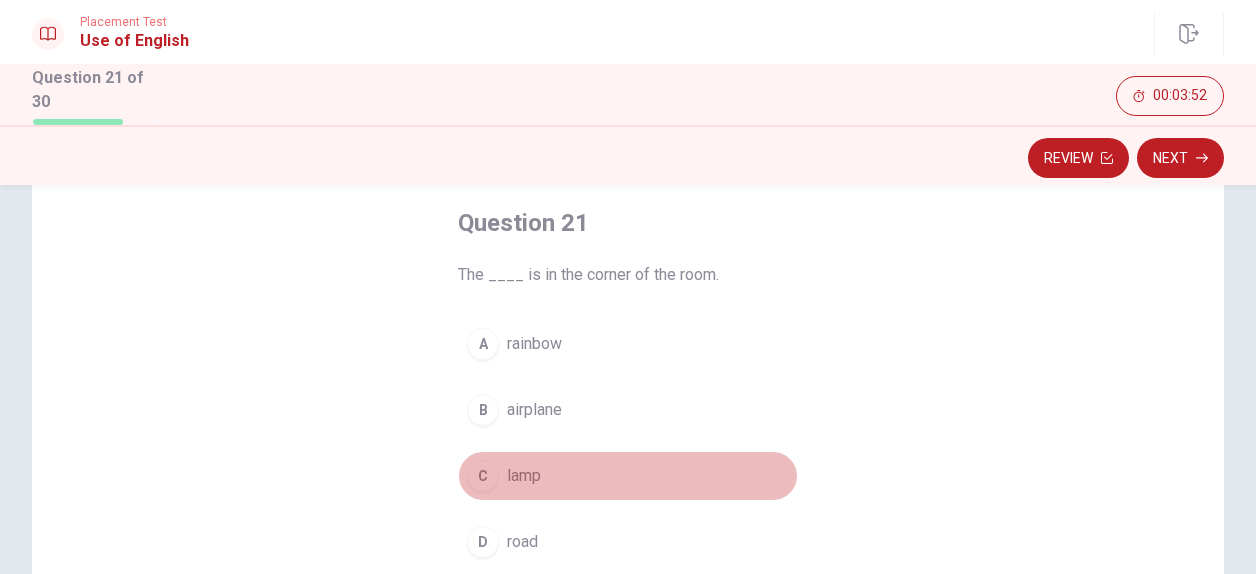 click on "C" at bounding box center (483, 476) 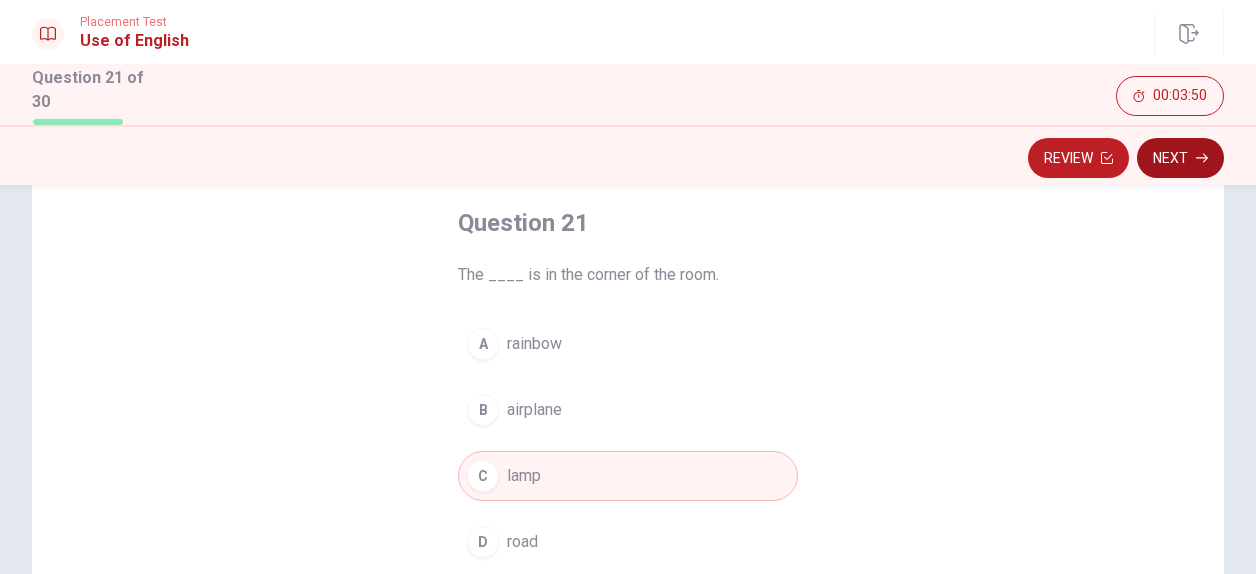 click 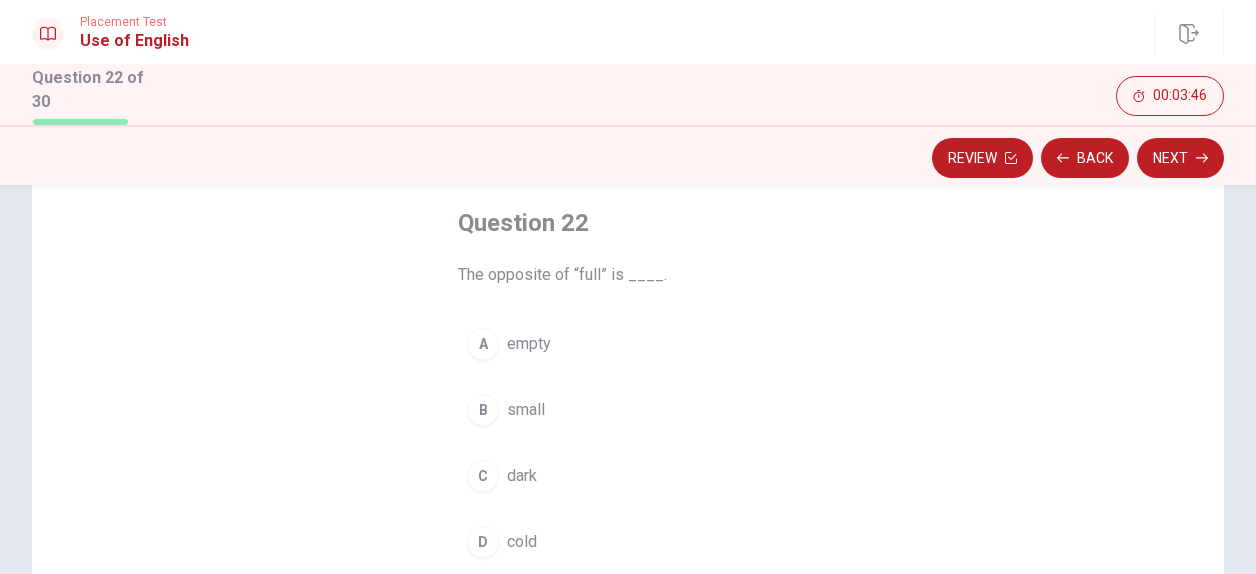 click on "A empty" at bounding box center (628, 344) 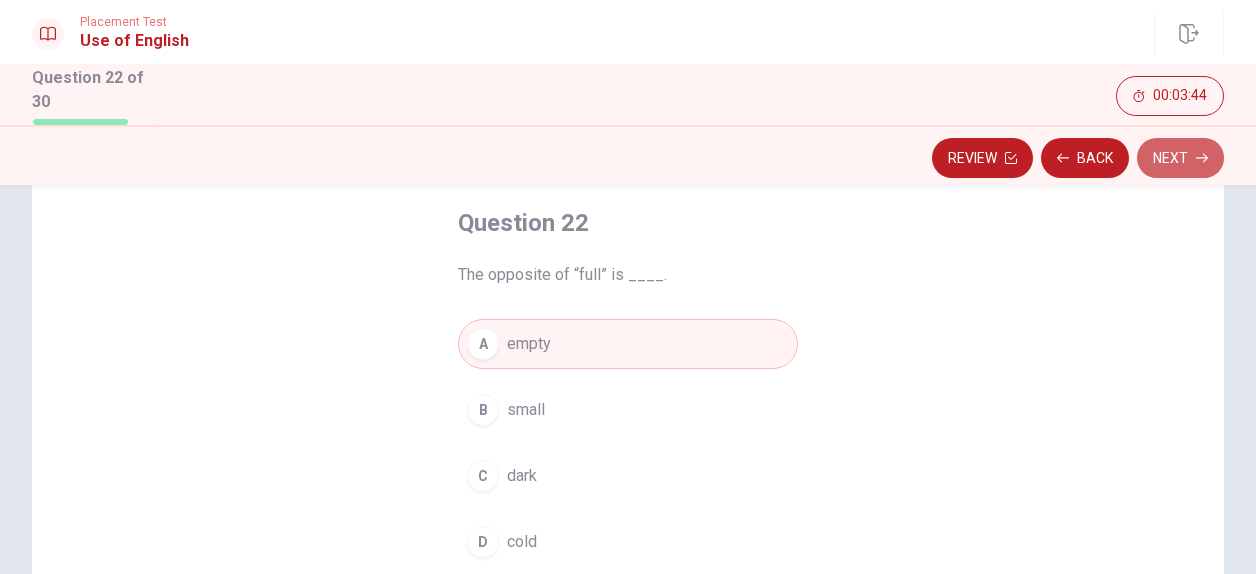 click on "Next" at bounding box center (1180, 158) 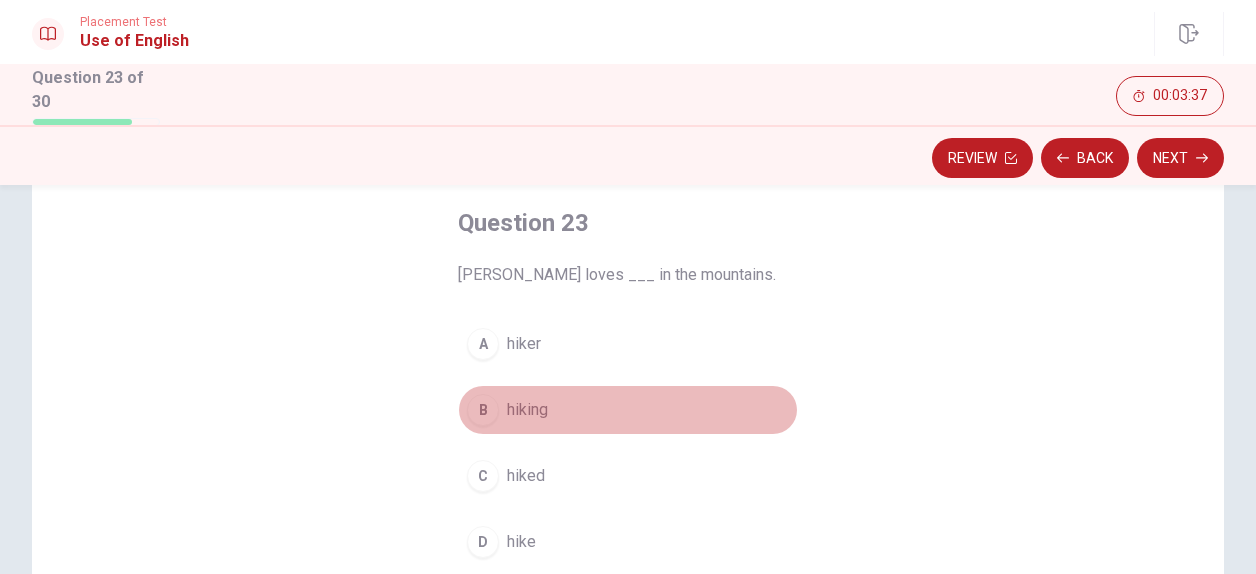 click on "B" at bounding box center (483, 410) 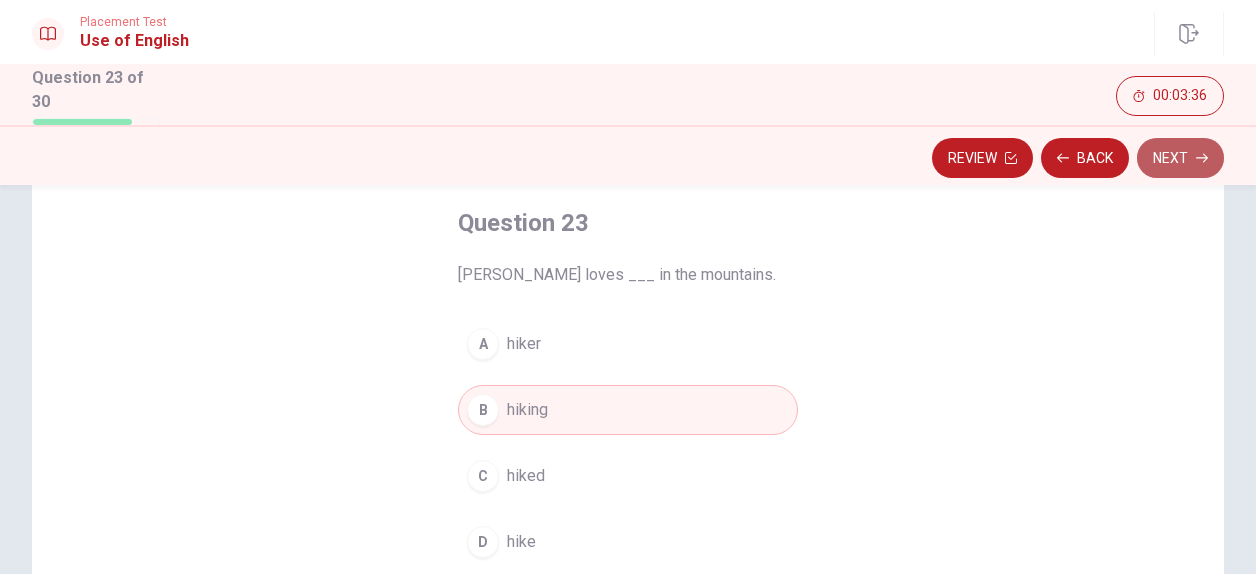 click on "Next" at bounding box center (1180, 158) 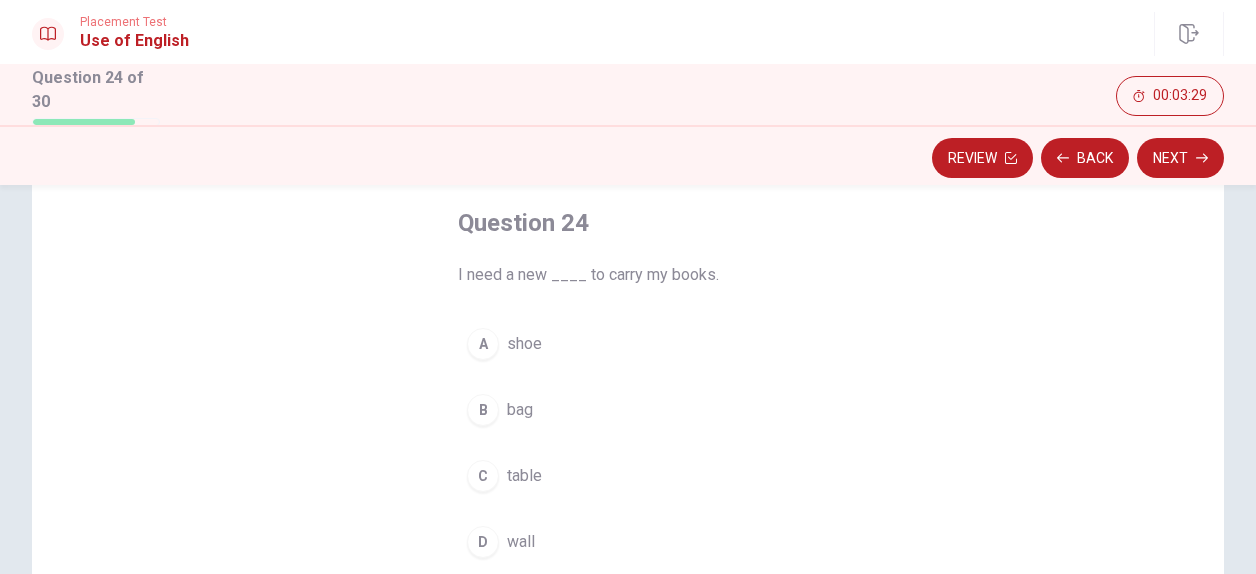 click on "B" at bounding box center (483, 410) 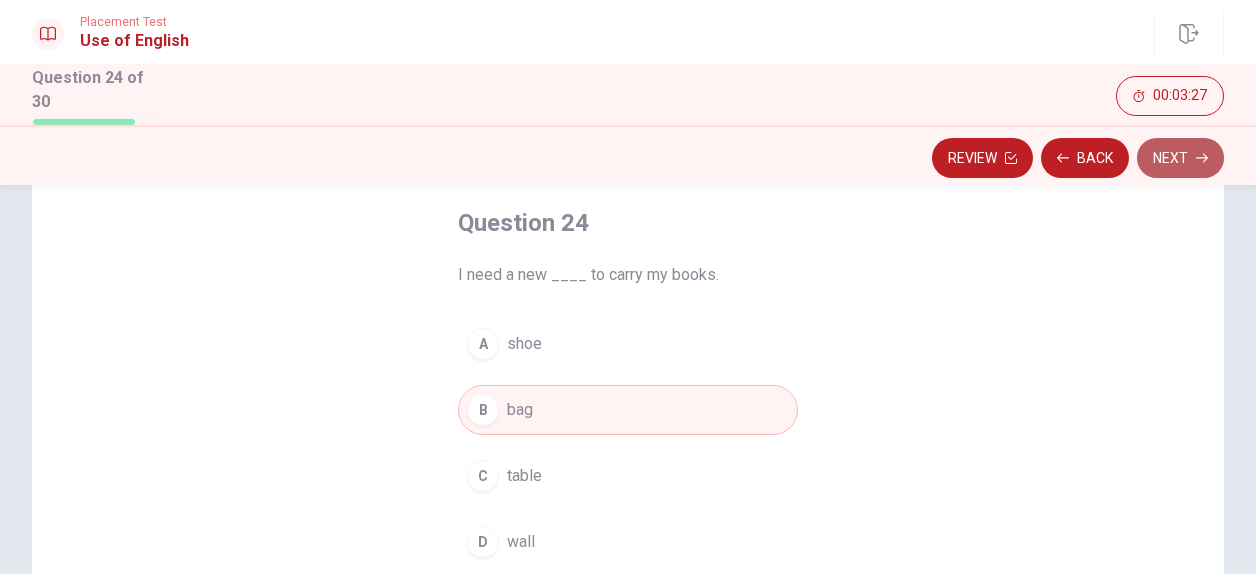 click on "Next" at bounding box center [1180, 158] 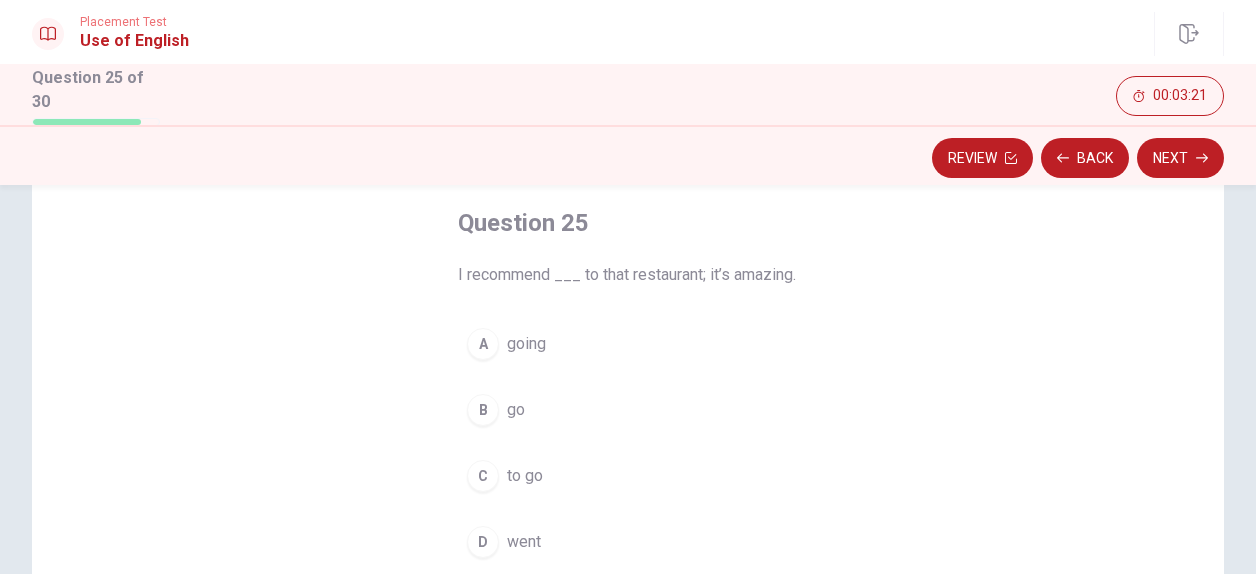 click on "C" at bounding box center (483, 476) 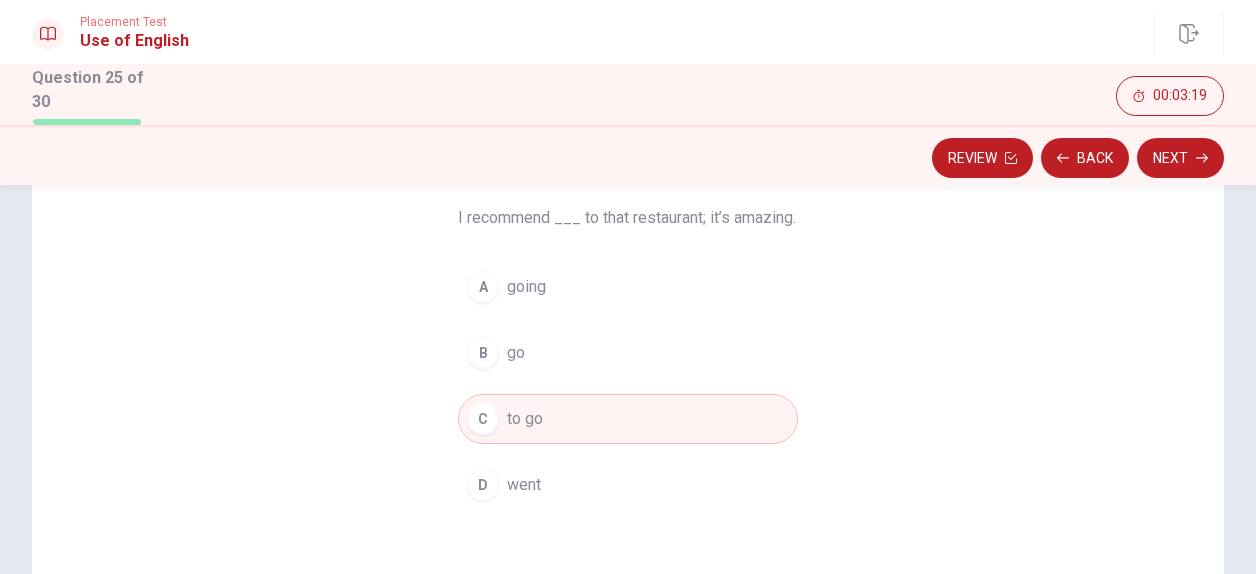 scroll, scrollTop: 200, scrollLeft: 0, axis: vertical 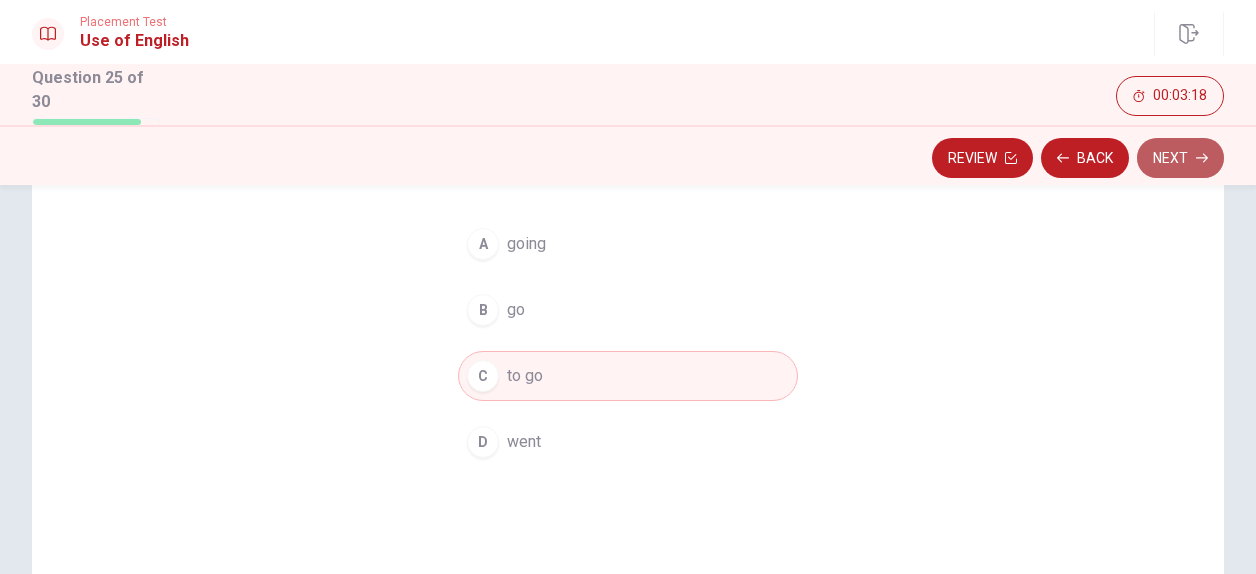 click on "Next" at bounding box center [1180, 158] 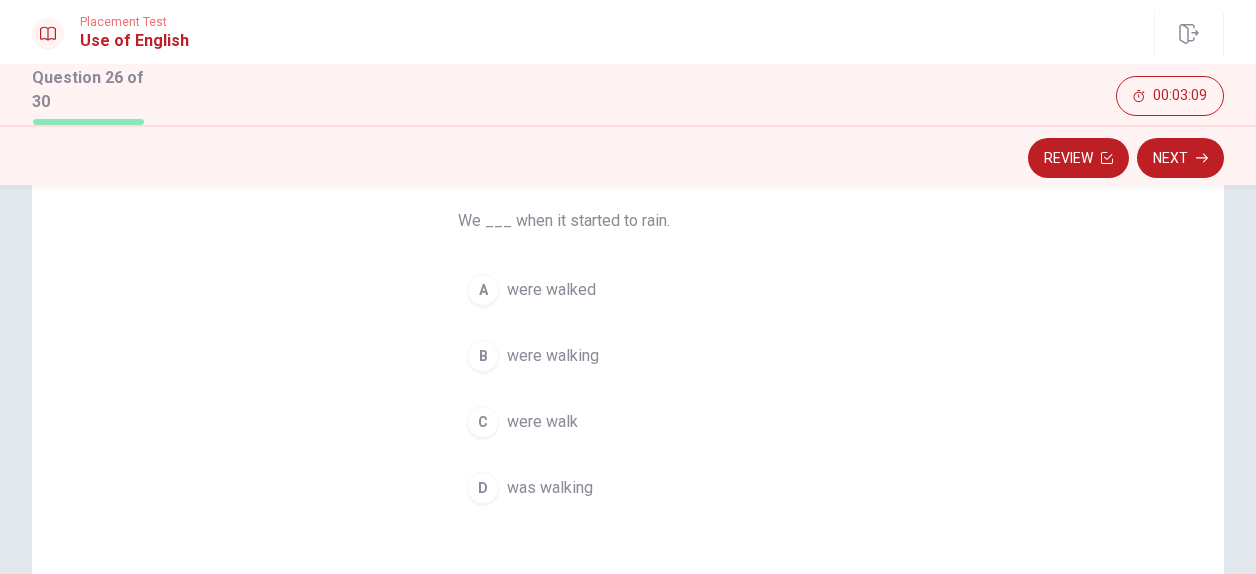 scroll, scrollTop: 200, scrollLeft: 0, axis: vertical 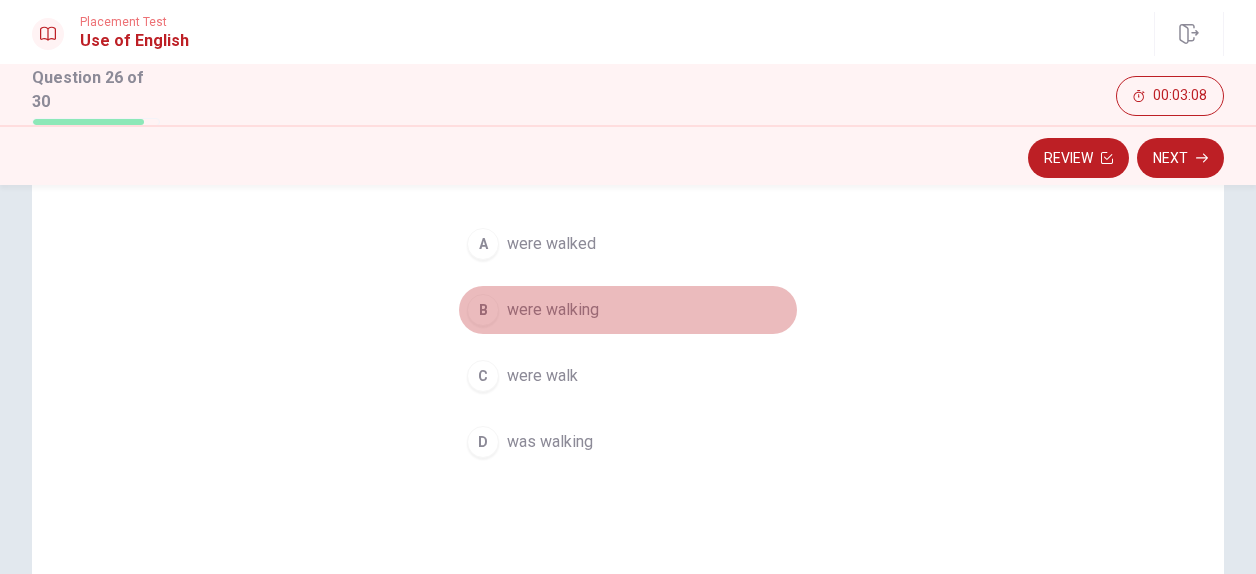 click on "B" at bounding box center (483, 310) 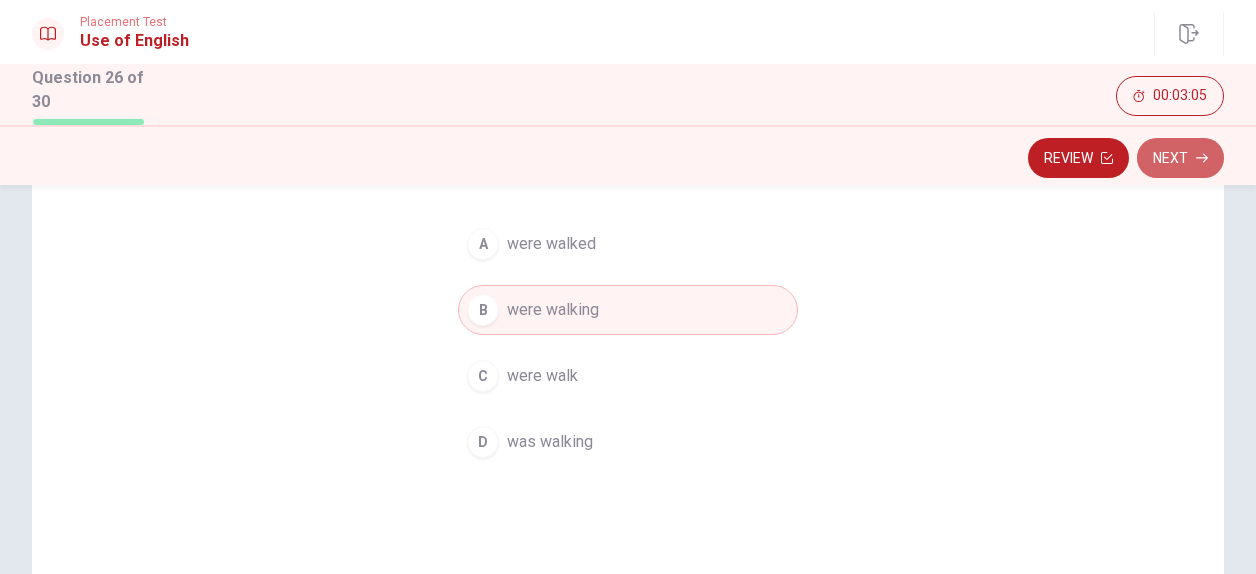 drag, startPoint x: 1186, startPoint y: 149, endPoint x: 1176, endPoint y: 156, distance: 12.206555 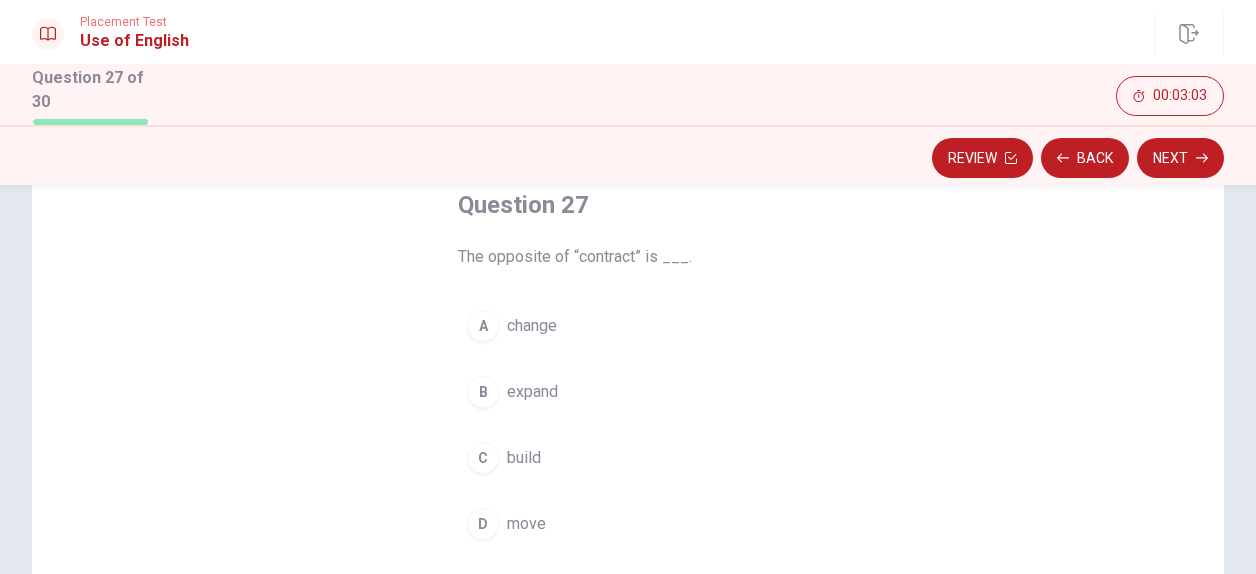 scroll, scrollTop: 100, scrollLeft: 0, axis: vertical 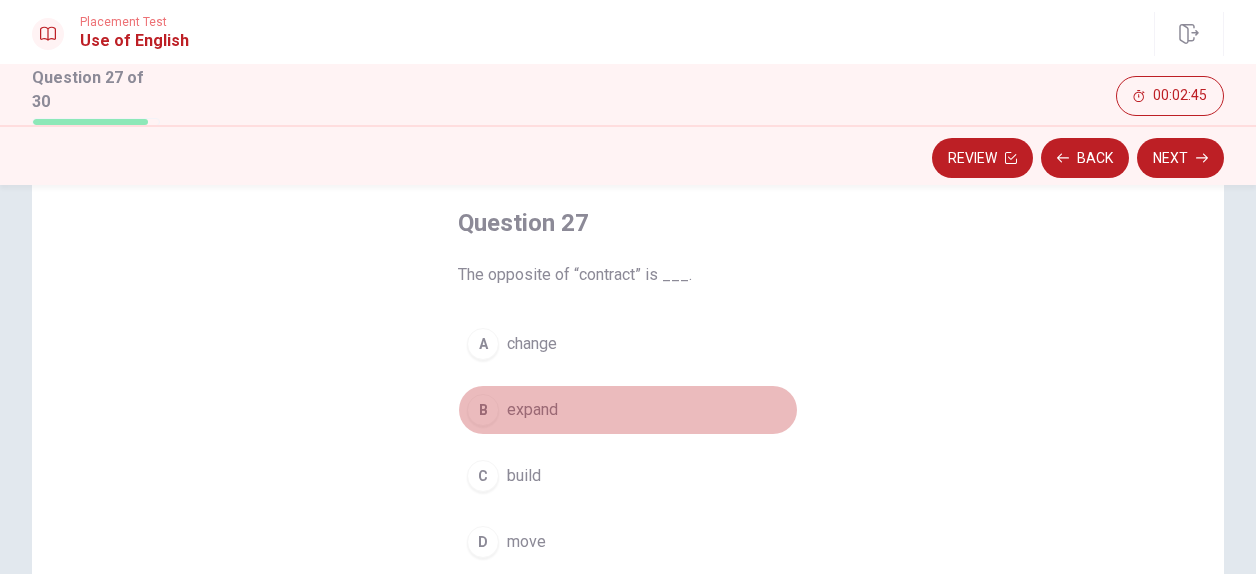 click on "B" at bounding box center (483, 410) 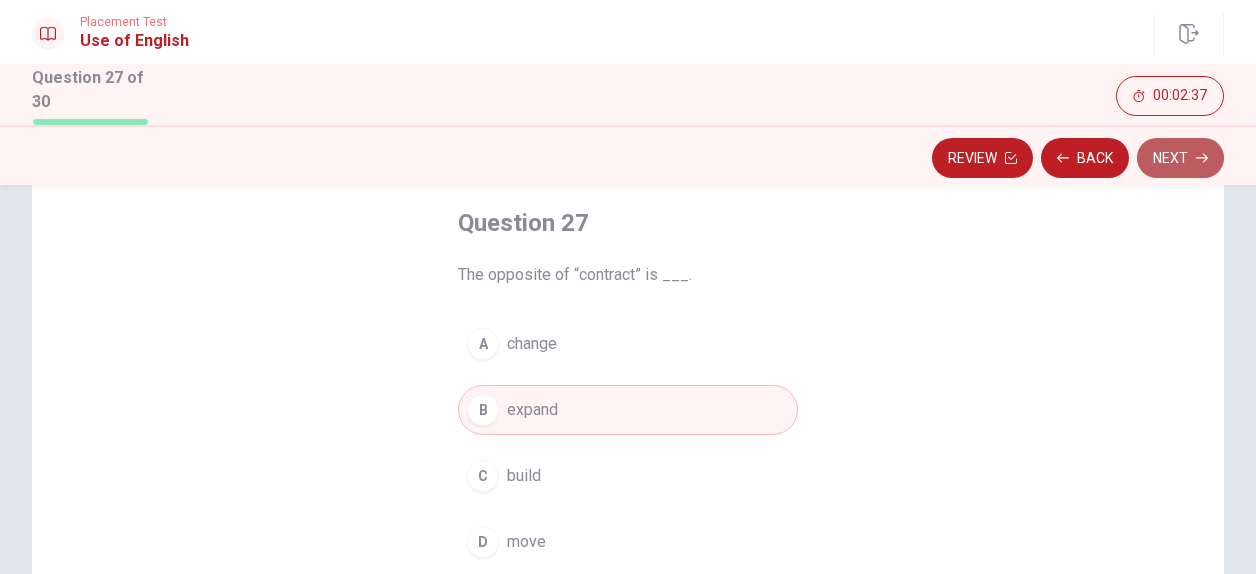 click on "Next" at bounding box center (1180, 158) 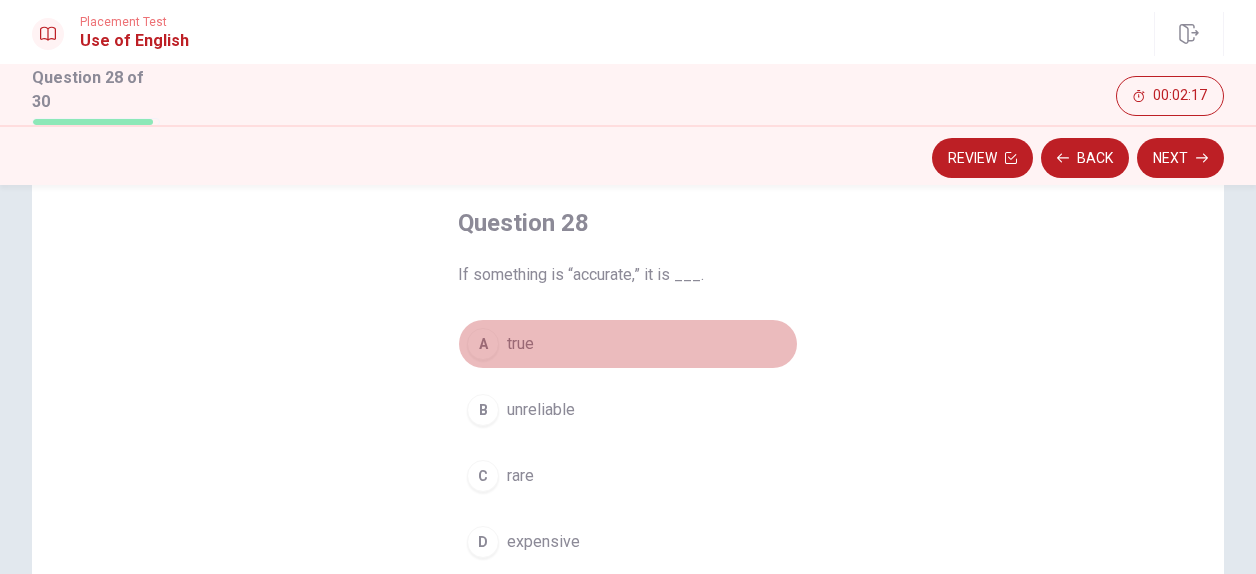 click on "A" at bounding box center (483, 344) 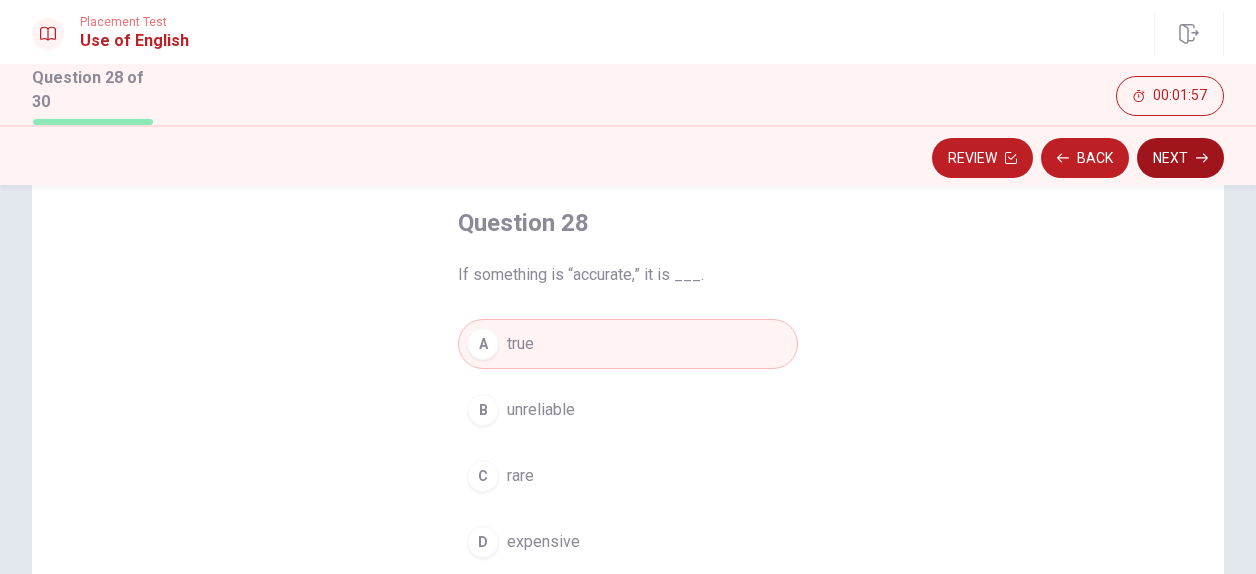 click on "Next" at bounding box center [1180, 158] 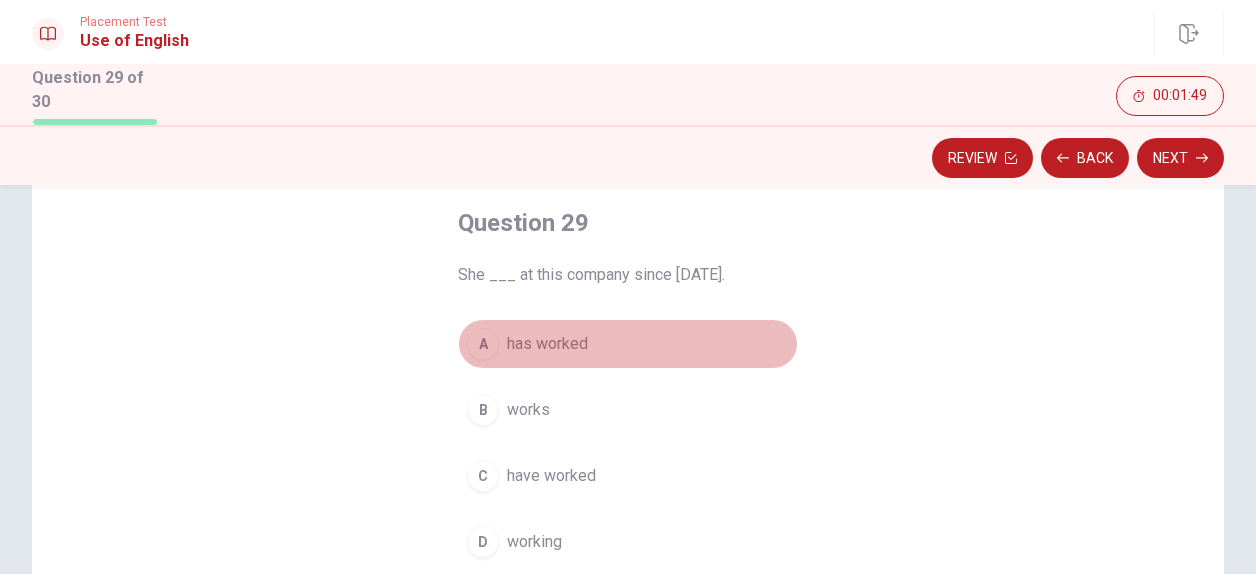 click on "A" at bounding box center [483, 344] 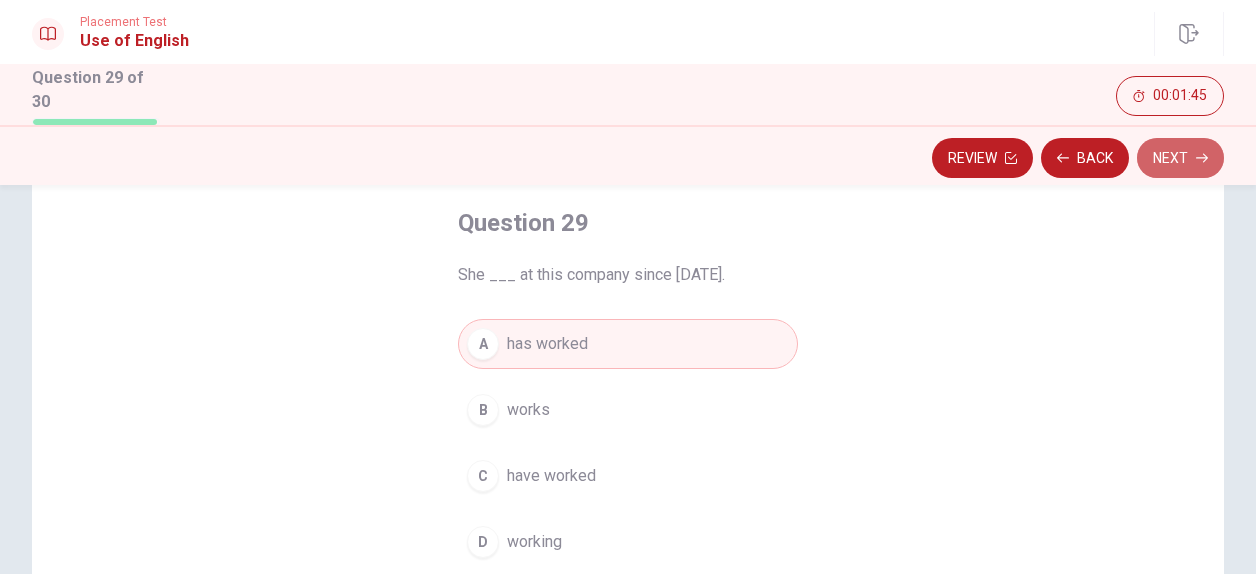 drag, startPoint x: 1176, startPoint y: 149, endPoint x: 1163, endPoint y: 155, distance: 14.3178215 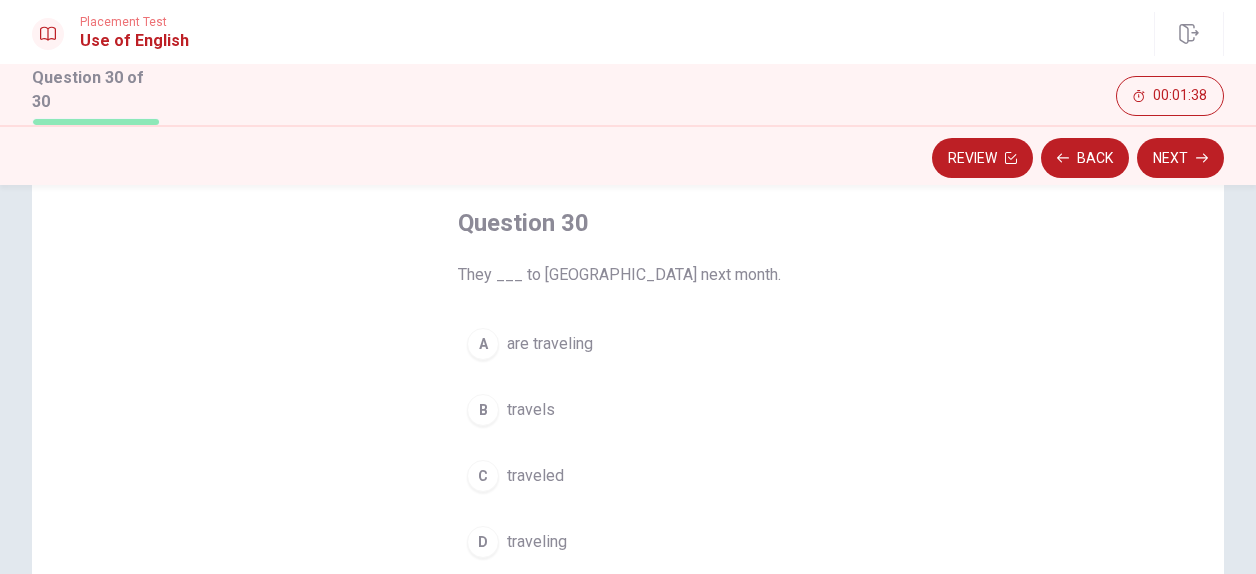 click on "A" at bounding box center (483, 344) 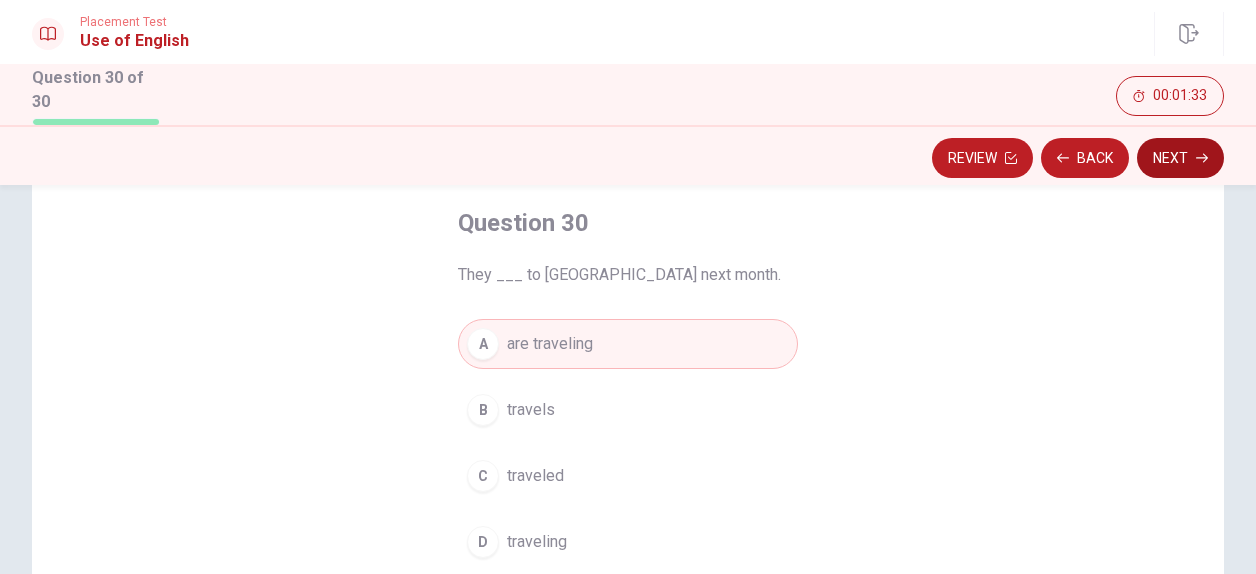 click on "Next" at bounding box center [1180, 158] 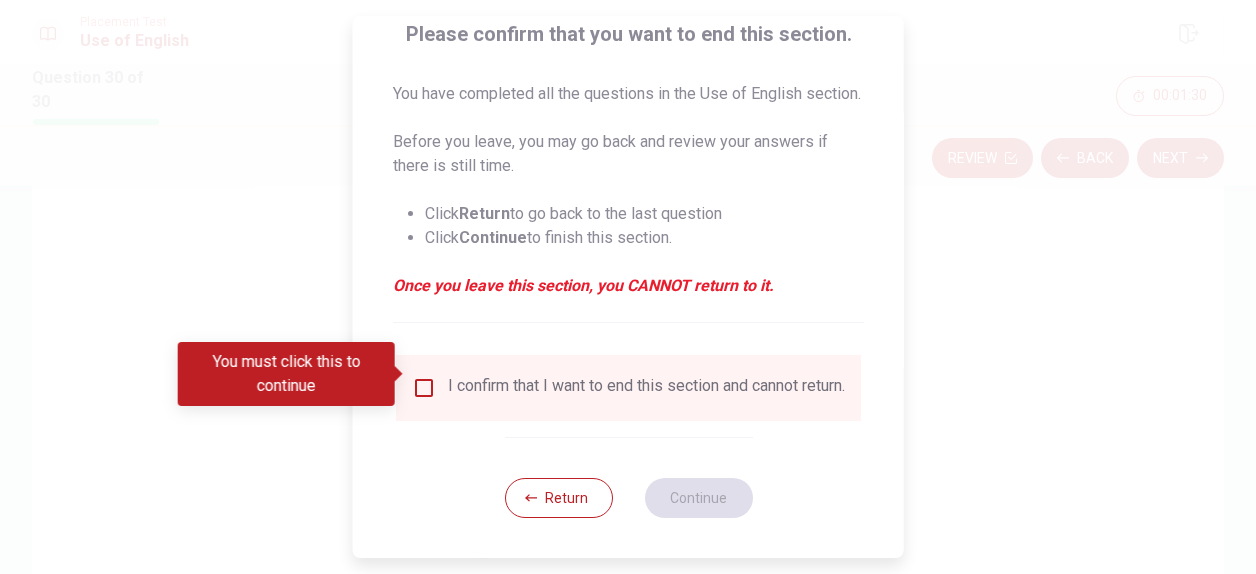 scroll, scrollTop: 196, scrollLeft: 0, axis: vertical 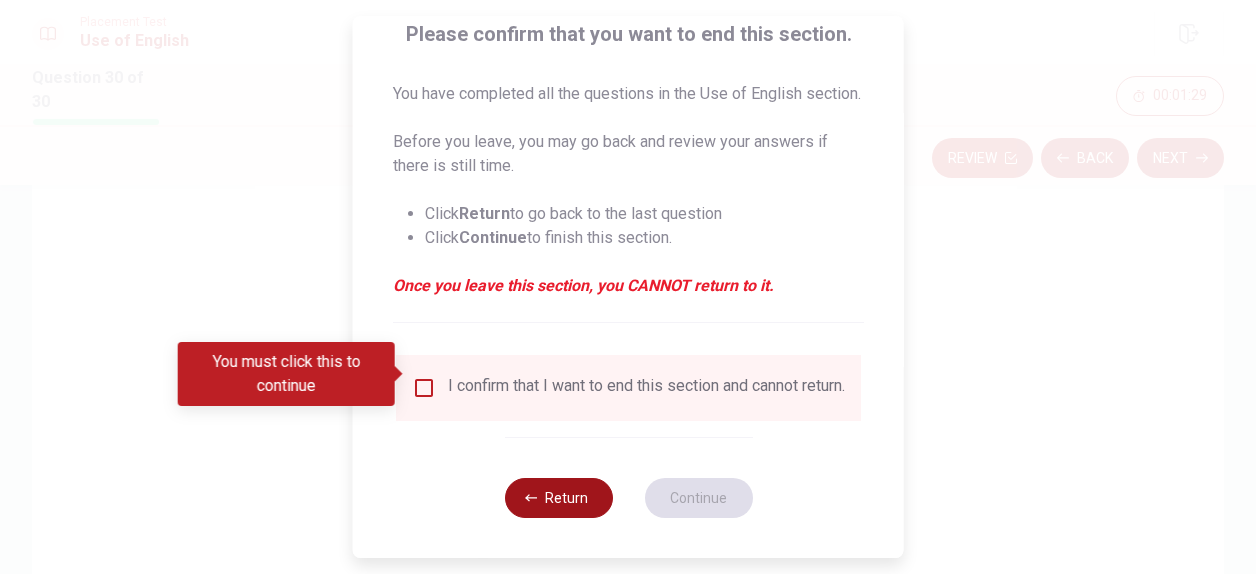 click 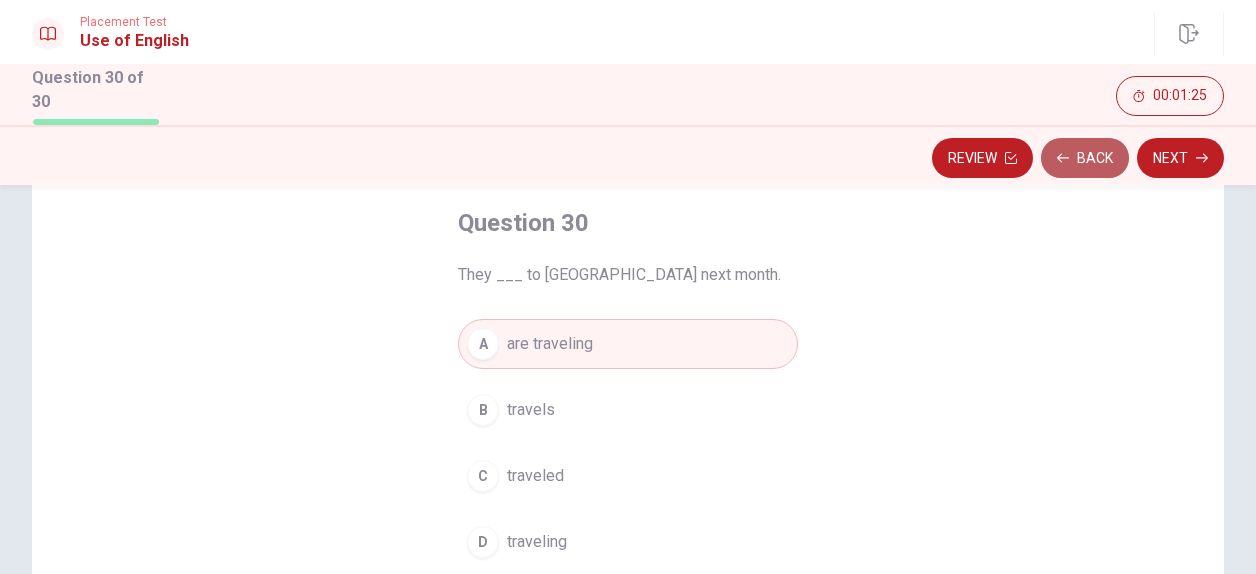 click on "Back" at bounding box center (1085, 158) 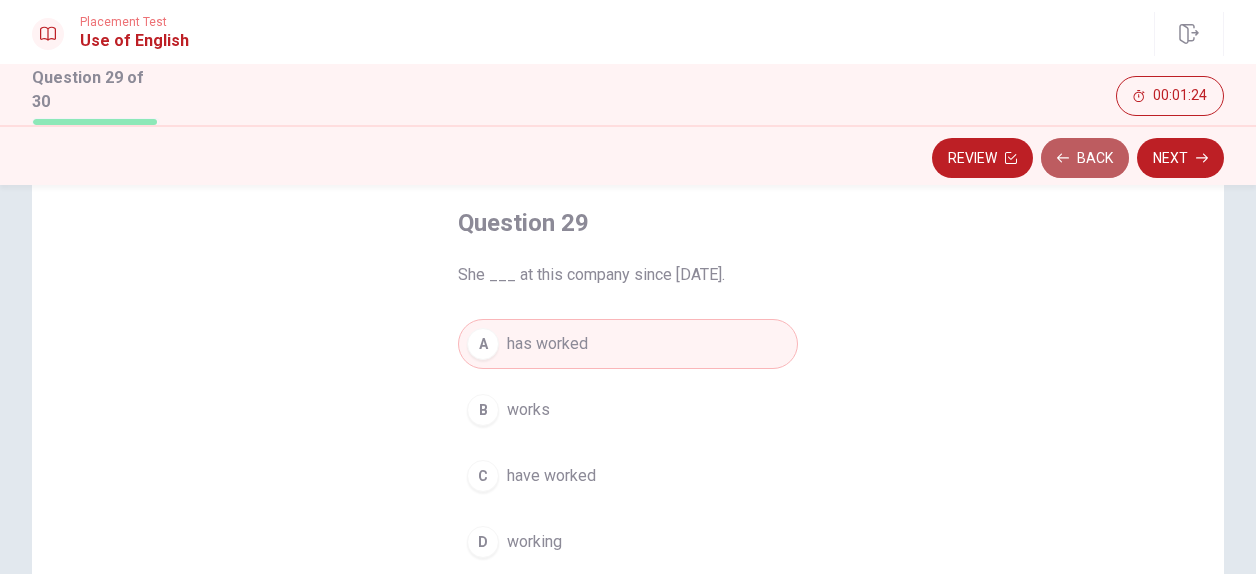 click on "Back" at bounding box center [1085, 158] 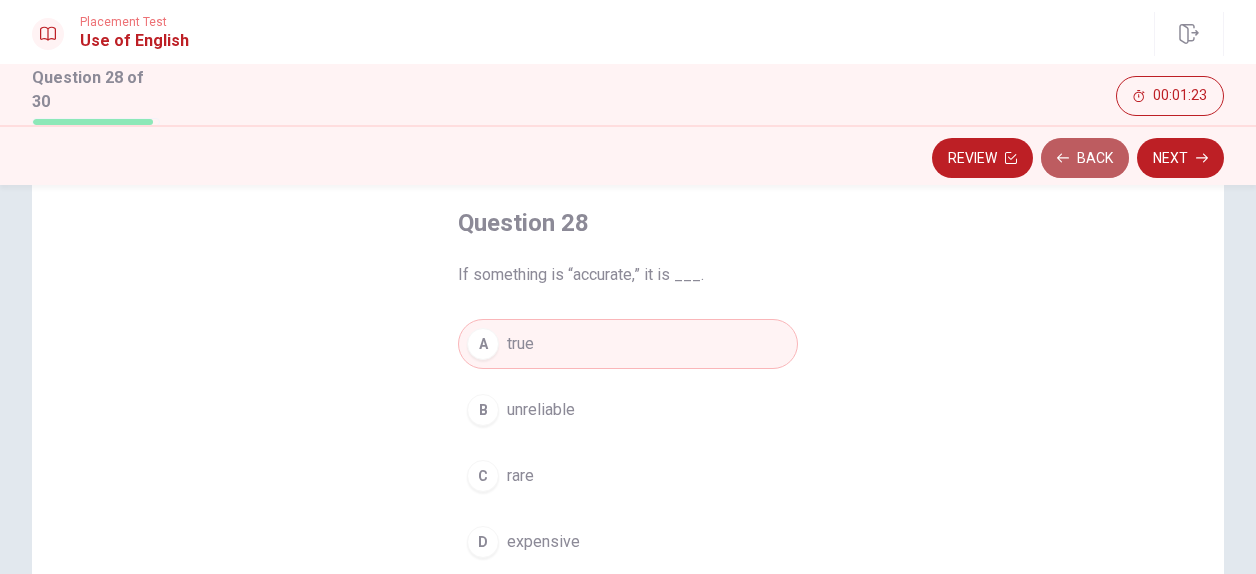 click on "Back" at bounding box center [1085, 158] 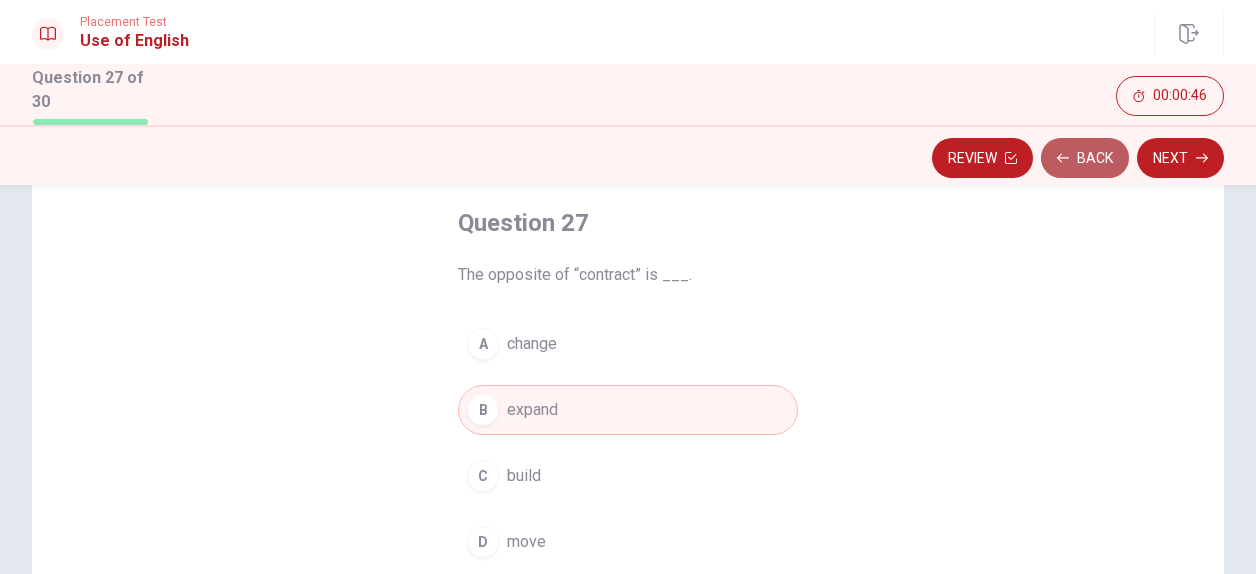 click on "Back" at bounding box center (1085, 158) 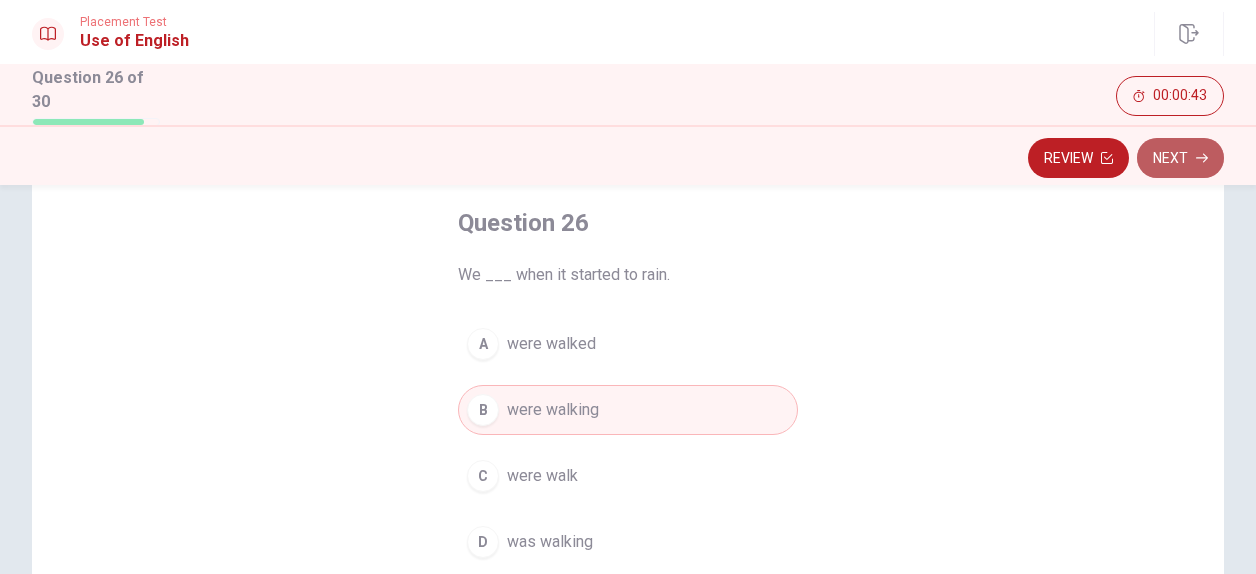 click on "Next" at bounding box center (1180, 158) 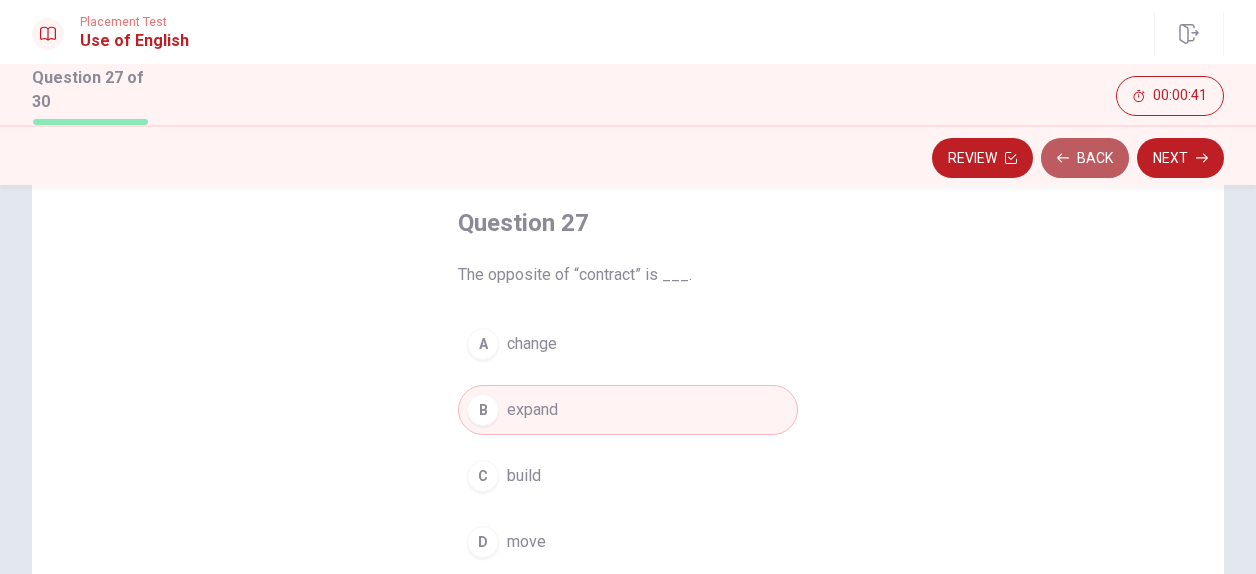 click on "Back" at bounding box center (1085, 158) 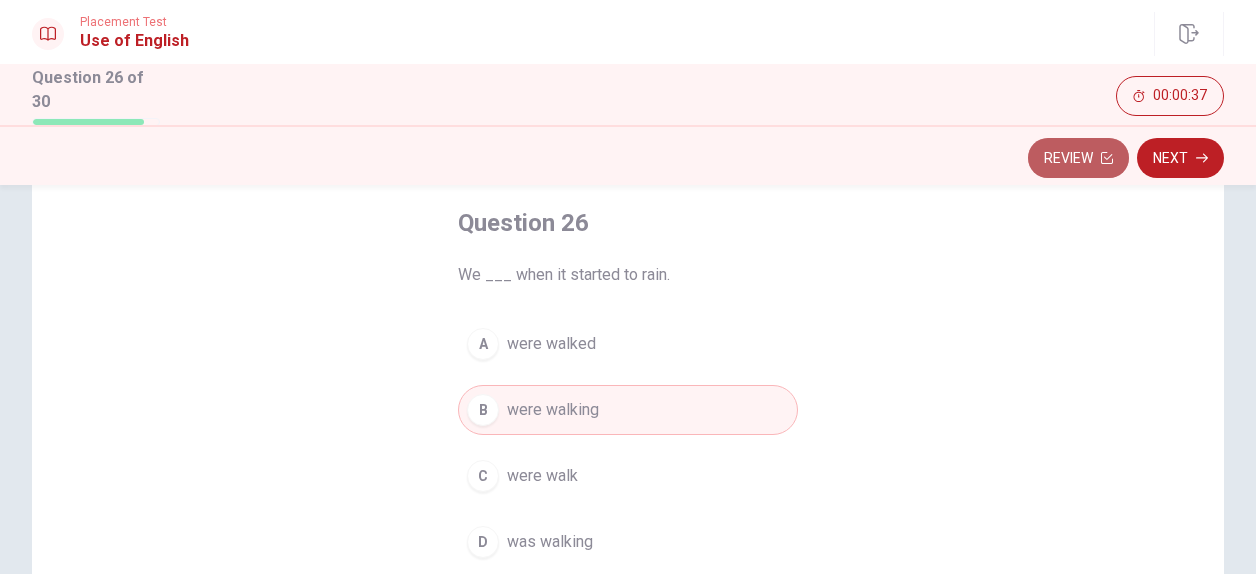 click on "Review" at bounding box center [1078, 158] 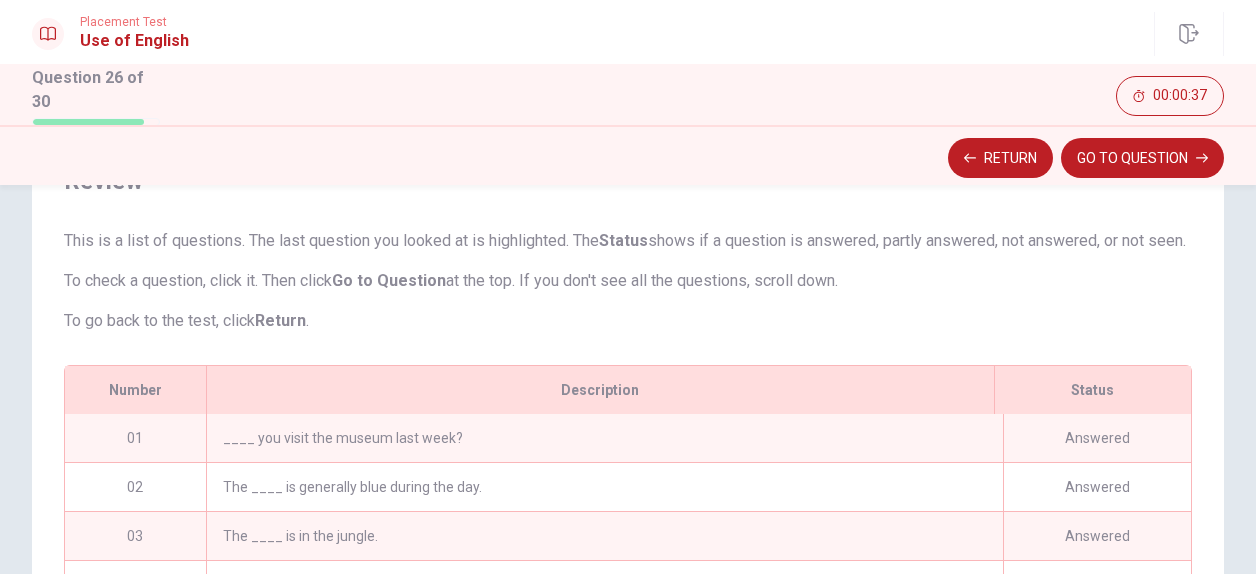 scroll, scrollTop: 168, scrollLeft: 0, axis: vertical 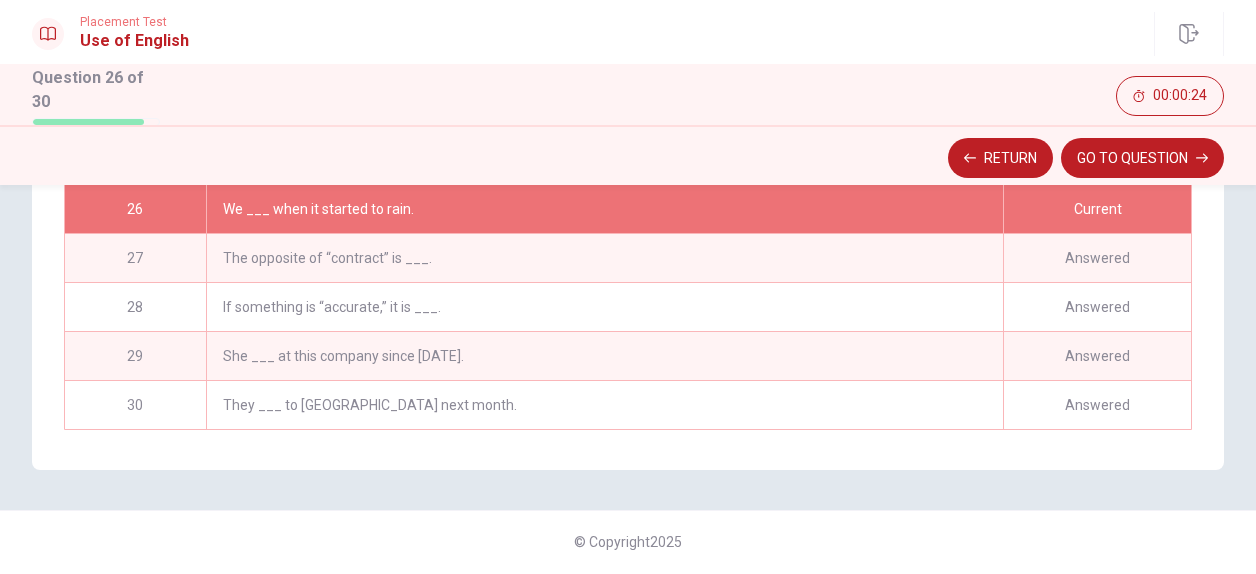 click on "Current" at bounding box center (1097, 209) 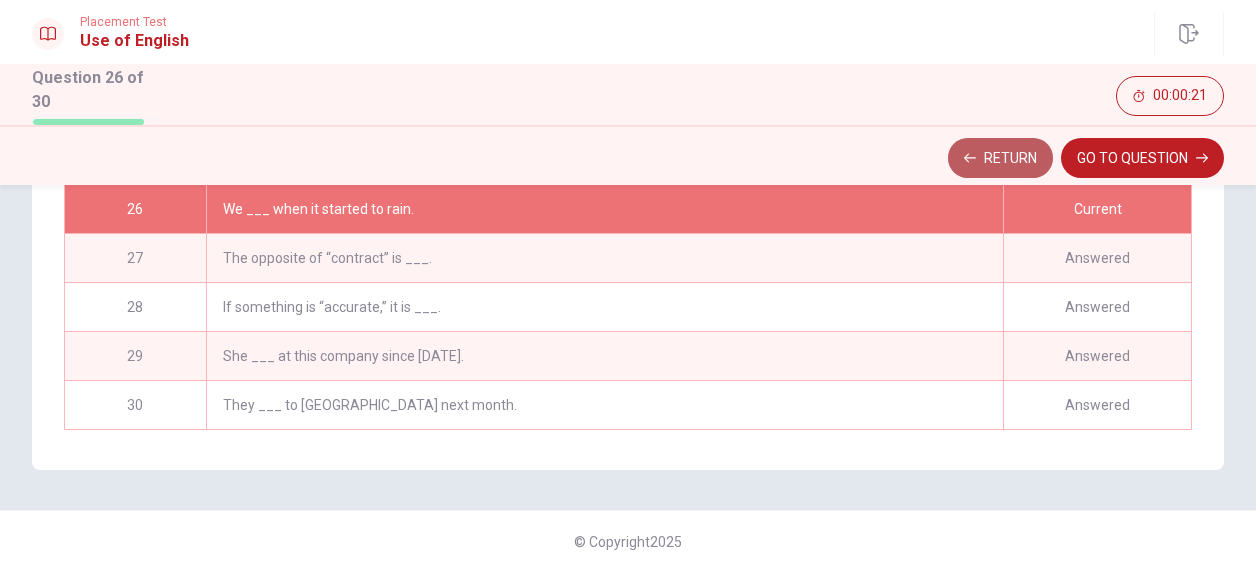 click on "Return" at bounding box center [1000, 158] 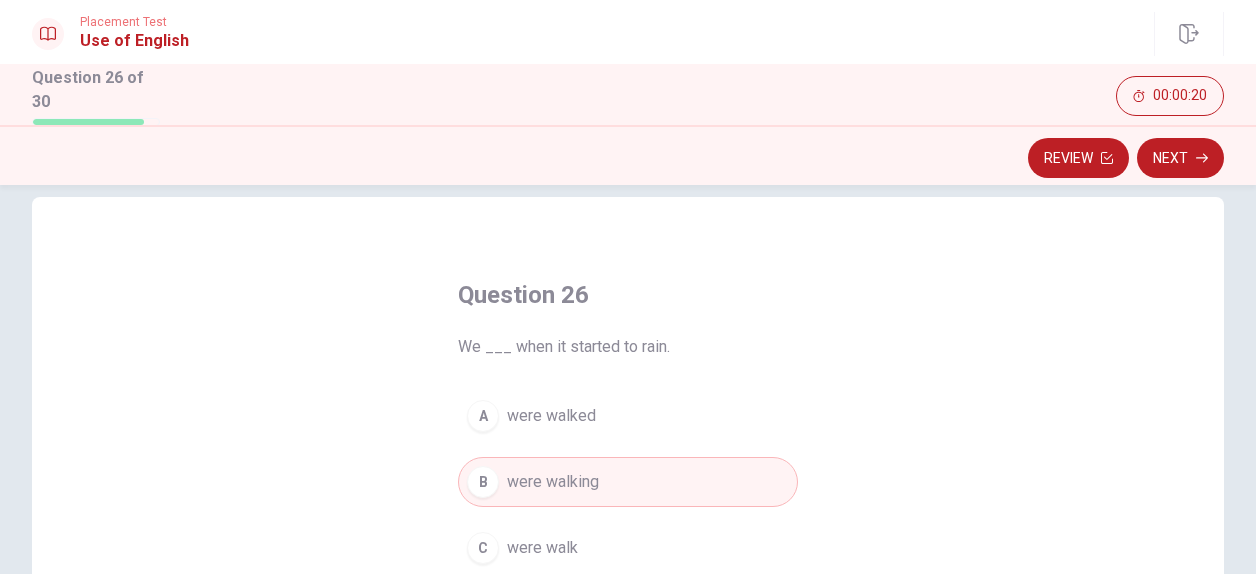 scroll, scrollTop: 0, scrollLeft: 0, axis: both 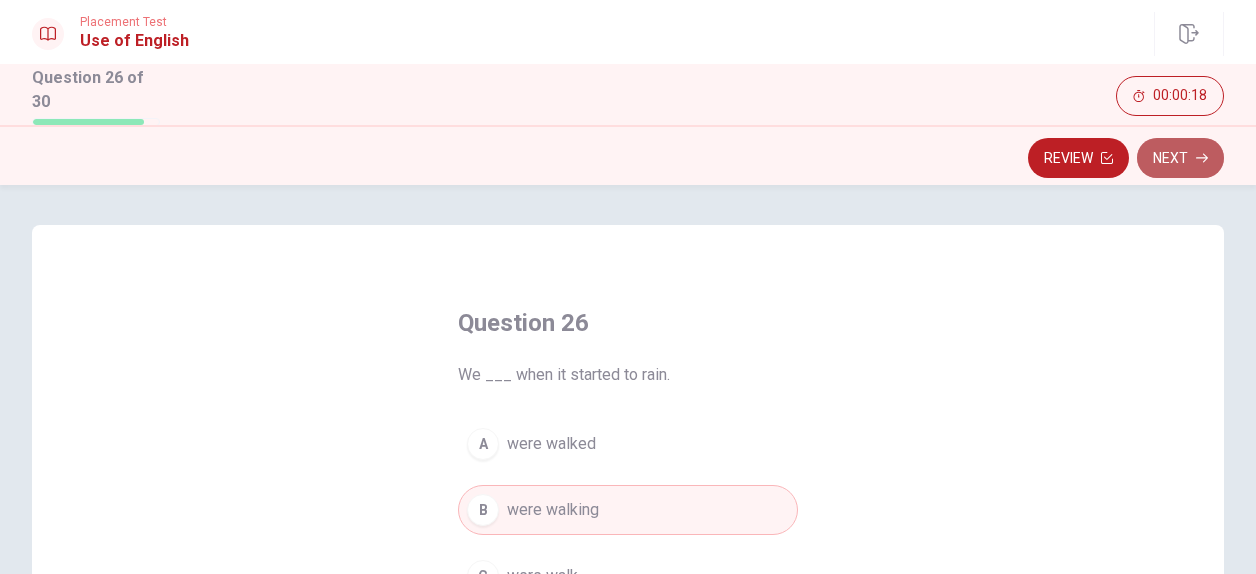 click on "Next" at bounding box center (1180, 158) 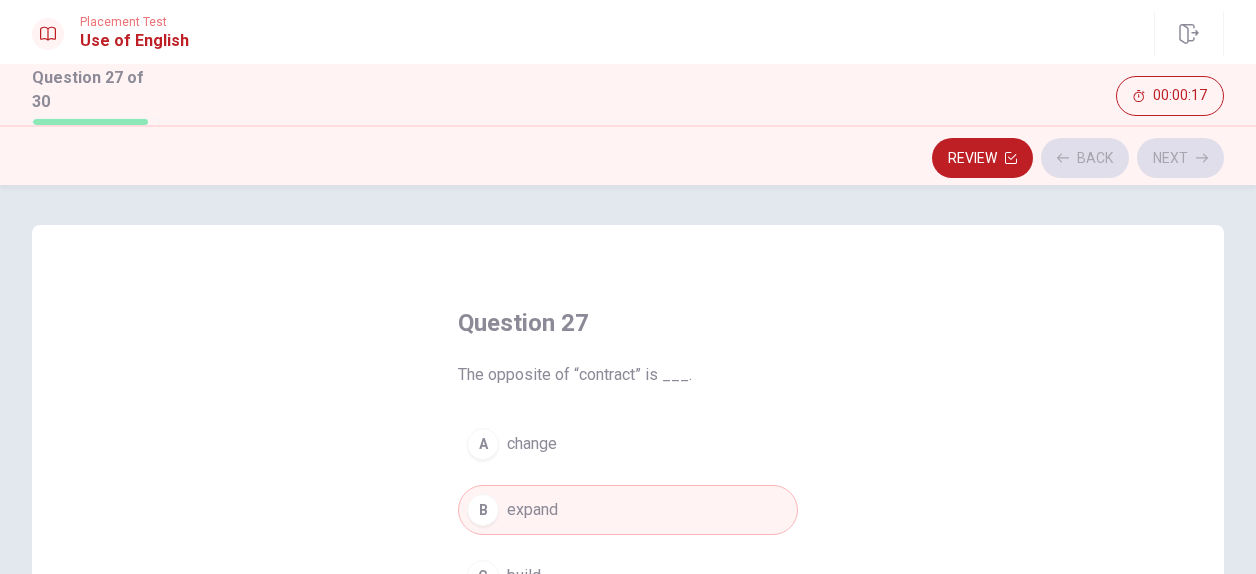 click on "Review Back Next" at bounding box center (628, 158) 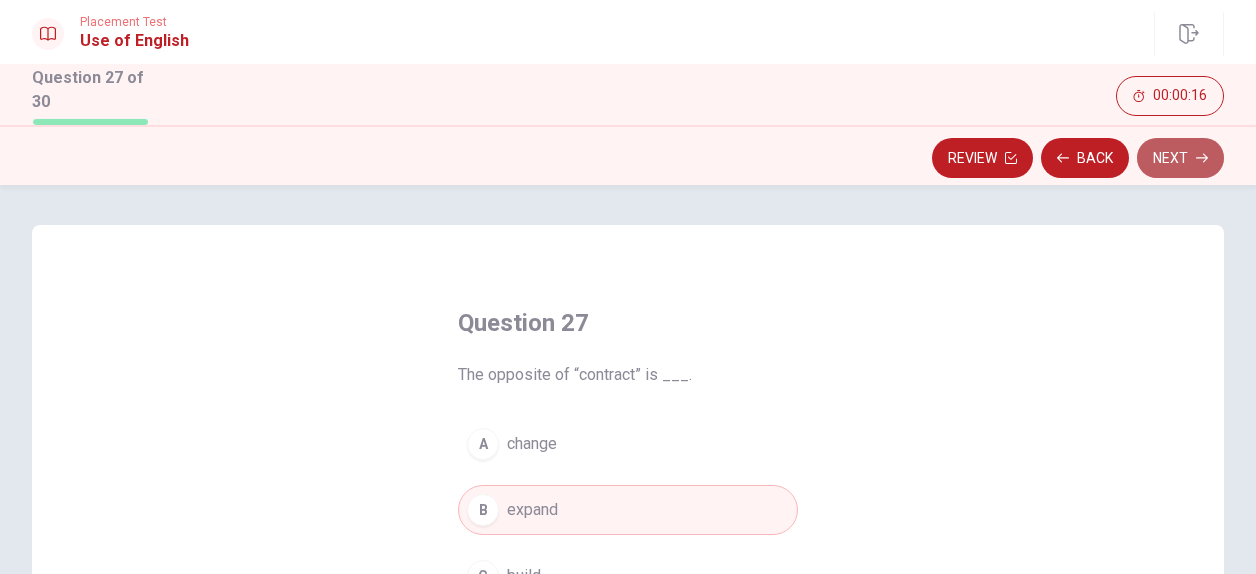 click on "Next" at bounding box center [1180, 158] 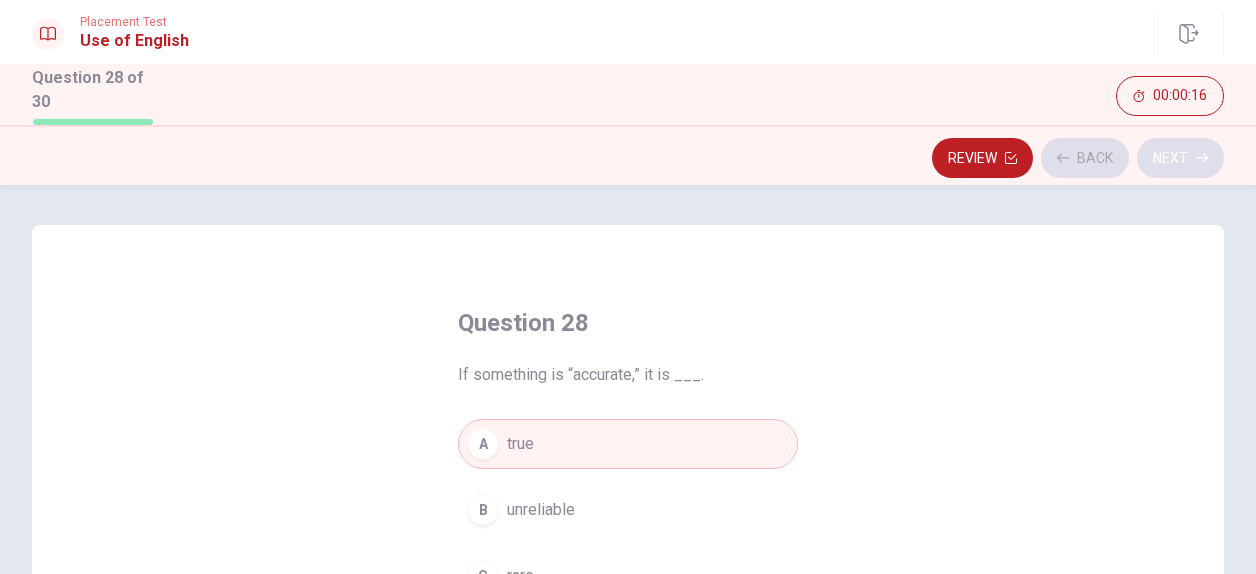 click on "Review Back Next" at bounding box center (628, 158) 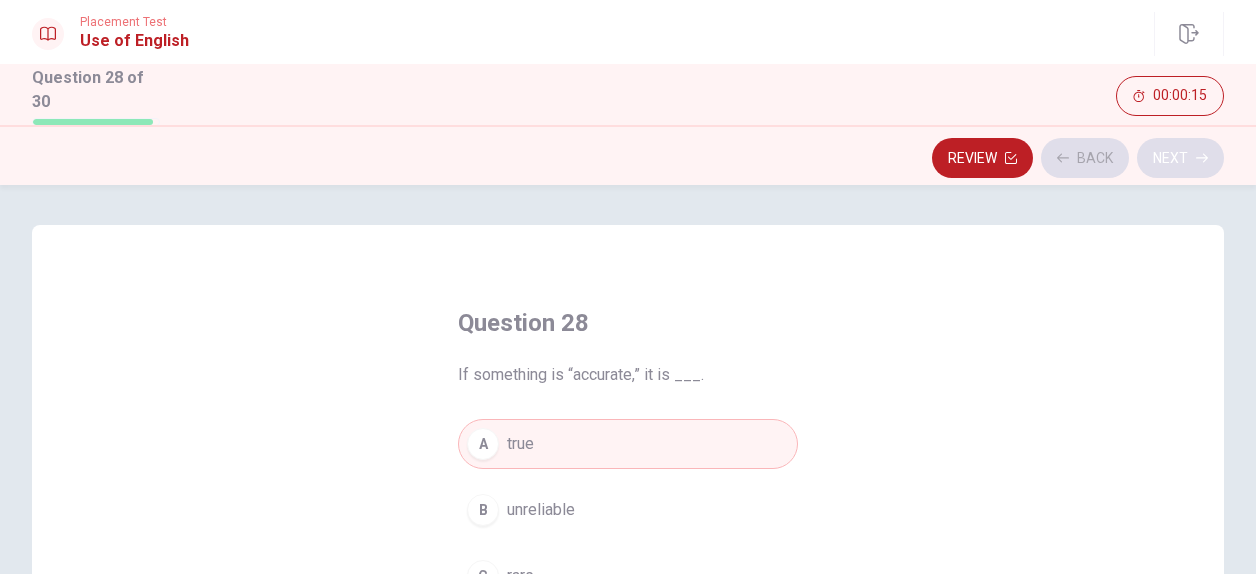 click on "Next" at bounding box center [1180, 158] 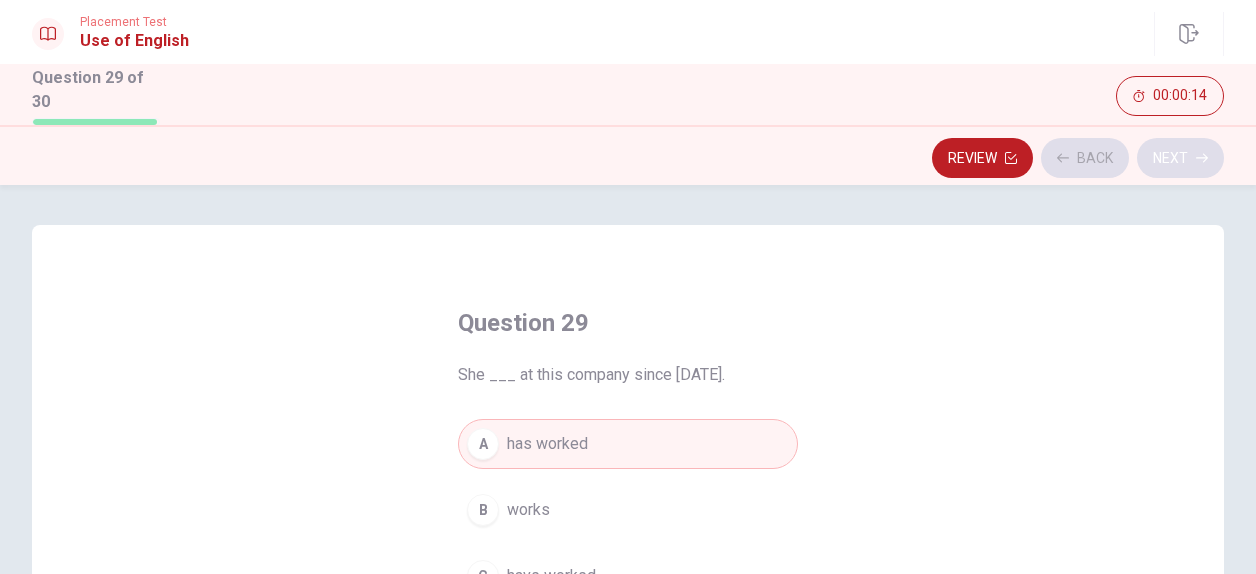 click on "Review Back Next" at bounding box center [628, 158] 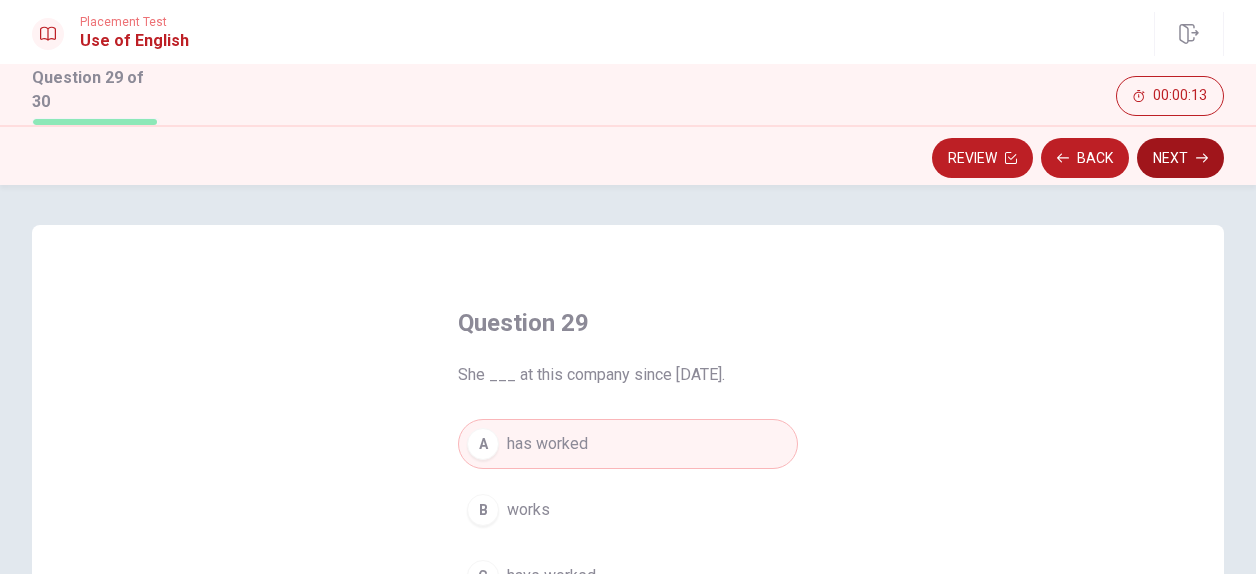 click on "Next" at bounding box center (1180, 158) 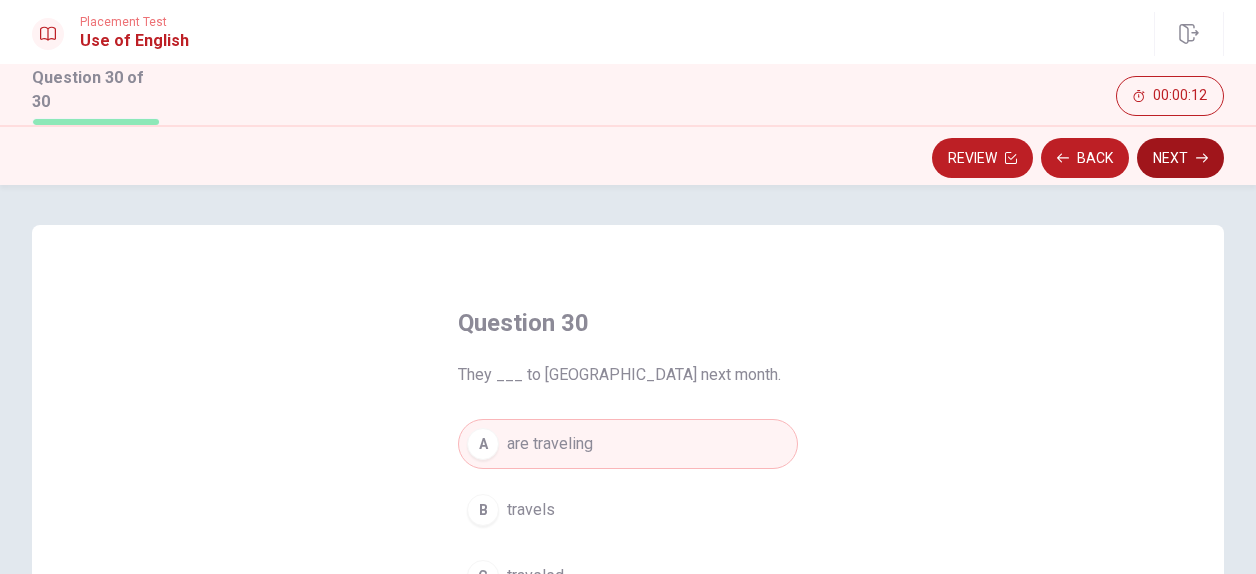 click on "Review Back Next" at bounding box center (628, 158) 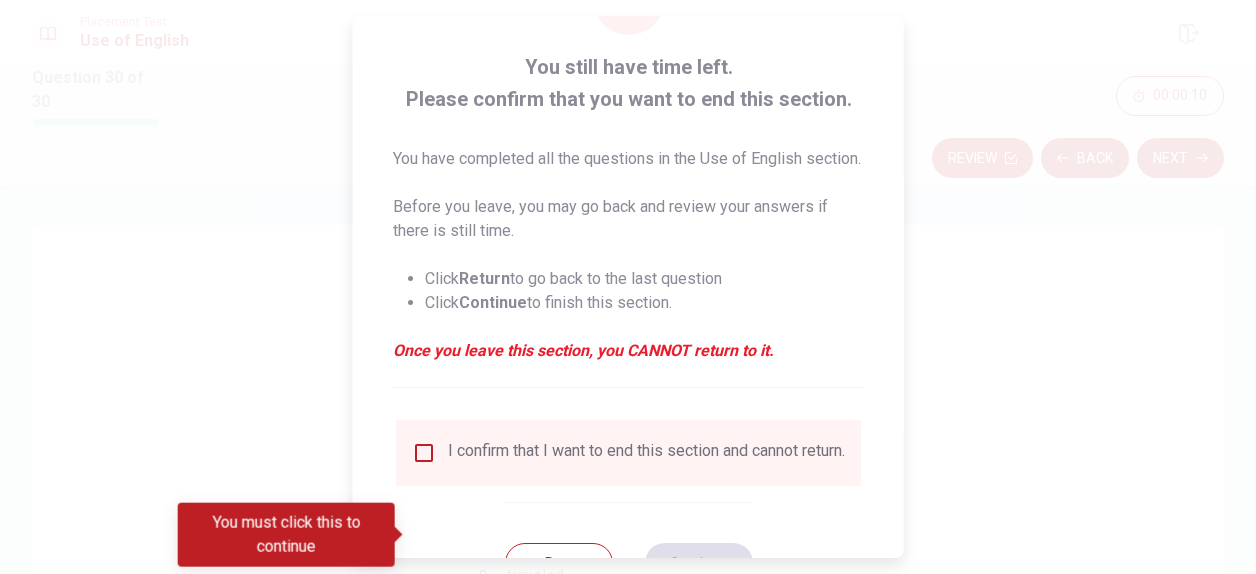 scroll, scrollTop: 196, scrollLeft: 0, axis: vertical 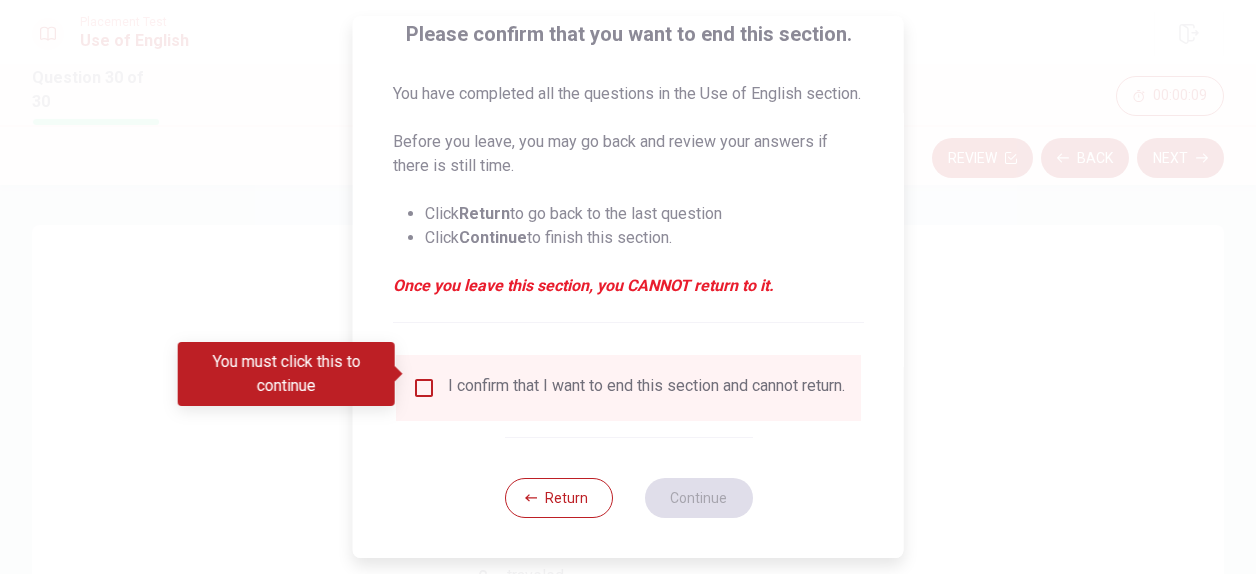 click on "I confirm that I want to end this section and cannot return." at bounding box center [628, 388] 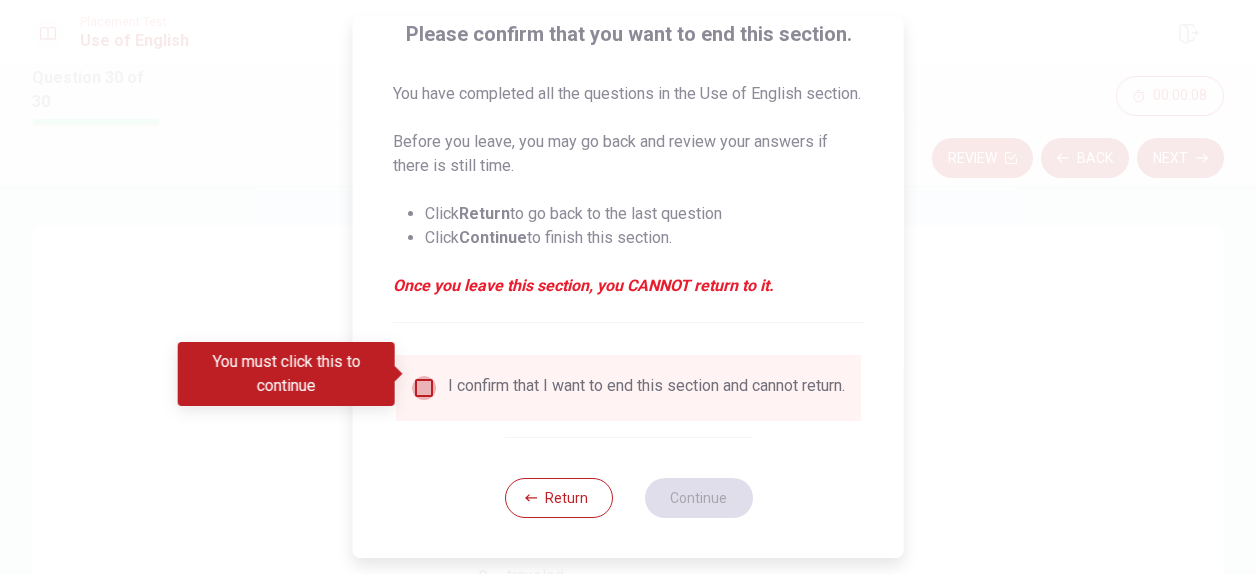 click on "I confirm that I want to end this section and cannot return." at bounding box center [628, 388] 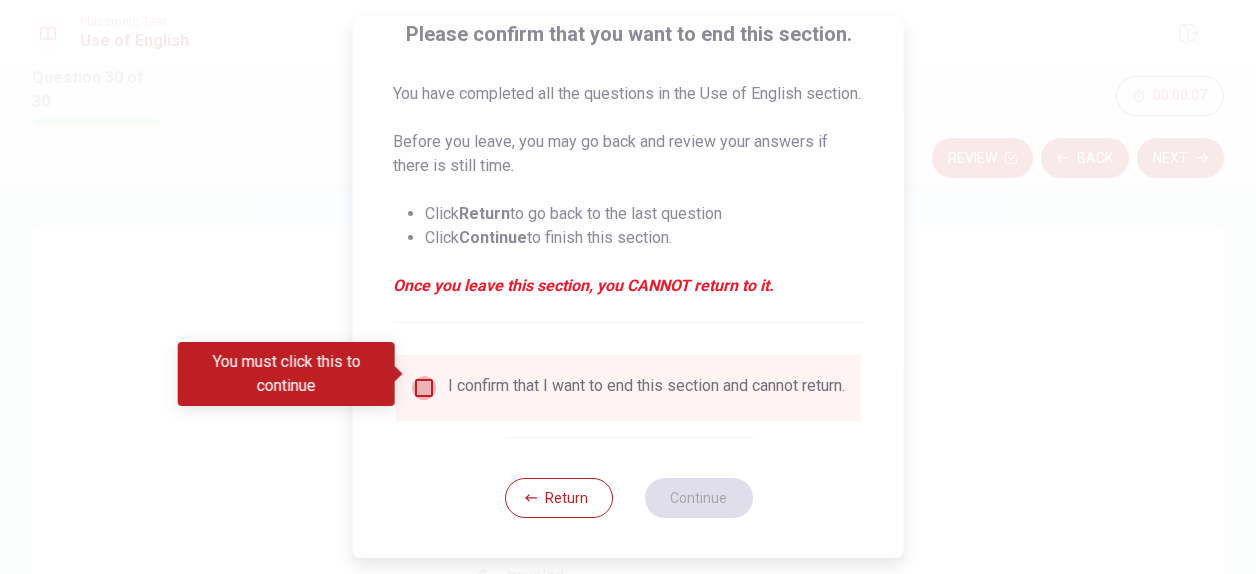 click at bounding box center [424, 388] 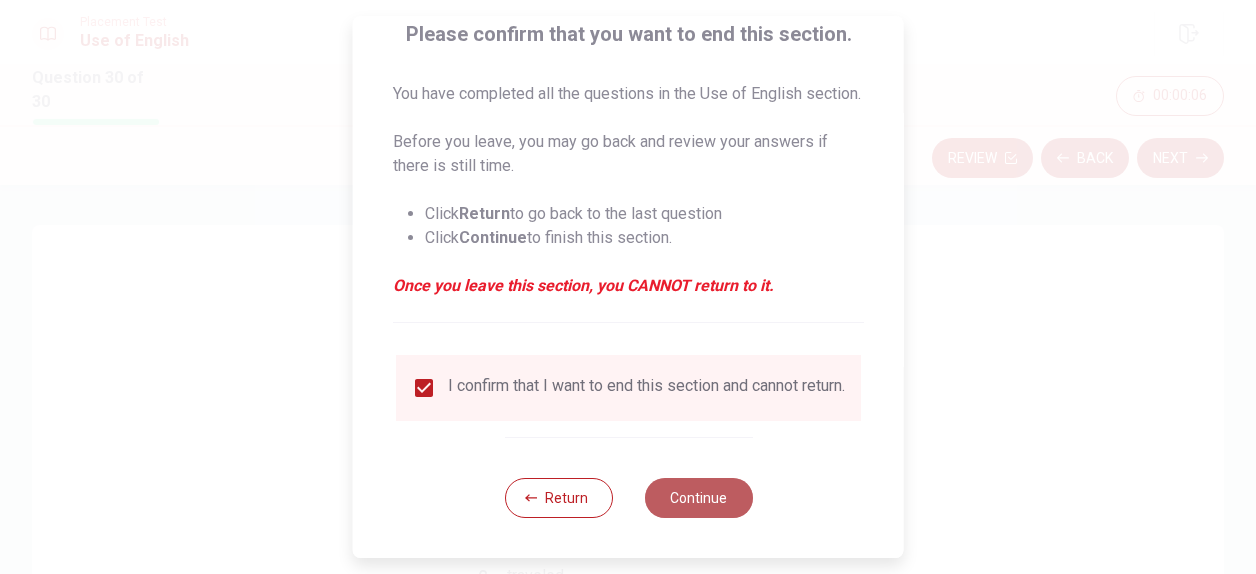click on "Continue" at bounding box center (698, 498) 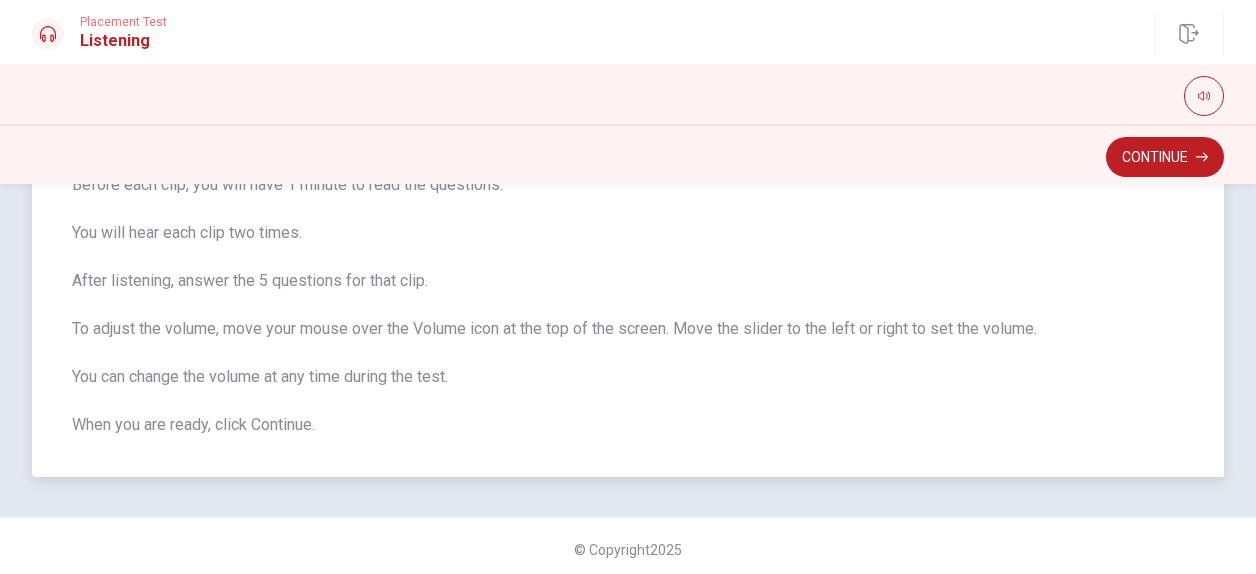 scroll, scrollTop: 218, scrollLeft: 0, axis: vertical 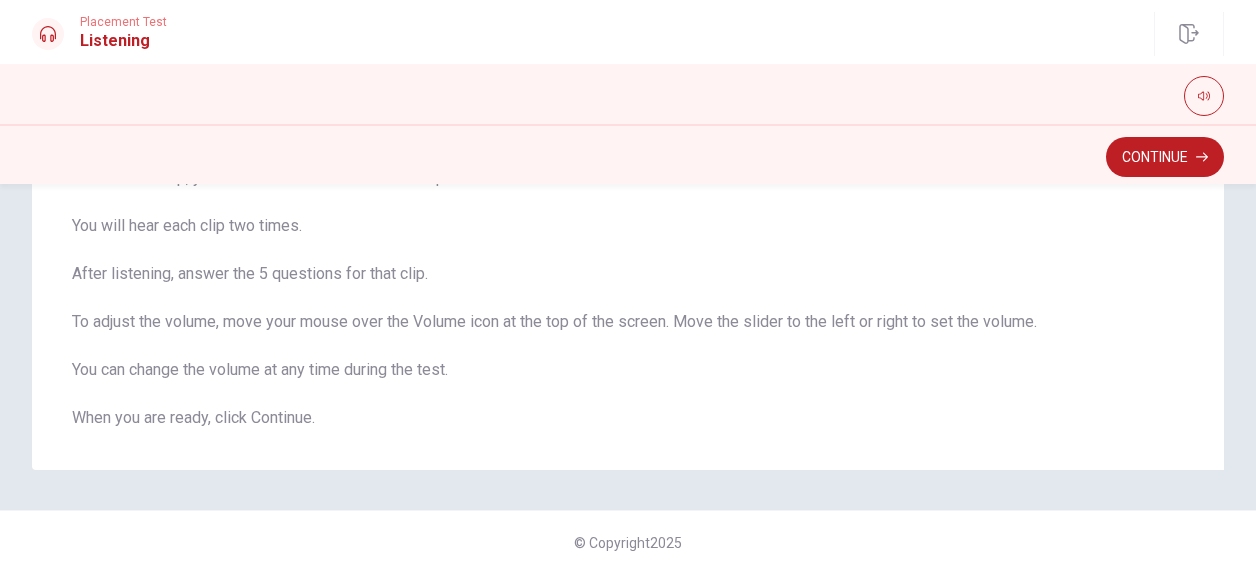 click on "Continue" at bounding box center (1165, 157) 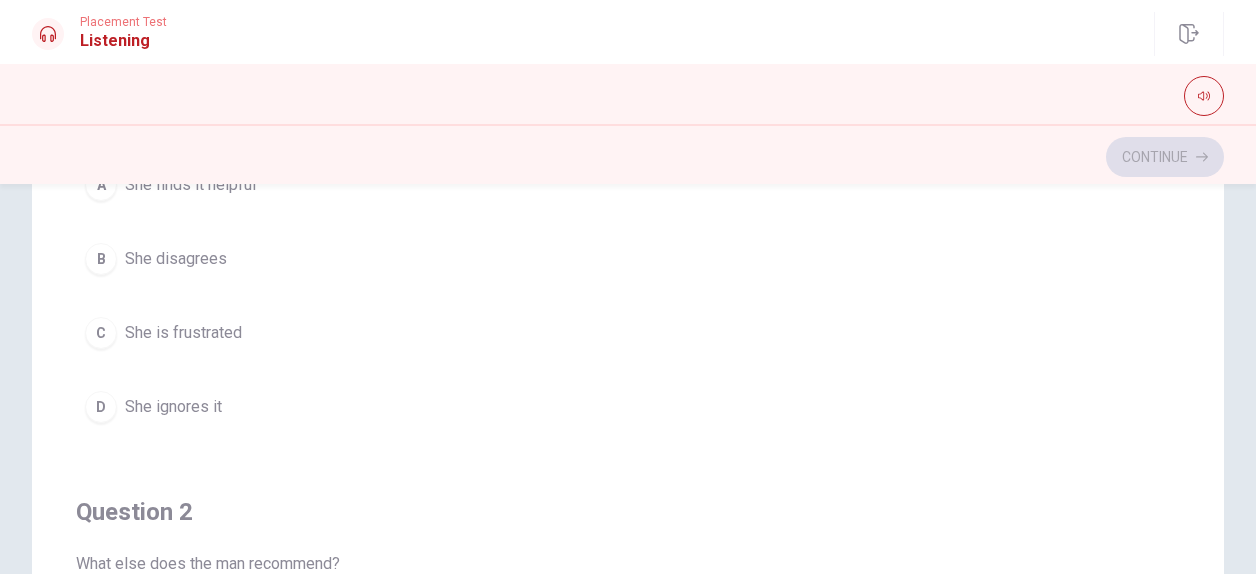 scroll, scrollTop: 0, scrollLeft: 0, axis: both 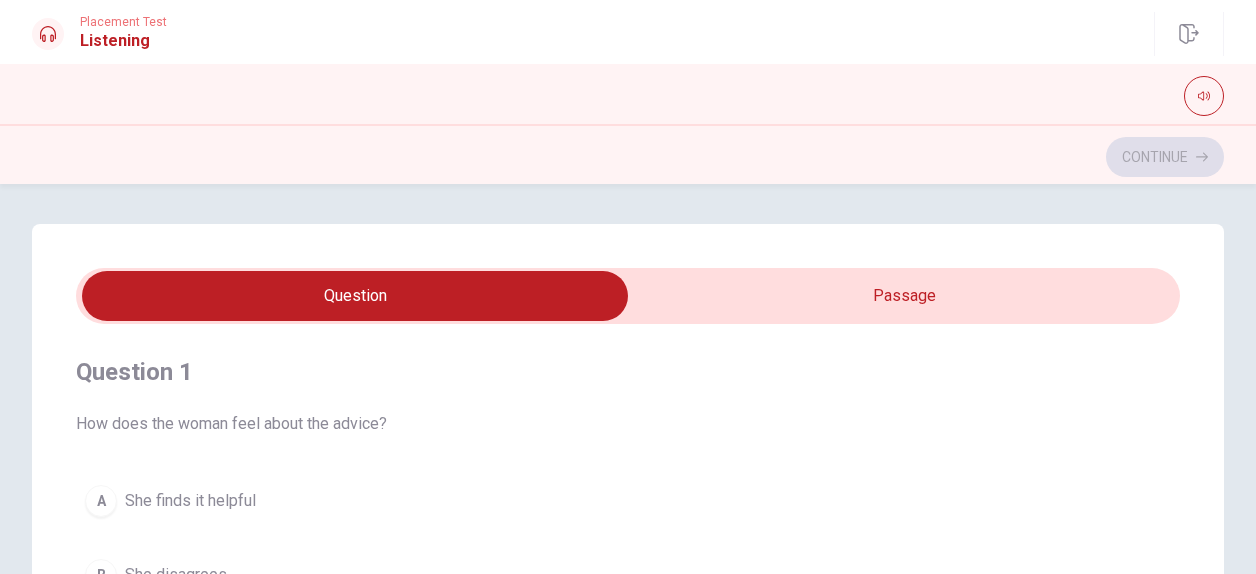 drag, startPoint x: 864, startPoint y: 298, endPoint x: 789, endPoint y: 130, distance: 183.98097 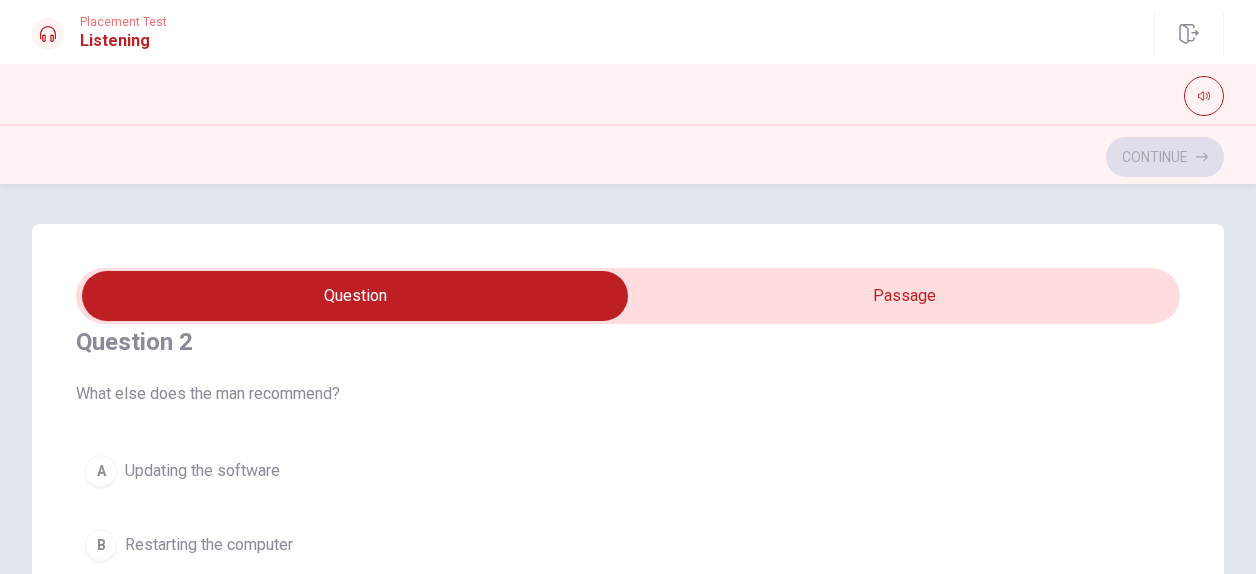 scroll, scrollTop: 500, scrollLeft: 0, axis: vertical 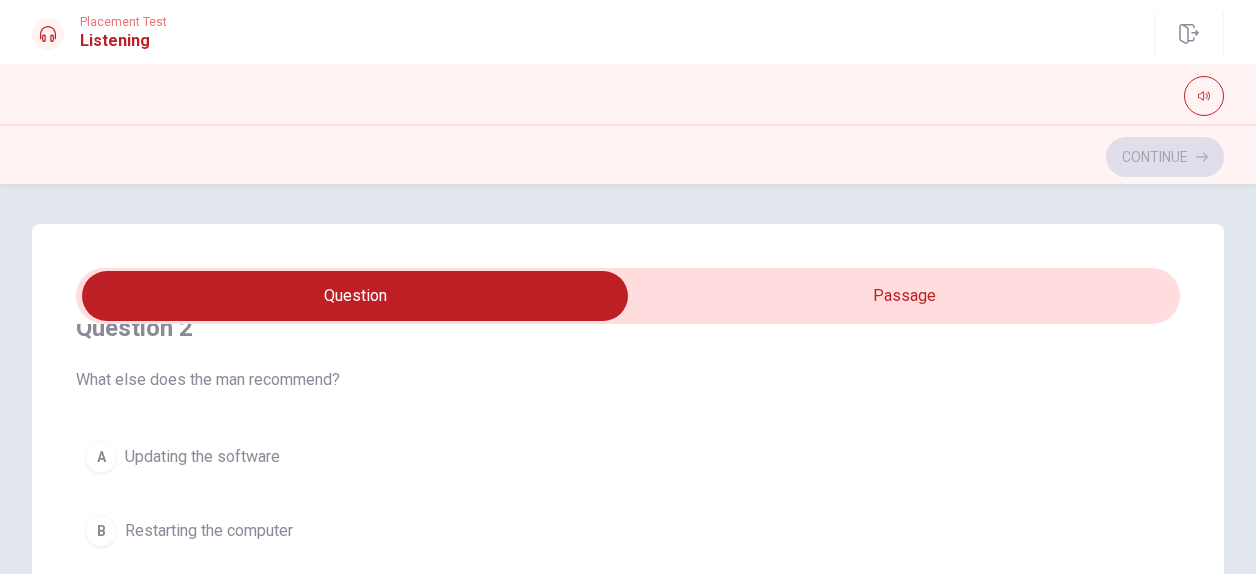 type on "13" 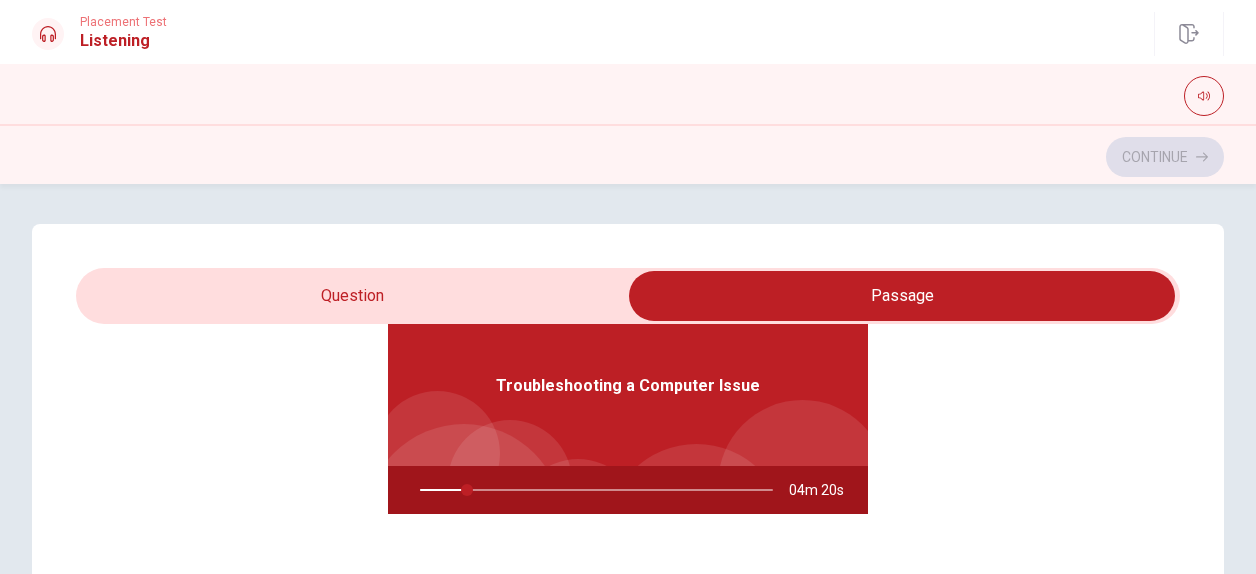 type on "14" 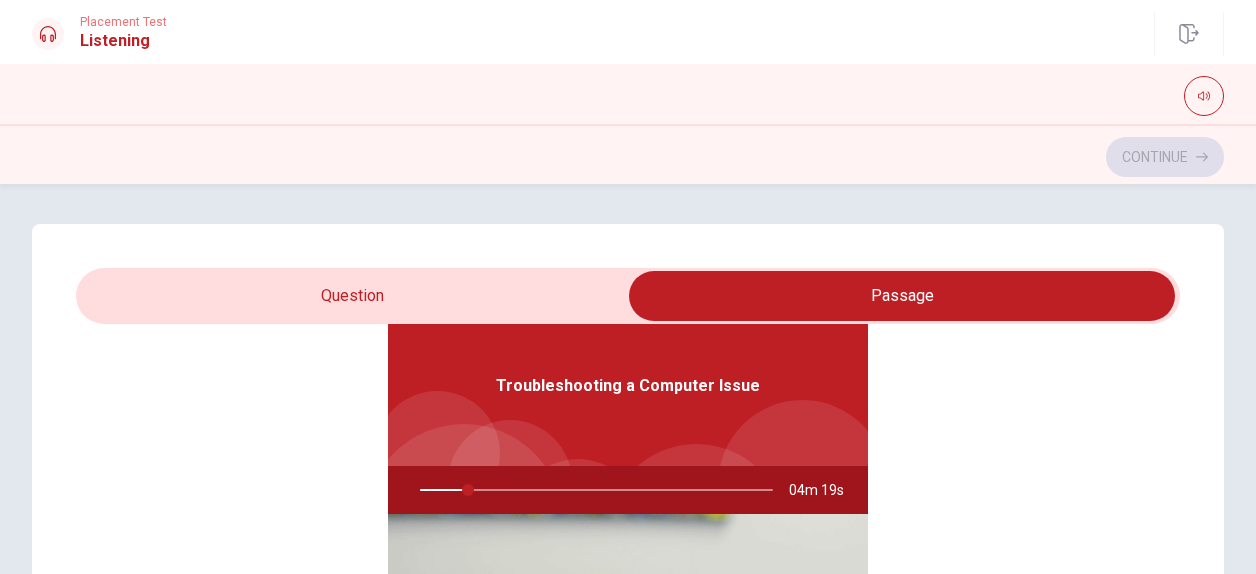 click at bounding box center [902, 296] 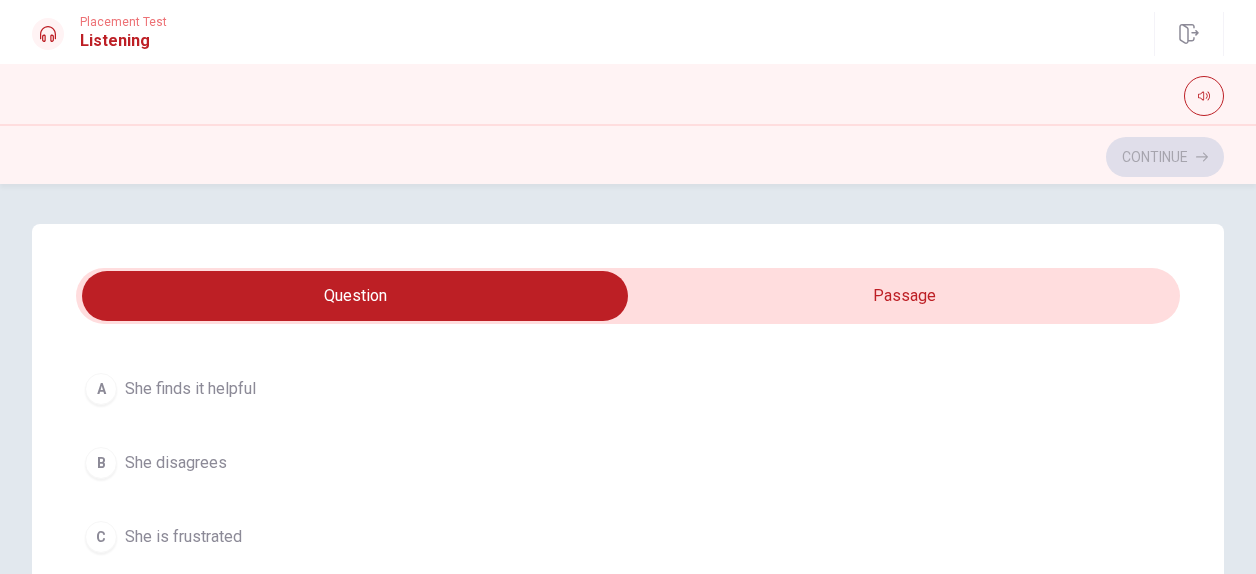 type on "14" 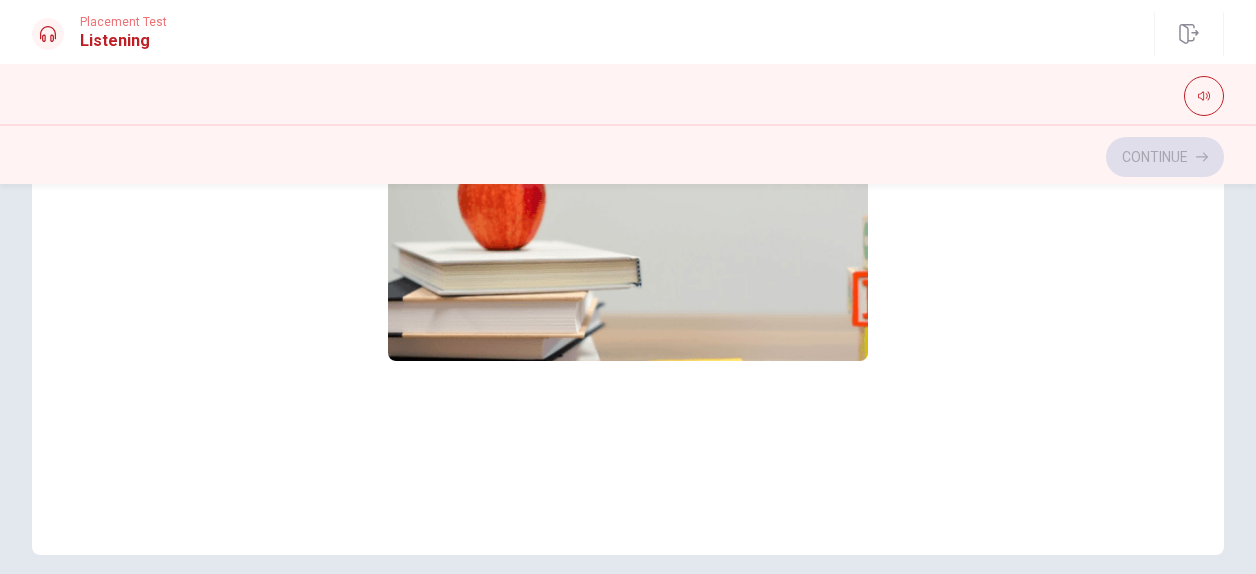 scroll, scrollTop: 500, scrollLeft: 0, axis: vertical 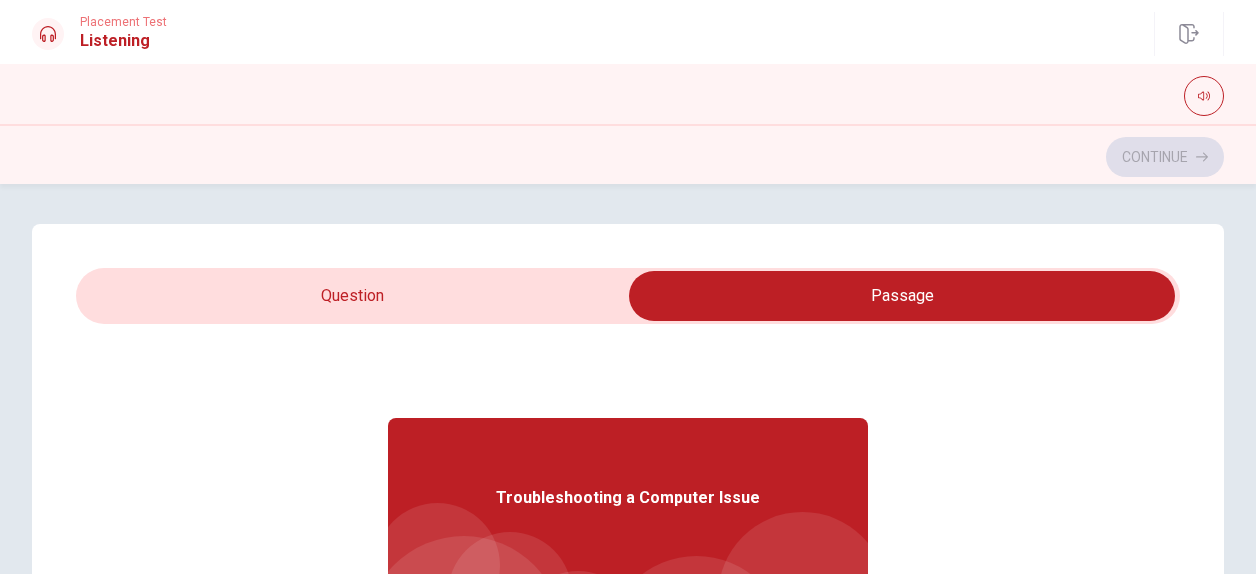 type on "15" 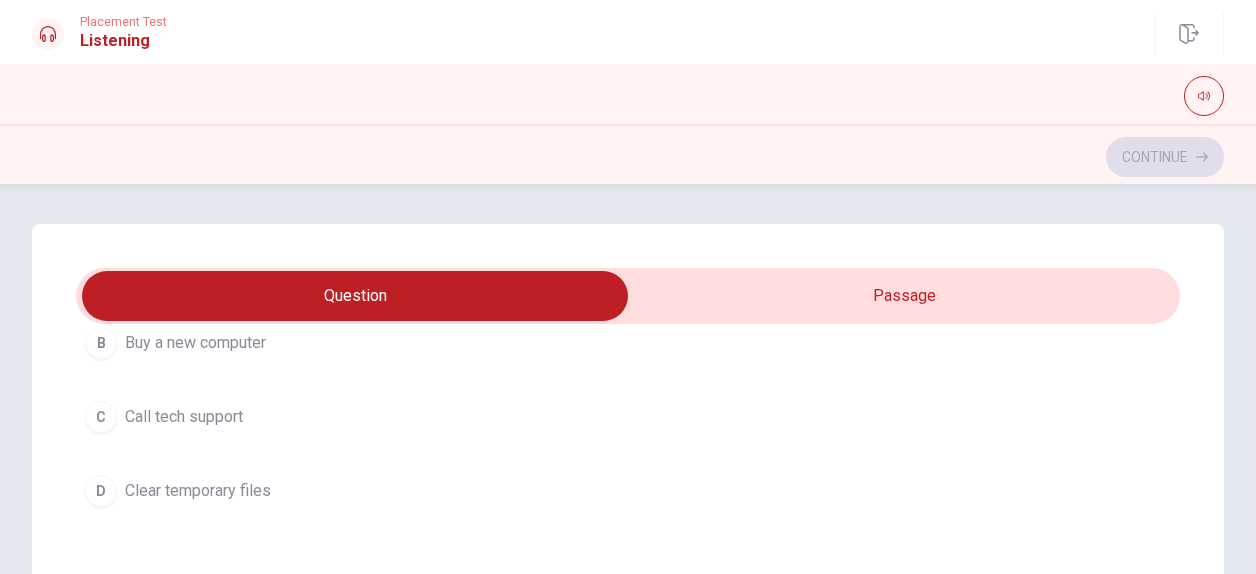 scroll, scrollTop: 1606, scrollLeft: 0, axis: vertical 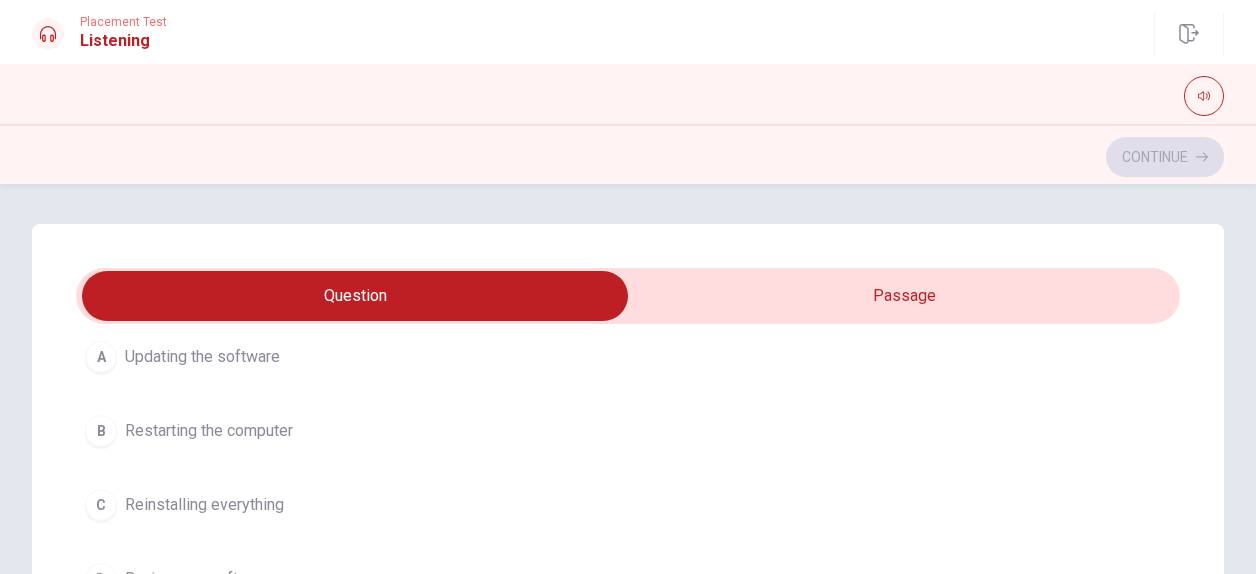 click at bounding box center (355, 296) 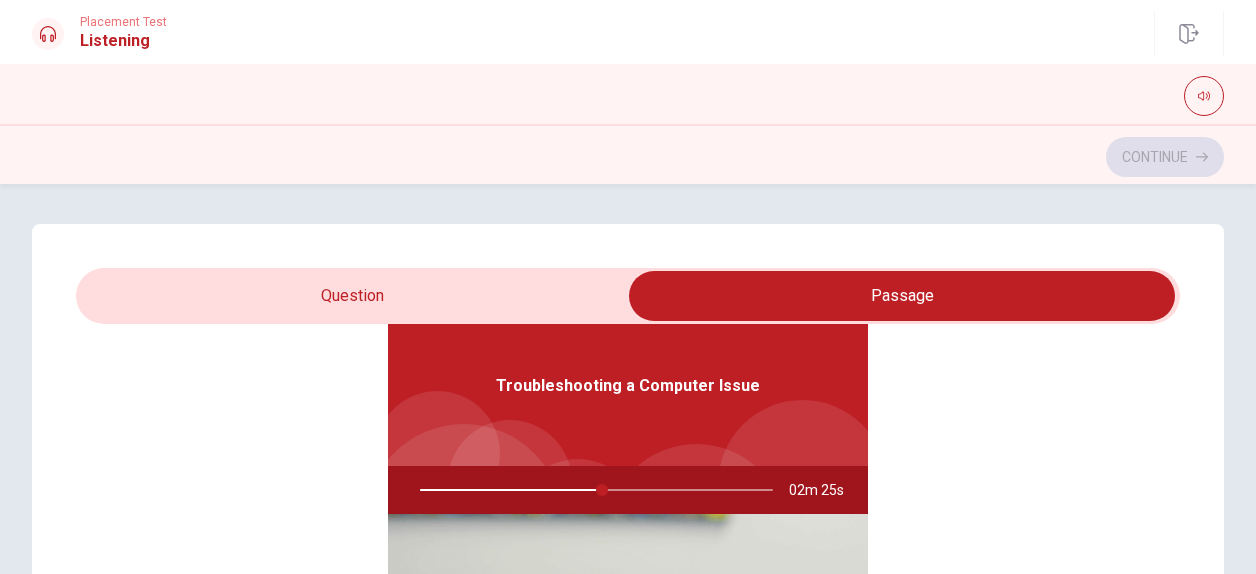 type on "52" 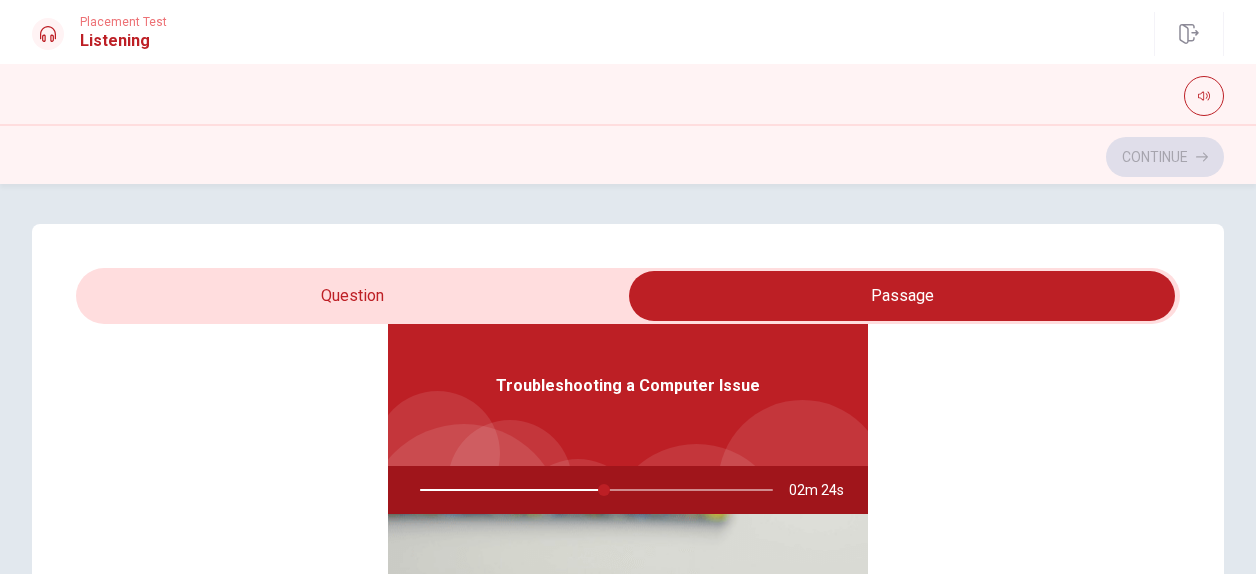 click at bounding box center [902, 296] 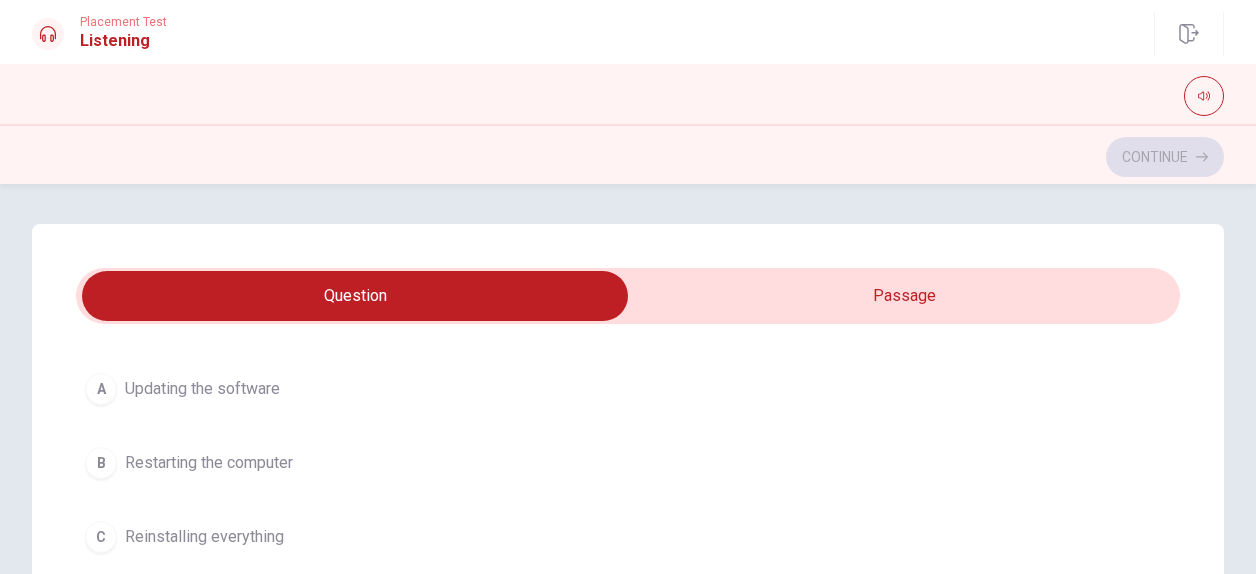 scroll, scrollTop: 612, scrollLeft: 0, axis: vertical 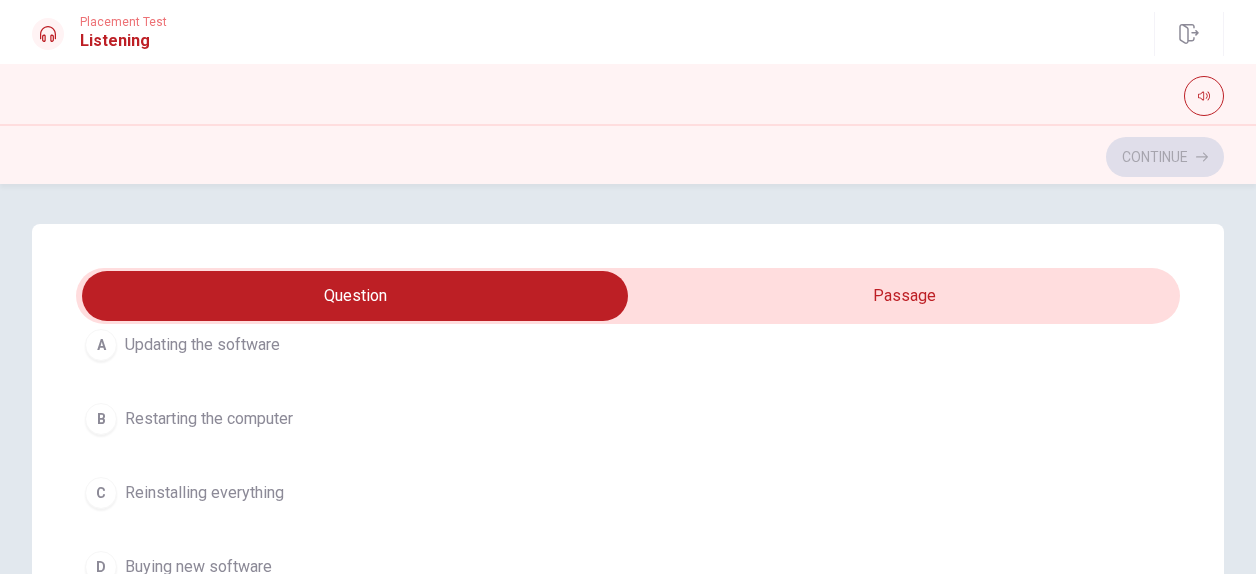 click on "B" at bounding box center [101, 419] 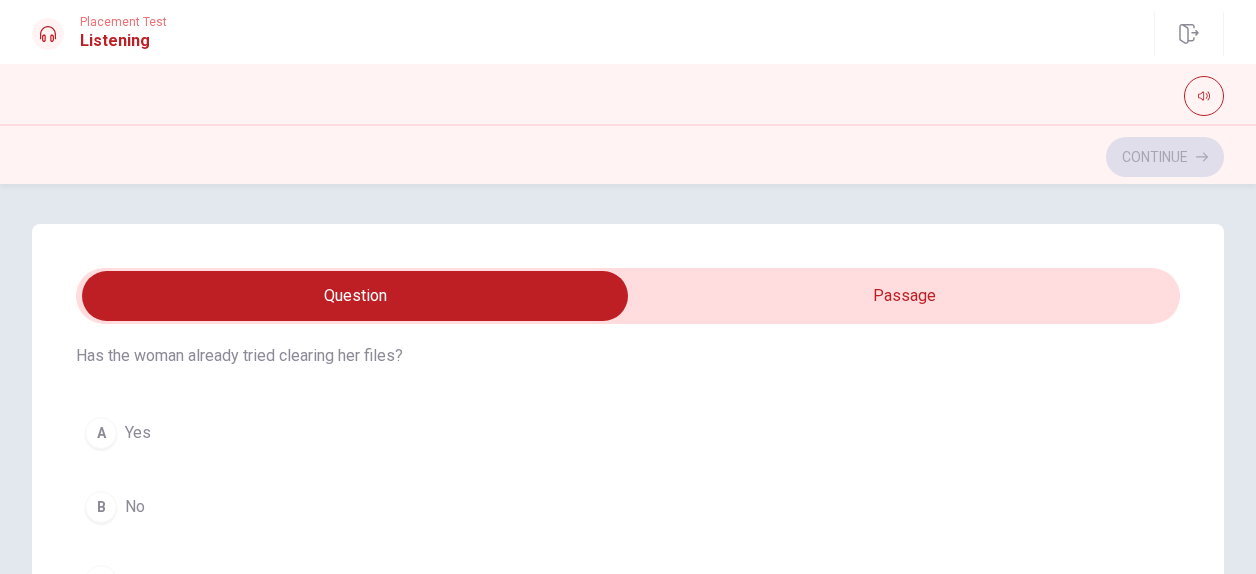 scroll, scrollTop: 1012, scrollLeft: 0, axis: vertical 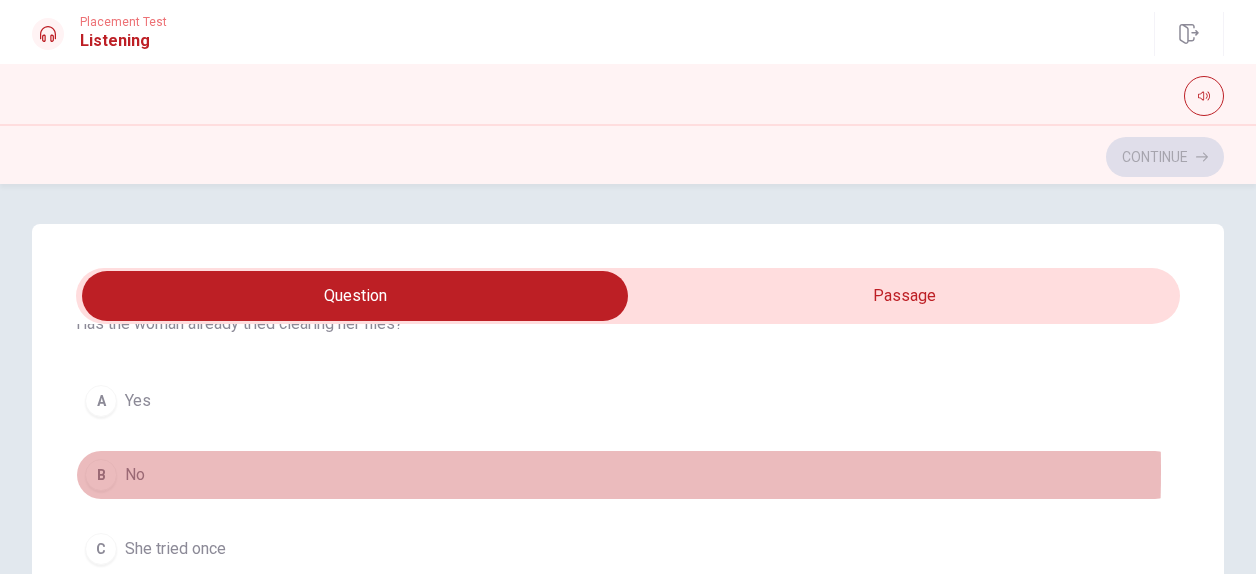 drag, startPoint x: 116, startPoint y: 465, endPoint x: 140, endPoint y: 452, distance: 27.294687 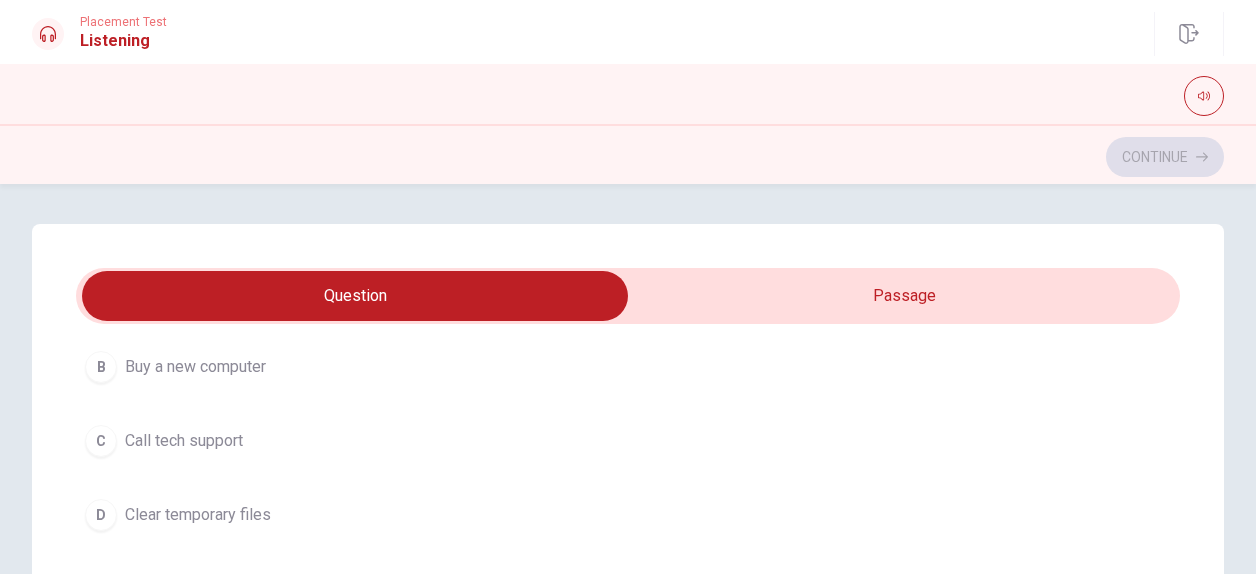 scroll, scrollTop: 1606, scrollLeft: 0, axis: vertical 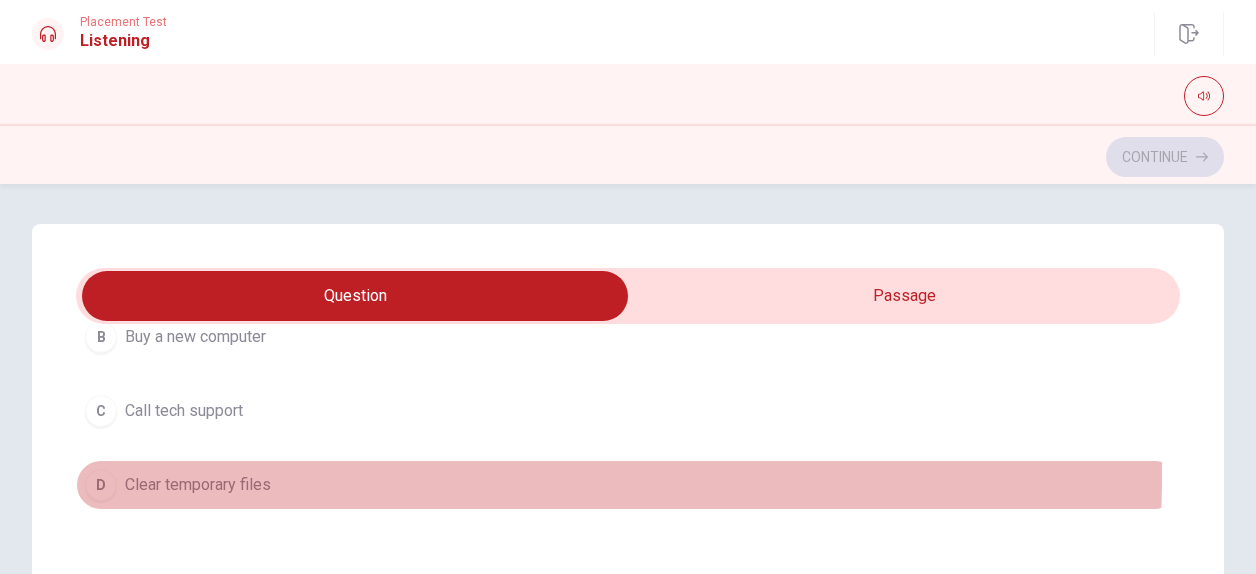 click on "D" at bounding box center [101, 485] 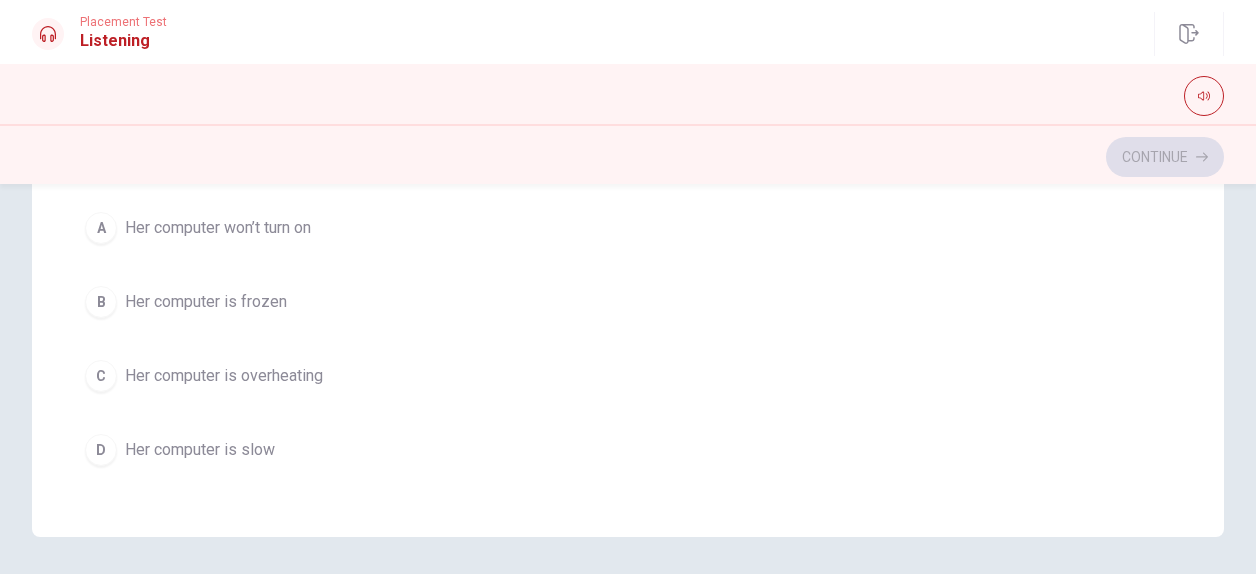 scroll, scrollTop: 500, scrollLeft: 0, axis: vertical 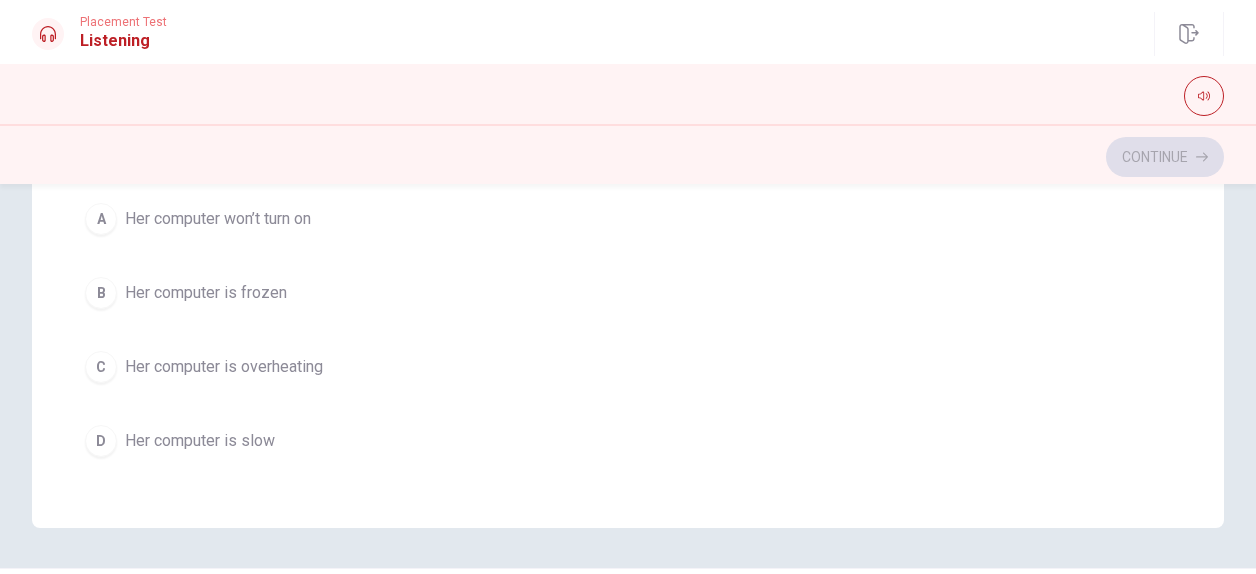 click on "Her computer is slow" at bounding box center [200, 441] 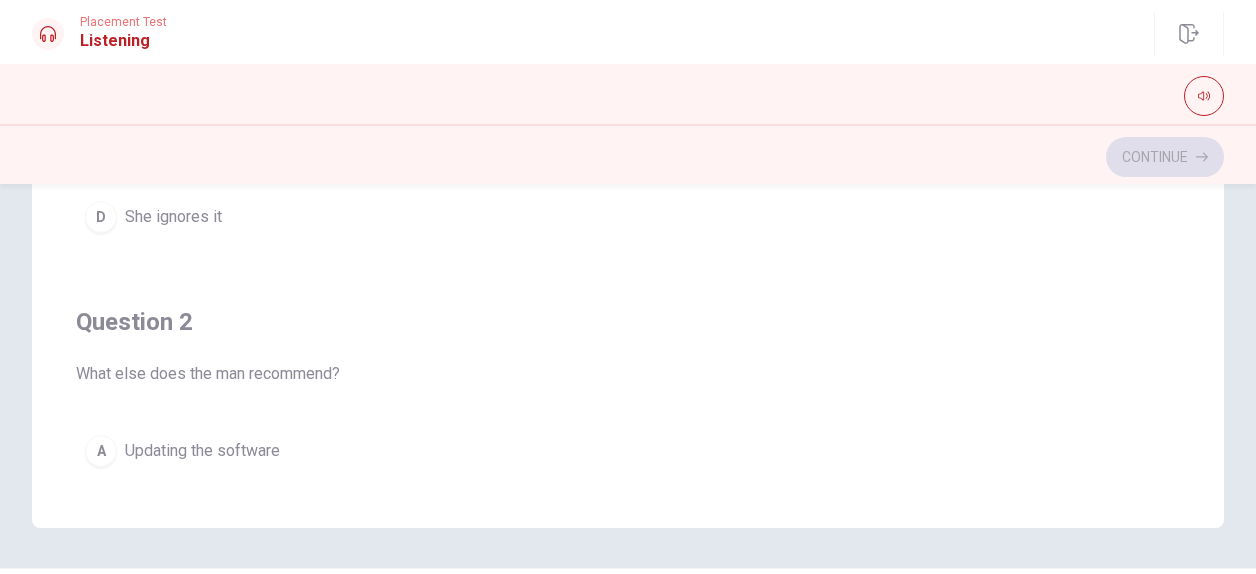 scroll, scrollTop: 0, scrollLeft: 0, axis: both 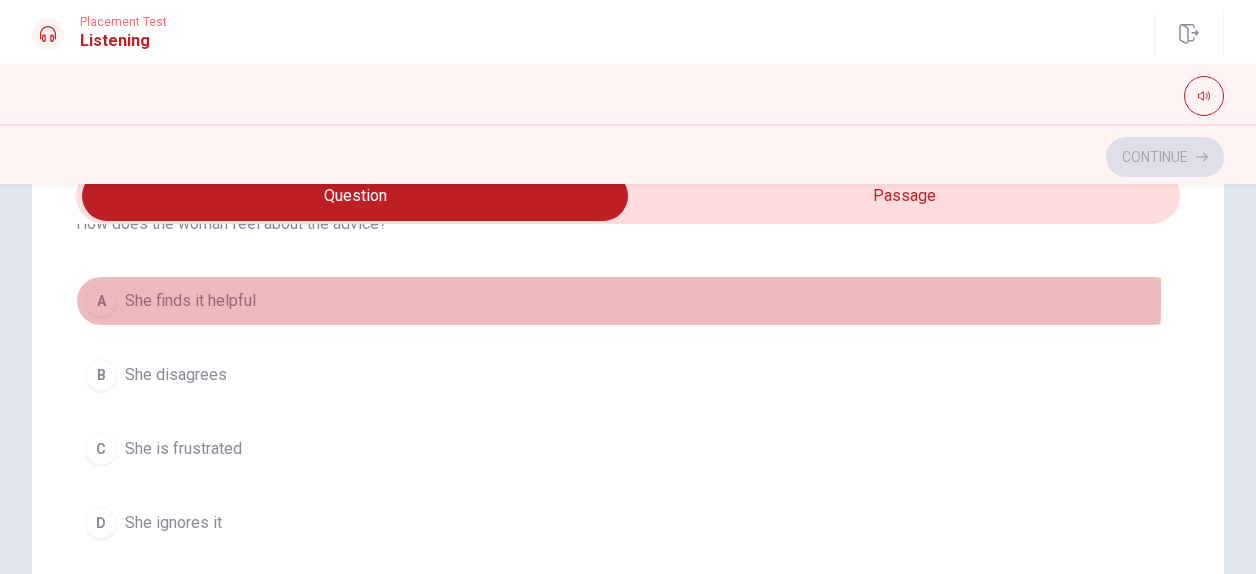 click on "A" at bounding box center [101, 301] 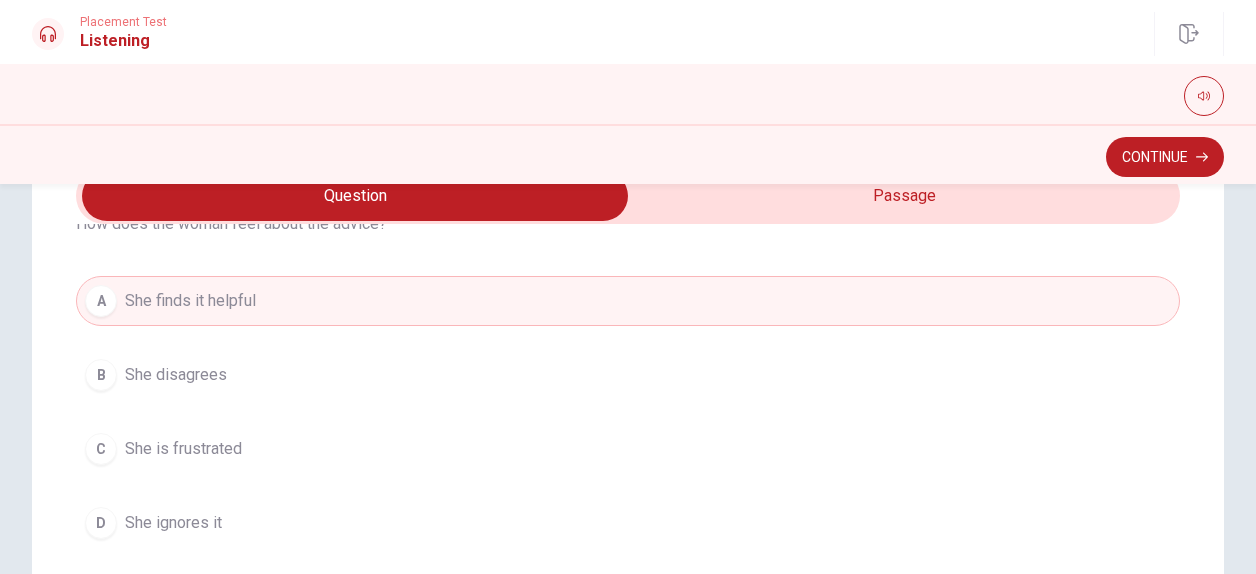 scroll, scrollTop: 200, scrollLeft: 0, axis: vertical 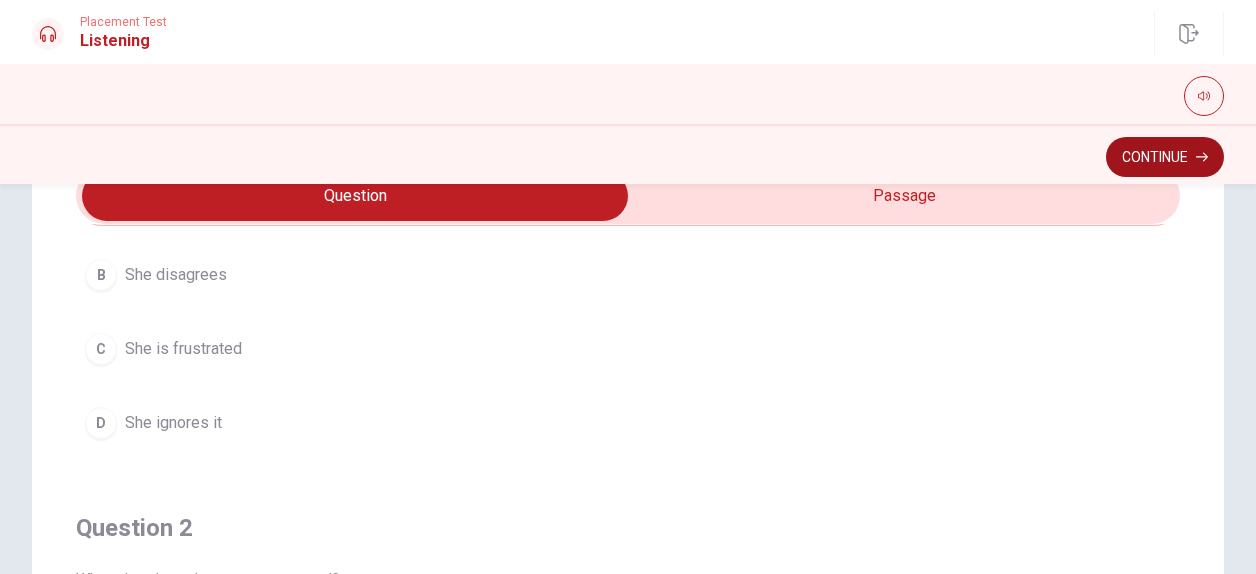 click on "Continue" at bounding box center (1165, 157) 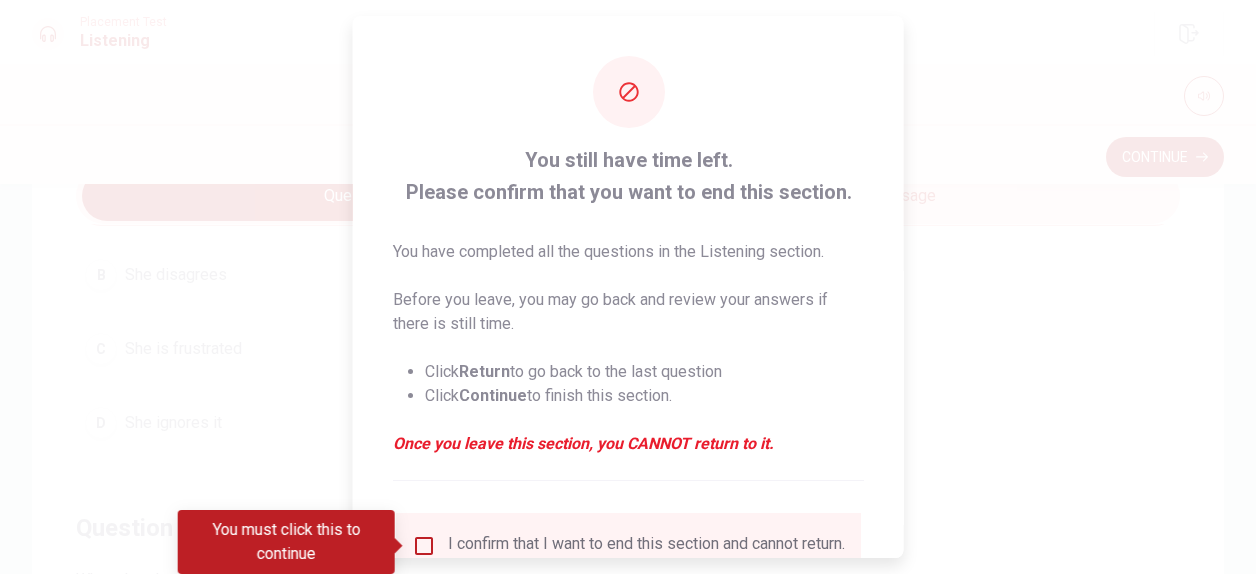 click at bounding box center [424, 546] 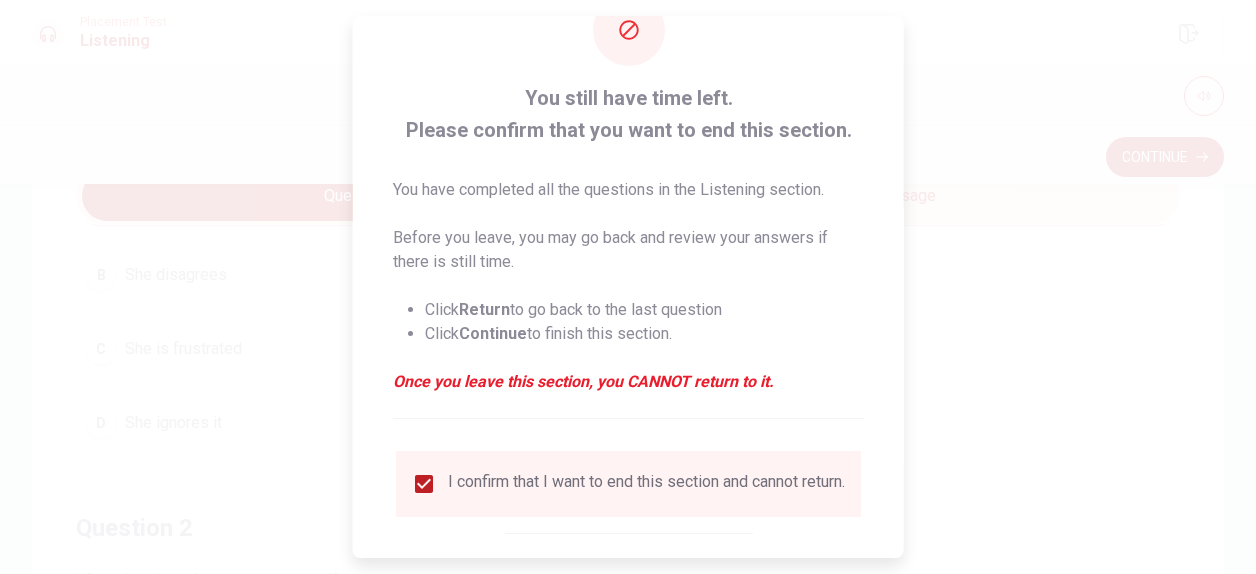 scroll, scrollTop: 172, scrollLeft: 0, axis: vertical 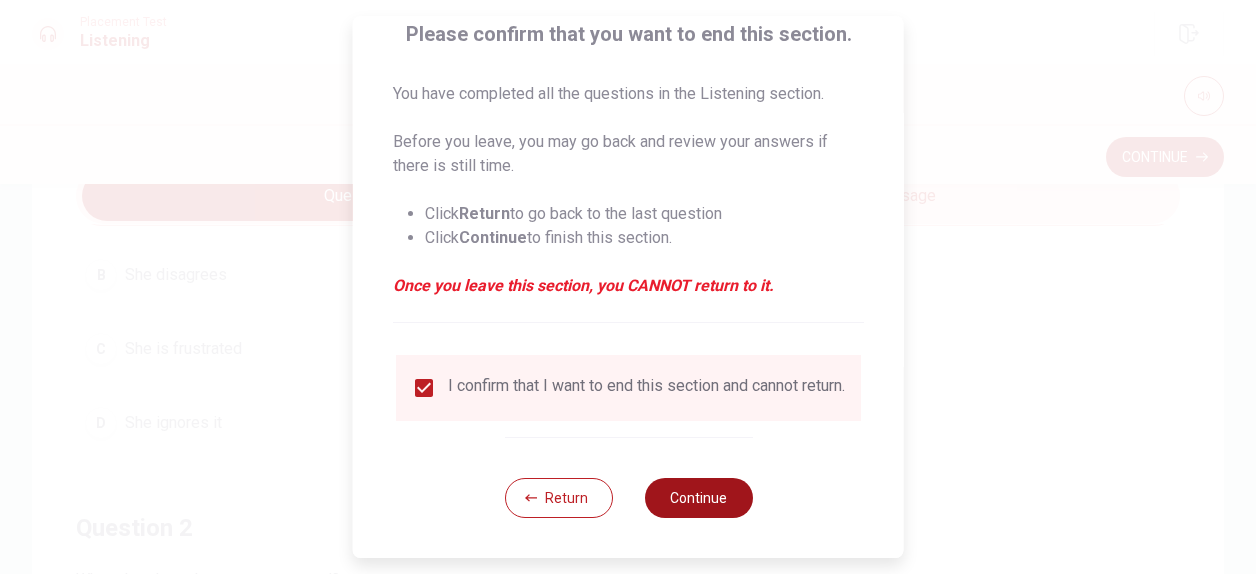click on "Continue" at bounding box center [698, 498] 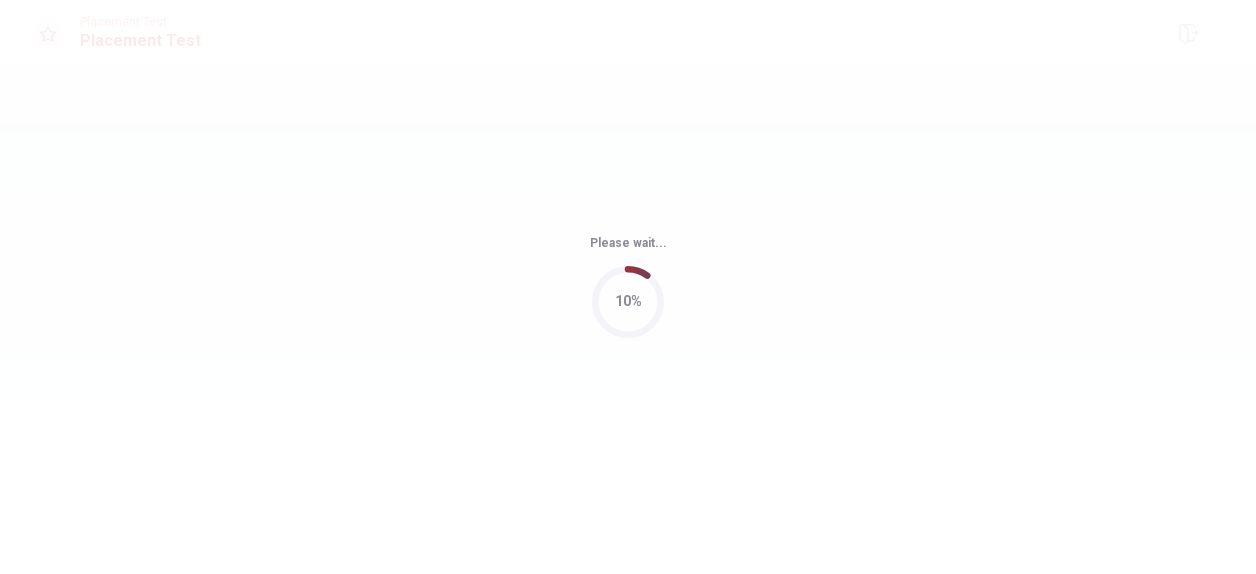 scroll, scrollTop: 0, scrollLeft: 0, axis: both 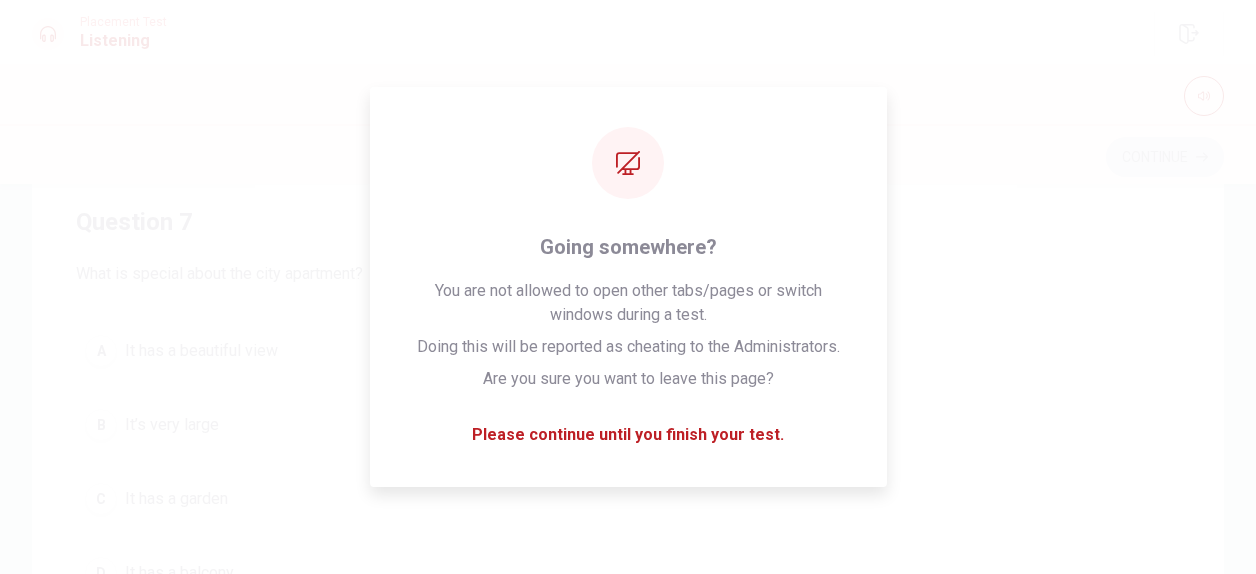 drag, startPoint x: 998, startPoint y: 413, endPoint x: 974, endPoint y: 407, distance: 24.738634 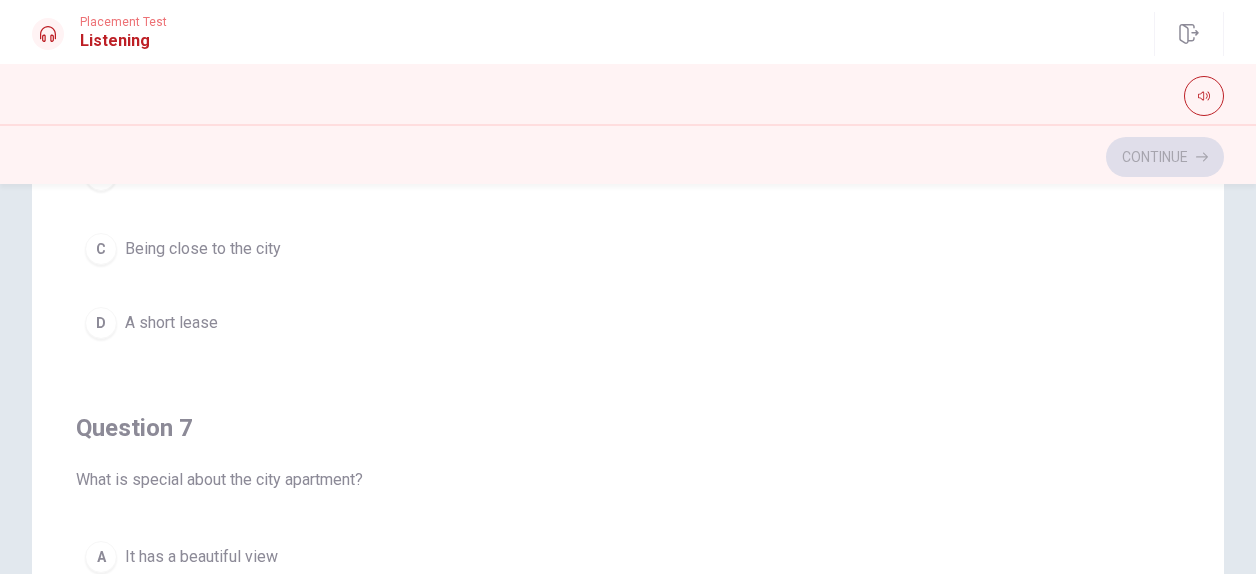 scroll, scrollTop: 0, scrollLeft: 0, axis: both 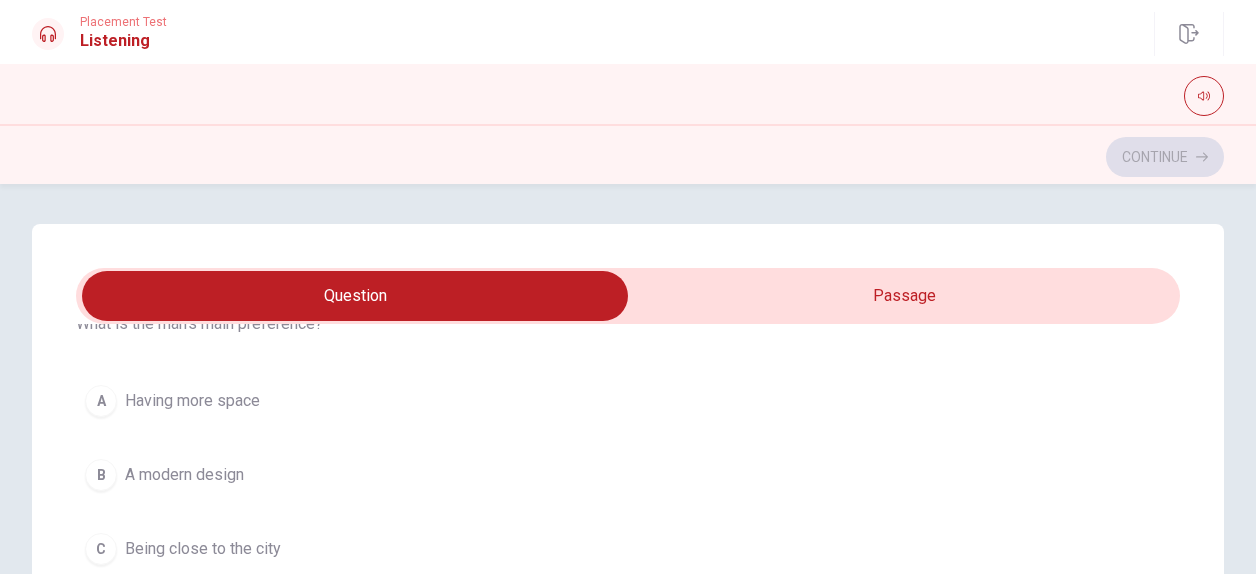 click on "A" at bounding box center (101, 401) 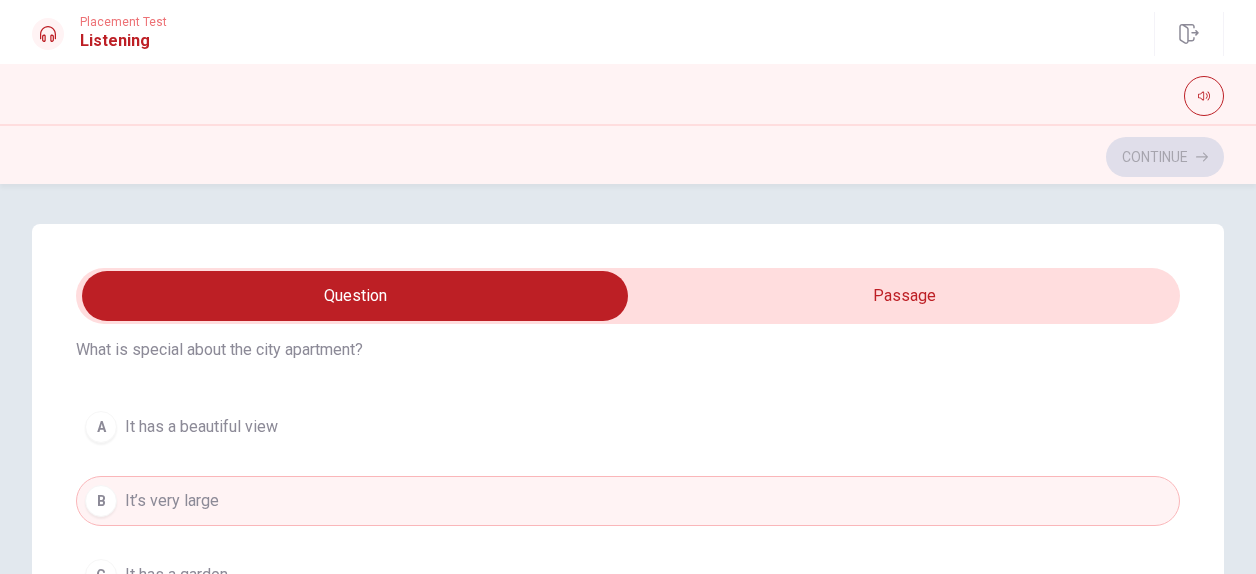 scroll, scrollTop: 500, scrollLeft: 0, axis: vertical 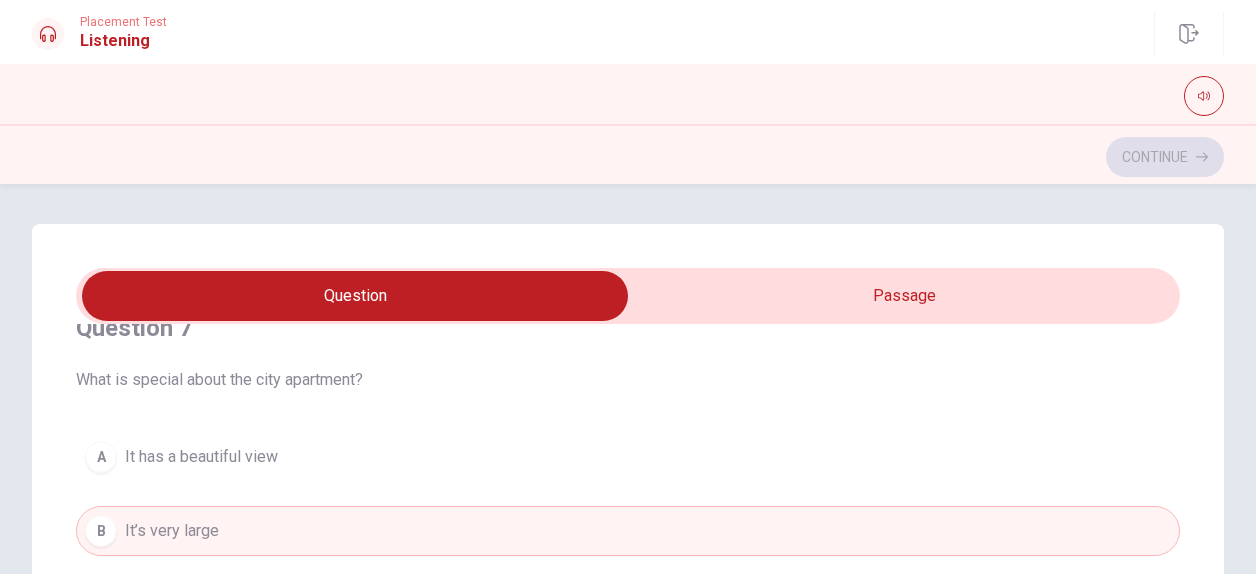 click on "A It has a beautiful view" at bounding box center (628, 457) 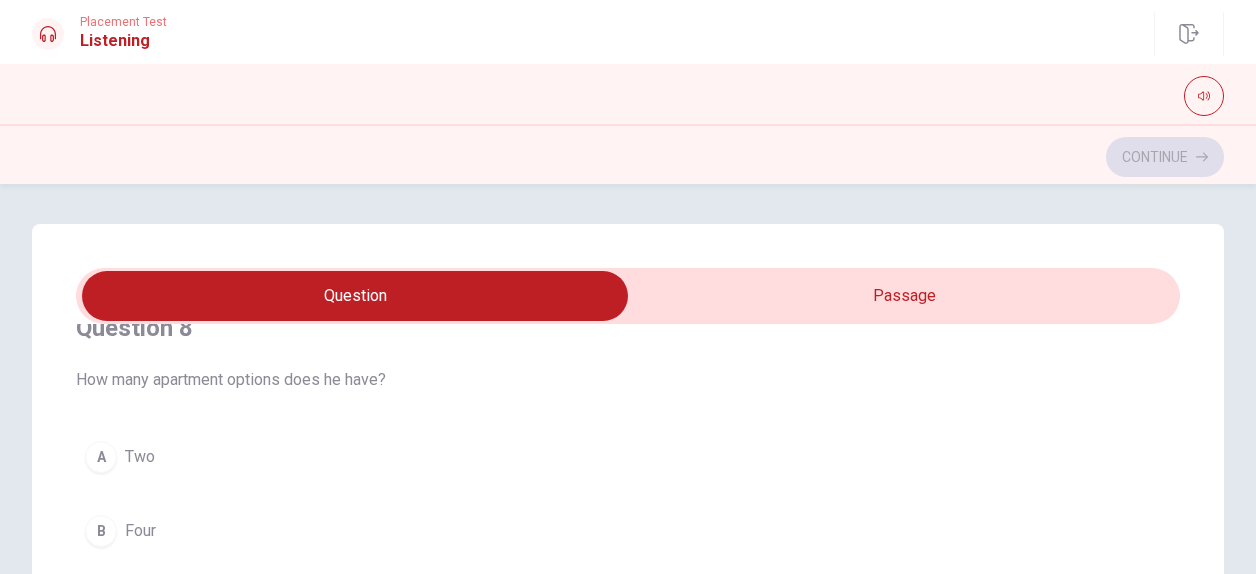 scroll, scrollTop: 1000, scrollLeft: 0, axis: vertical 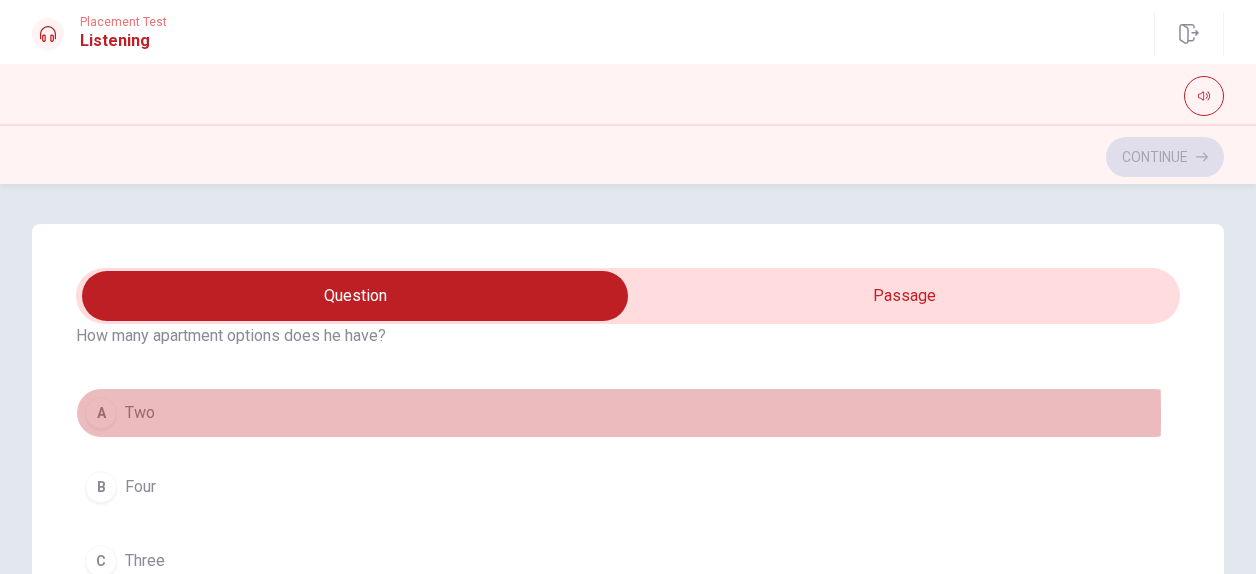 click on "A" at bounding box center (101, 413) 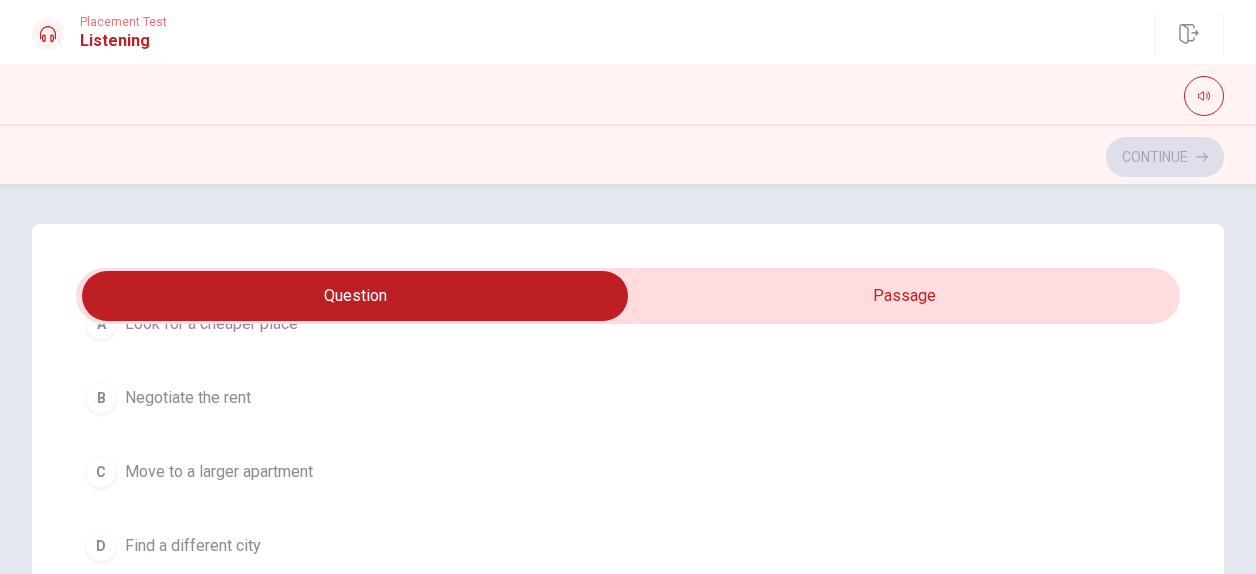 scroll, scrollTop: 1500, scrollLeft: 0, axis: vertical 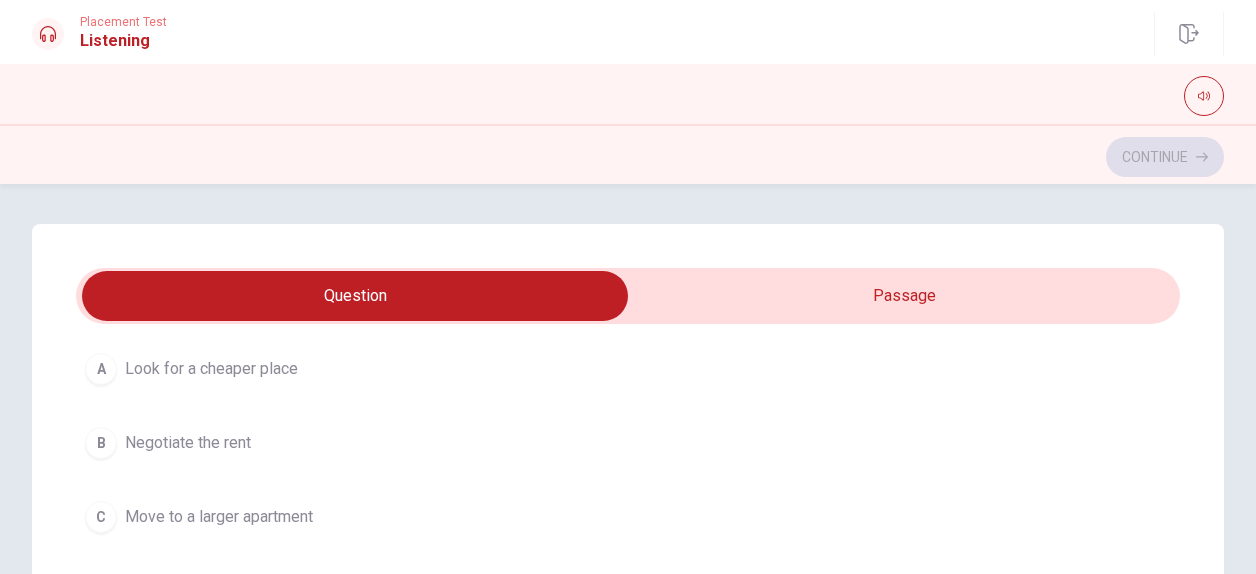 click on "B" at bounding box center [101, 443] 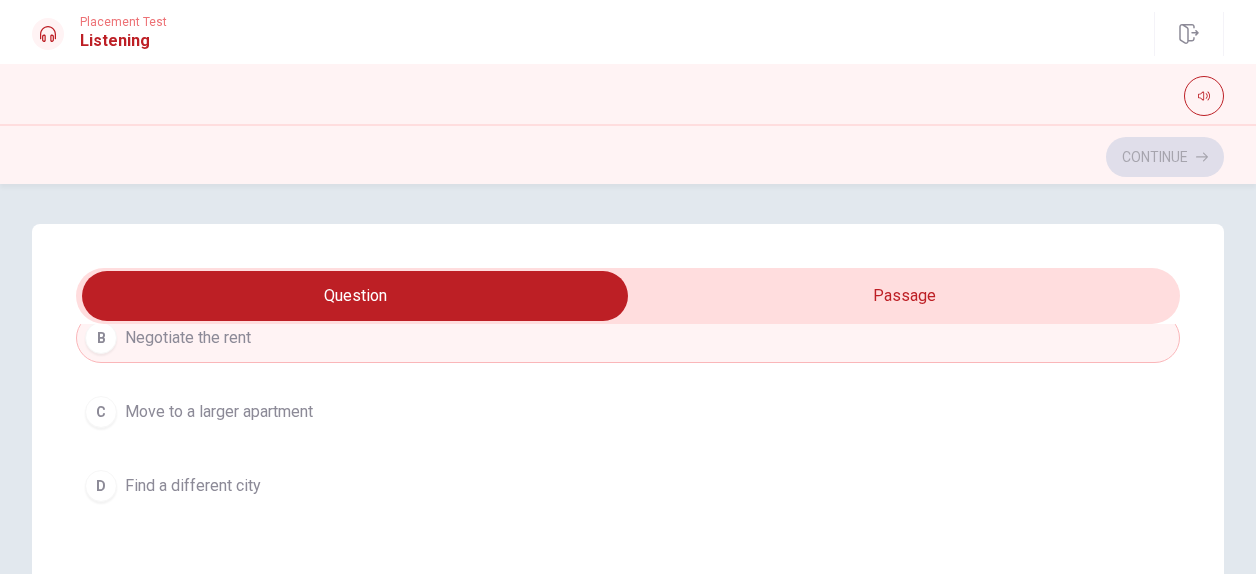 scroll, scrollTop: 1606, scrollLeft: 0, axis: vertical 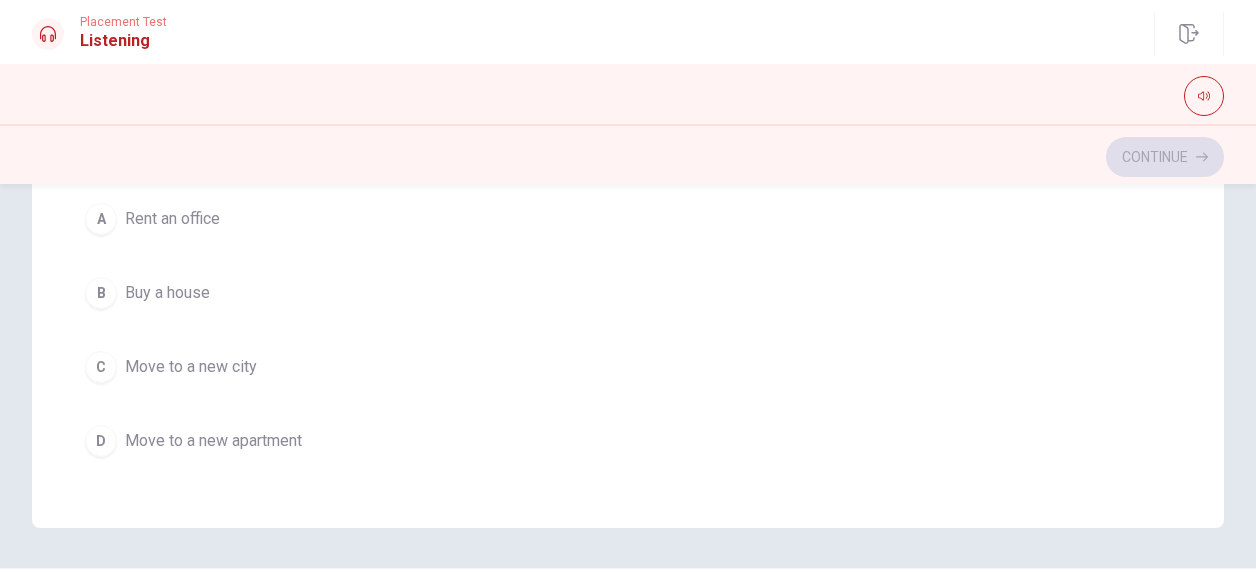 click on "A Rent an office B Buy a house C Move to a new city D Move to a new apartment" at bounding box center [628, 330] 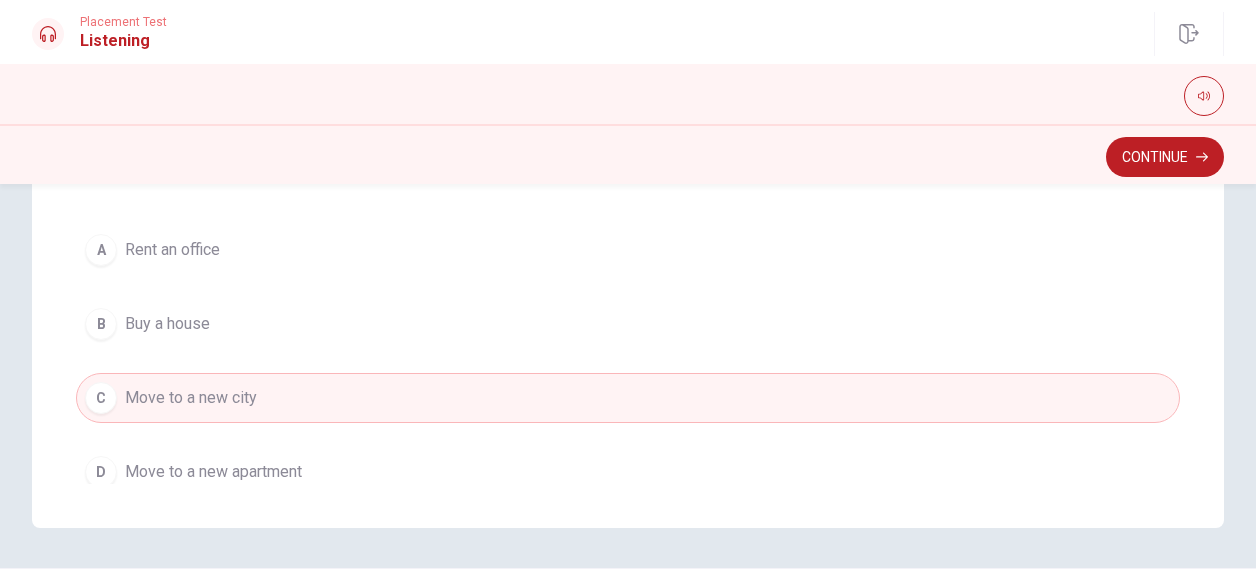 scroll, scrollTop: 1606, scrollLeft: 0, axis: vertical 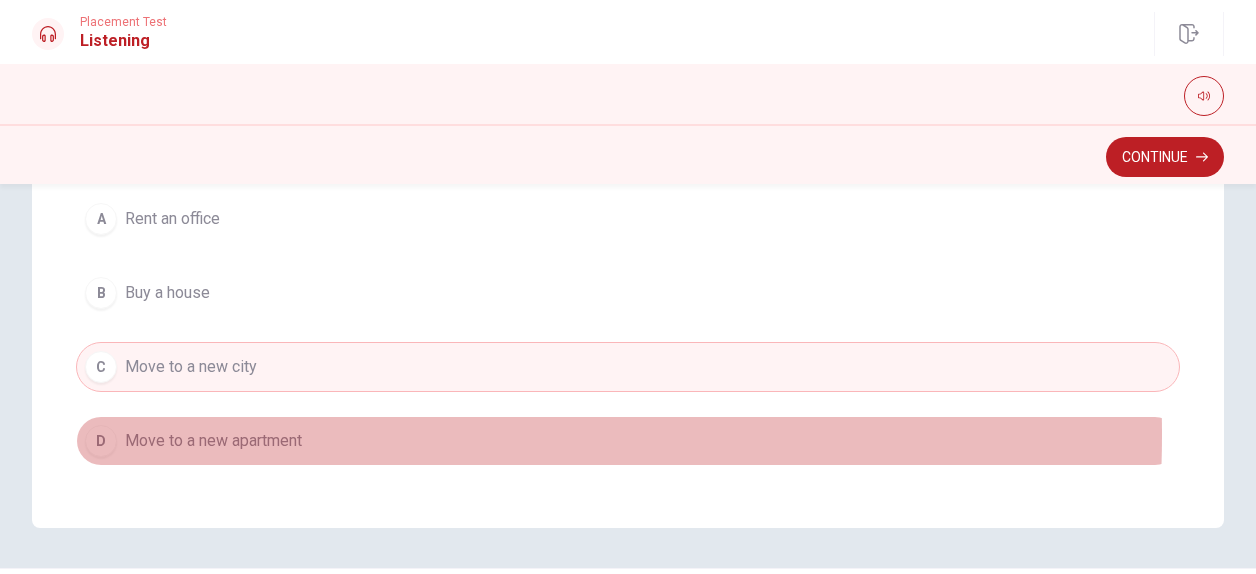 click on "Move to a new apartment" at bounding box center [213, 441] 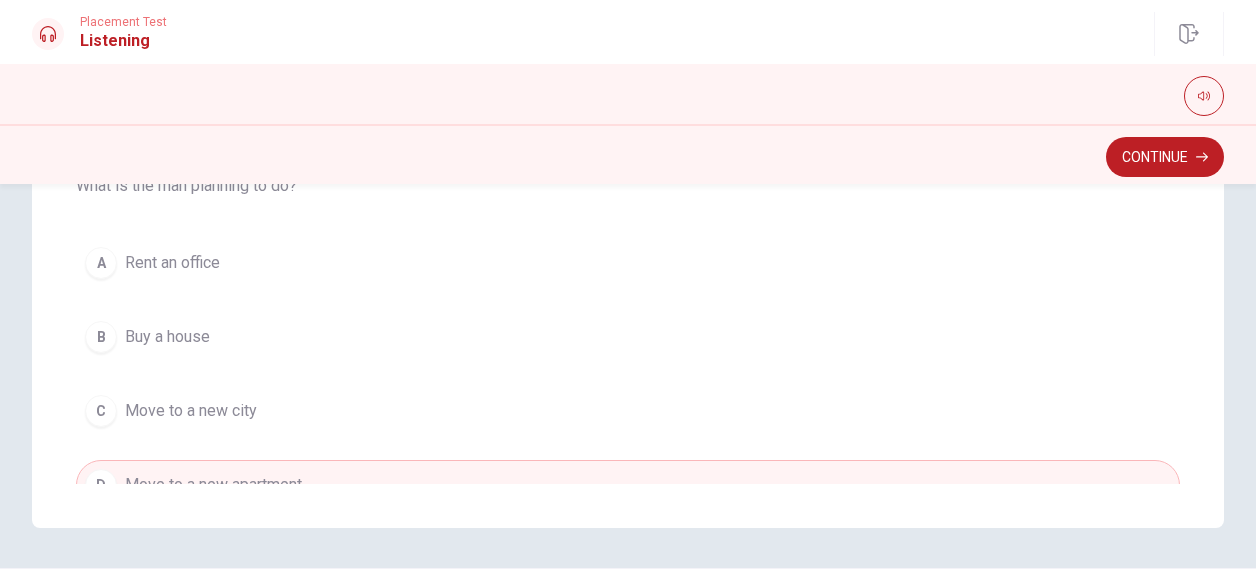 scroll, scrollTop: 1606, scrollLeft: 0, axis: vertical 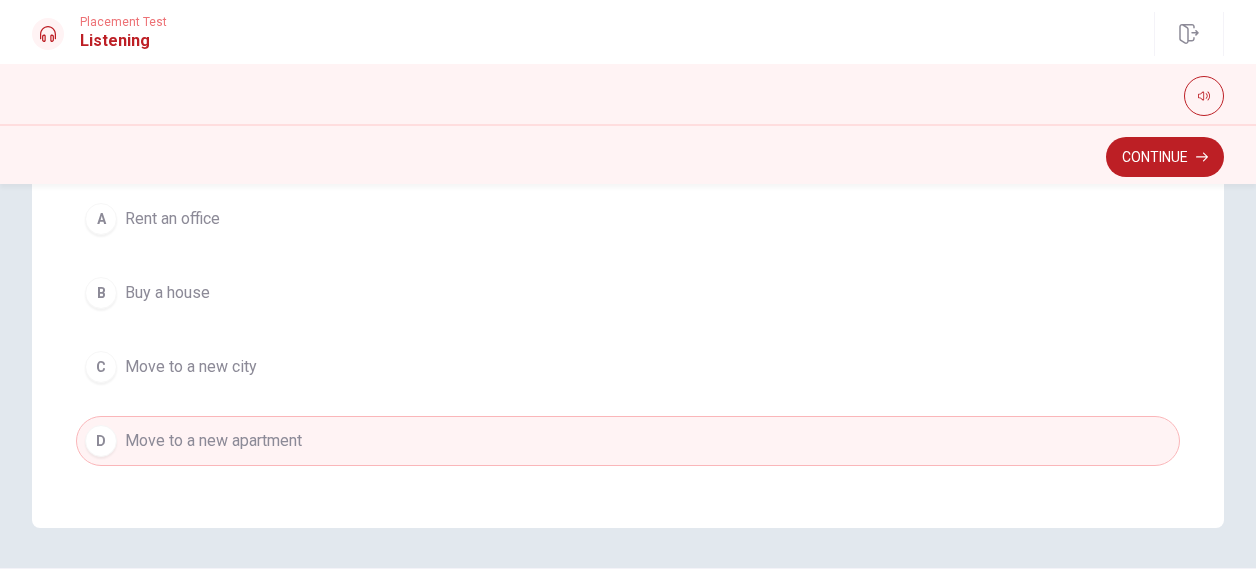 click on "A Rent an office" at bounding box center [628, 219] 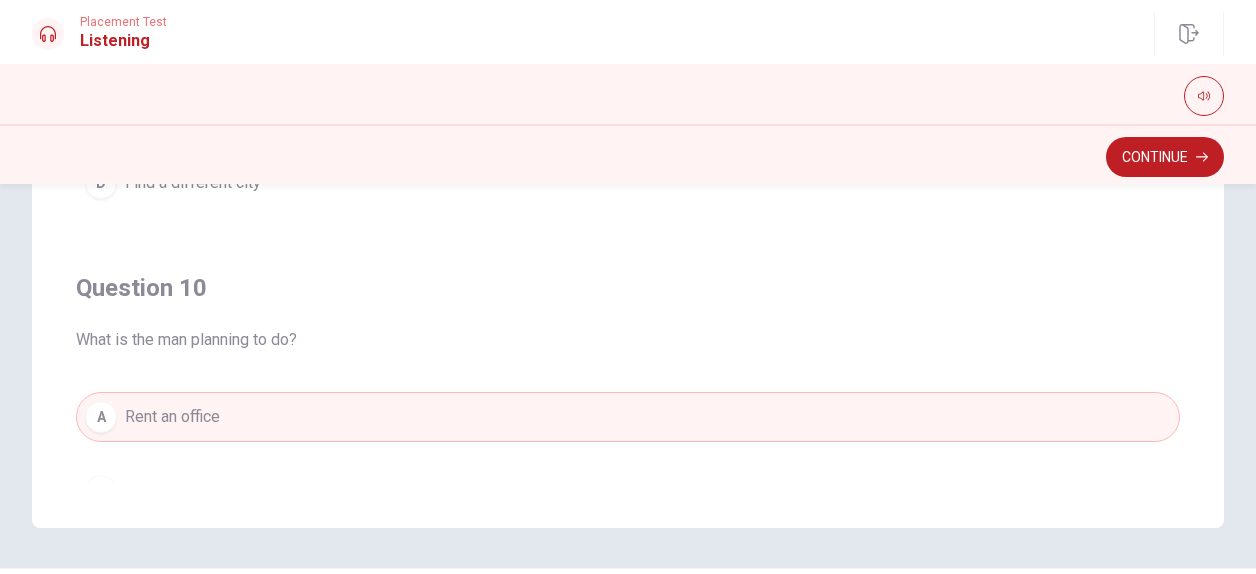 scroll, scrollTop: 1406, scrollLeft: 0, axis: vertical 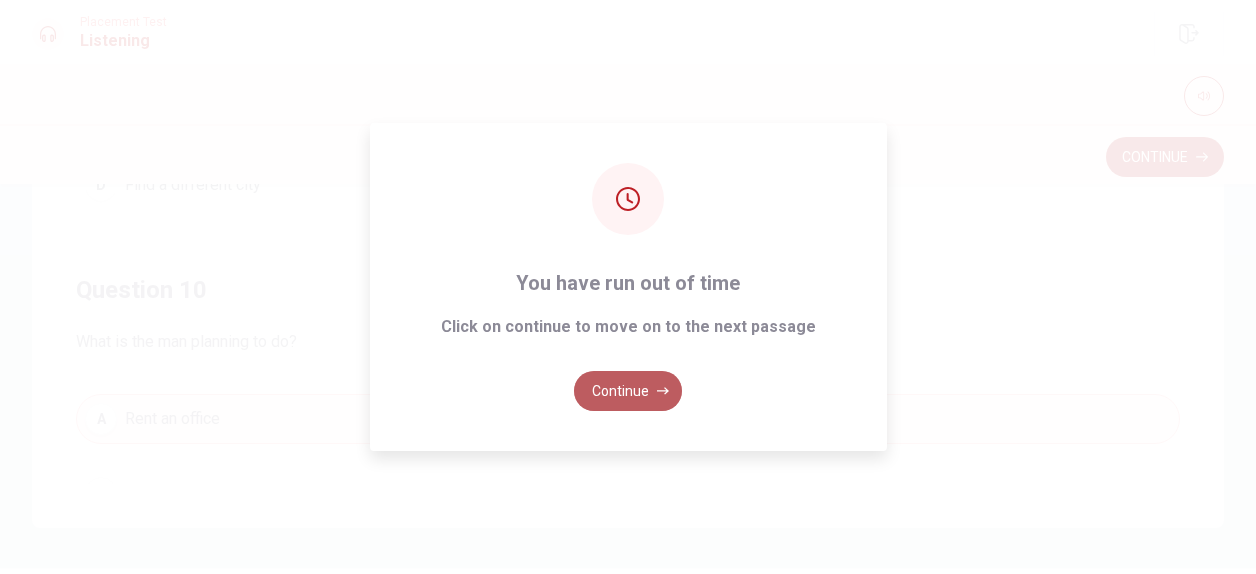 click on "Continue" at bounding box center [628, 391] 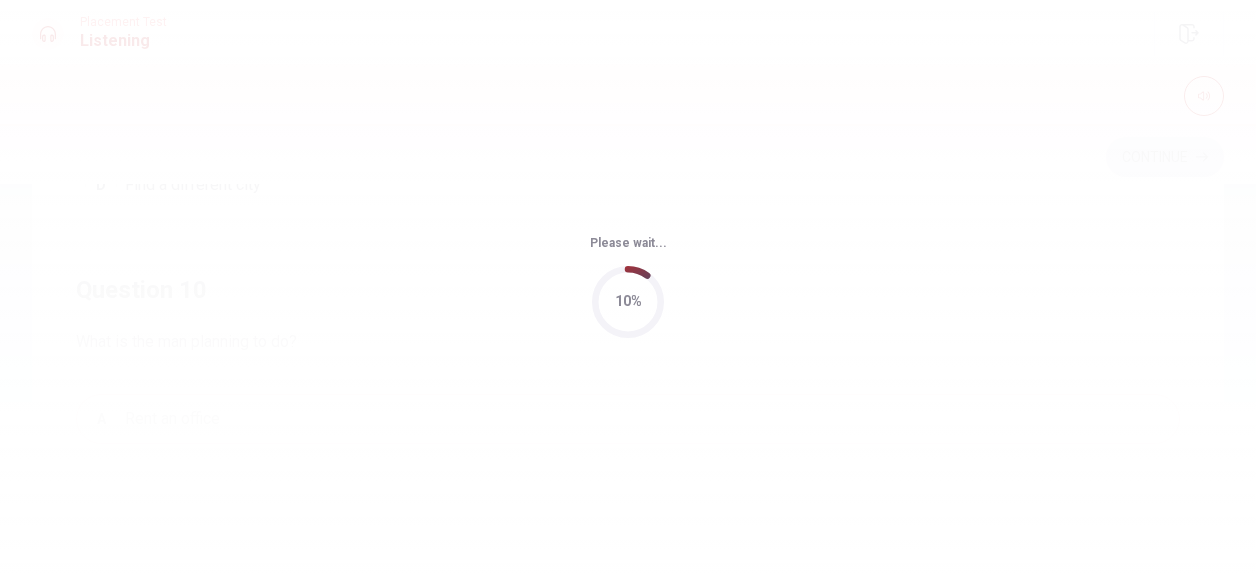 scroll, scrollTop: 0, scrollLeft: 0, axis: both 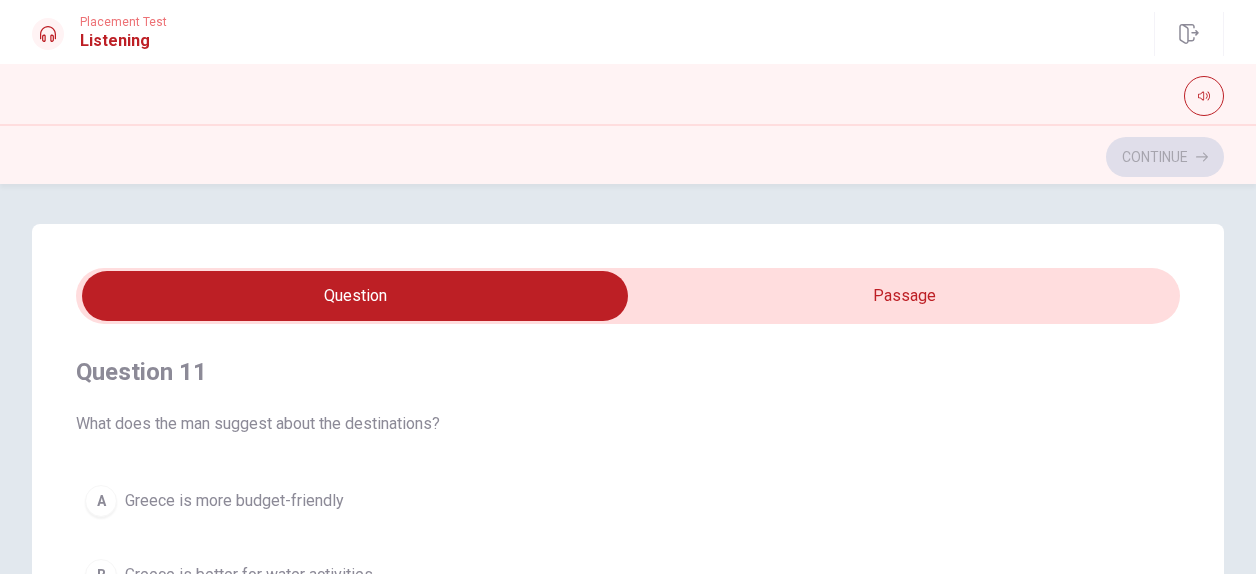 click on "Question 11 What does the man suggest about the destinations?" at bounding box center (628, 396) 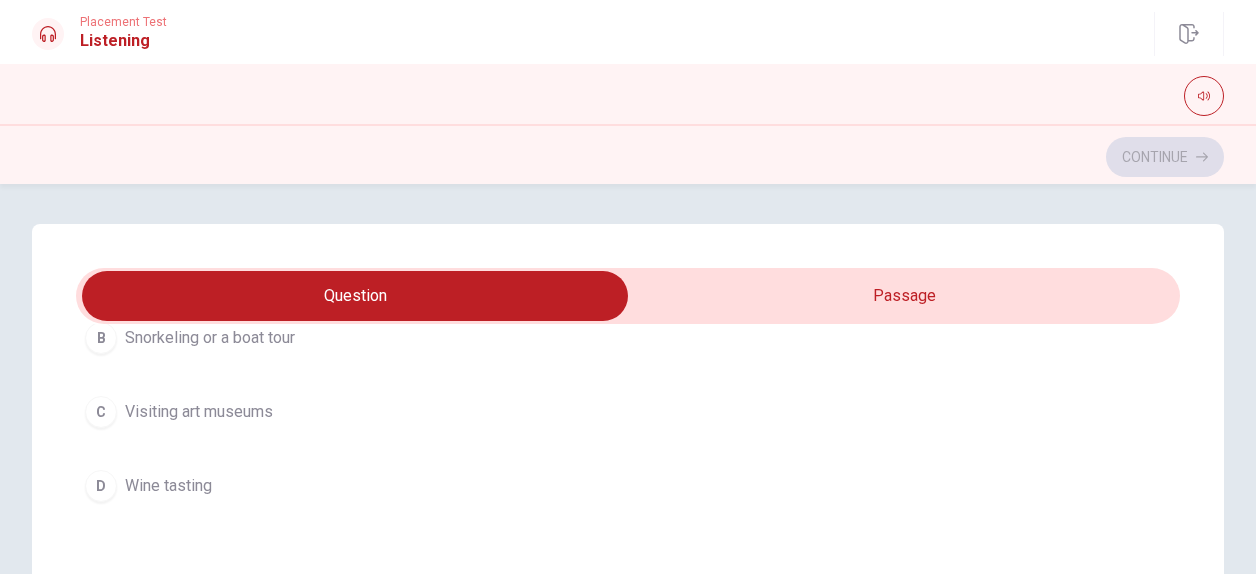 scroll, scrollTop: 1606, scrollLeft: 0, axis: vertical 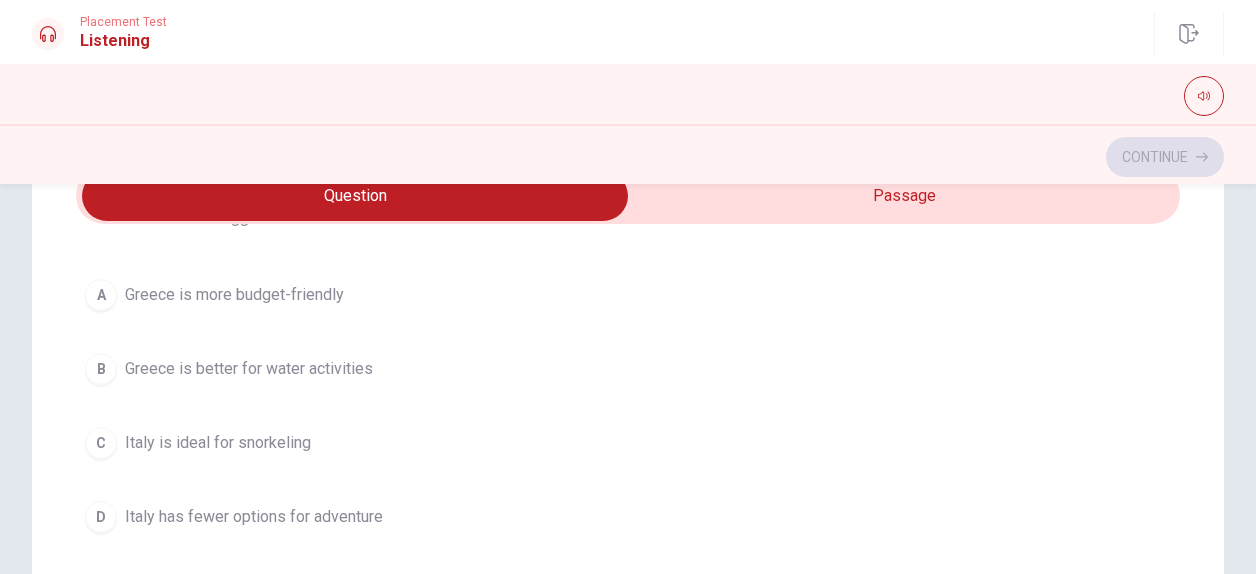 click on "Greece is better for water activities" at bounding box center (249, 369) 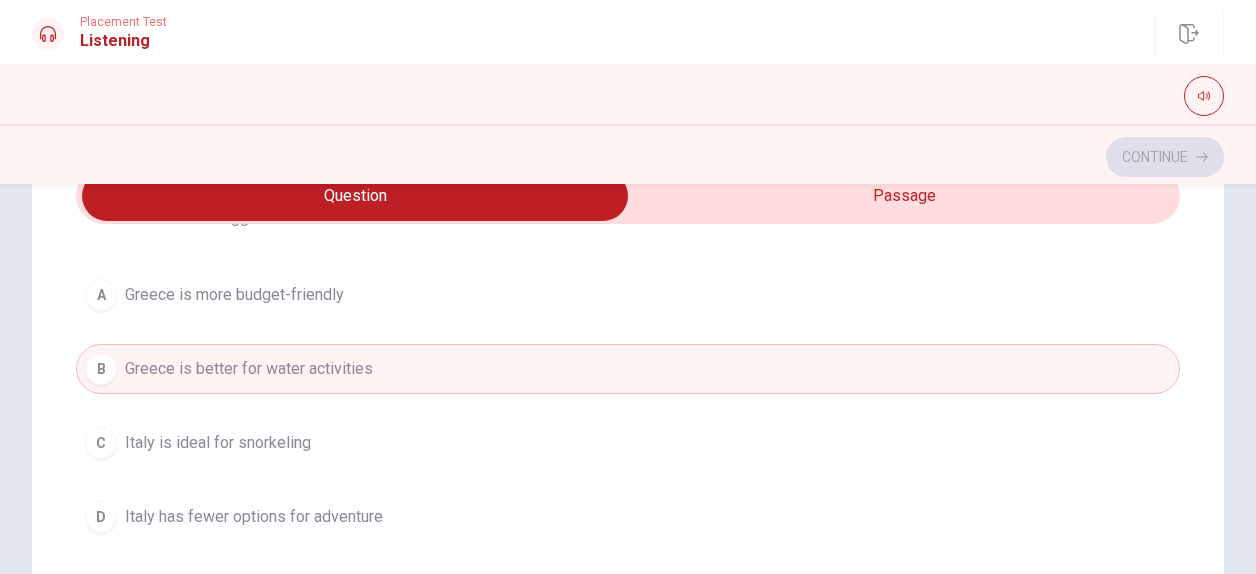 click on "Greece is more budget-friendly" at bounding box center (234, 295) 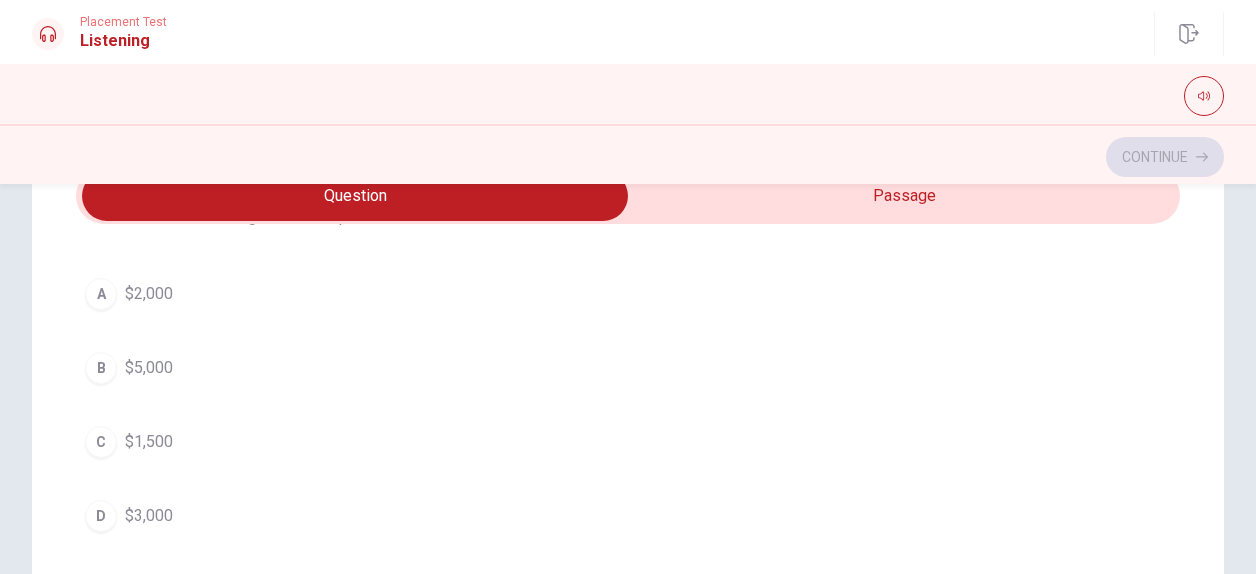 scroll, scrollTop: 606, scrollLeft: 0, axis: vertical 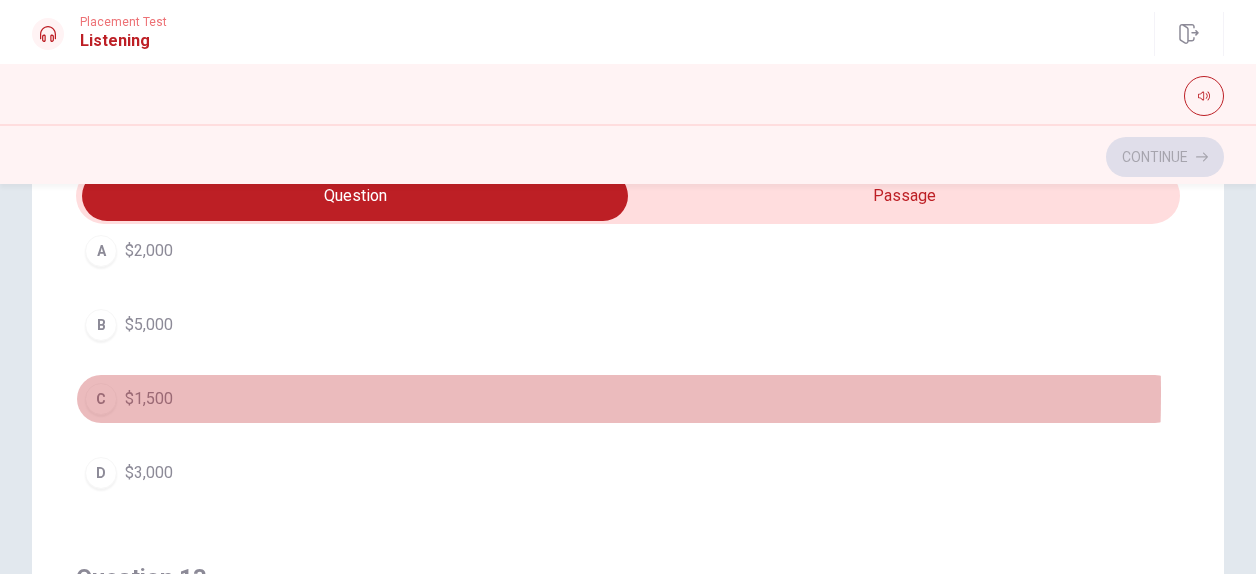 click on "C $1,500" at bounding box center (628, 399) 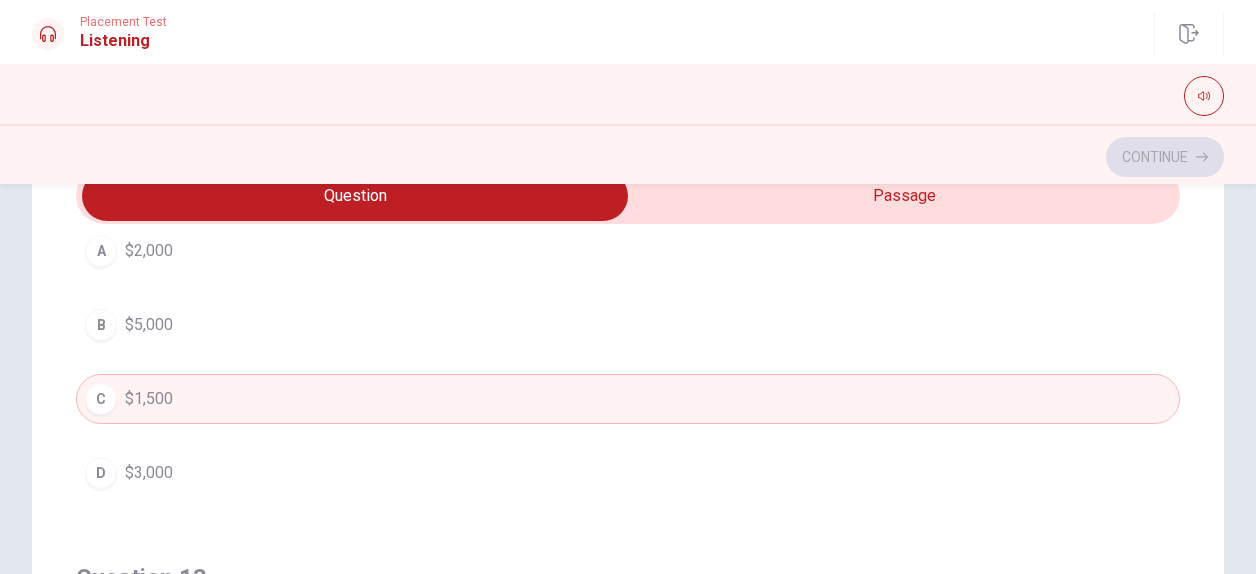 scroll, scrollTop: 506, scrollLeft: 0, axis: vertical 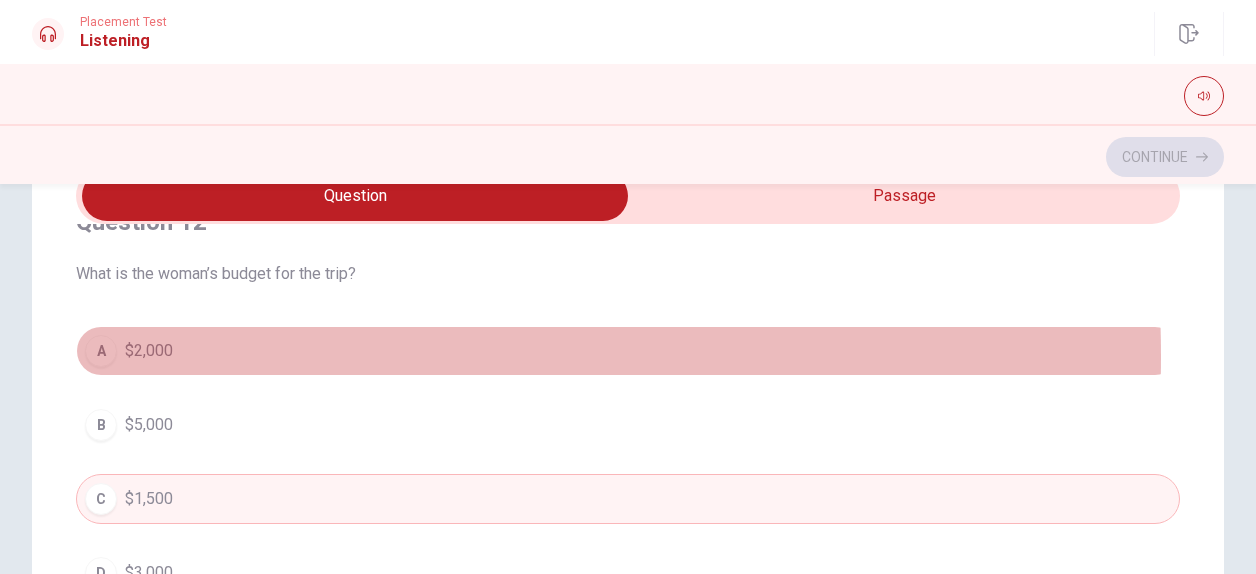 click on "A $2,000" at bounding box center (628, 351) 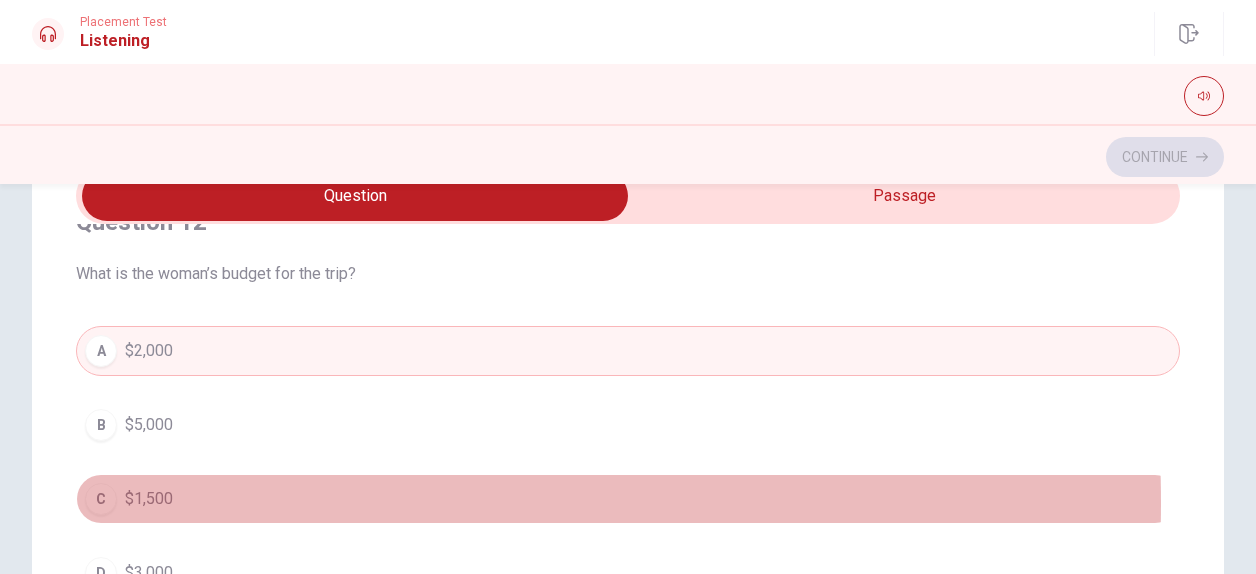 click on "C $1,500" at bounding box center (628, 499) 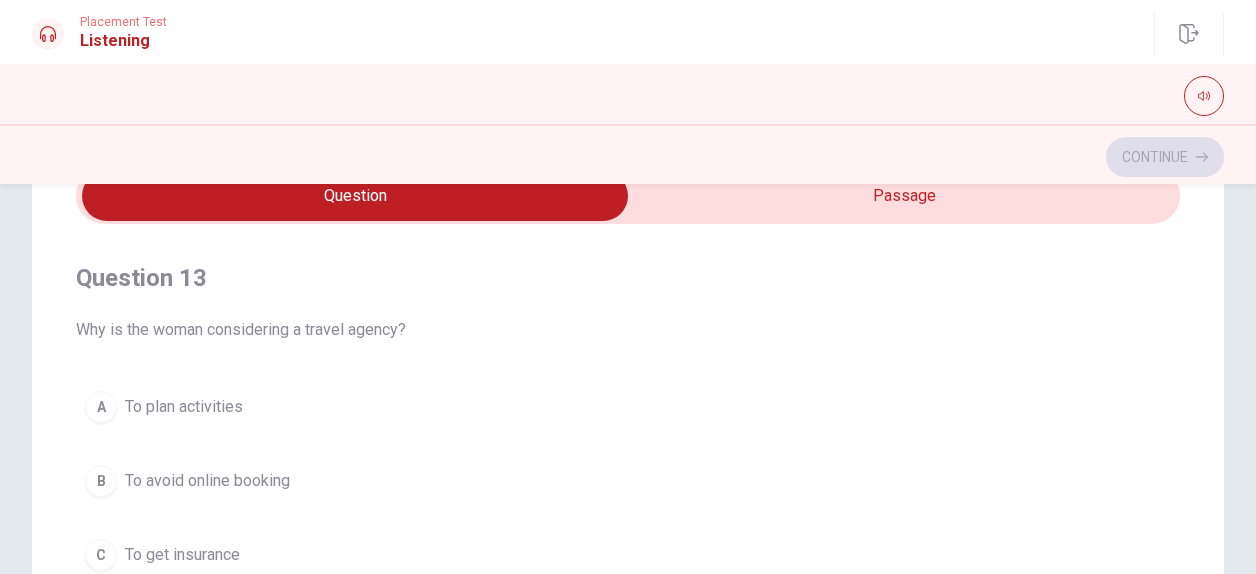 scroll, scrollTop: 1006, scrollLeft: 0, axis: vertical 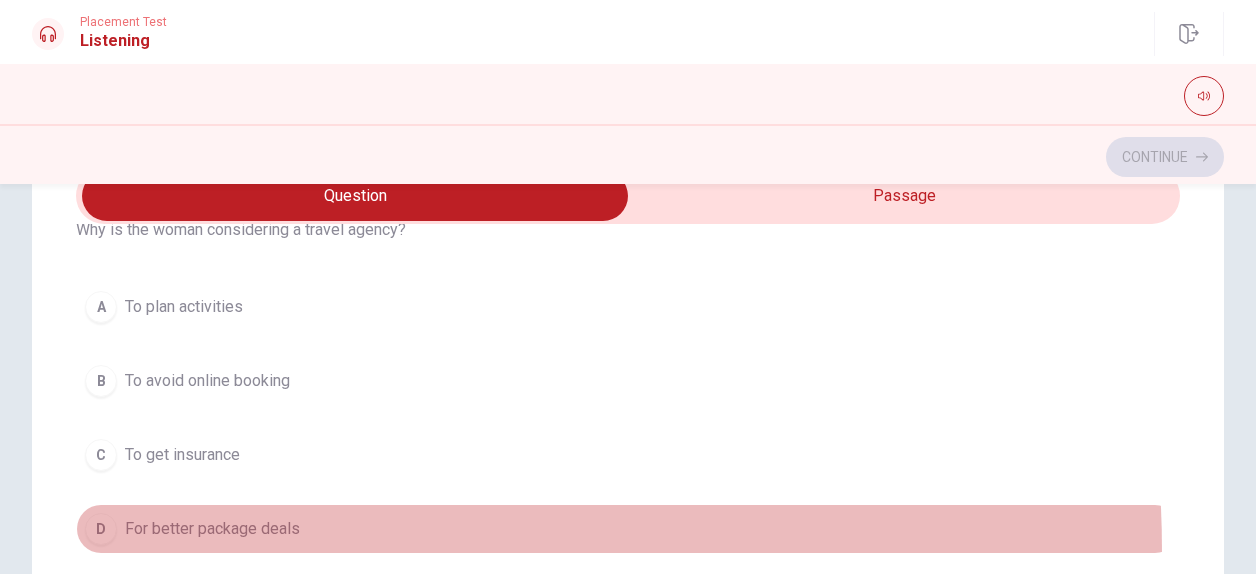 click on "D For better package deals" at bounding box center [628, 529] 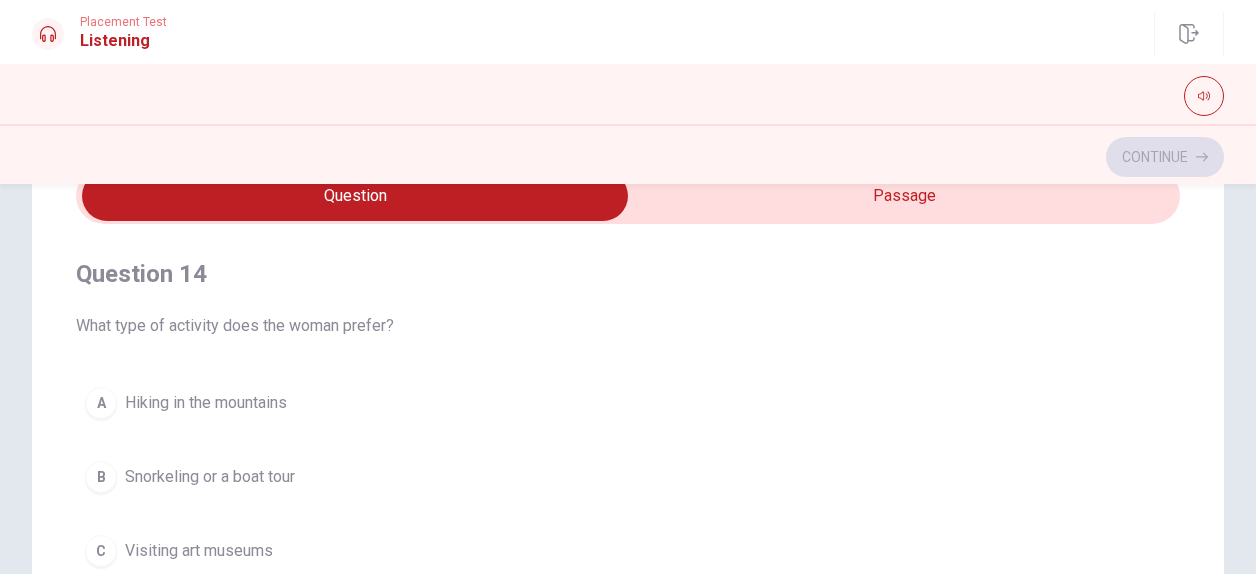 scroll, scrollTop: 1406, scrollLeft: 0, axis: vertical 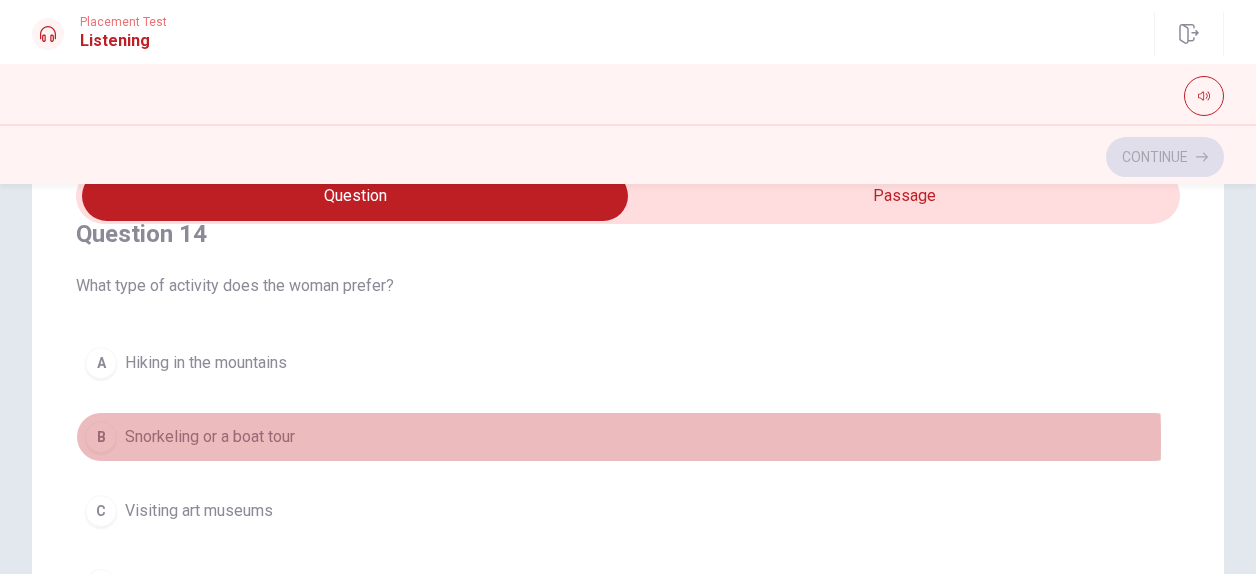 click on "Snorkeling or a boat tour" at bounding box center (210, 437) 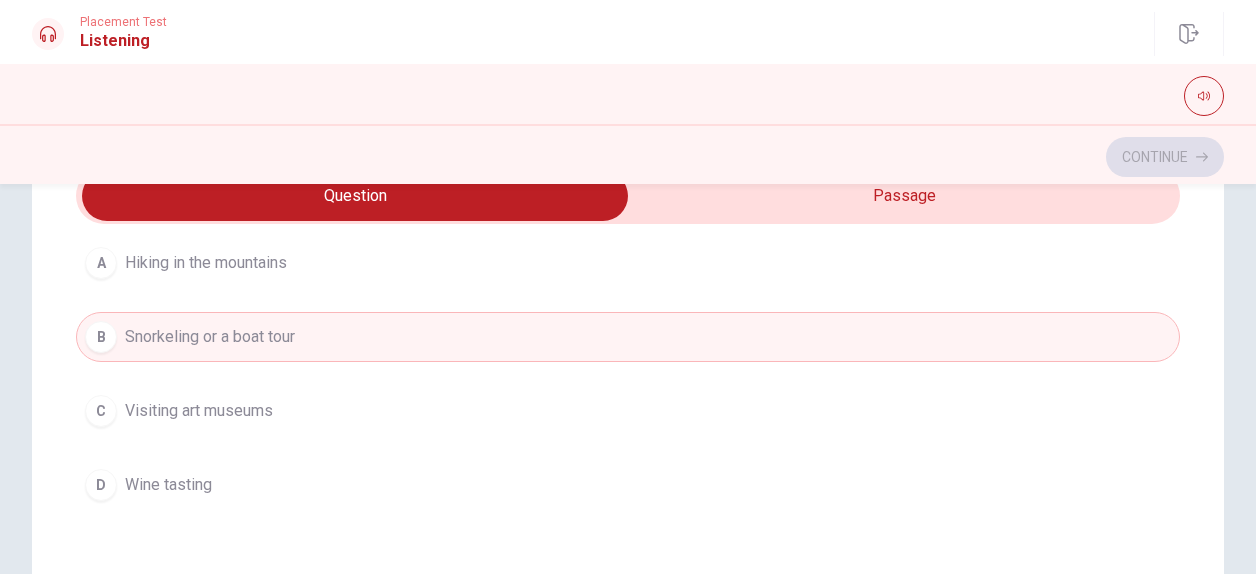 scroll, scrollTop: 1606, scrollLeft: 0, axis: vertical 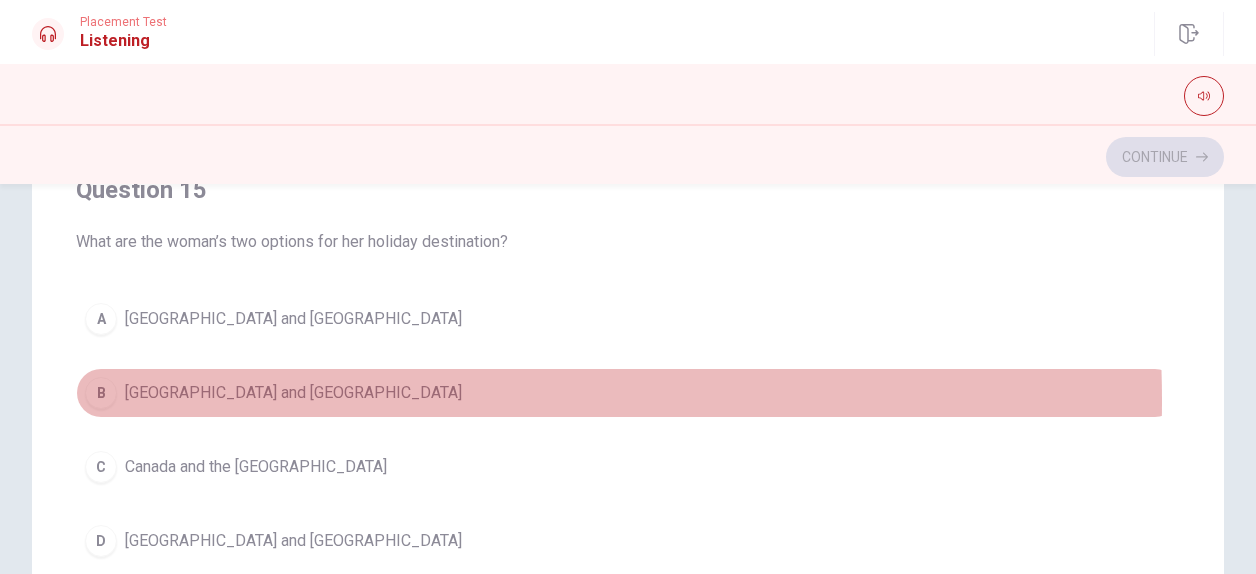 click on "[GEOGRAPHIC_DATA] and [GEOGRAPHIC_DATA]" at bounding box center (293, 393) 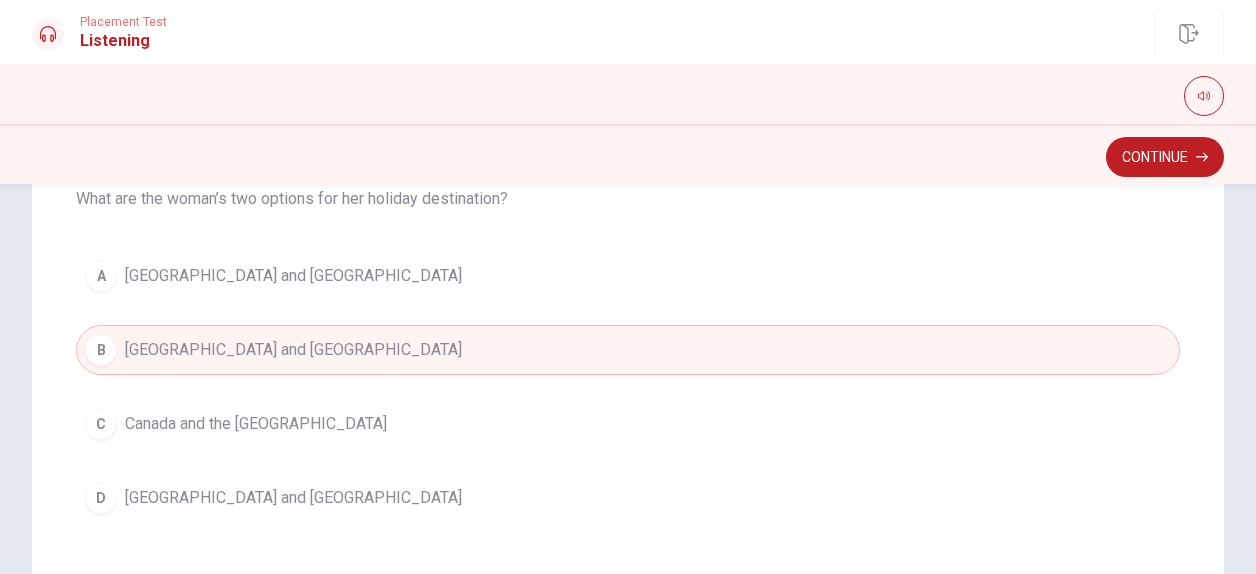 scroll, scrollTop: 500, scrollLeft: 0, axis: vertical 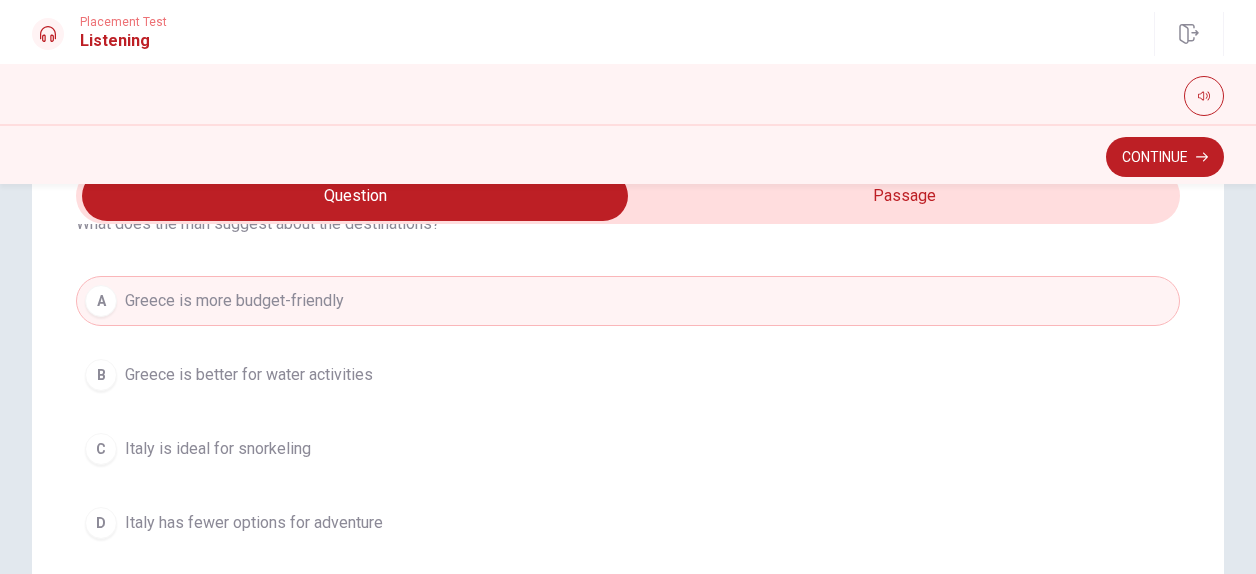 click on "Greece is better for water activities" at bounding box center [249, 375] 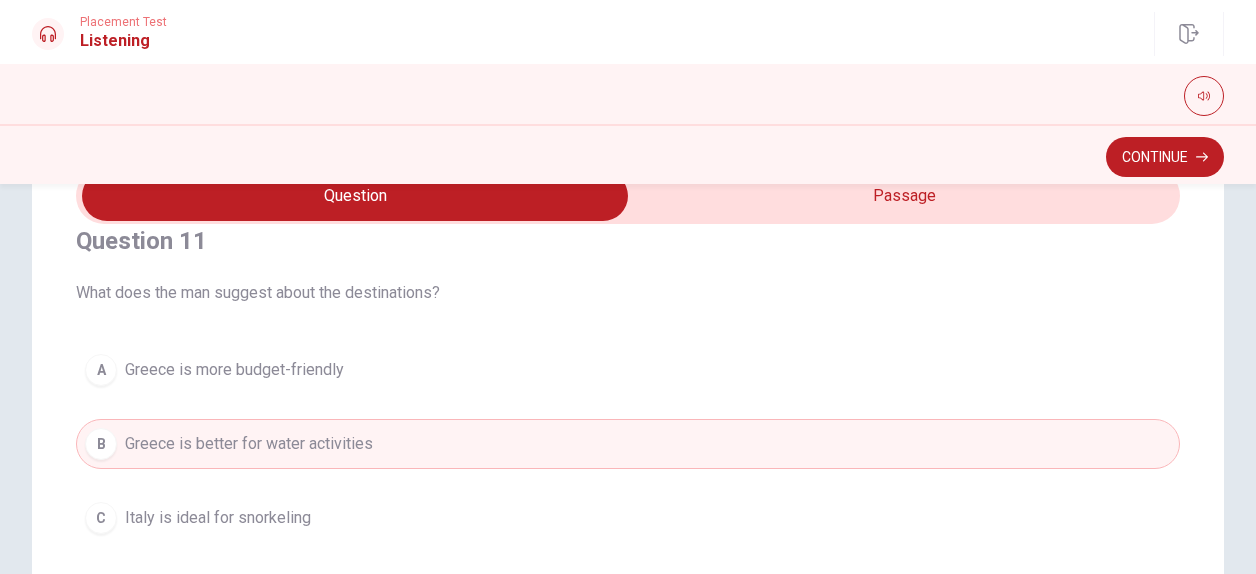 scroll, scrollTop: 0, scrollLeft: 0, axis: both 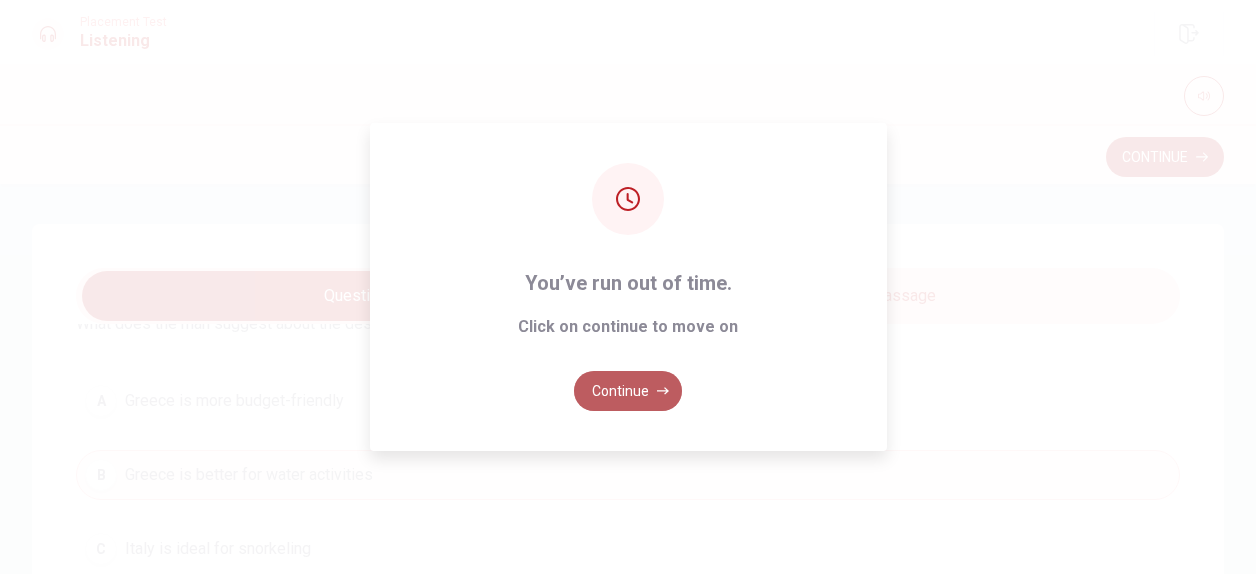 click on "Continue" at bounding box center [628, 391] 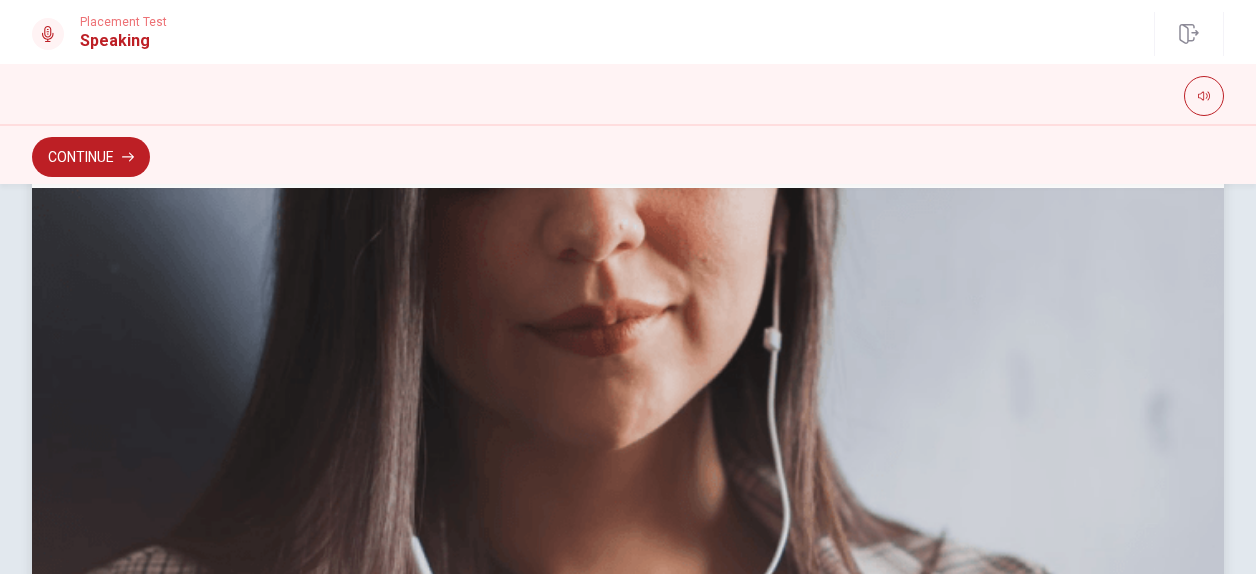 scroll, scrollTop: 326, scrollLeft: 0, axis: vertical 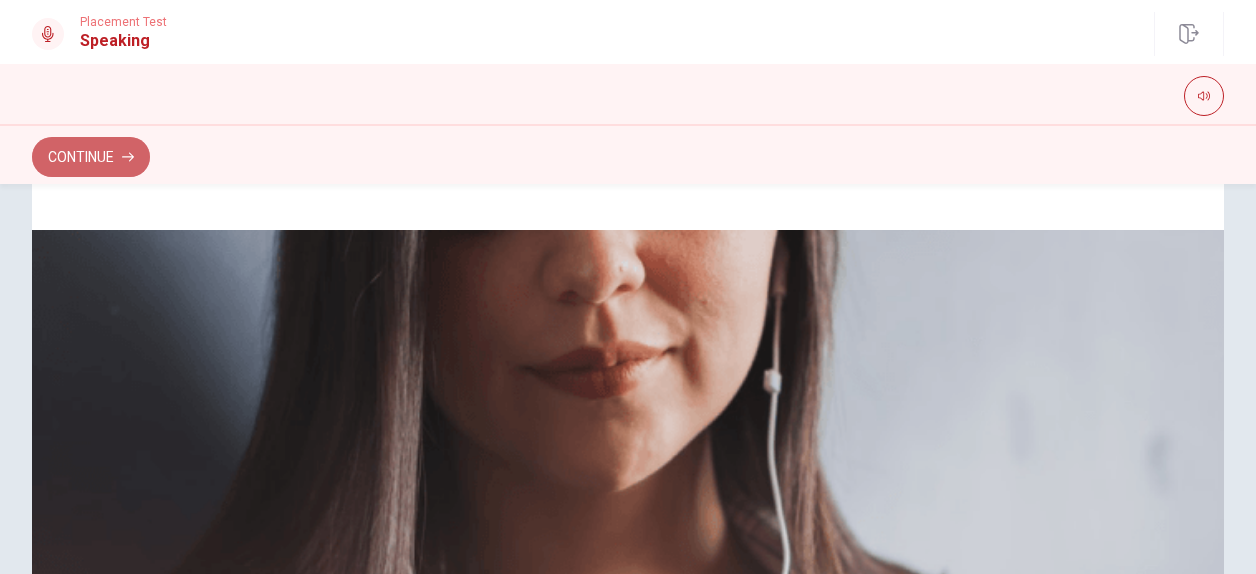 click on "Continue" at bounding box center (91, 157) 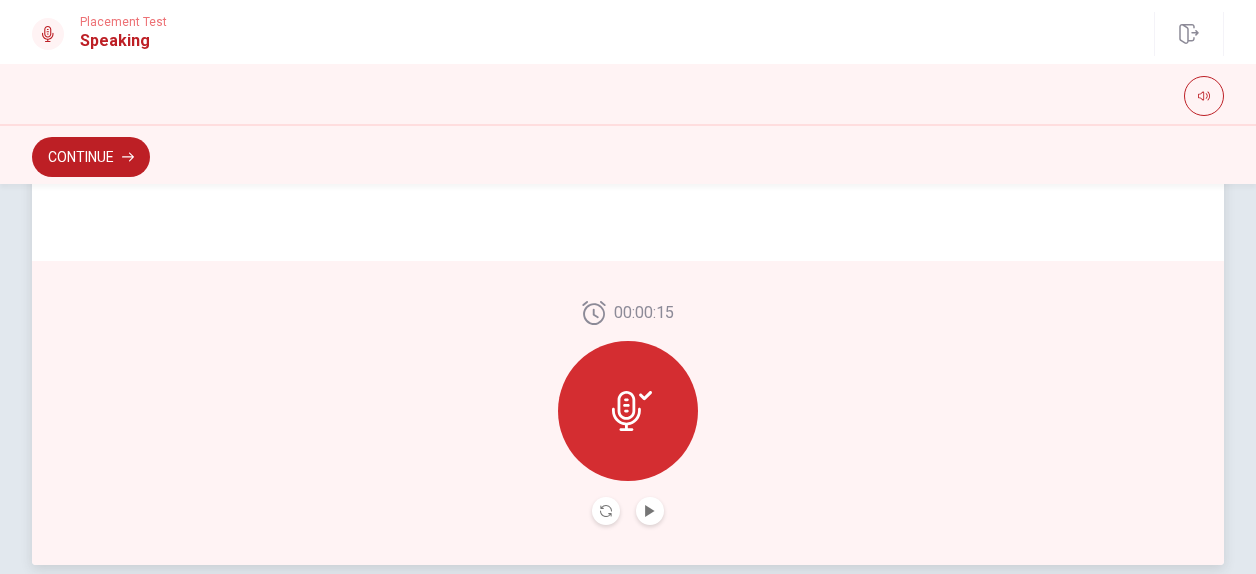 scroll, scrollTop: 586, scrollLeft: 0, axis: vertical 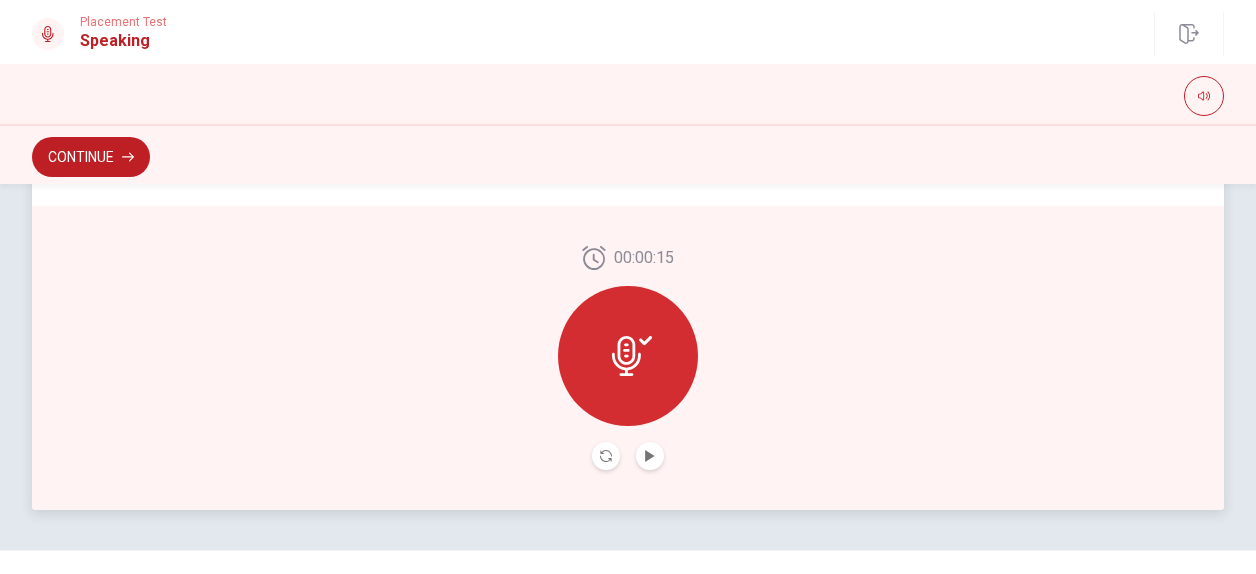 click at bounding box center (628, 356) 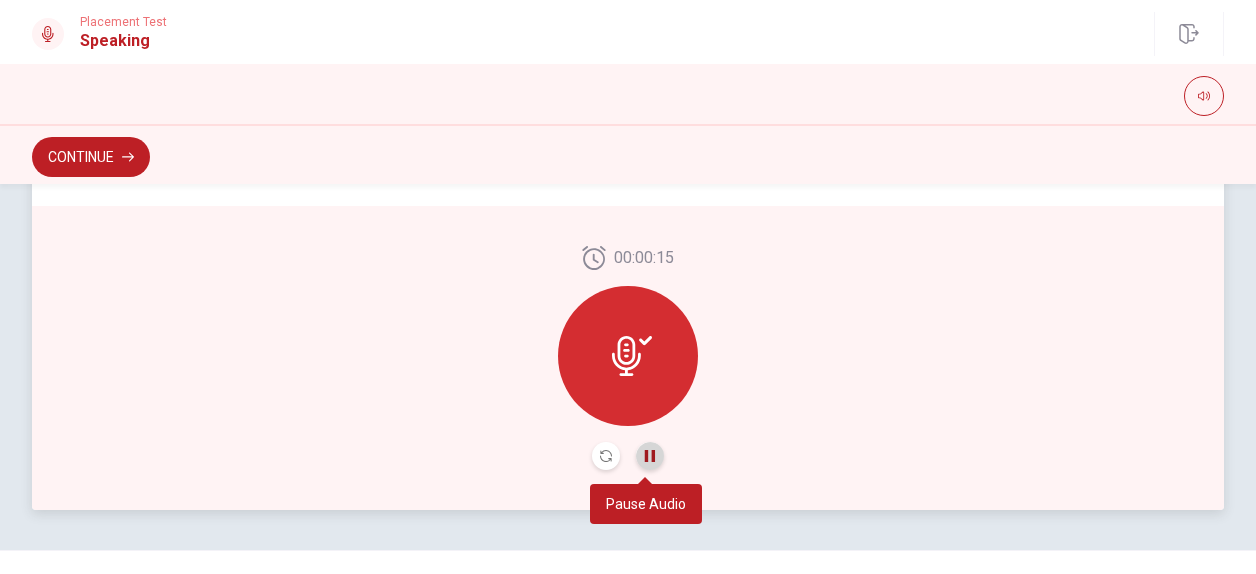 click 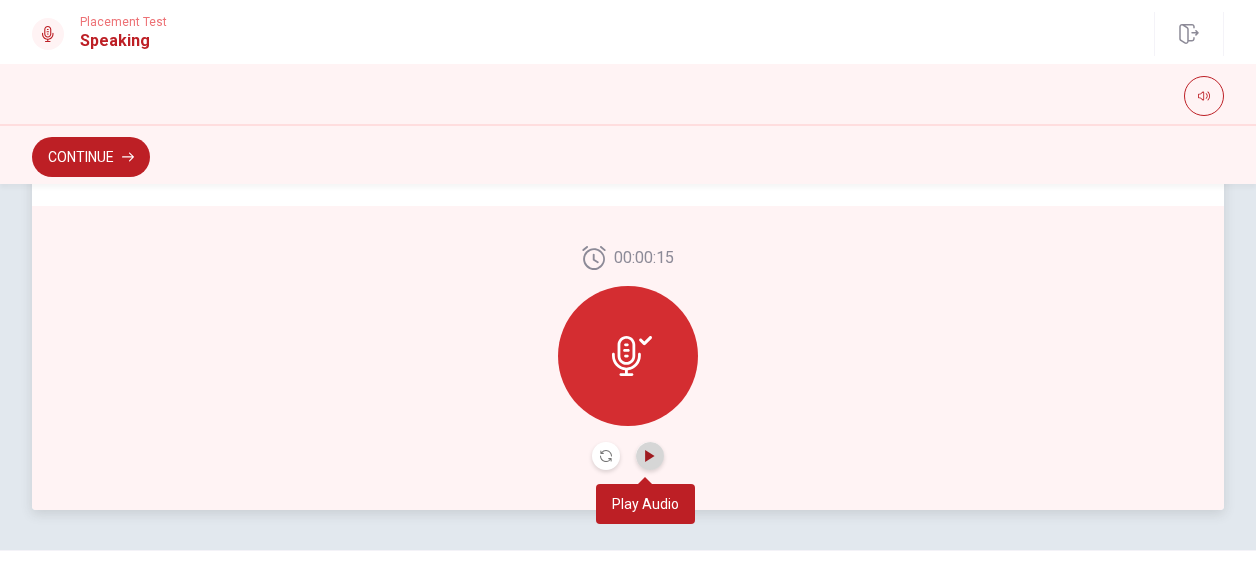 click 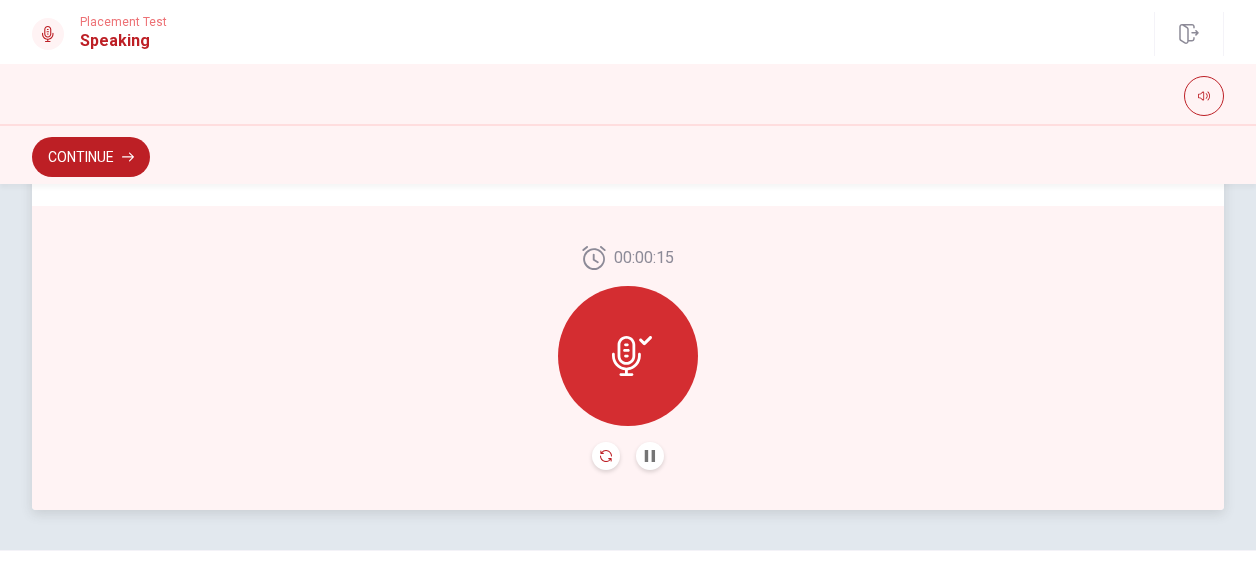 click 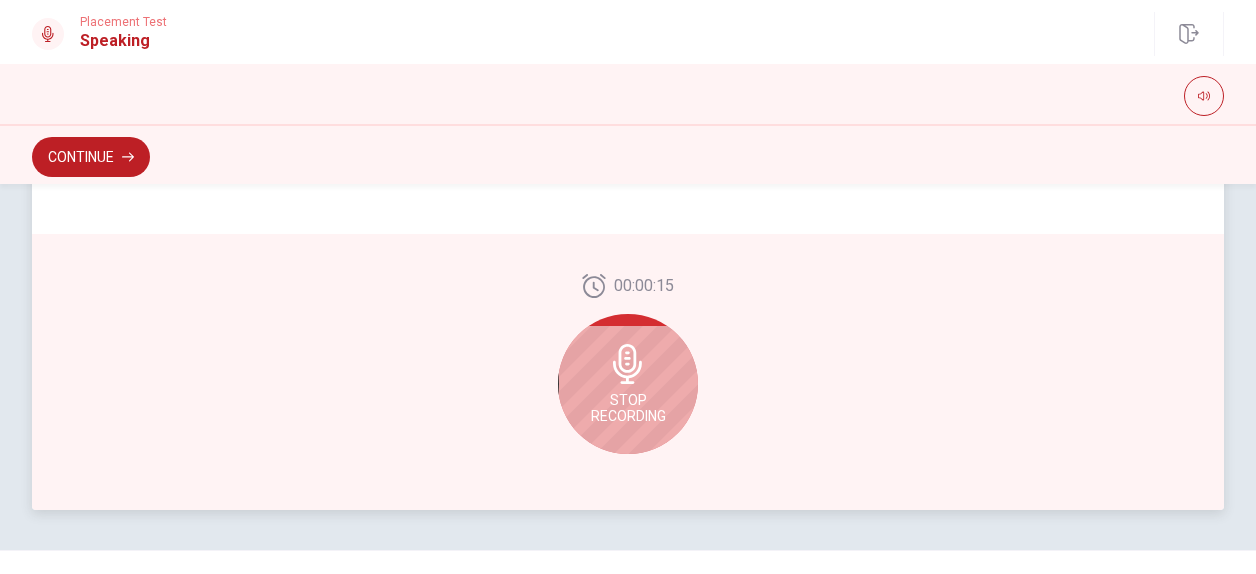 click on "Stop   Recording" at bounding box center (628, 408) 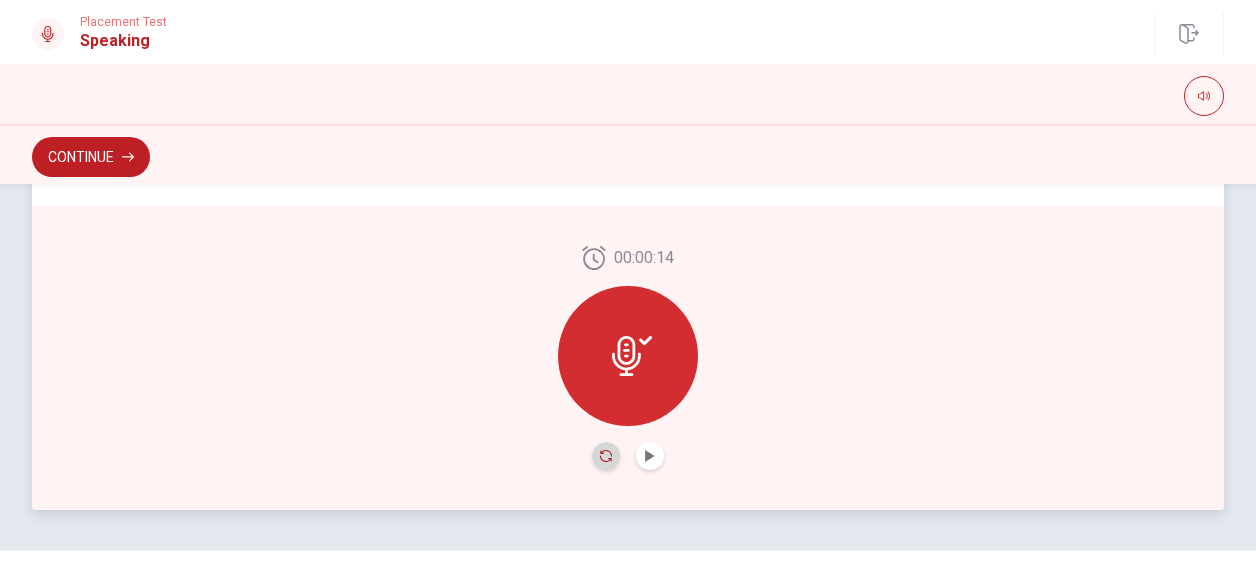 click 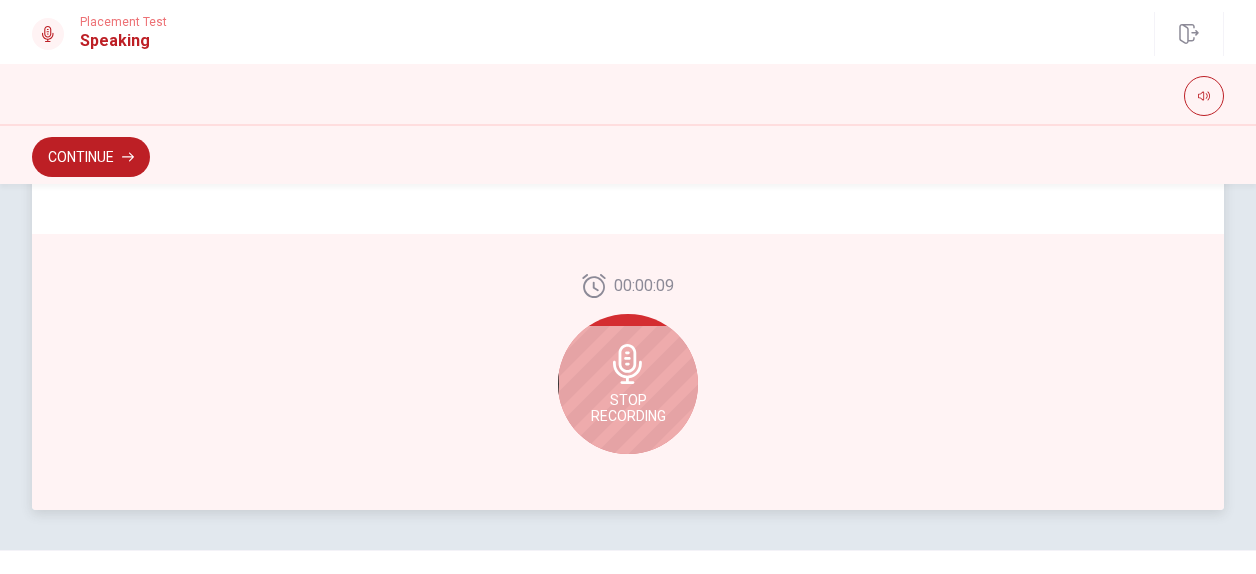 click on "Stop   Recording" at bounding box center (628, 384) 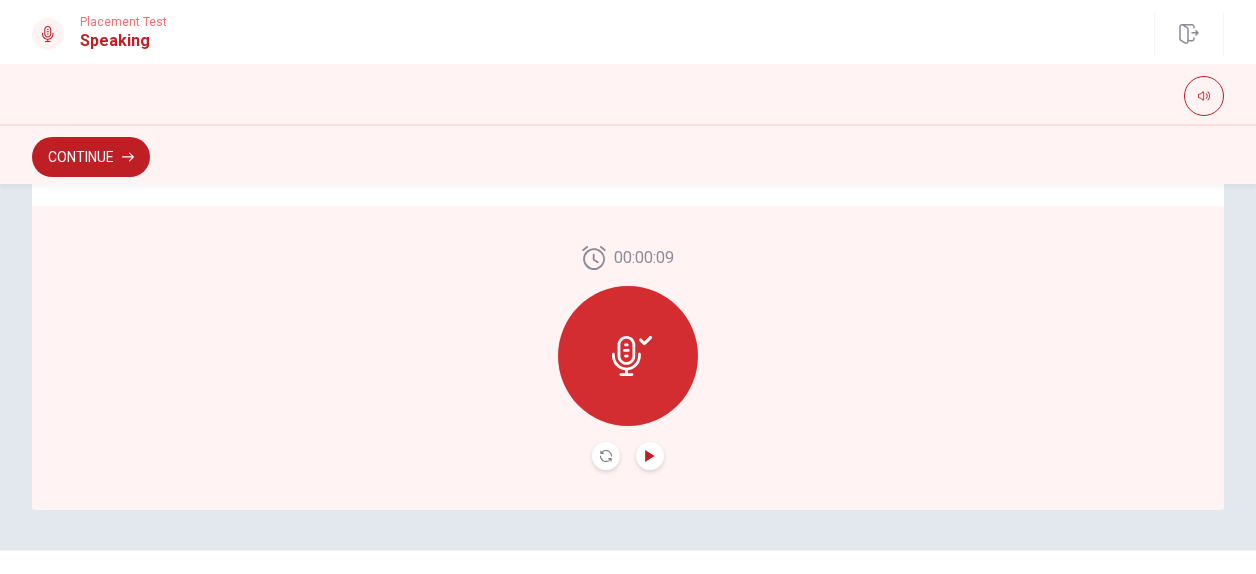 click 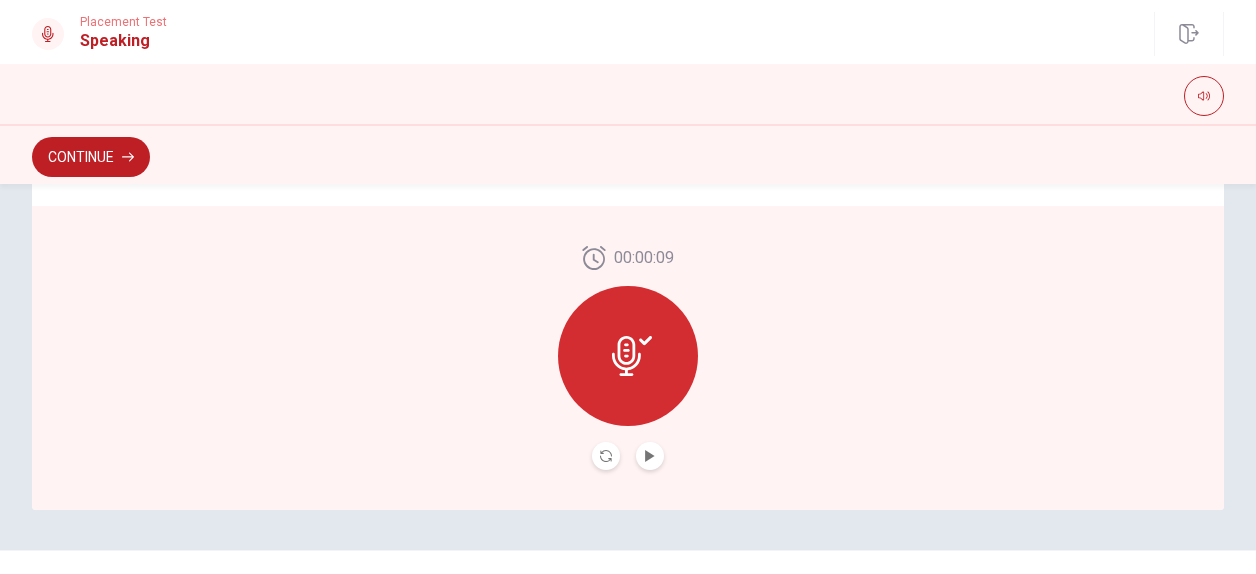 click on "00:00:09" at bounding box center [628, 358] 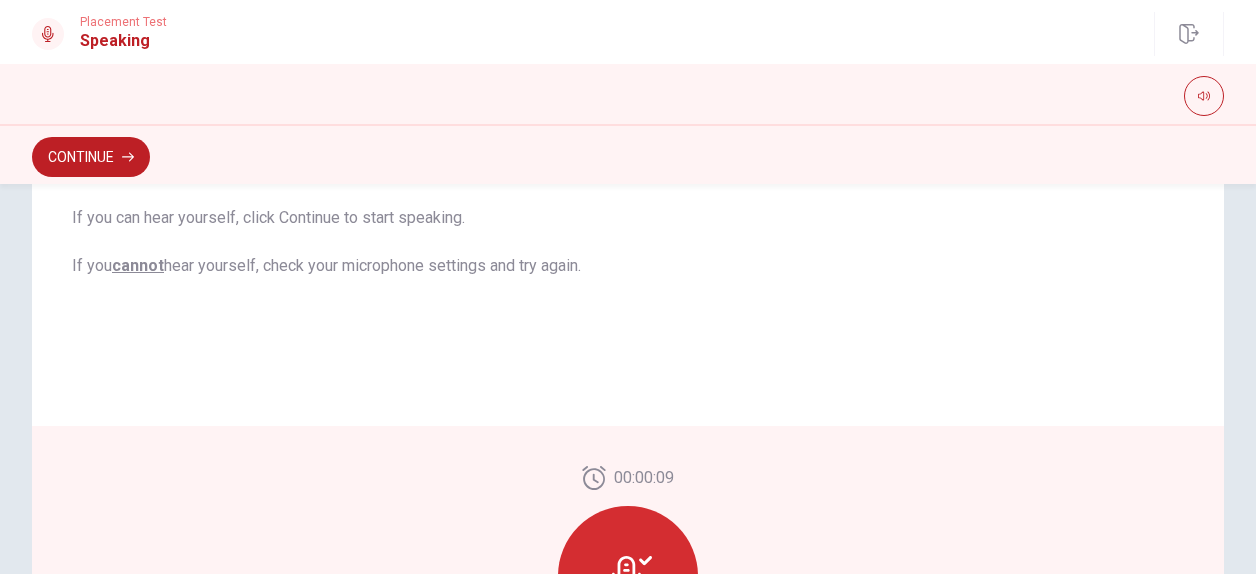 scroll, scrollTop: 226, scrollLeft: 0, axis: vertical 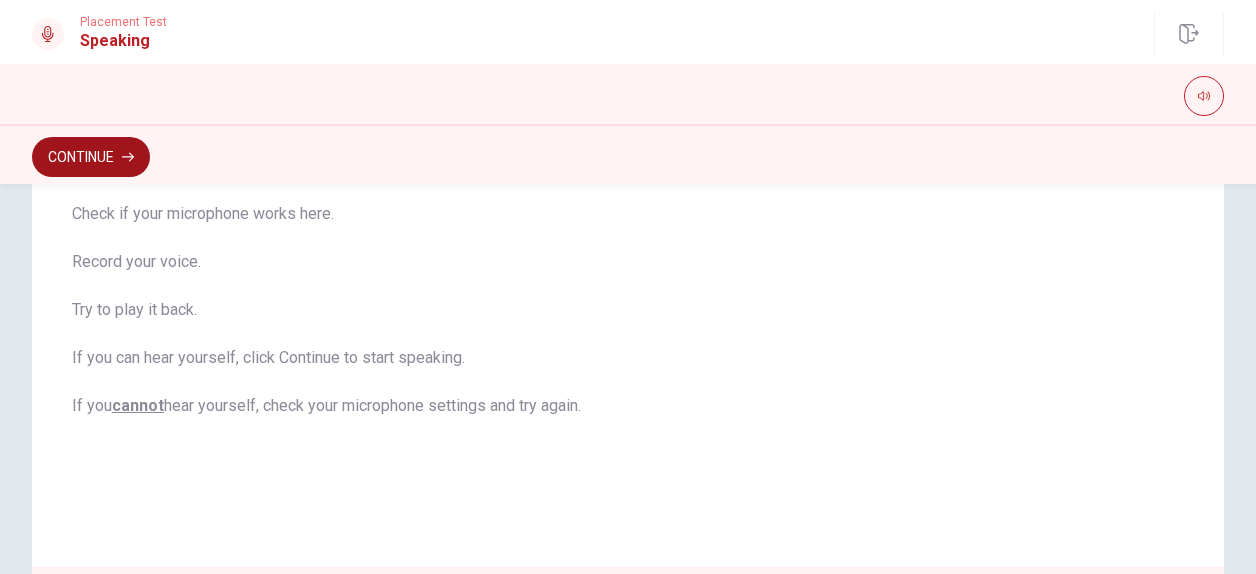 click on "Continue" at bounding box center (91, 157) 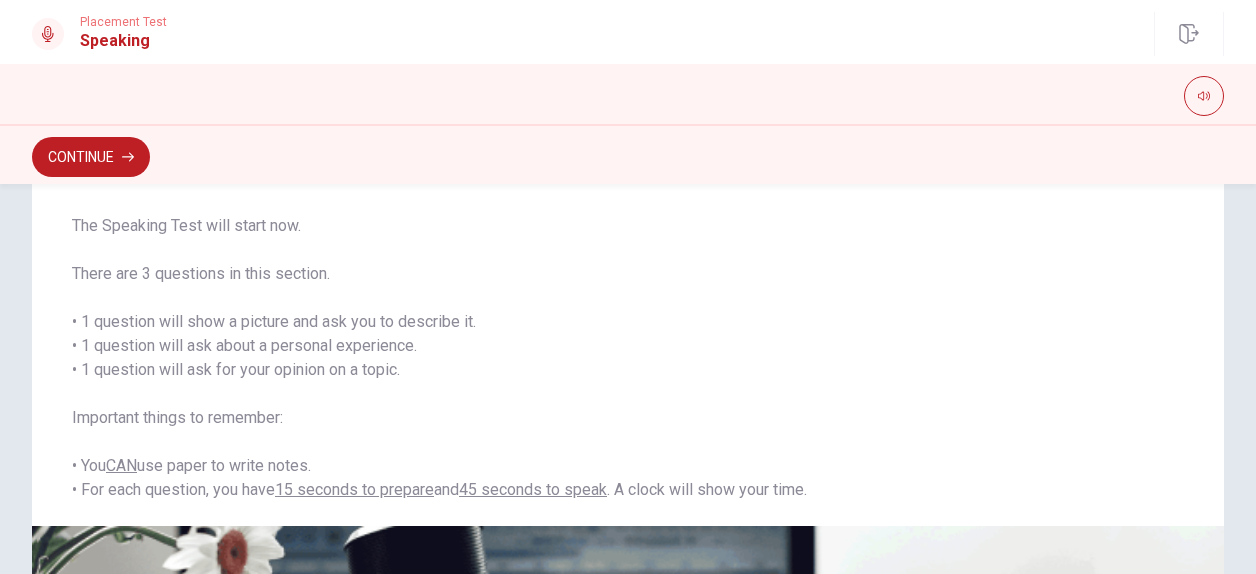 scroll, scrollTop: 86, scrollLeft: 0, axis: vertical 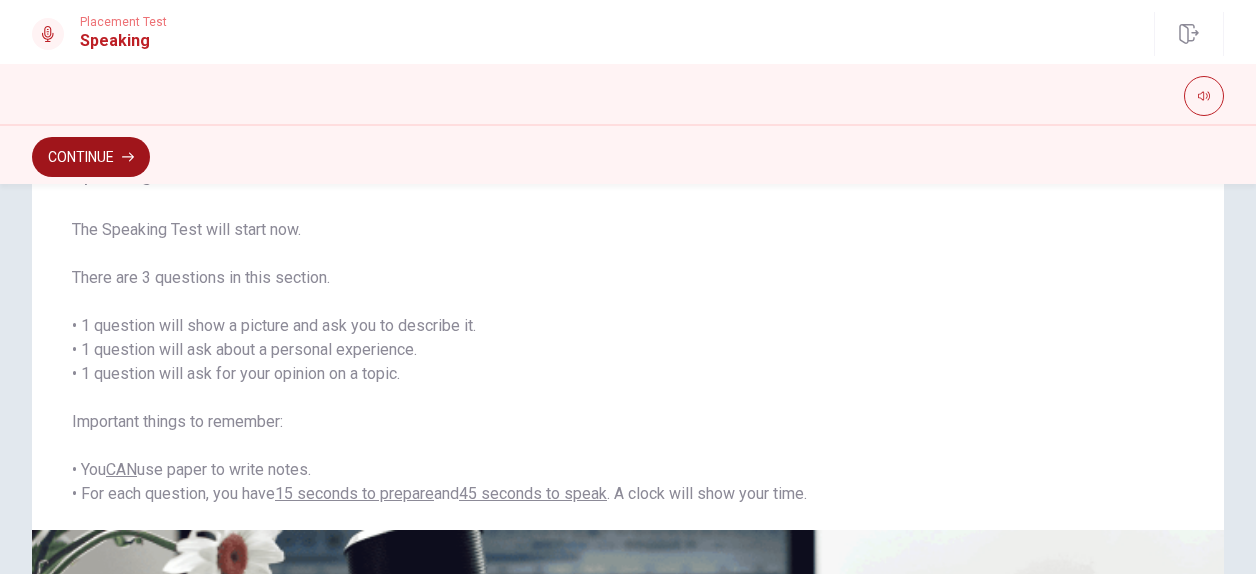 click on "Continue" at bounding box center [91, 157] 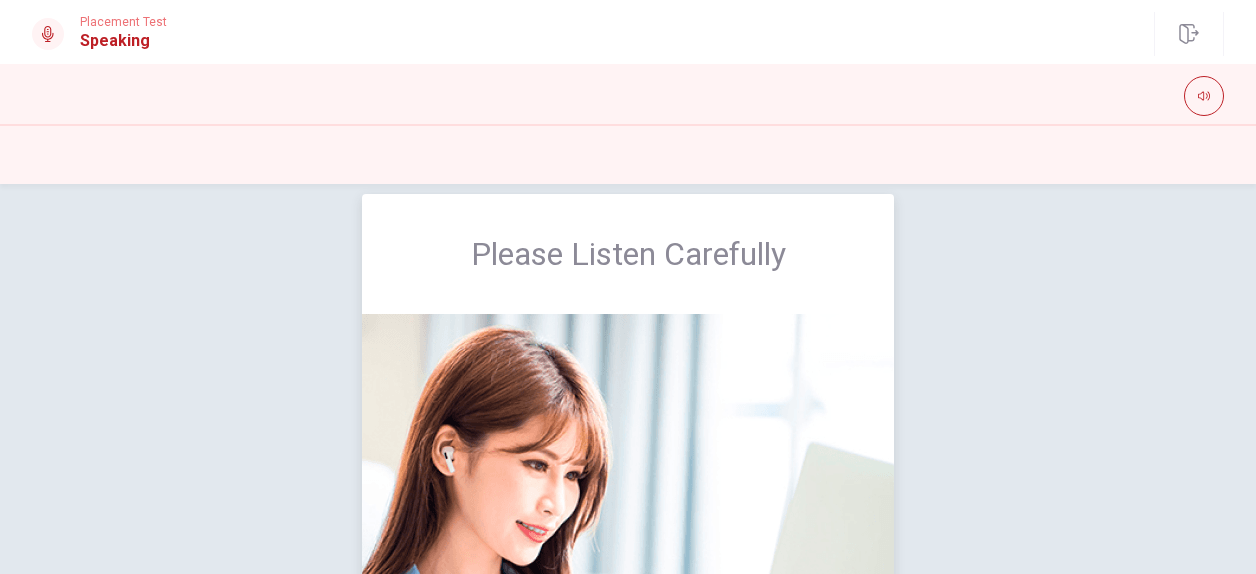 scroll, scrollTop: 0, scrollLeft: 0, axis: both 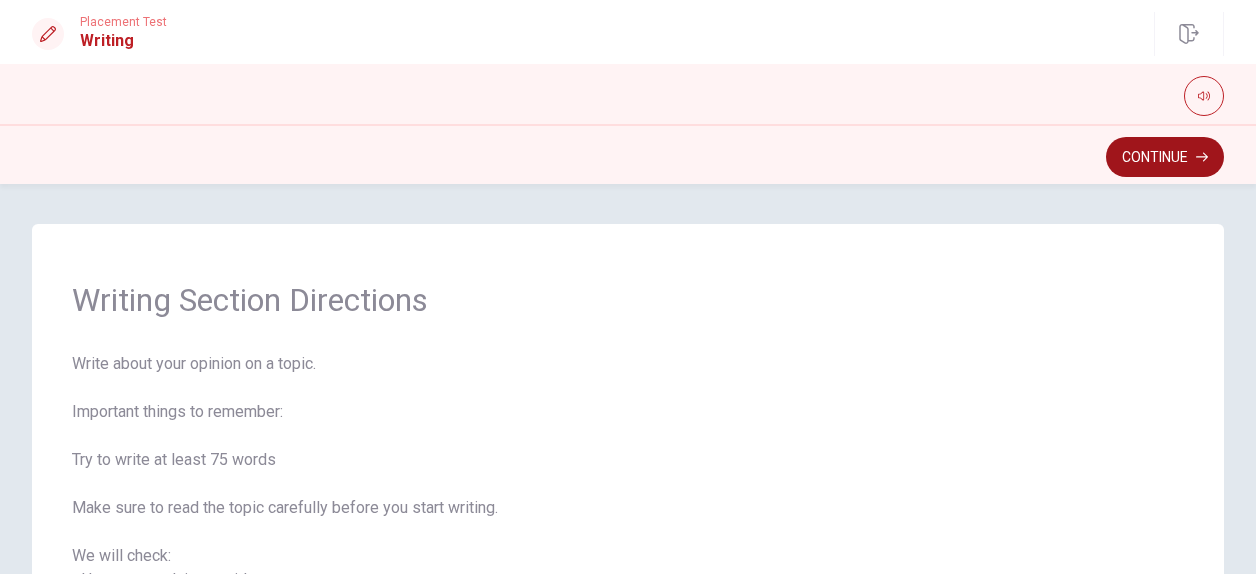click on "Continue" at bounding box center (1165, 157) 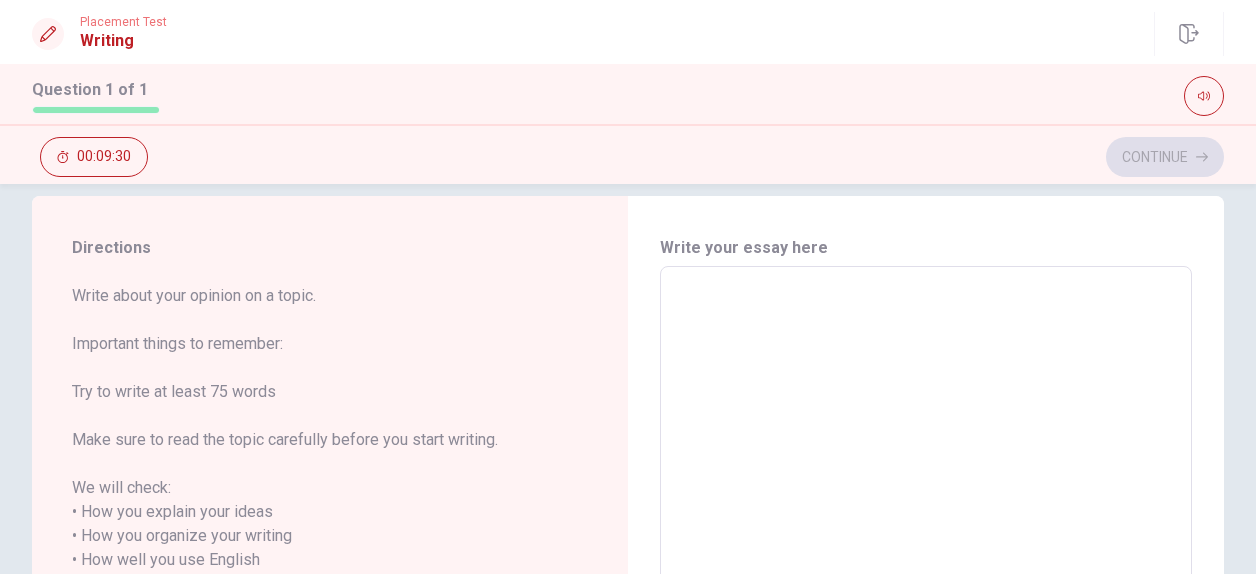 scroll, scrollTop: 0, scrollLeft: 0, axis: both 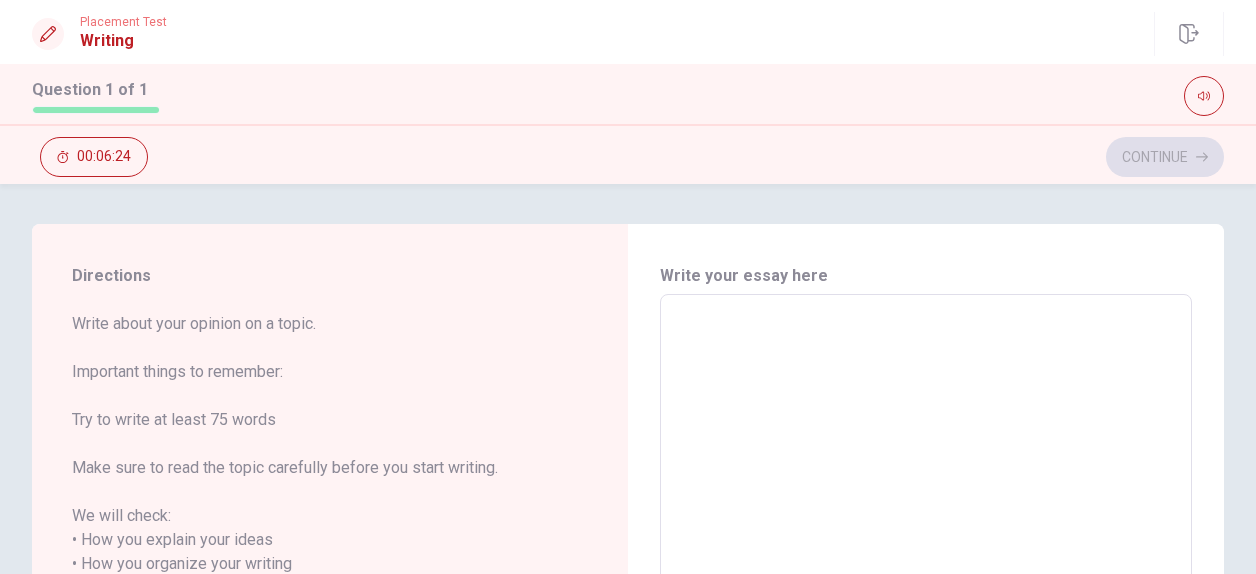 click at bounding box center (926, 576) 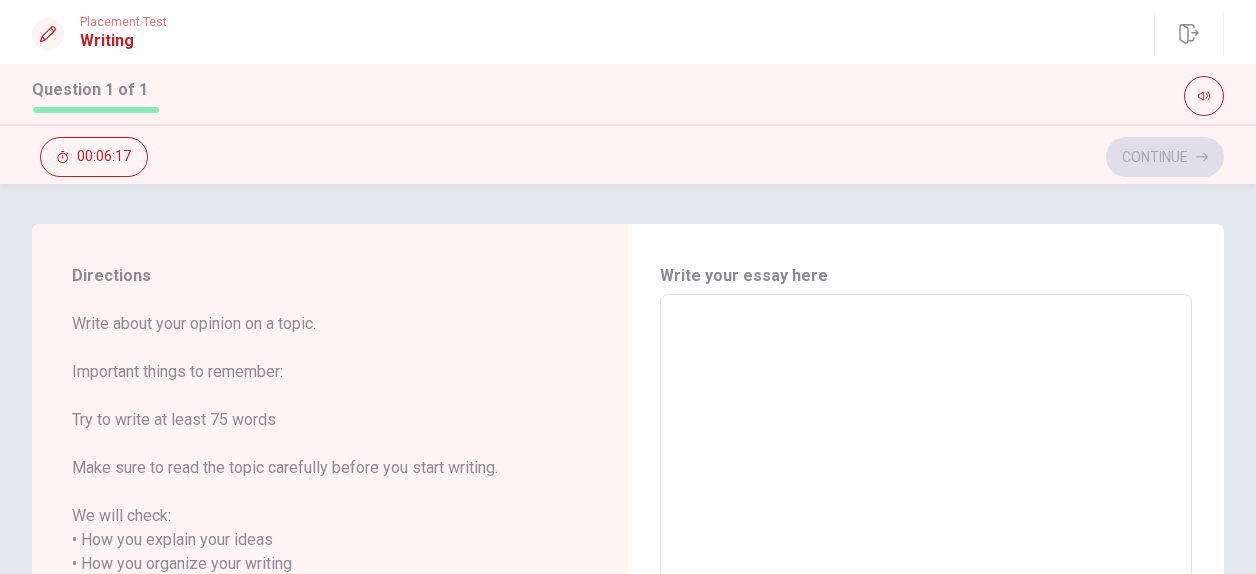 type on "W" 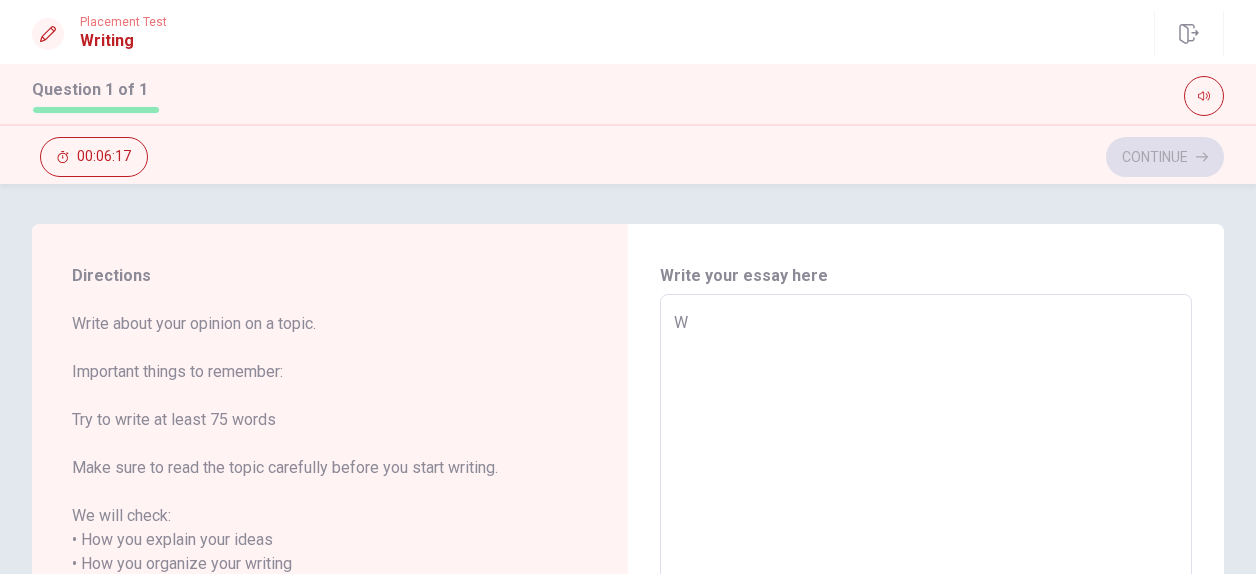 type on "x" 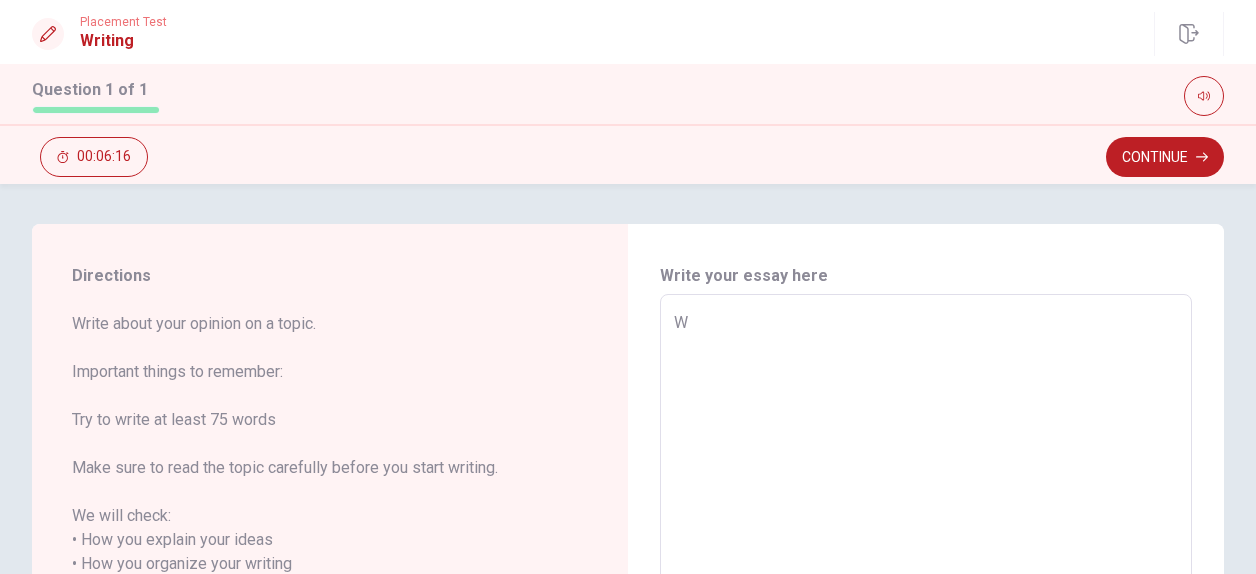 type on "We" 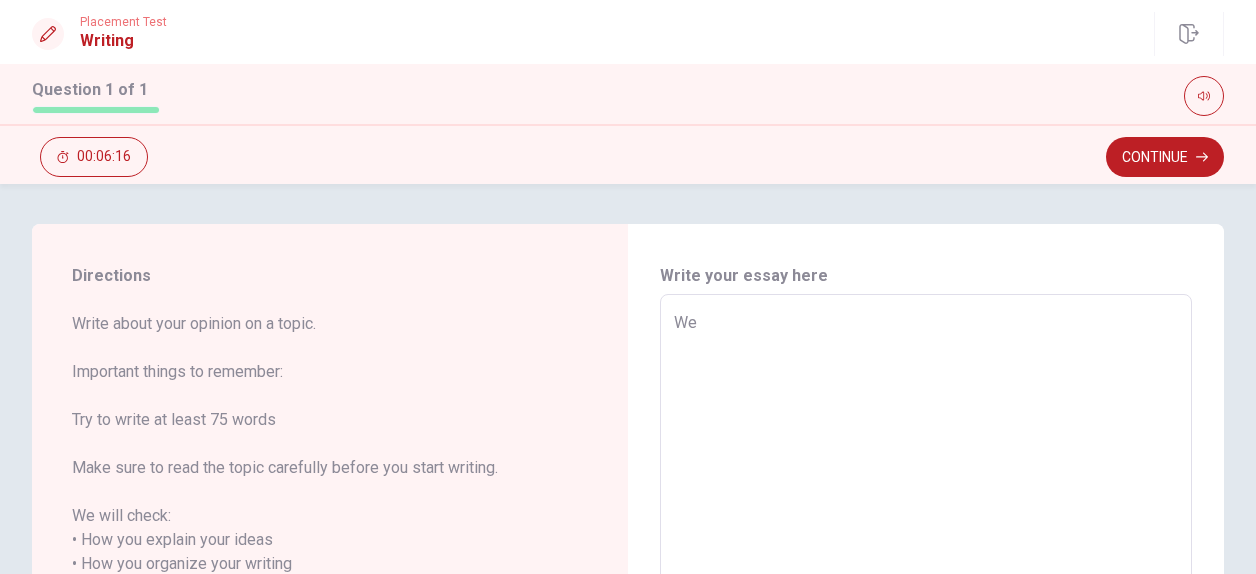 type on "x" 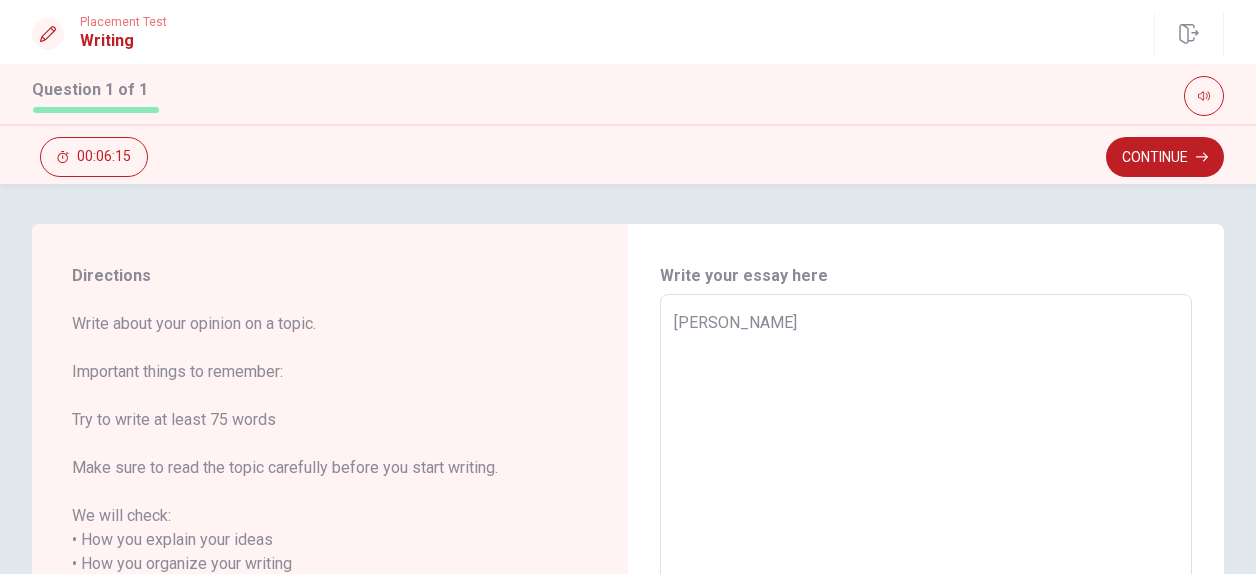 type on "x" 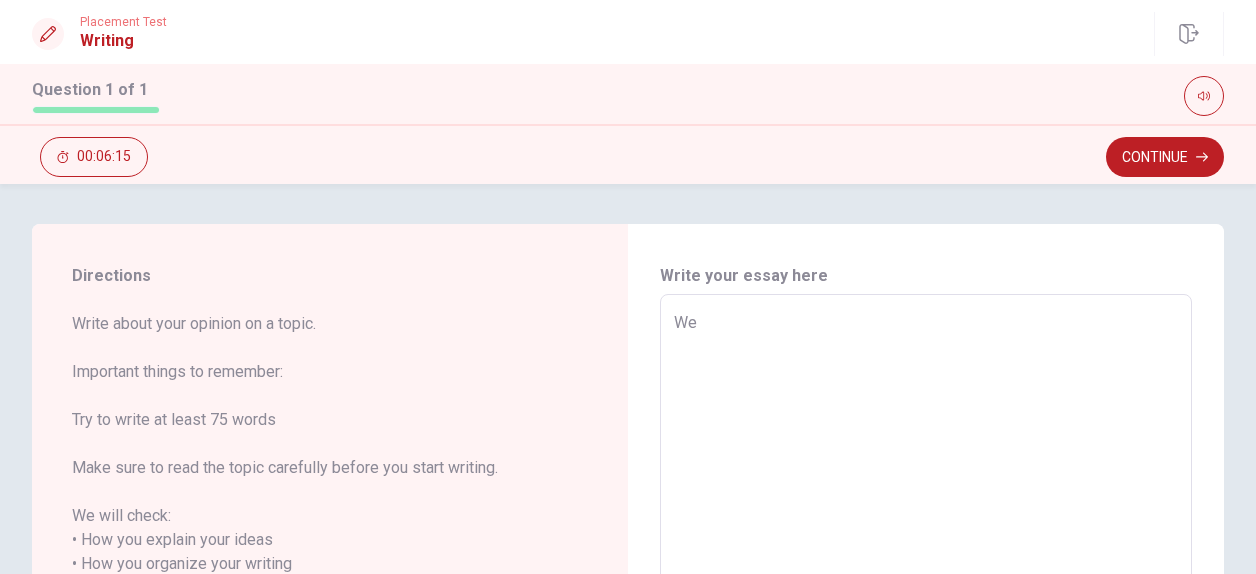 type on "x" 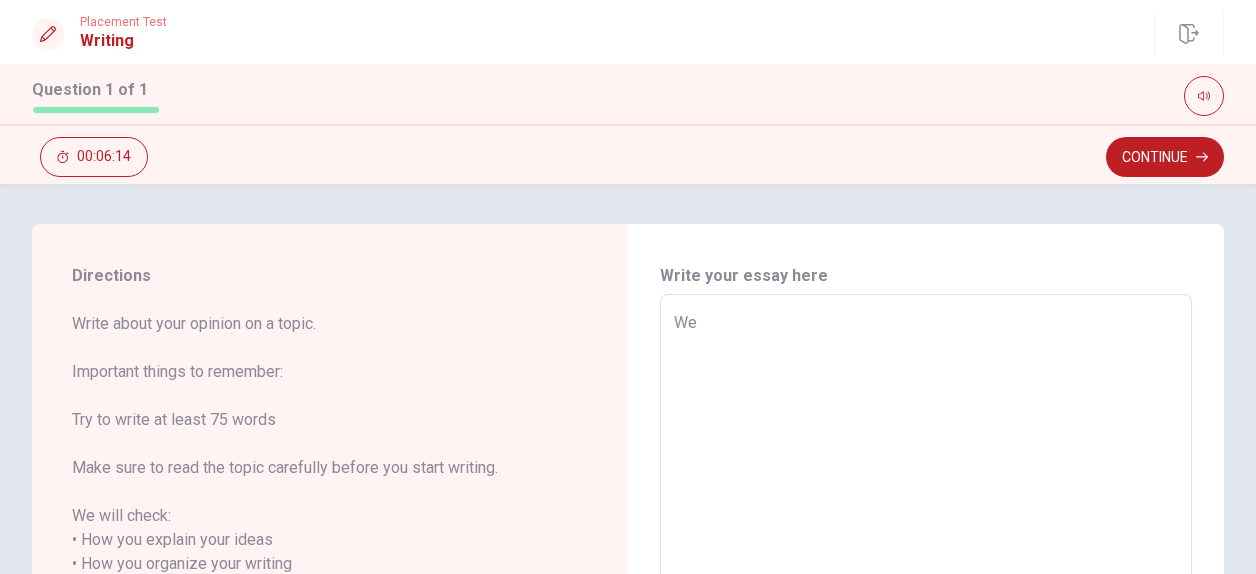 type on "W" 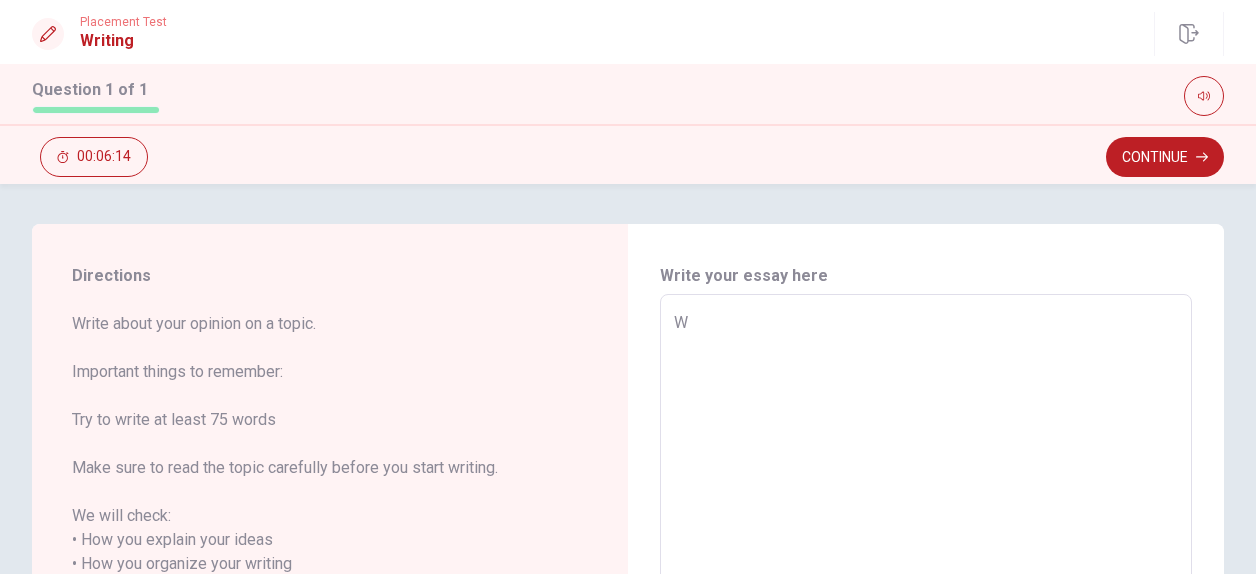 type on "x" 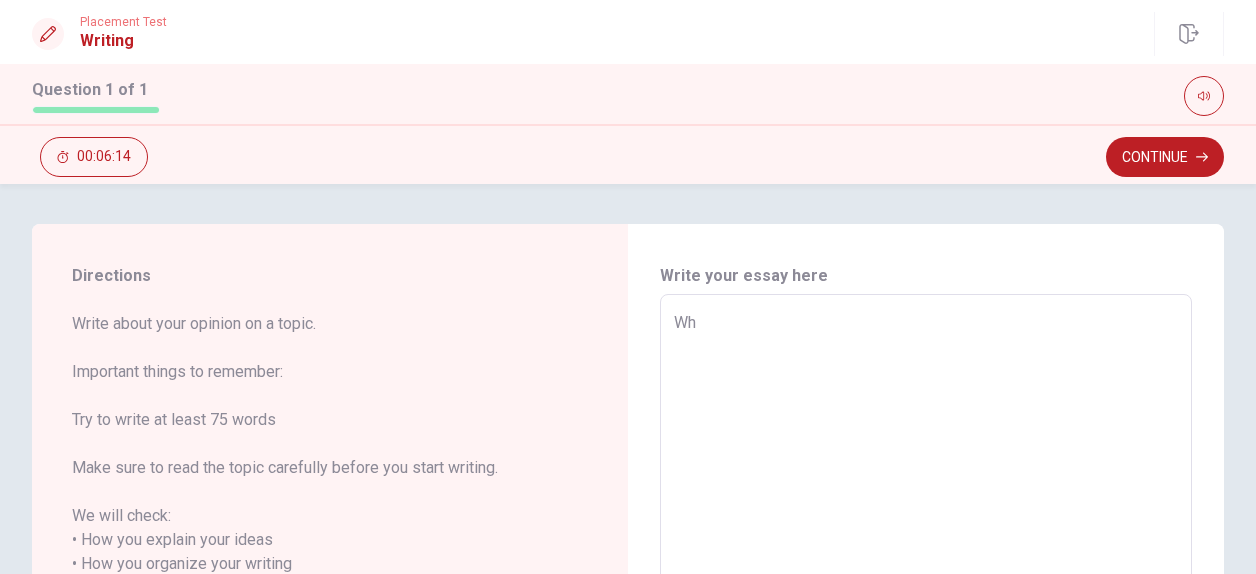 type on "x" 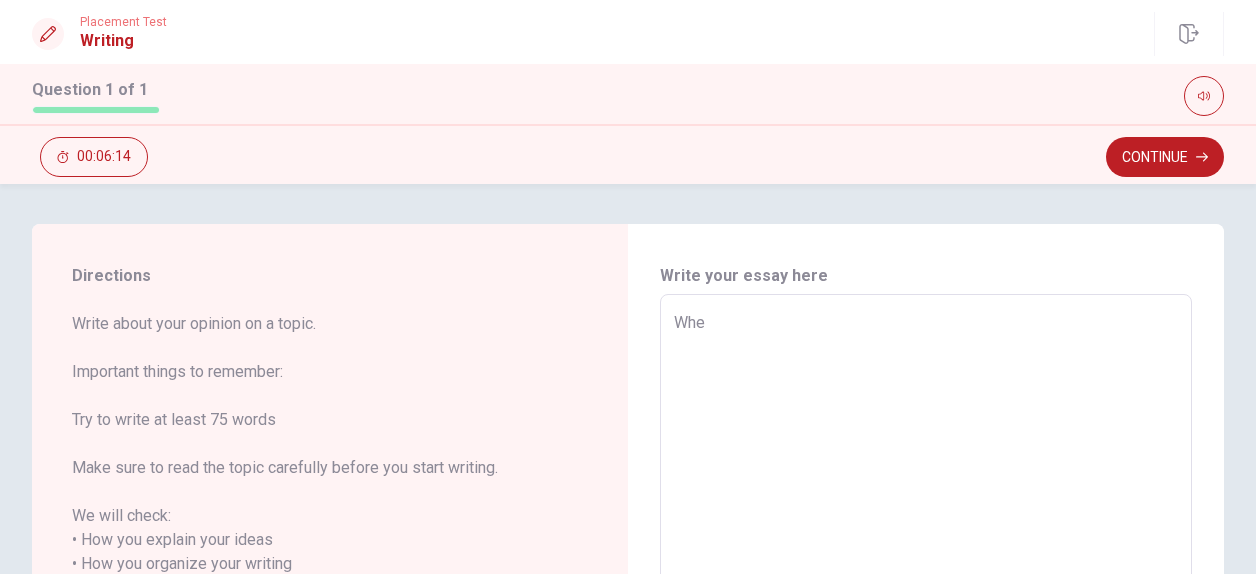 type on "x" 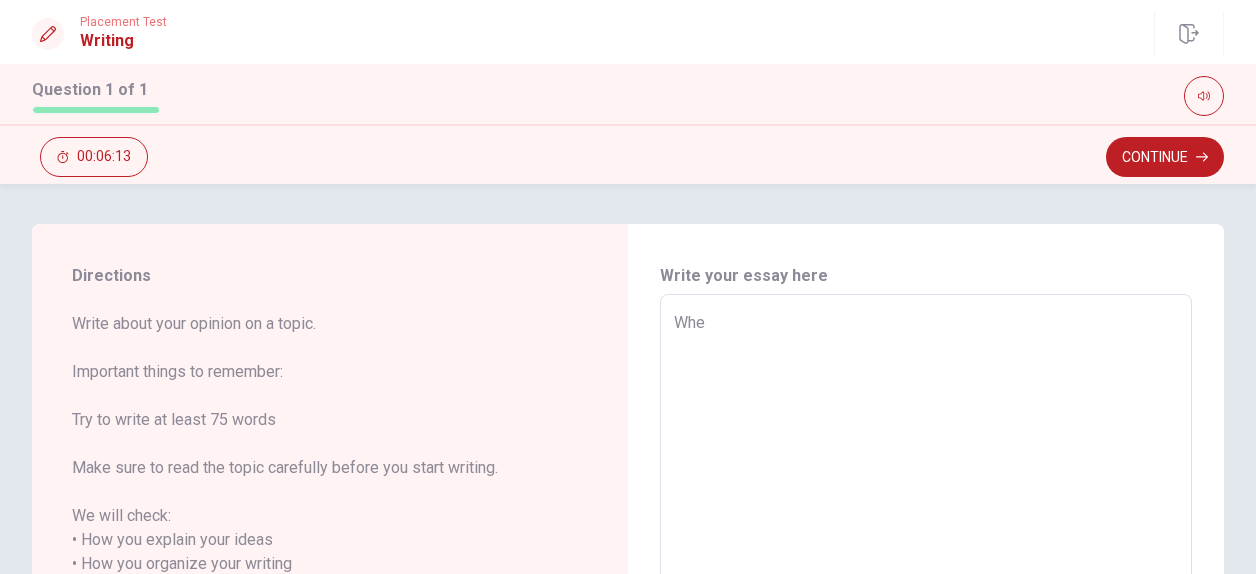 type on "When" 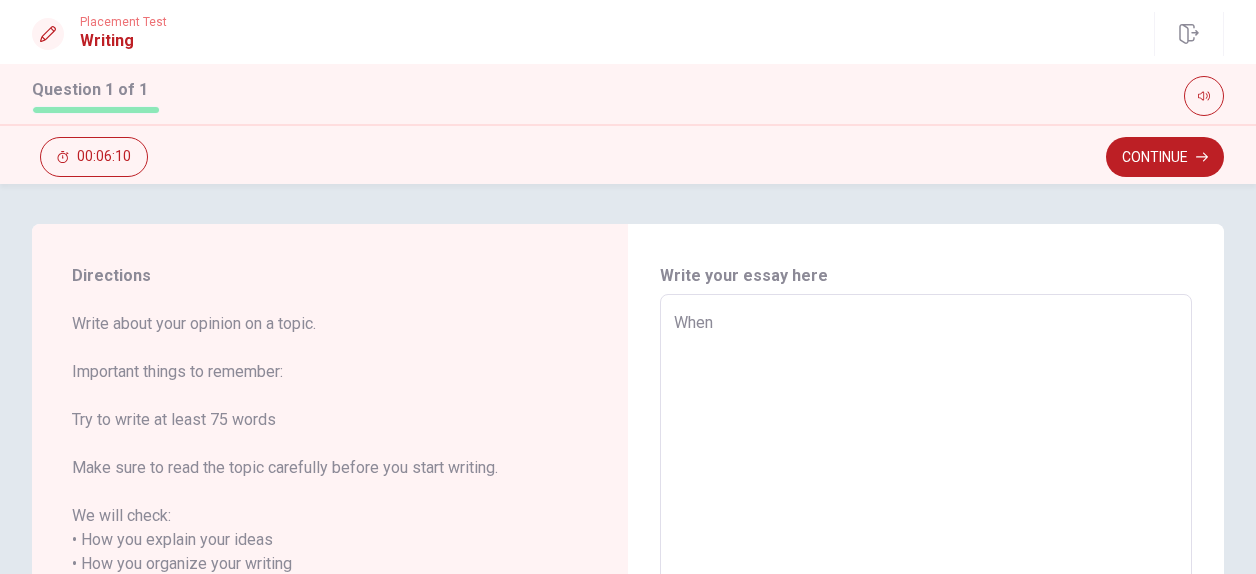 type on "x" 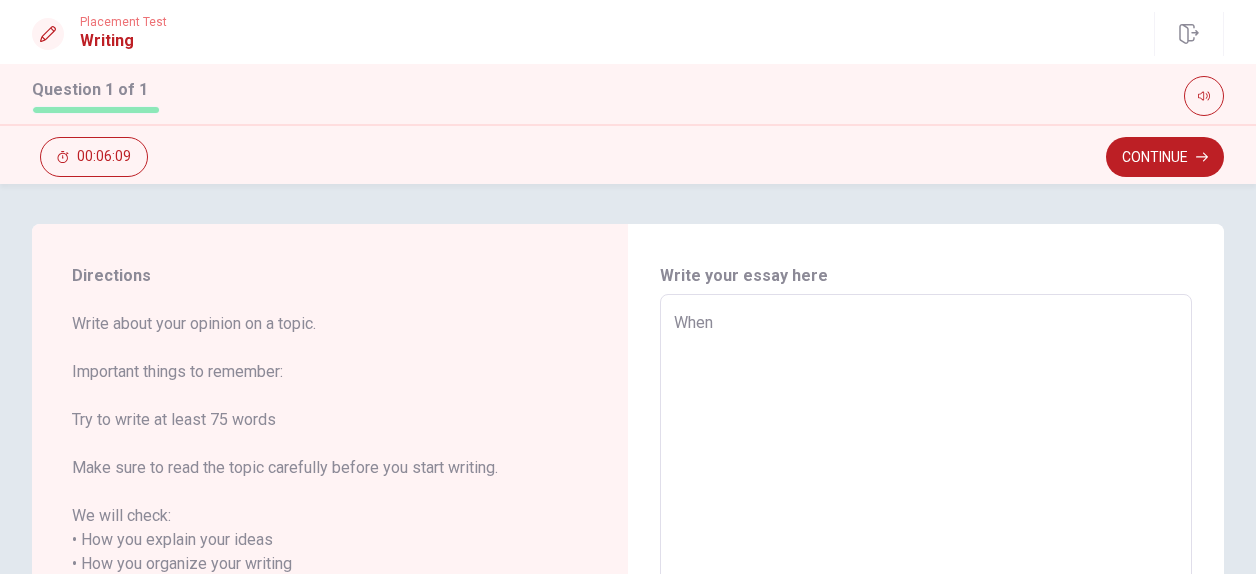 type on "WhenI" 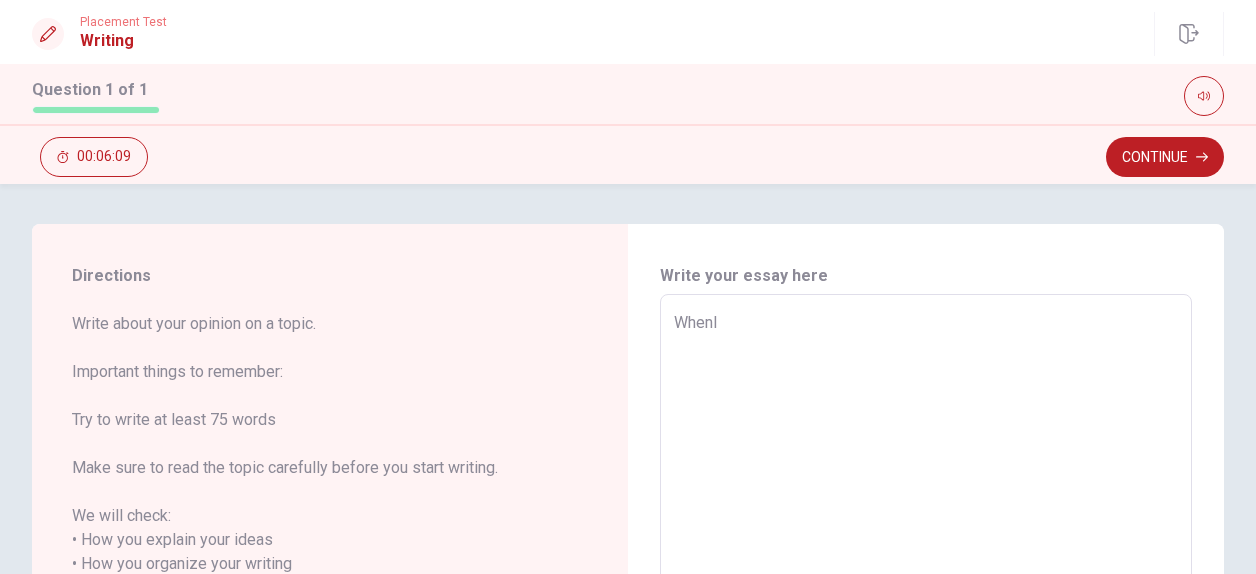 type on "x" 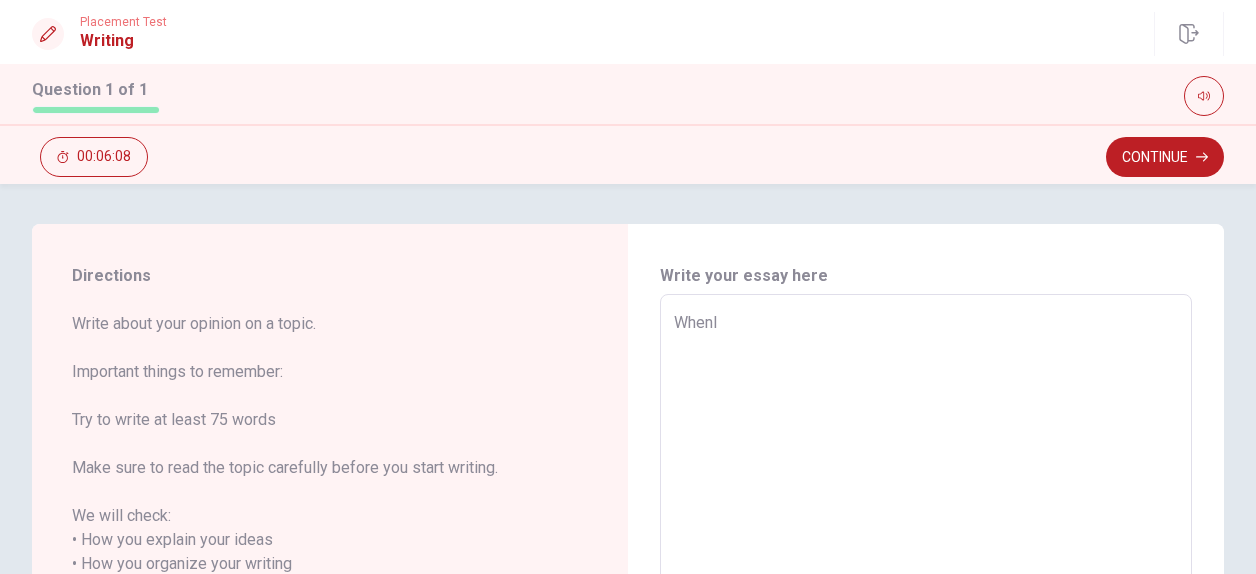type on "When" 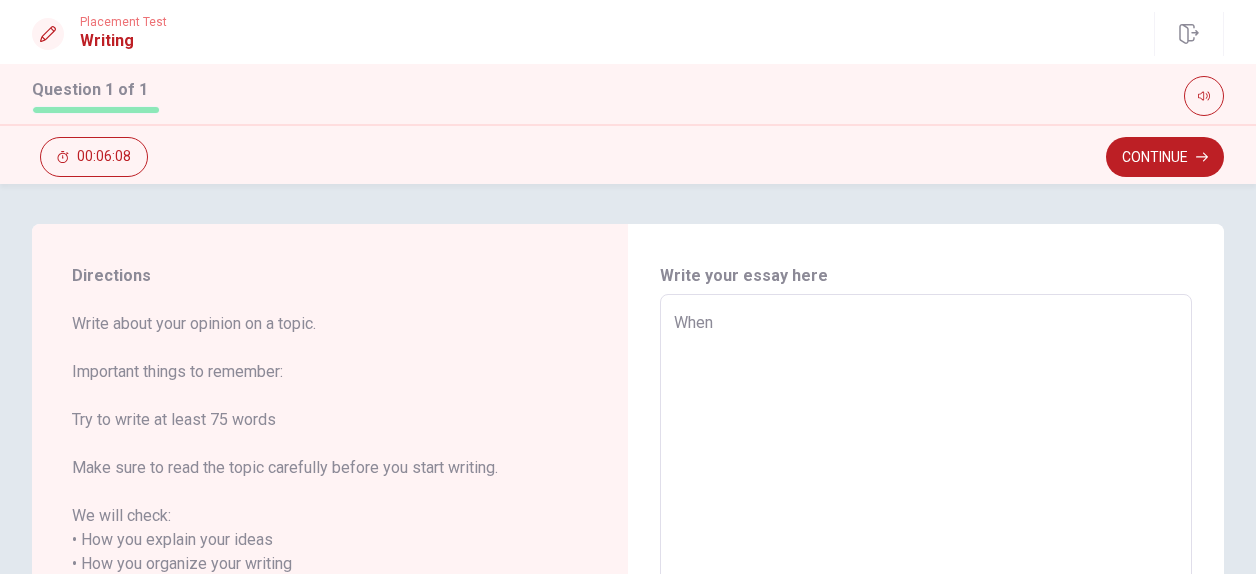 type on "x" 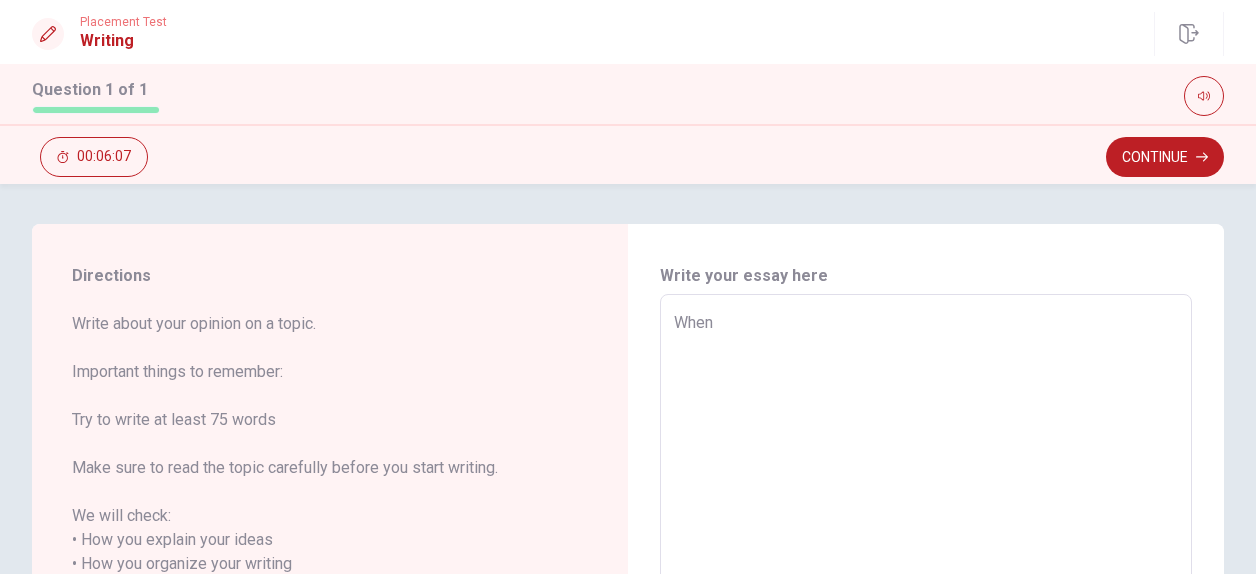type on "When I" 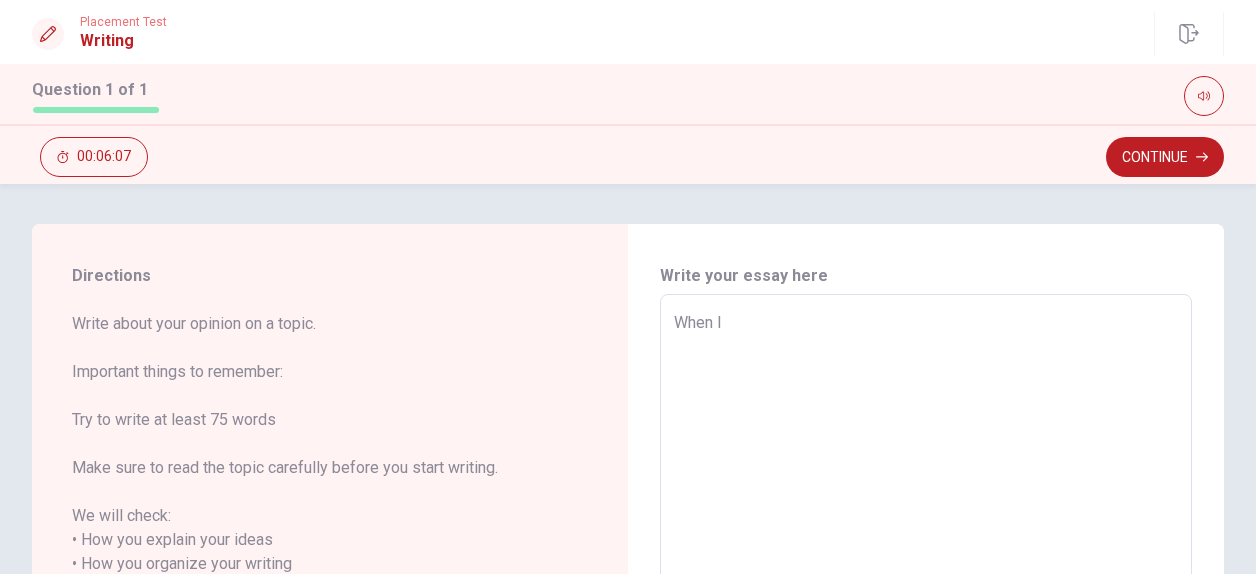 type on "x" 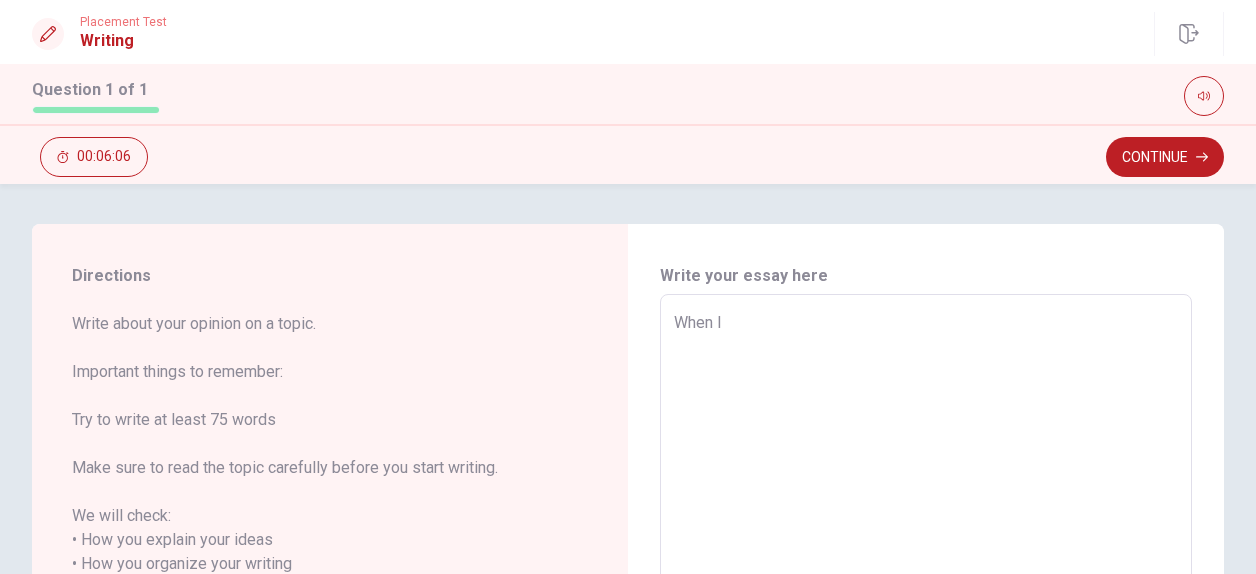 type on "When I" 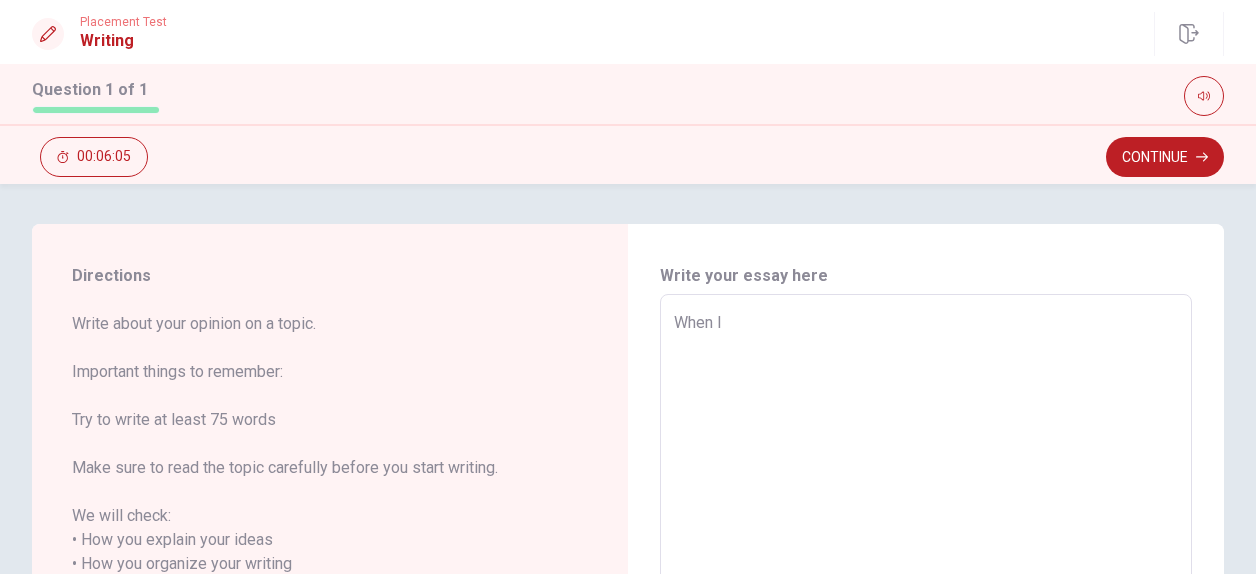 type on "When I w" 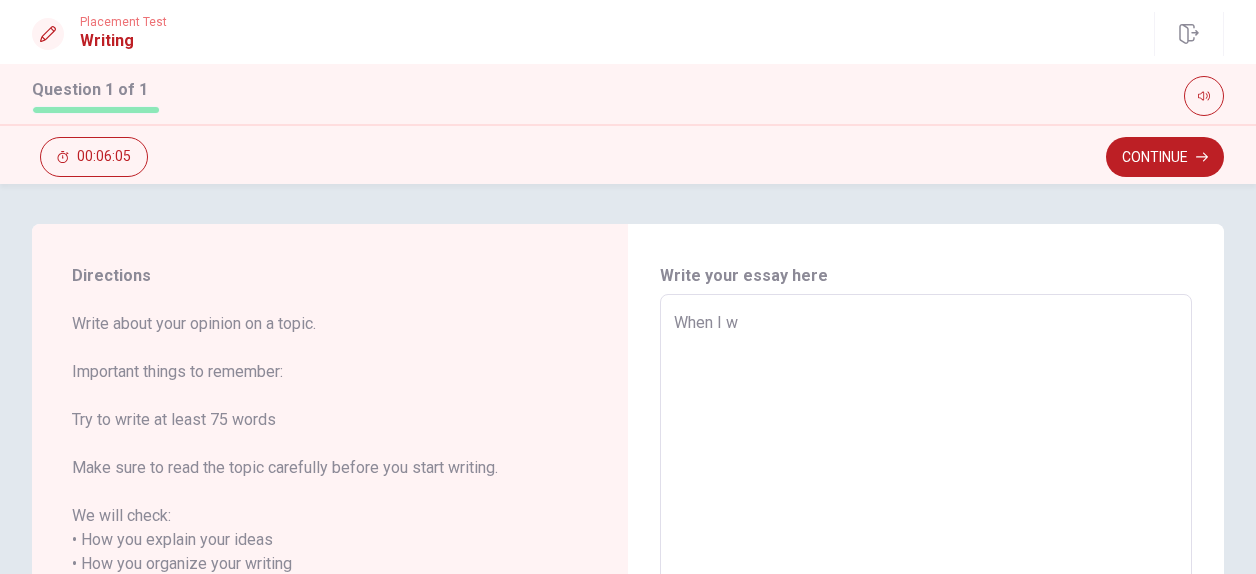 type on "x" 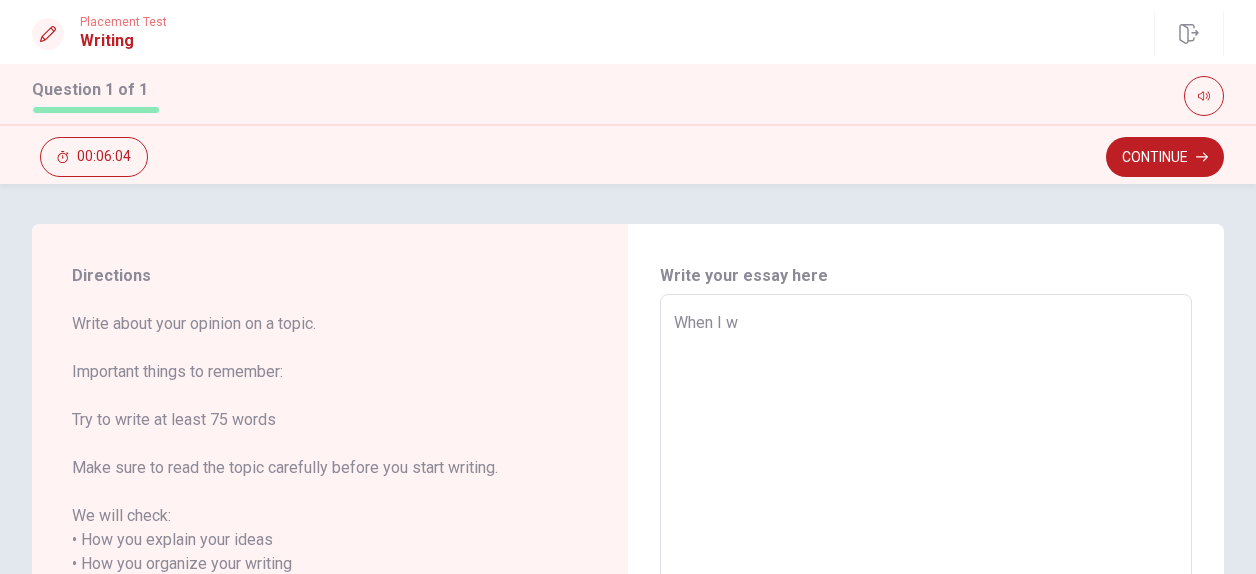 type on "When I wa" 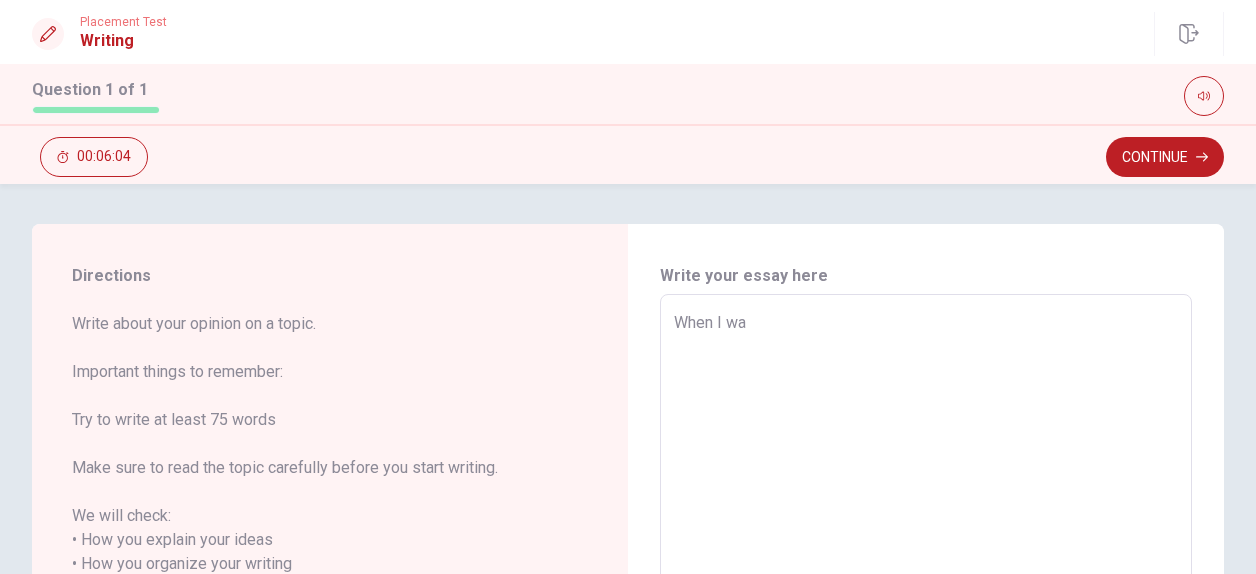type on "x" 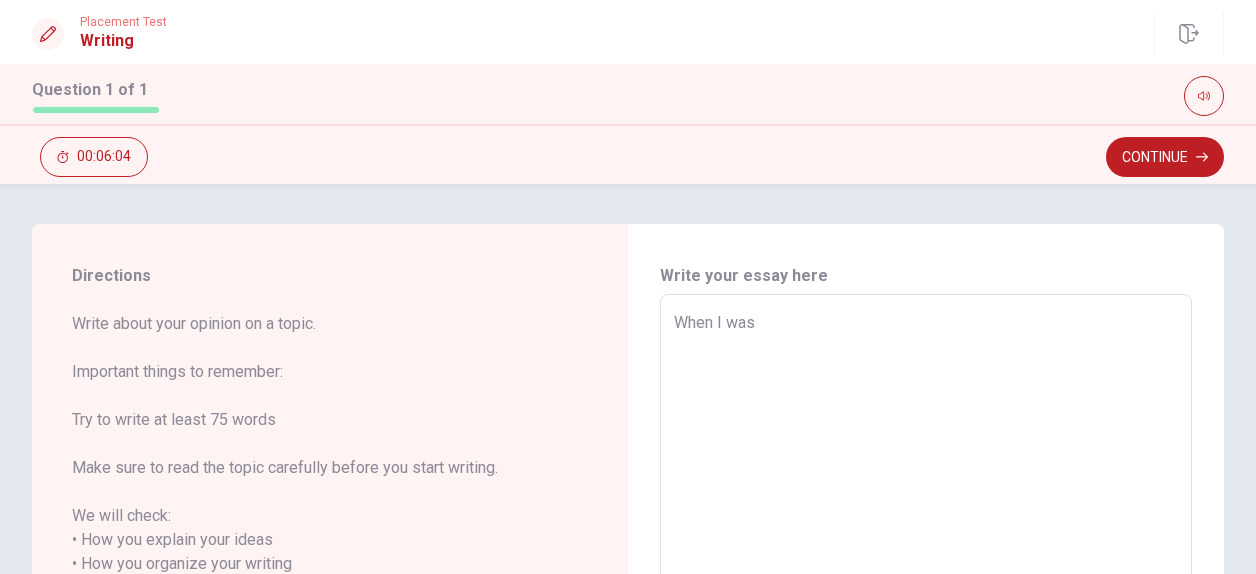 type on "x" 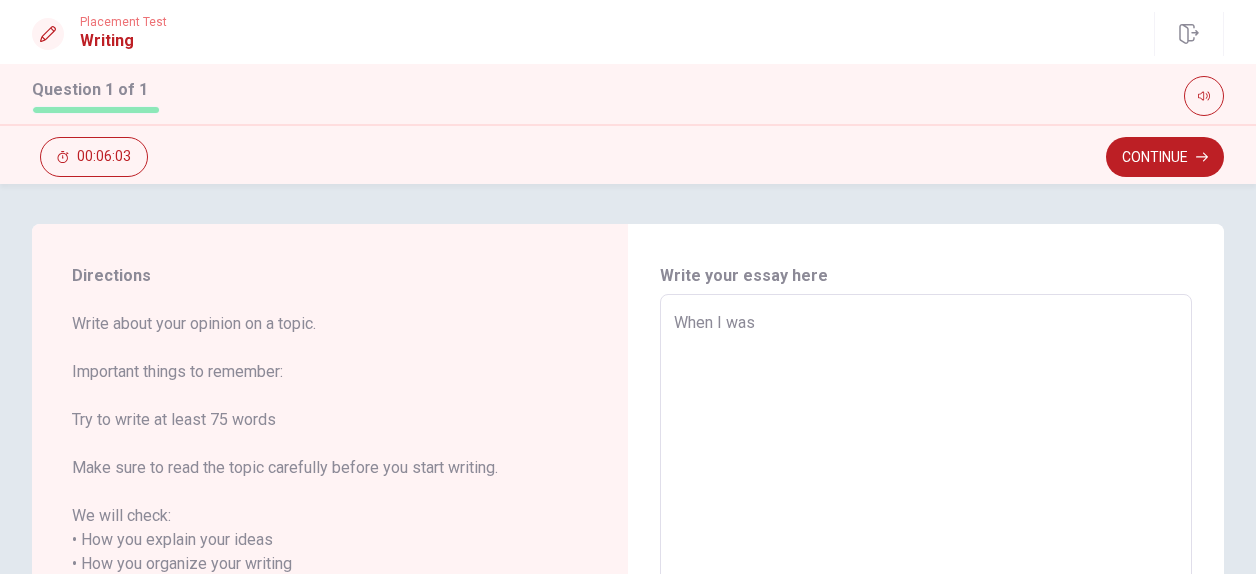 type on "When I was" 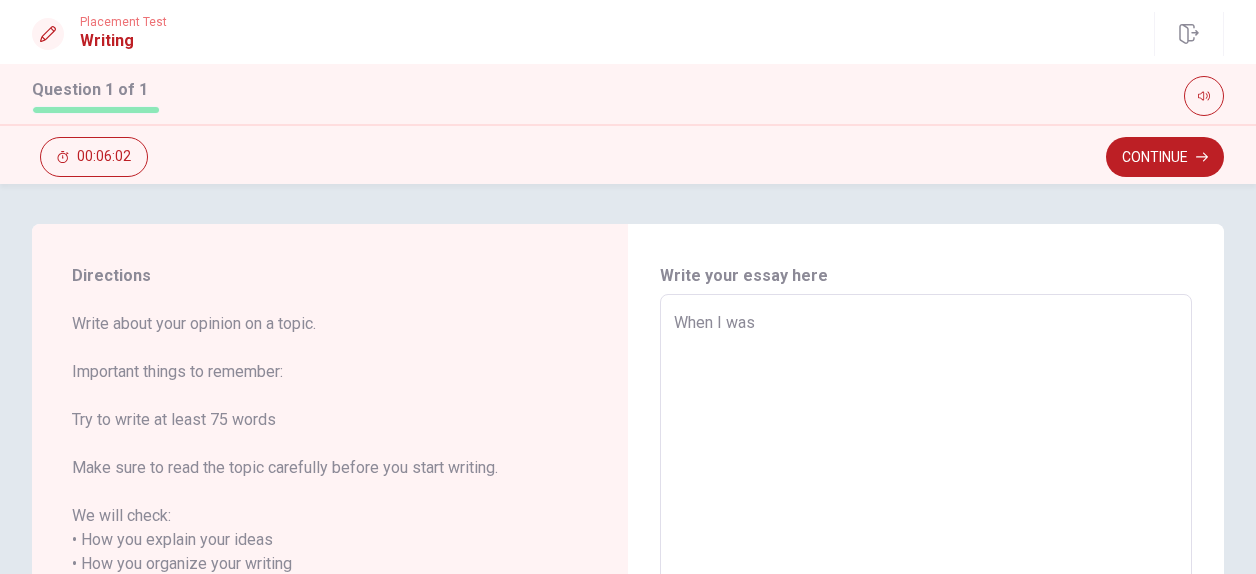 type on "When I was c" 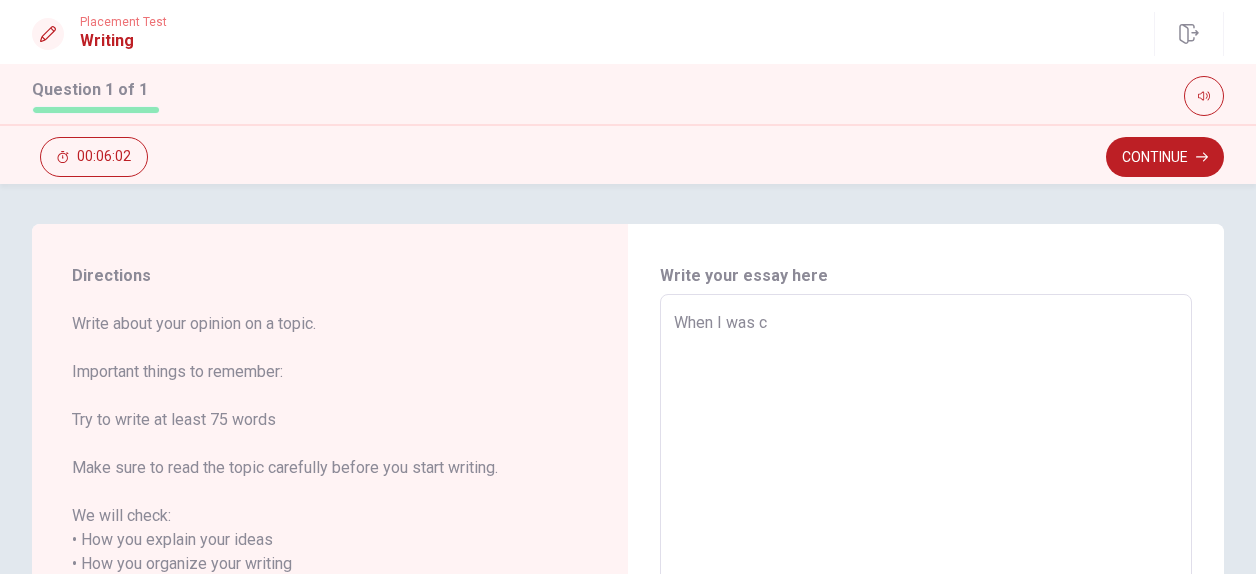 type on "x" 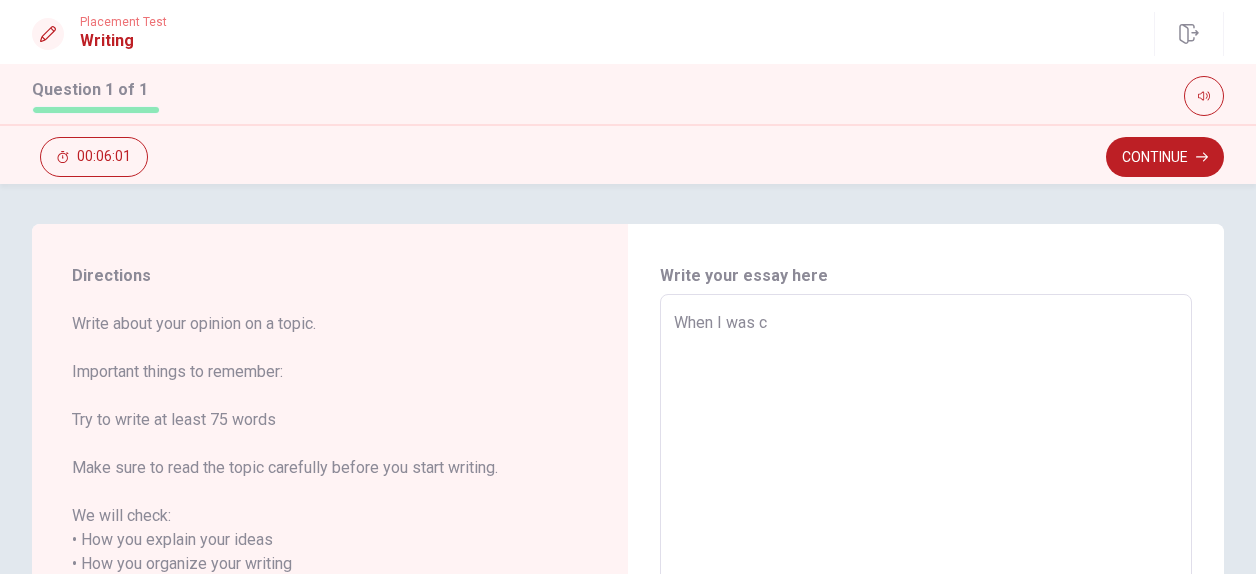 type on "When I was ch" 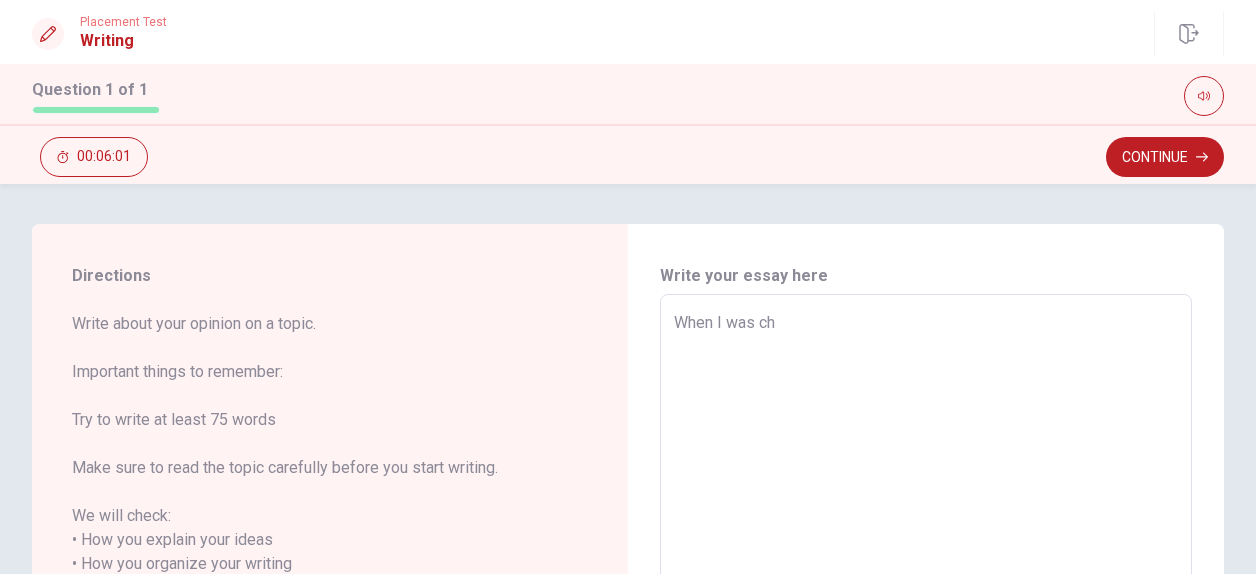 type on "x" 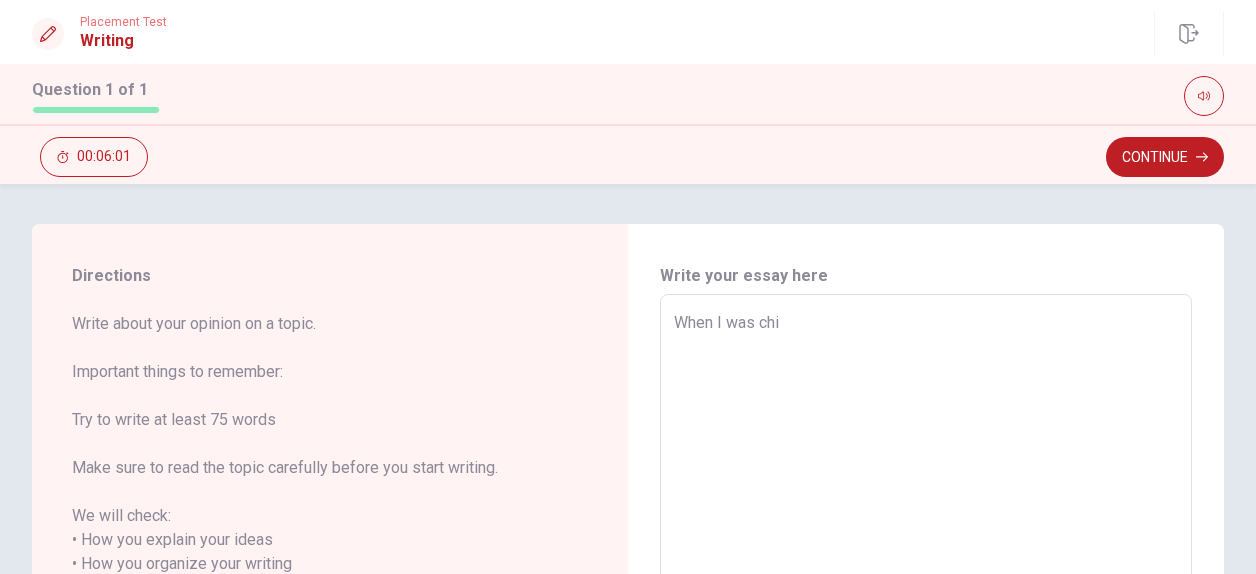 type on "x" 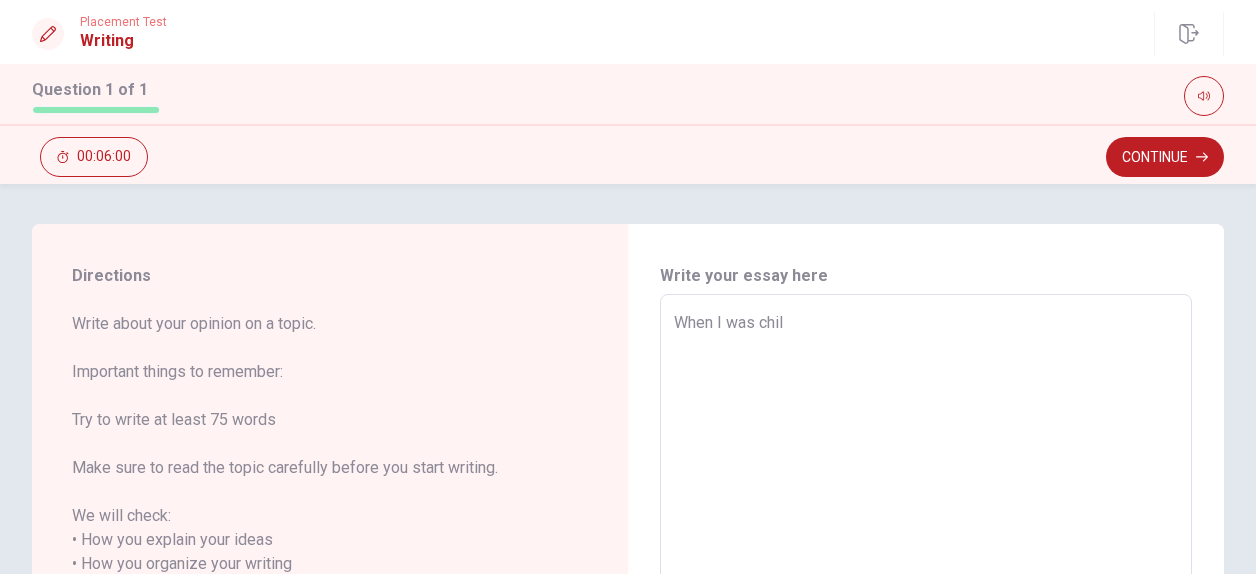type on "x" 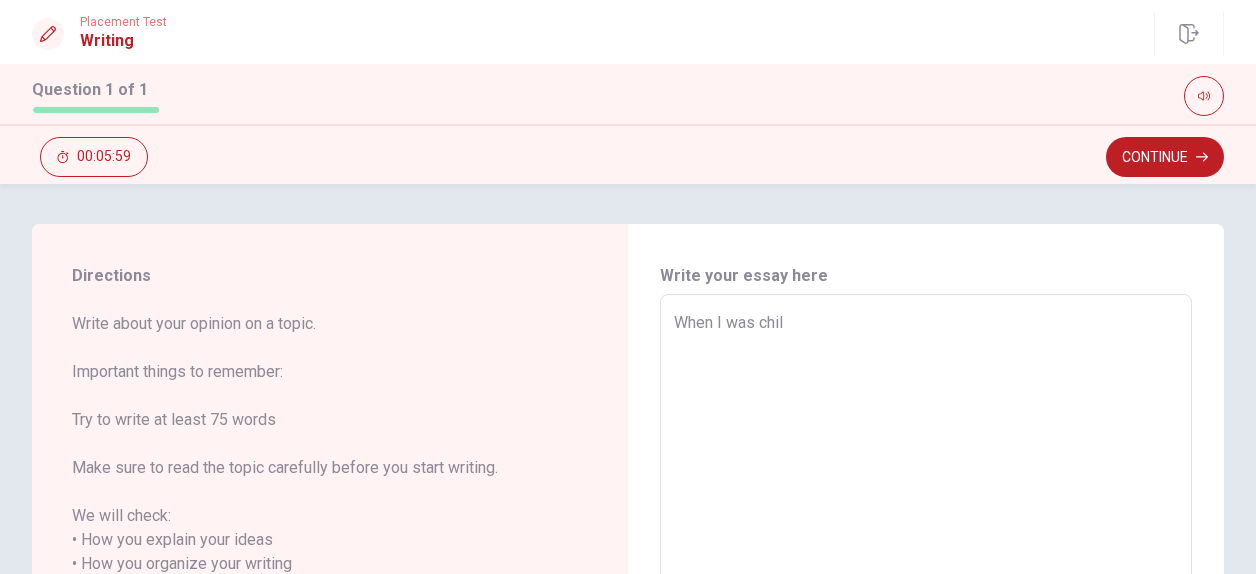 type on "When I was child" 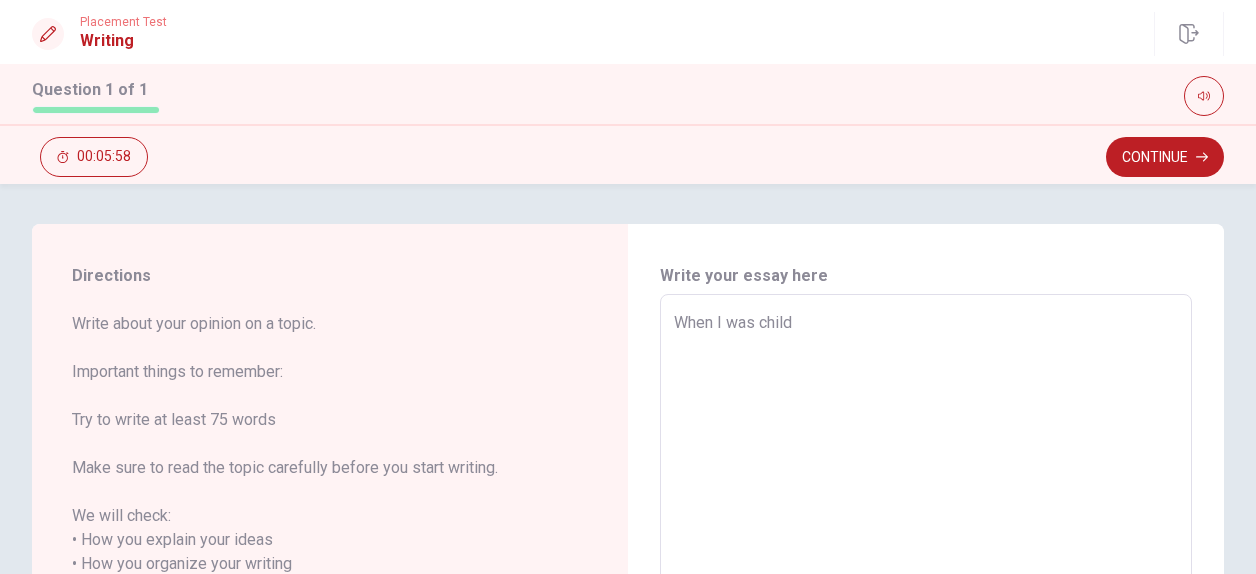 type on "x" 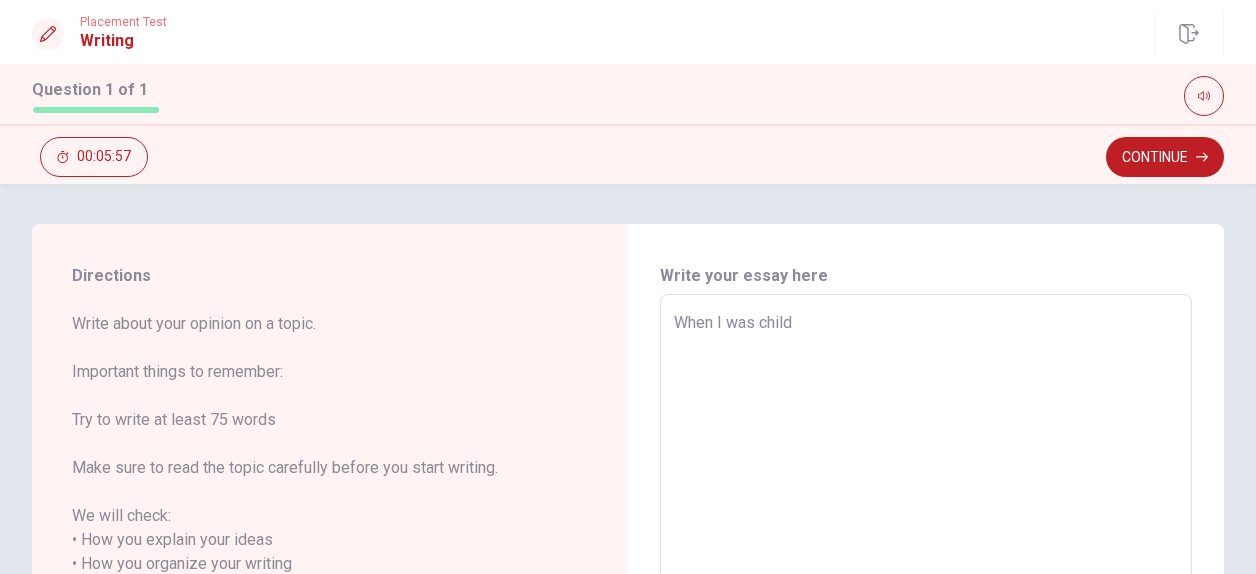 type on "When I was child," 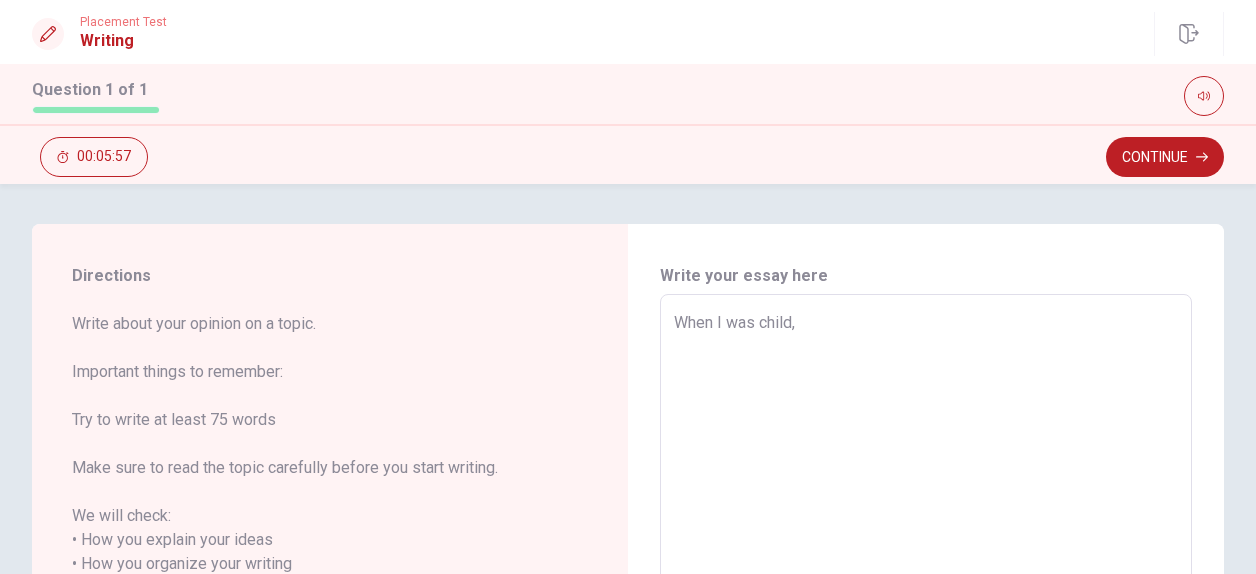 type on "x" 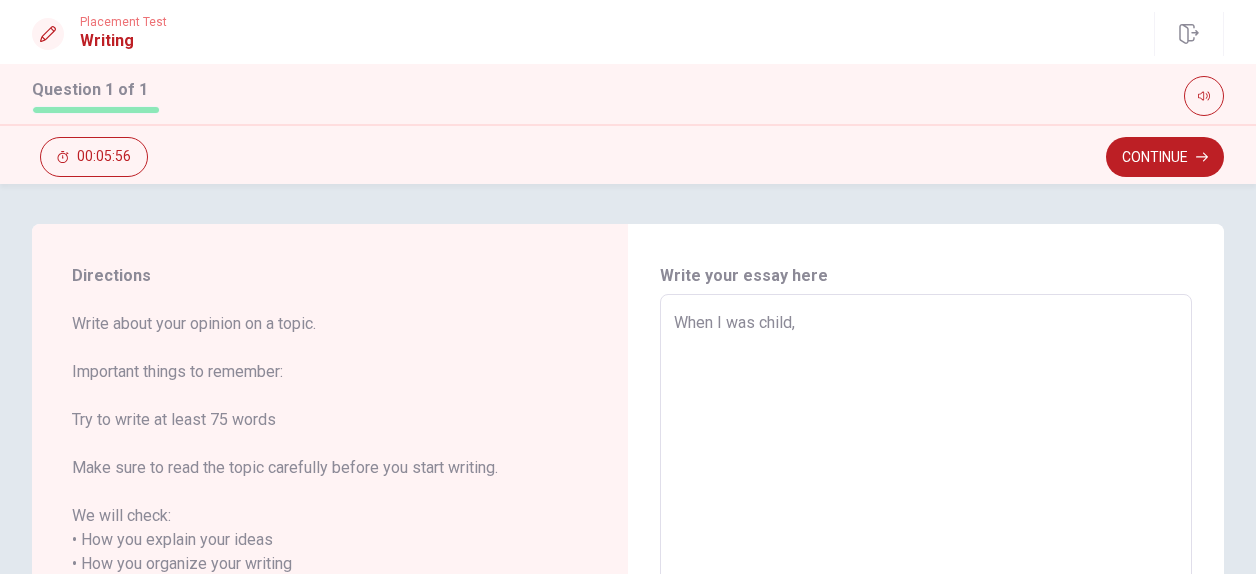 type on "x" 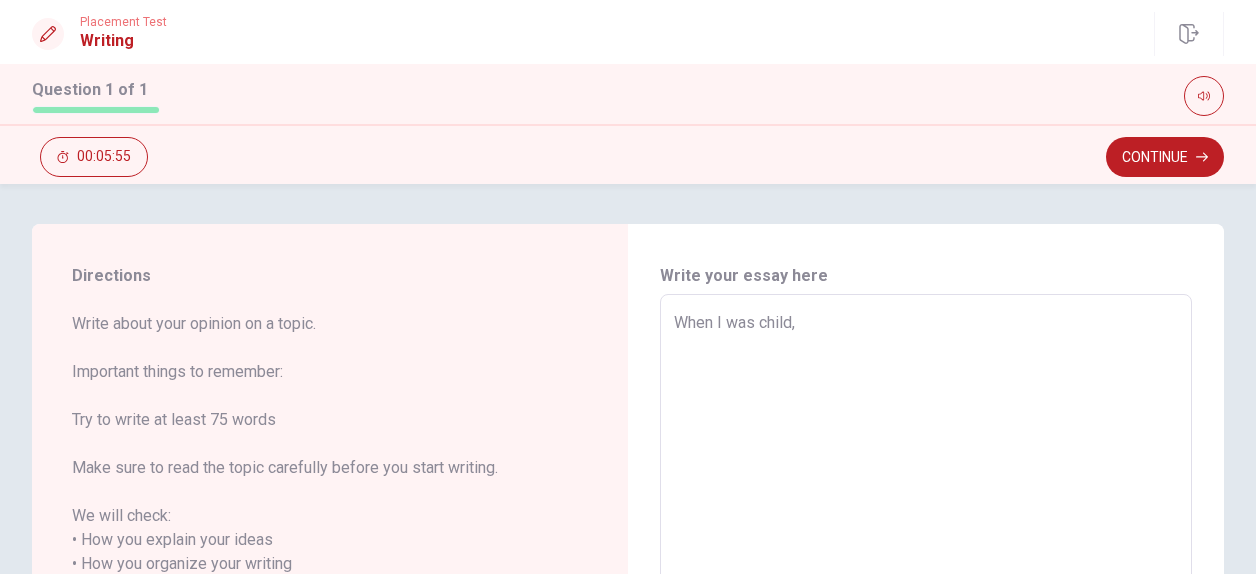type on "When I was child, I" 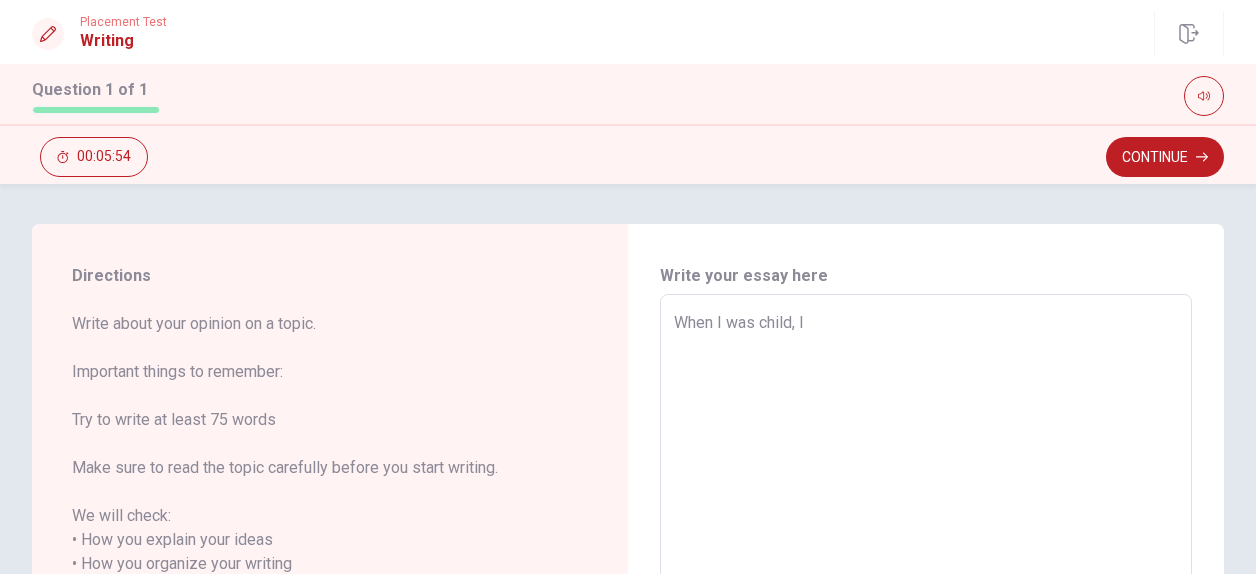 type on "x" 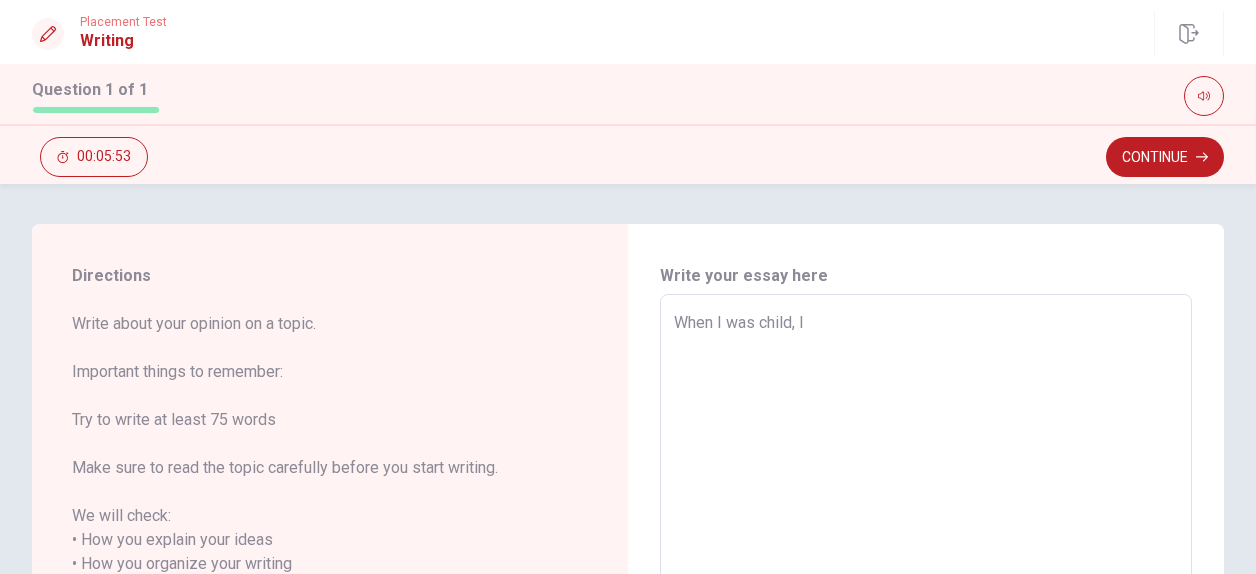 type on "When I was child, I o" 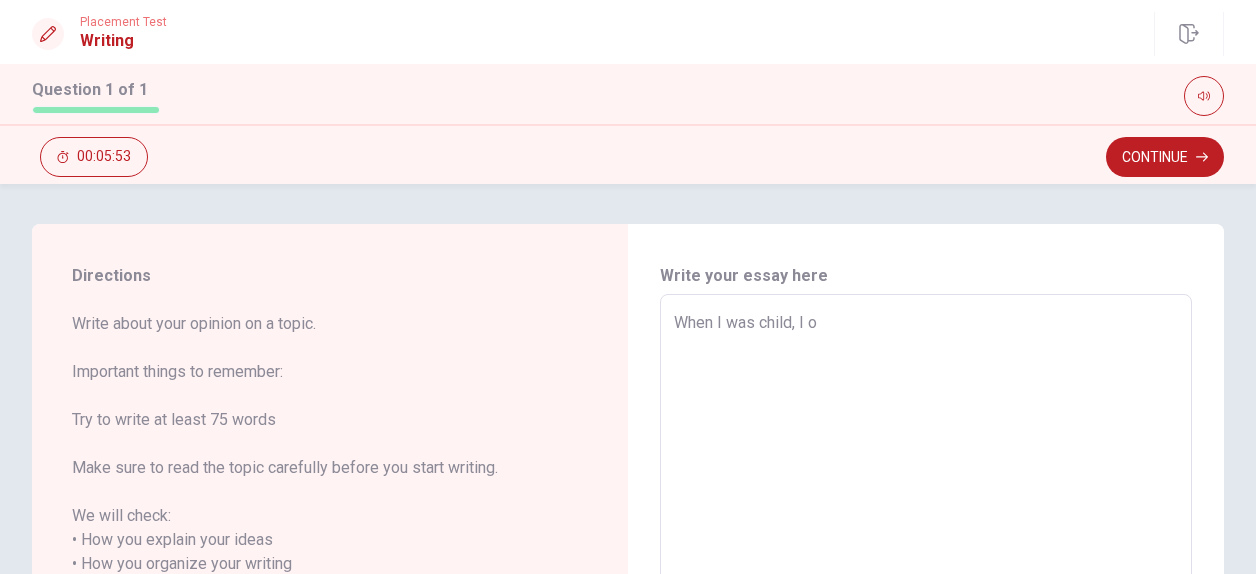 type on "x" 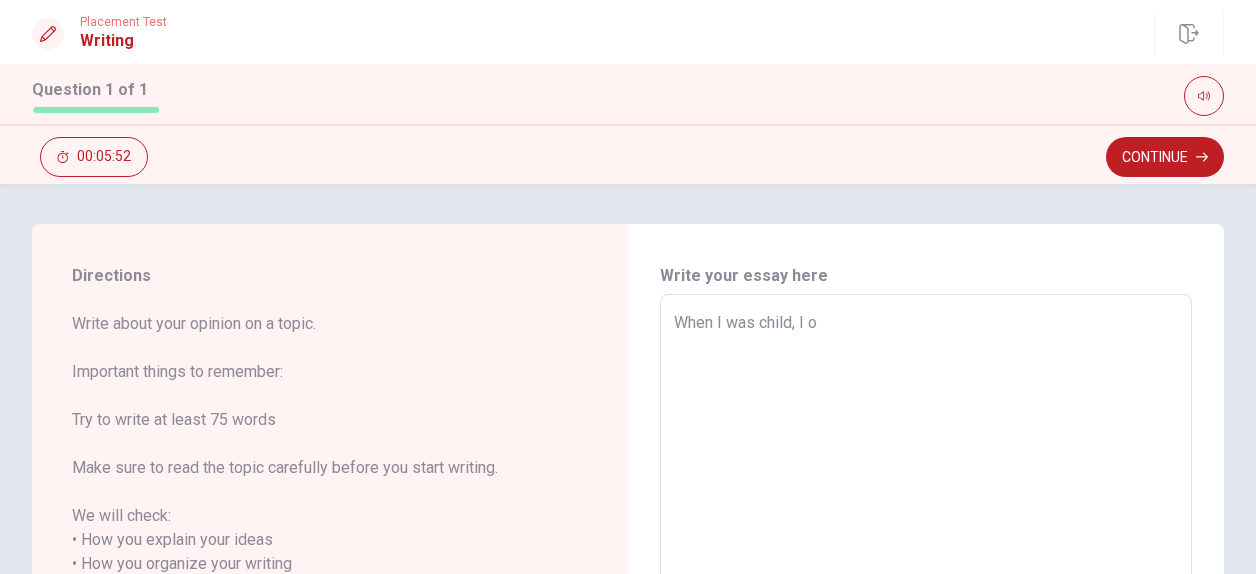 type on "When I was child, I of" 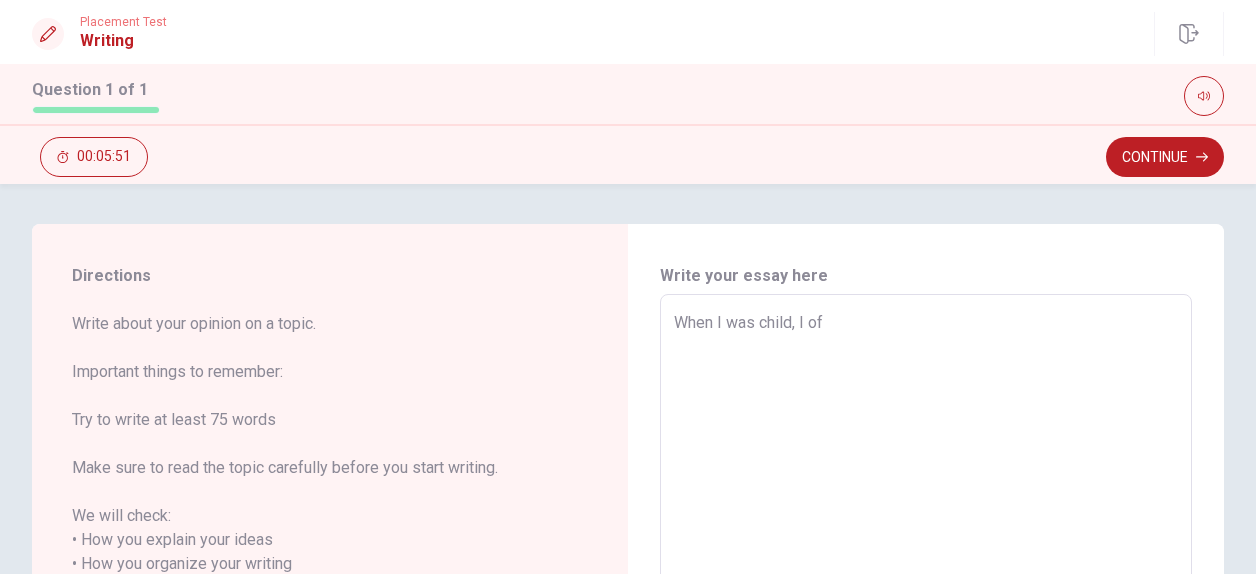 type on "x" 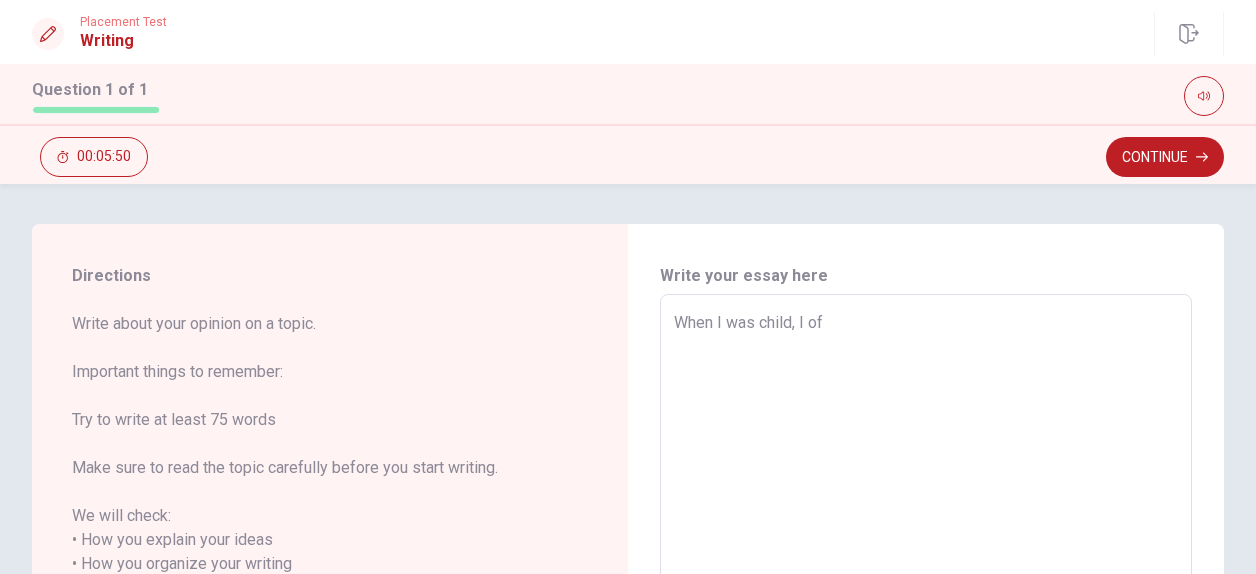 type on "When I was child, I oft" 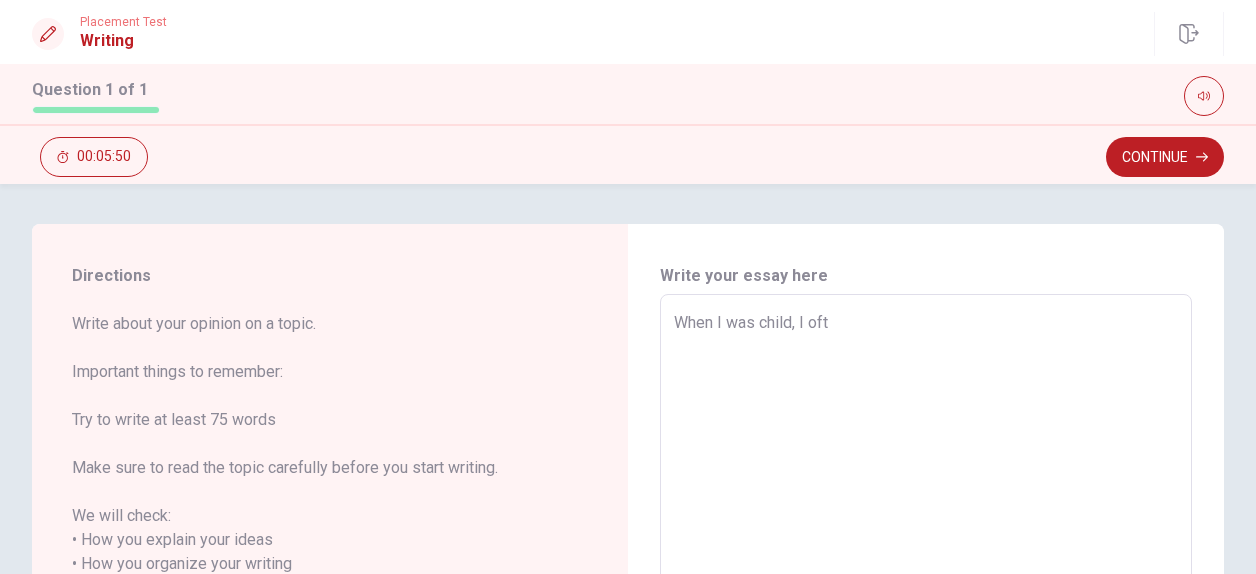 type on "x" 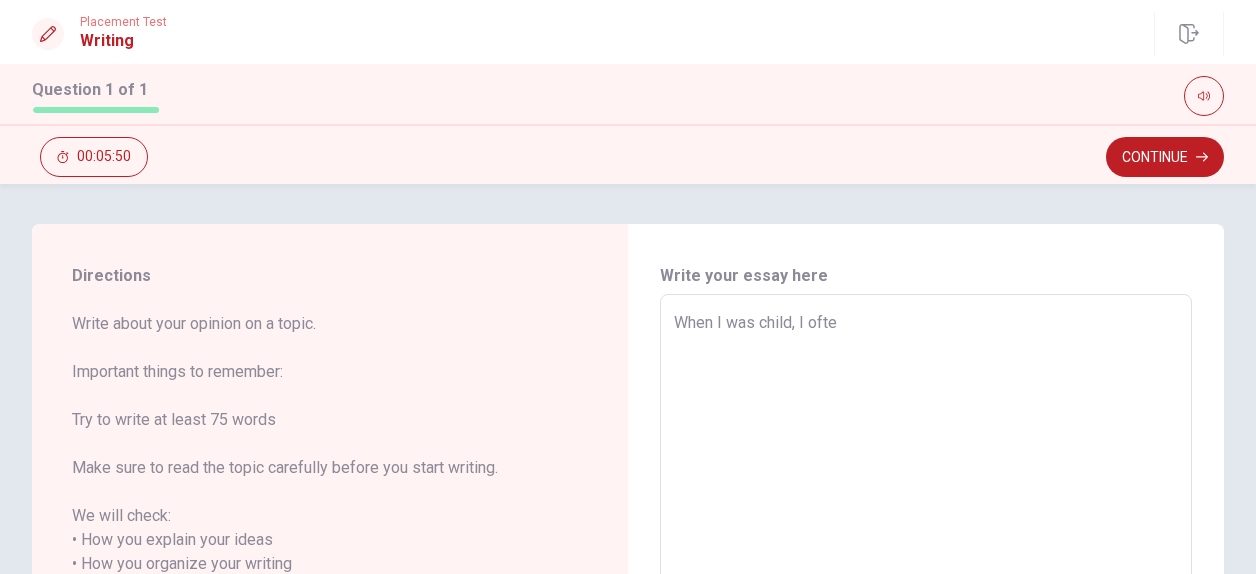 type on "x" 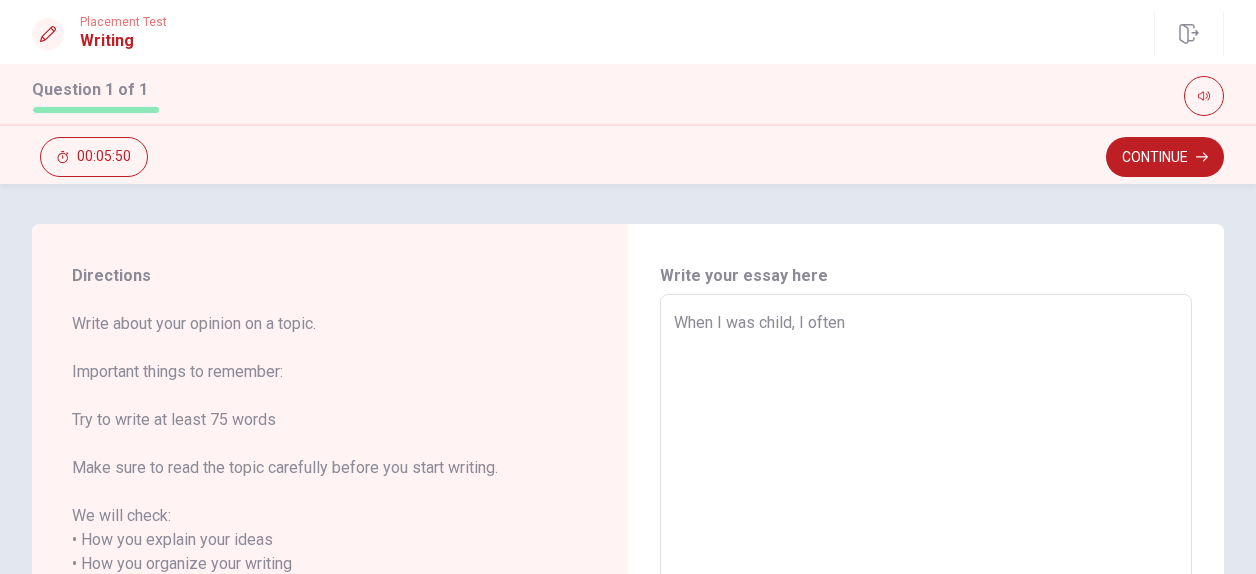 type on "x" 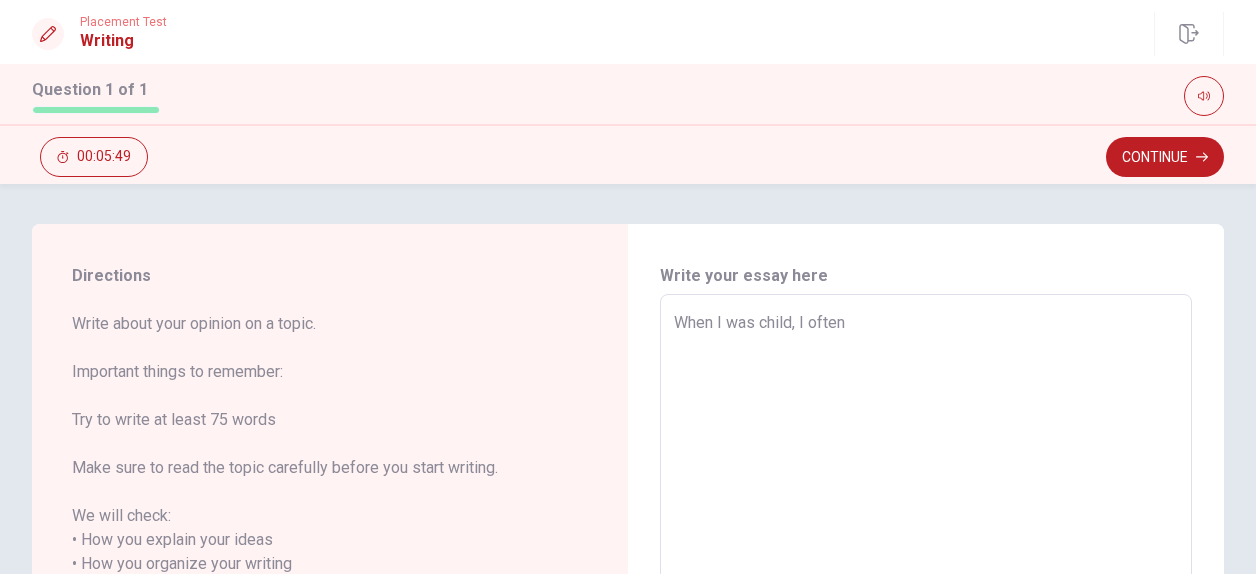 type on "When I was child, I often" 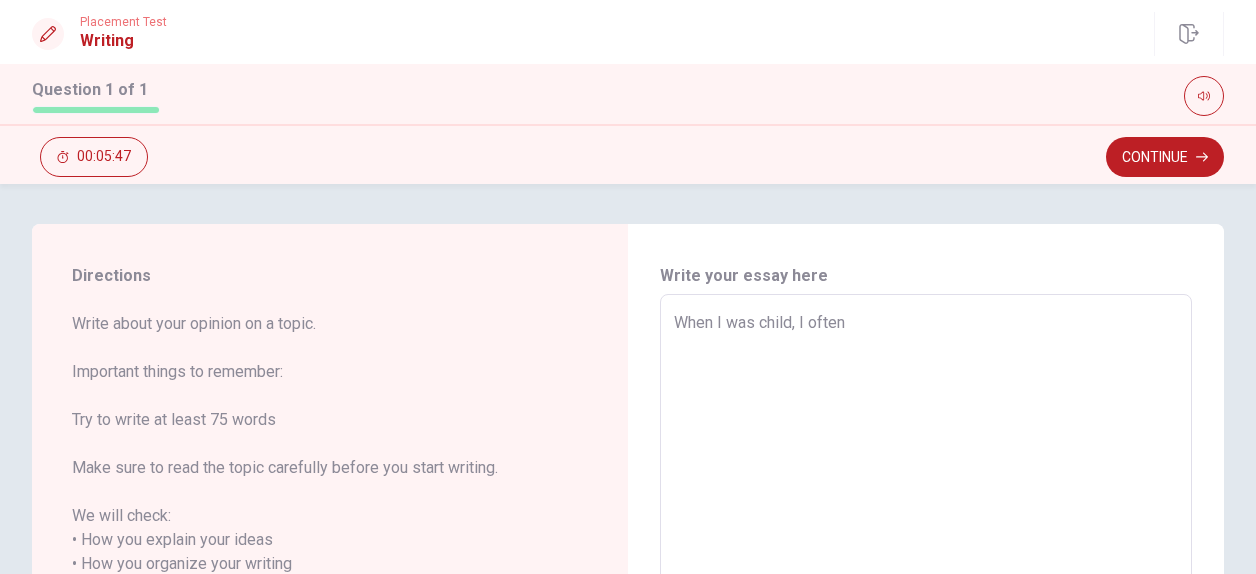 type on "x" 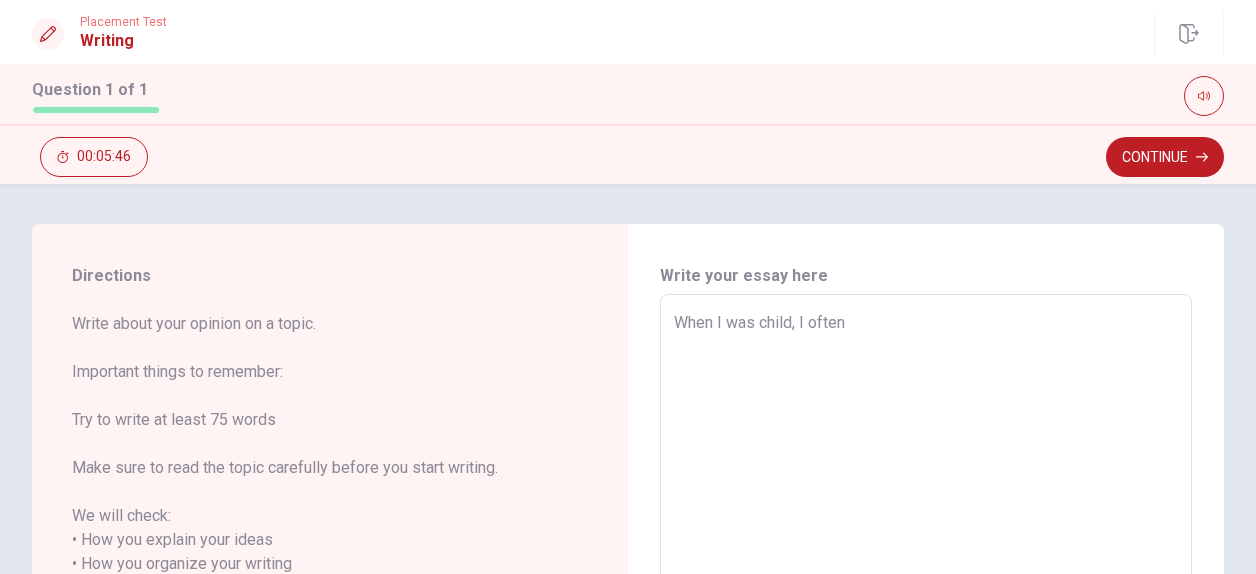 type on "When I was child, I often" 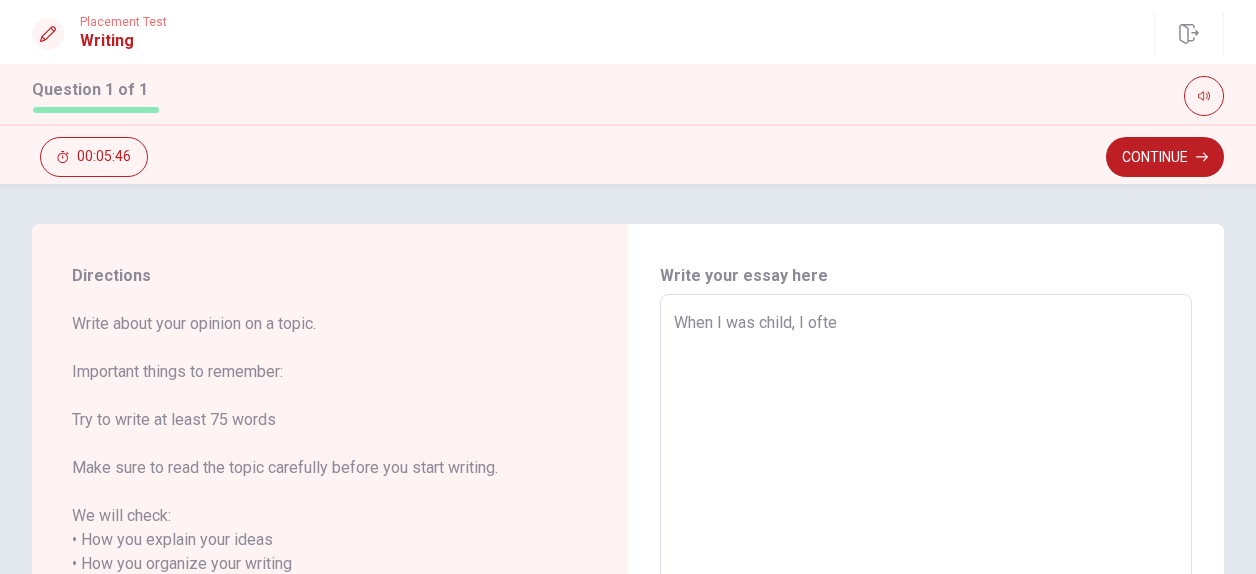 type on "x" 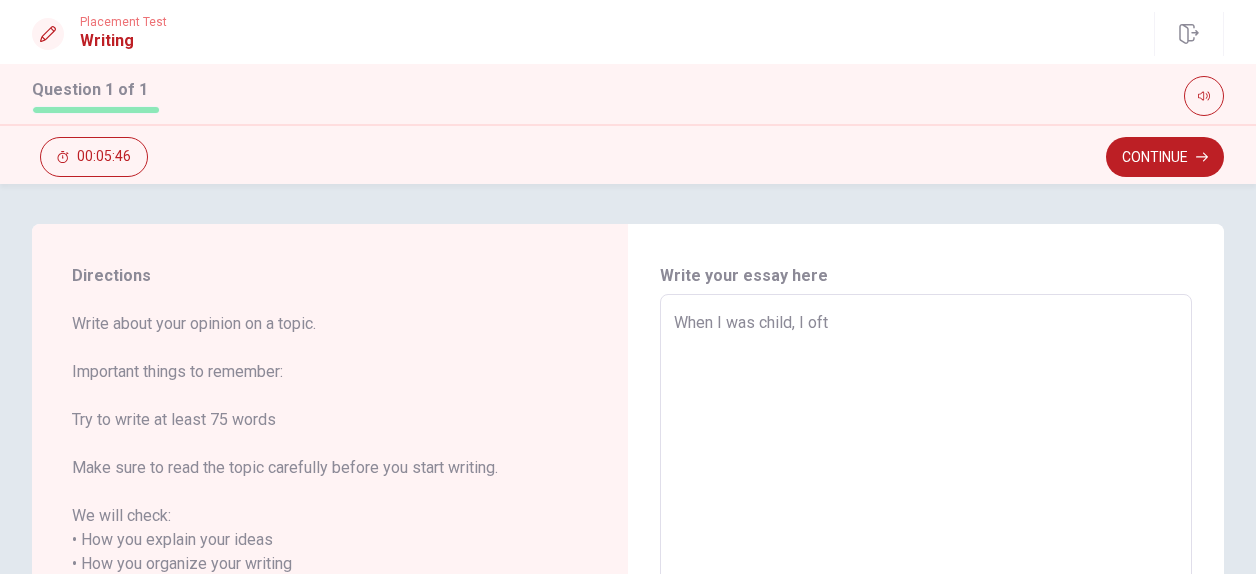 type on "x" 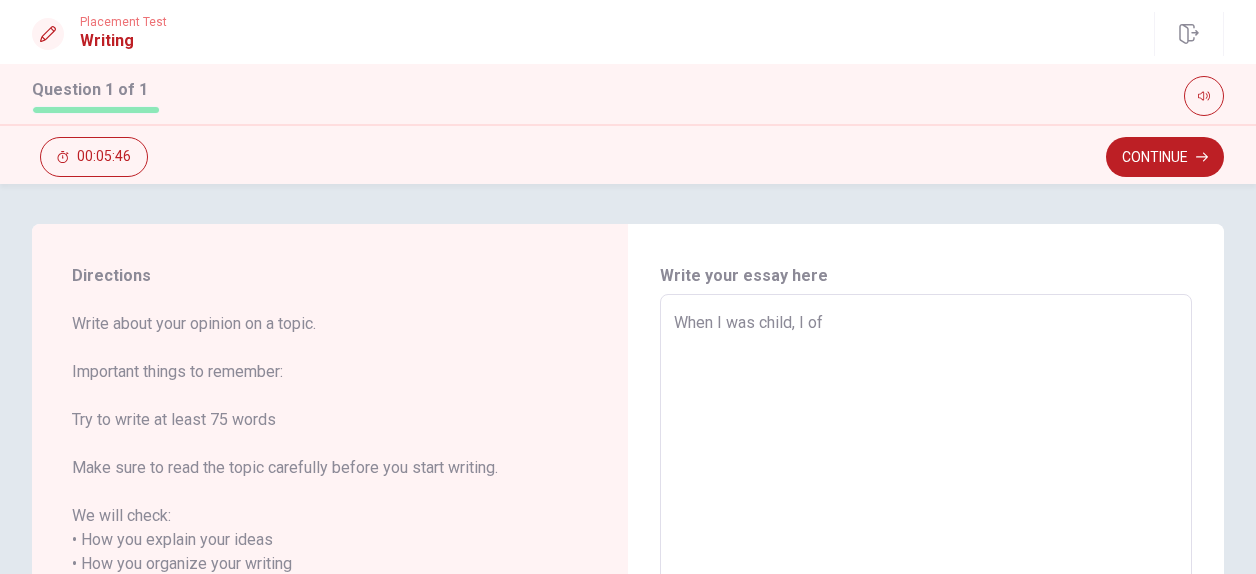 type on "x" 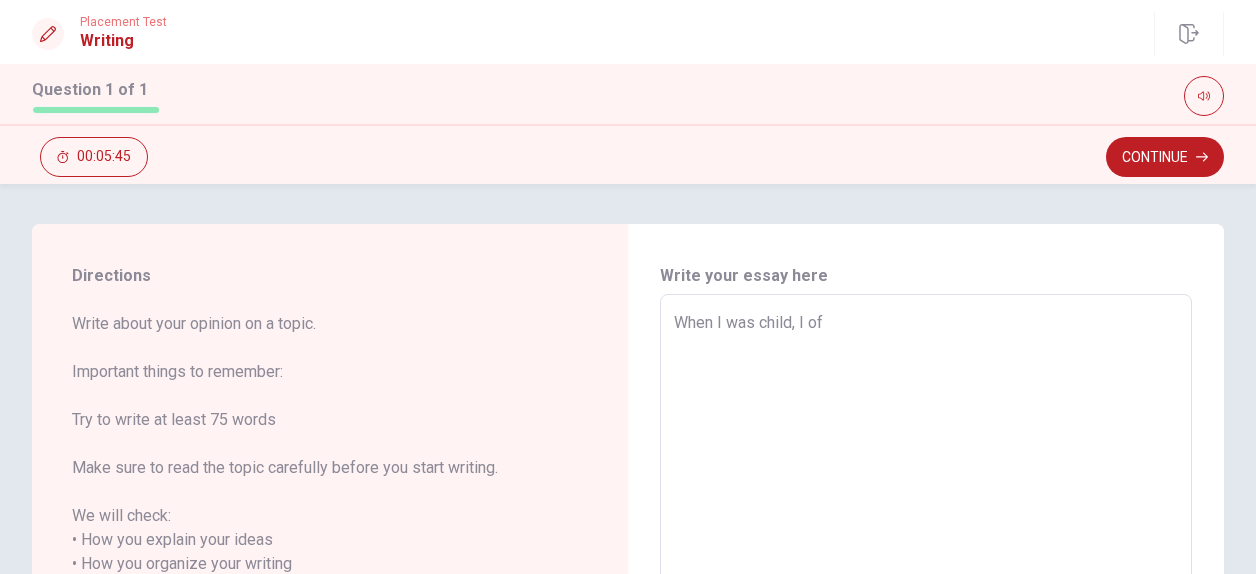 type on "When I was child, I o" 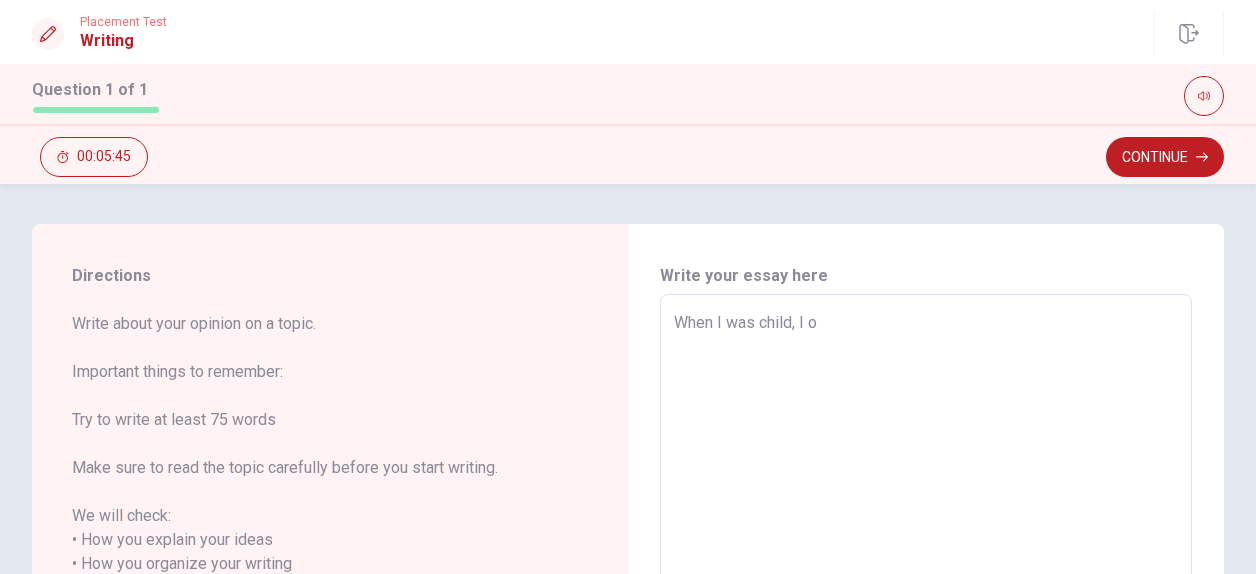 type on "x" 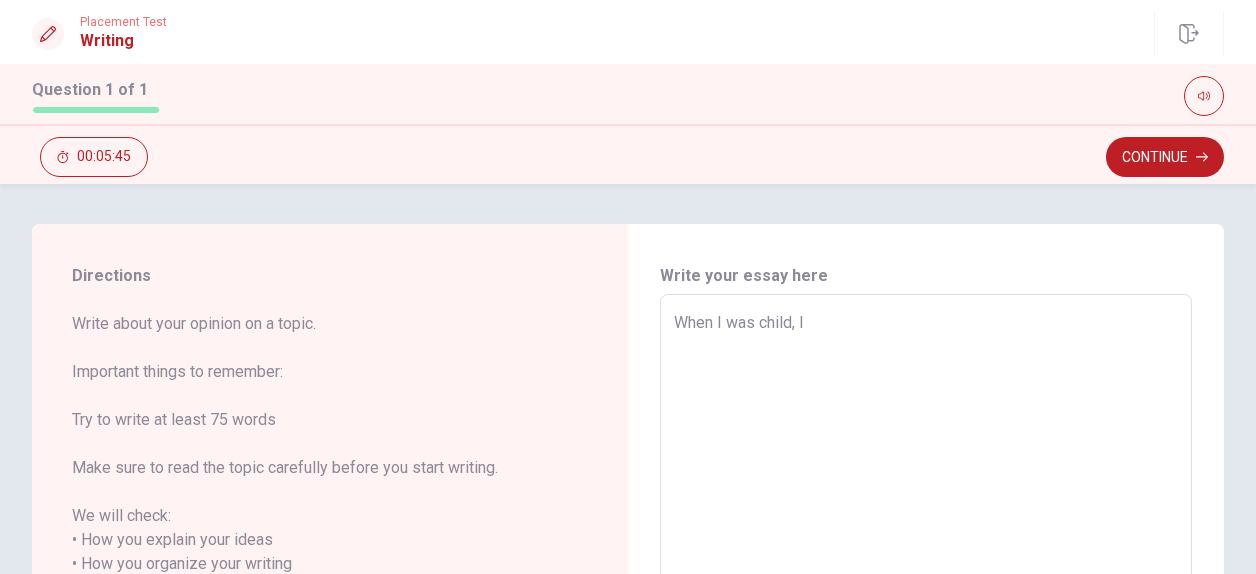 type on "x" 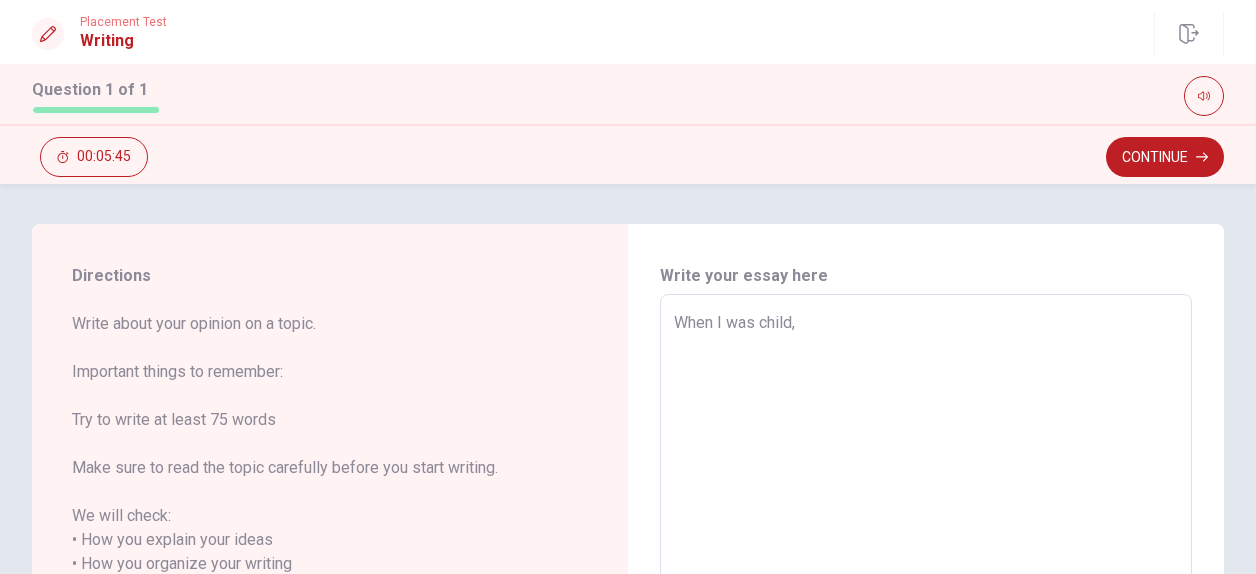 type on "x" 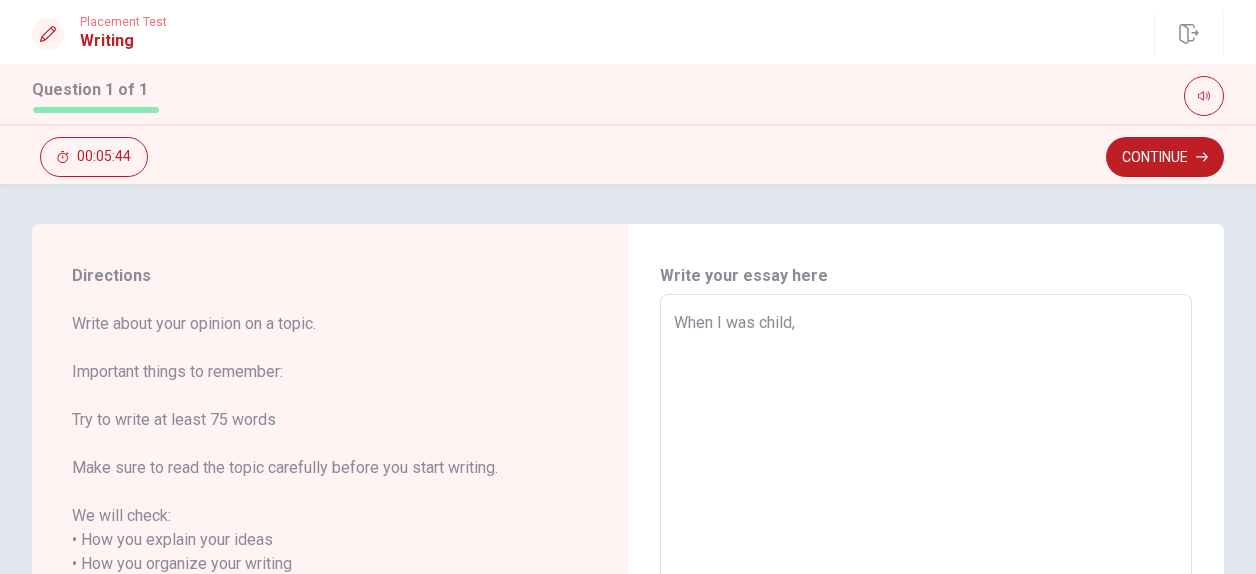 type on "When I was child, M" 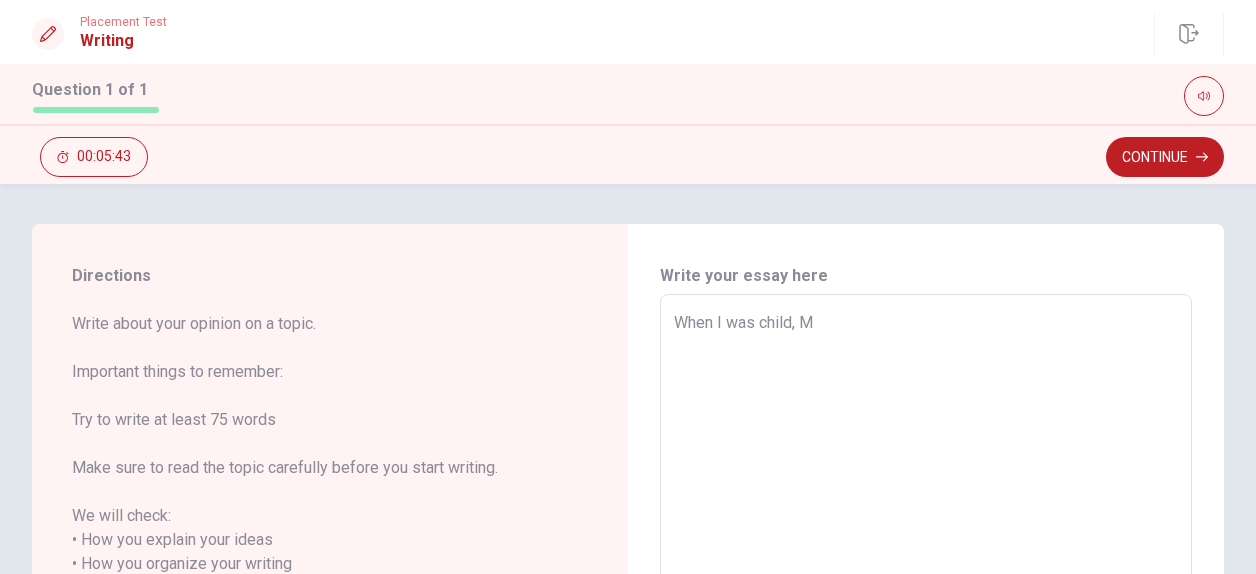type on "x" 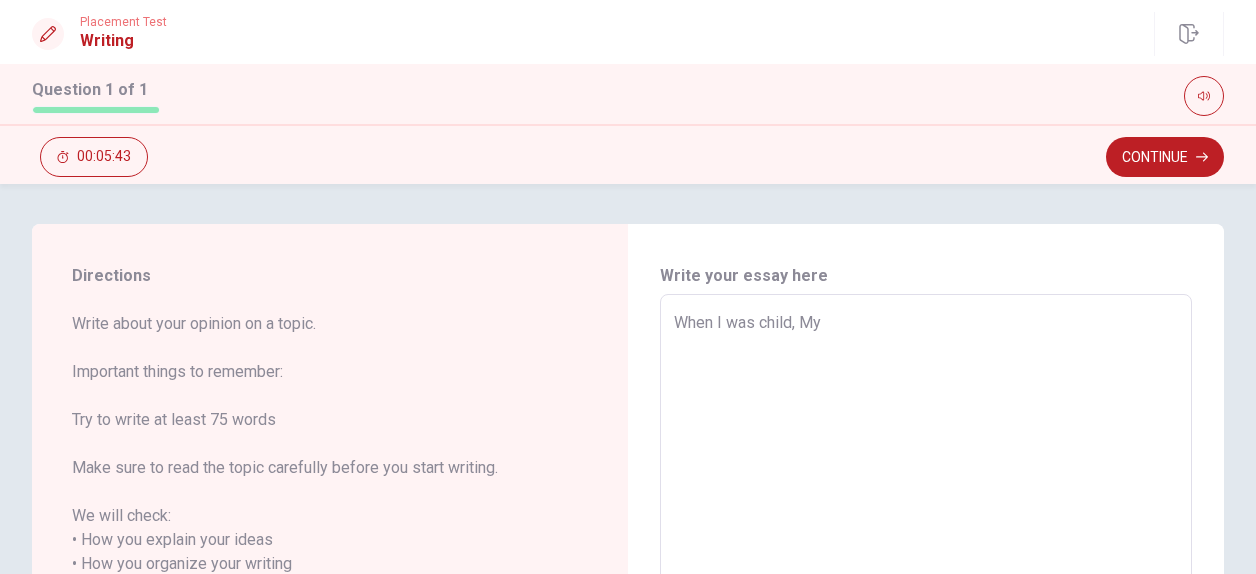type on "x" 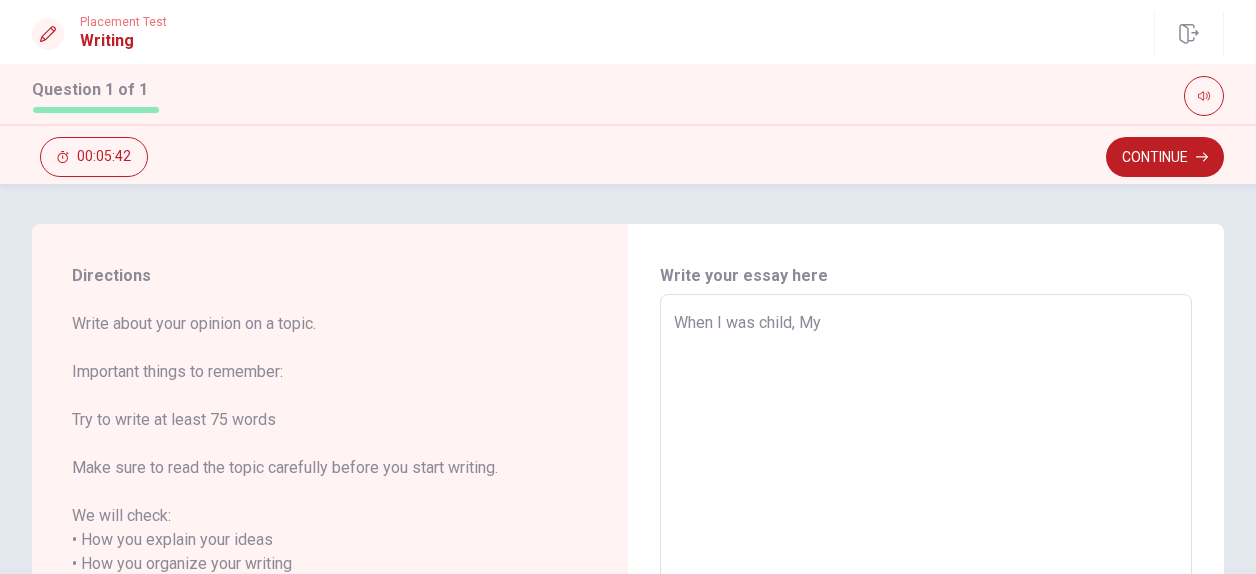 type on "When I was child, My" 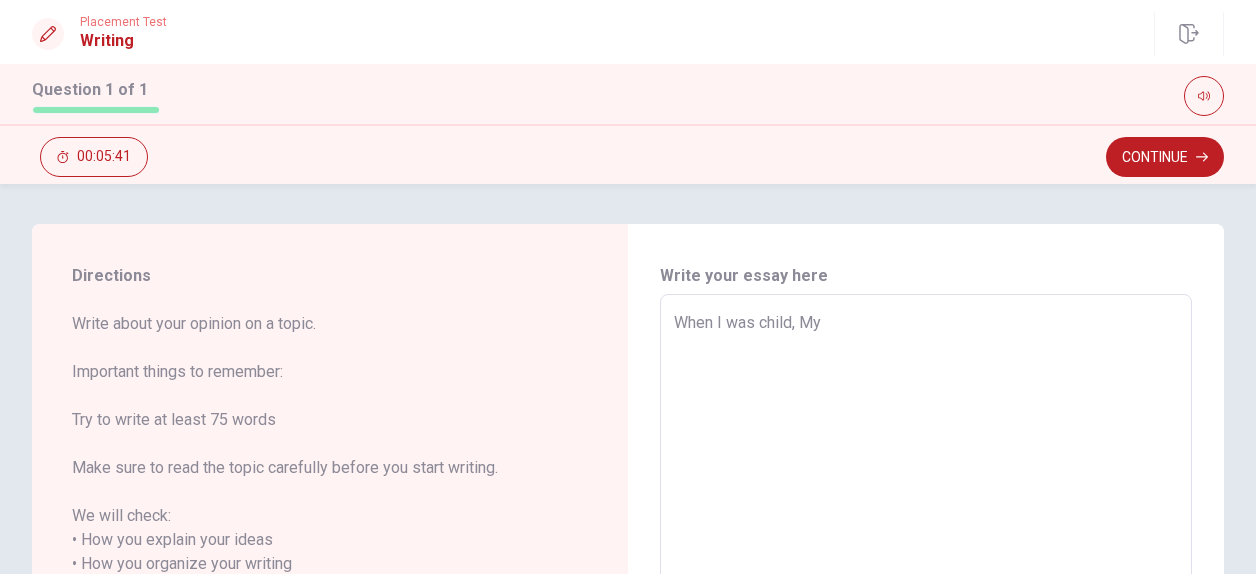 type on "When I was child, My s" 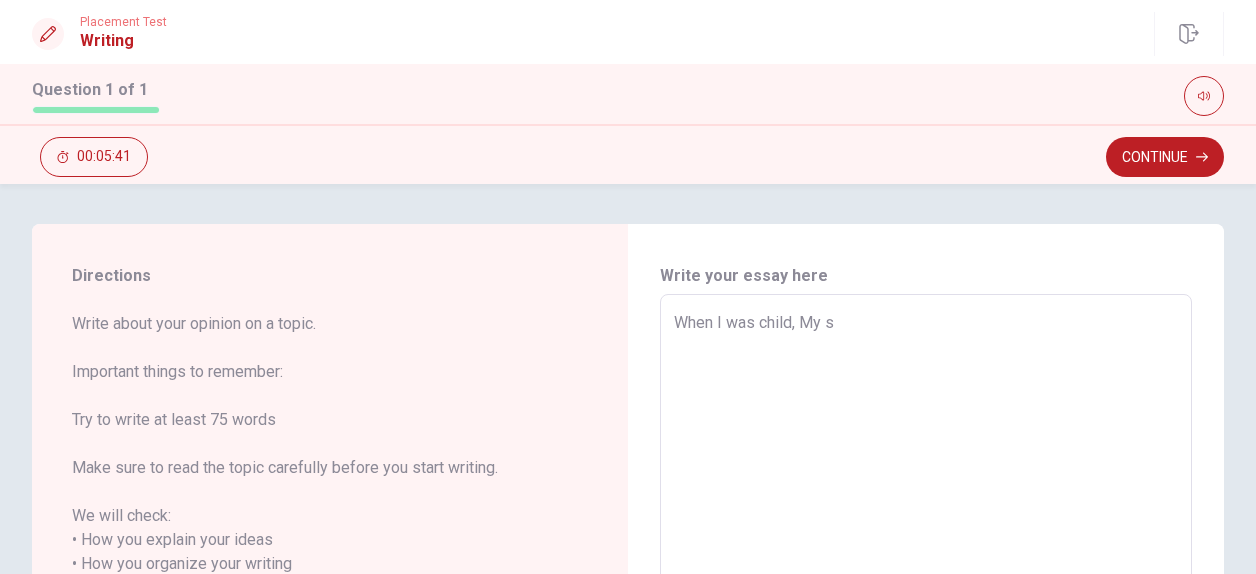 type on "x" 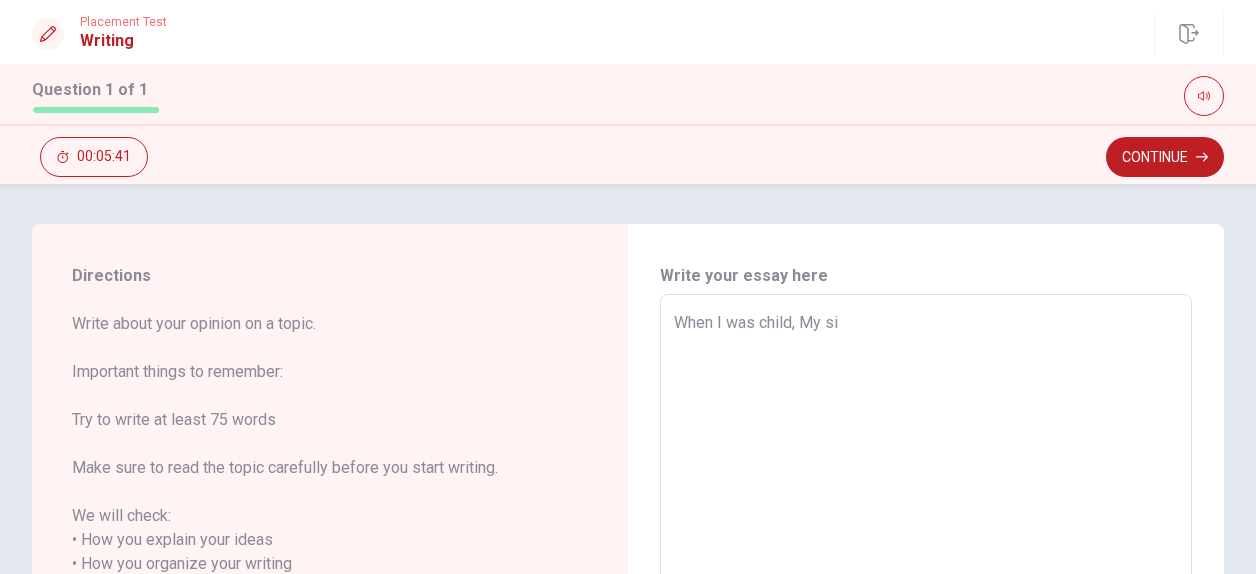 type on "x" 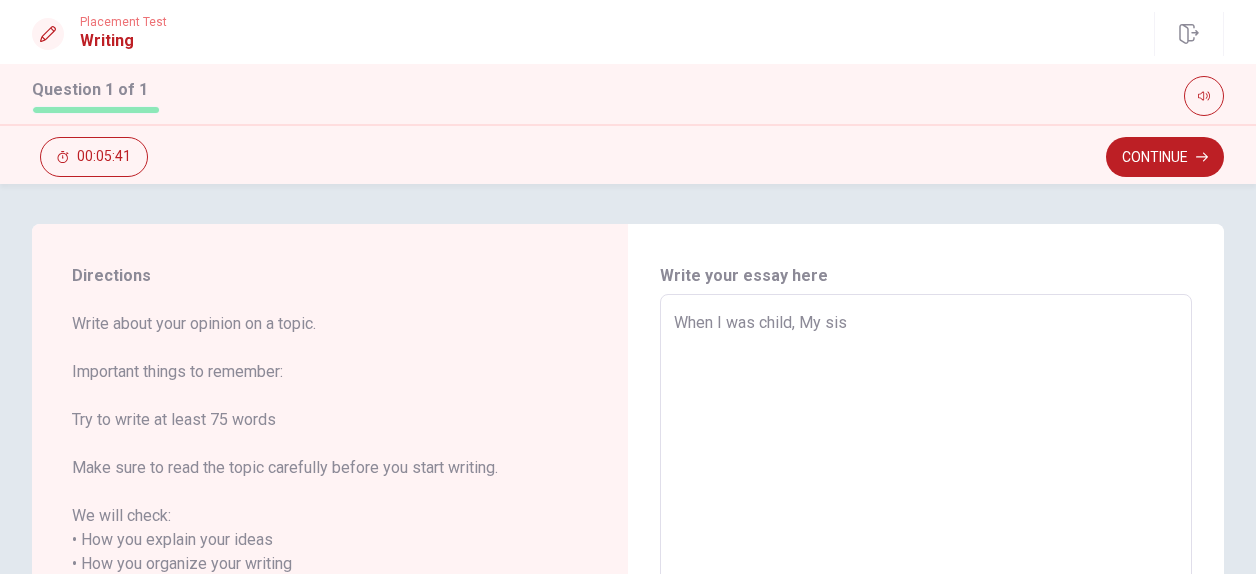 type on "x" 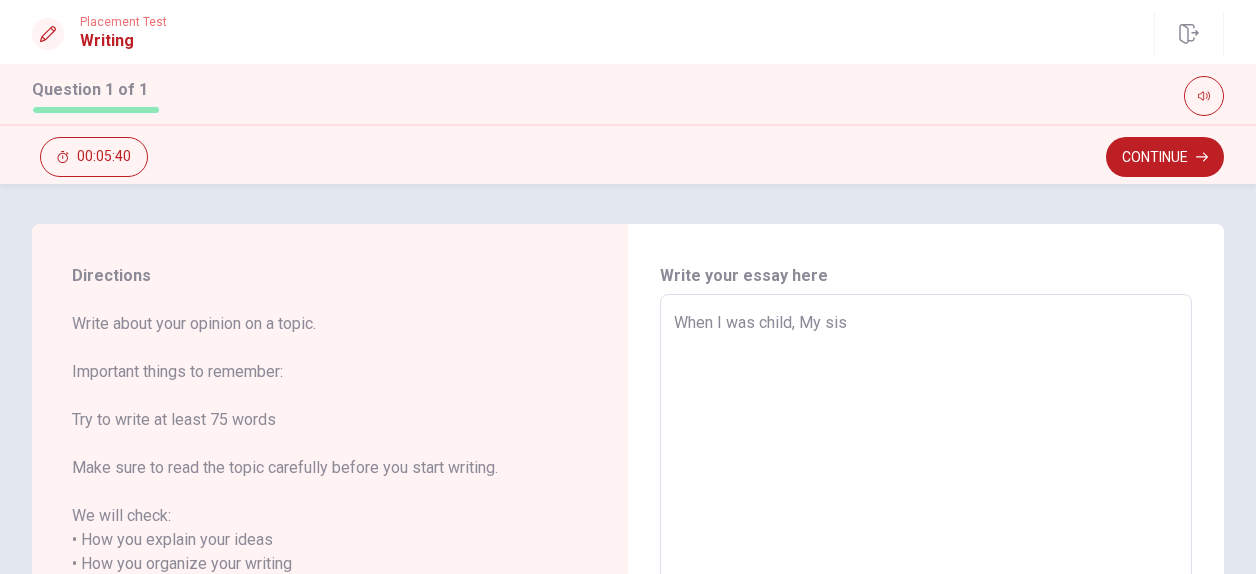 type on "When I was child, My sist" 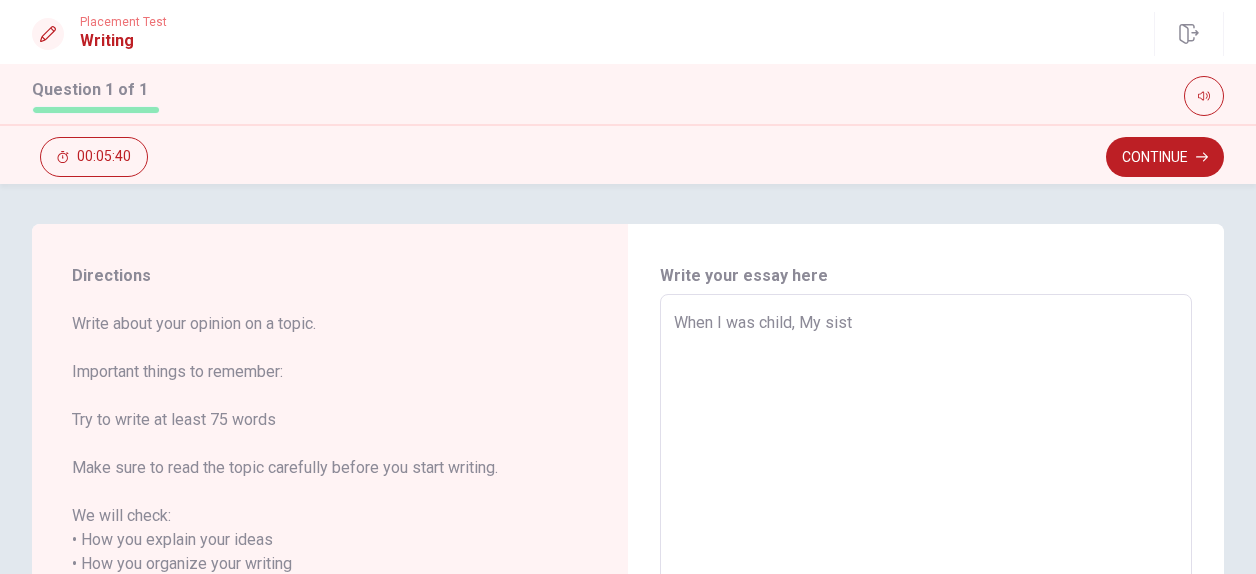 type on "x" 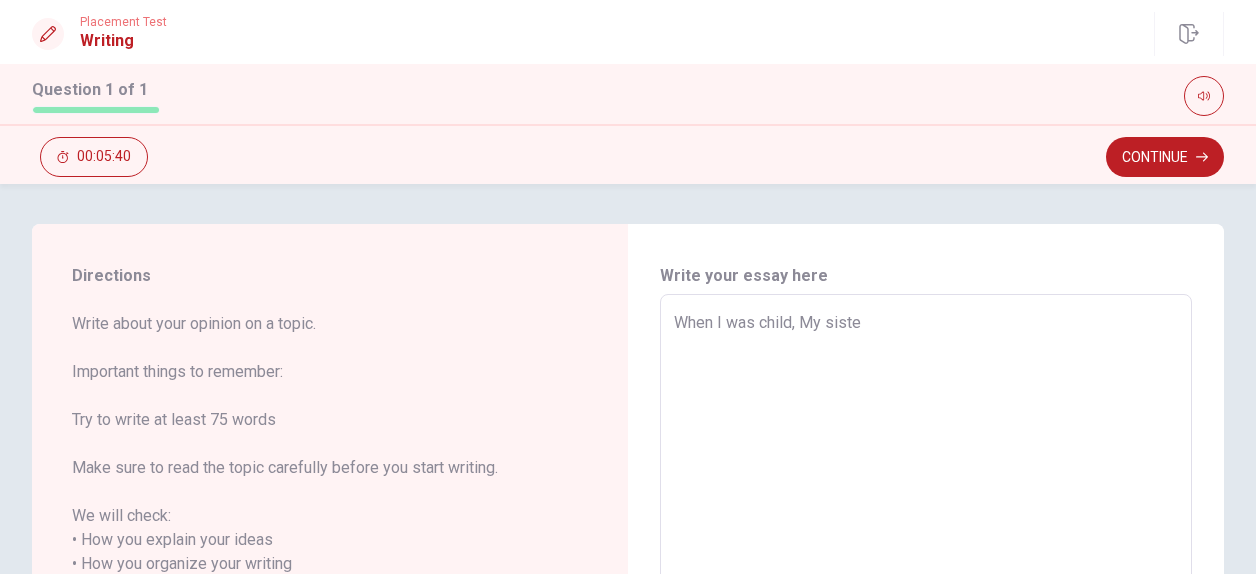 type on "x" 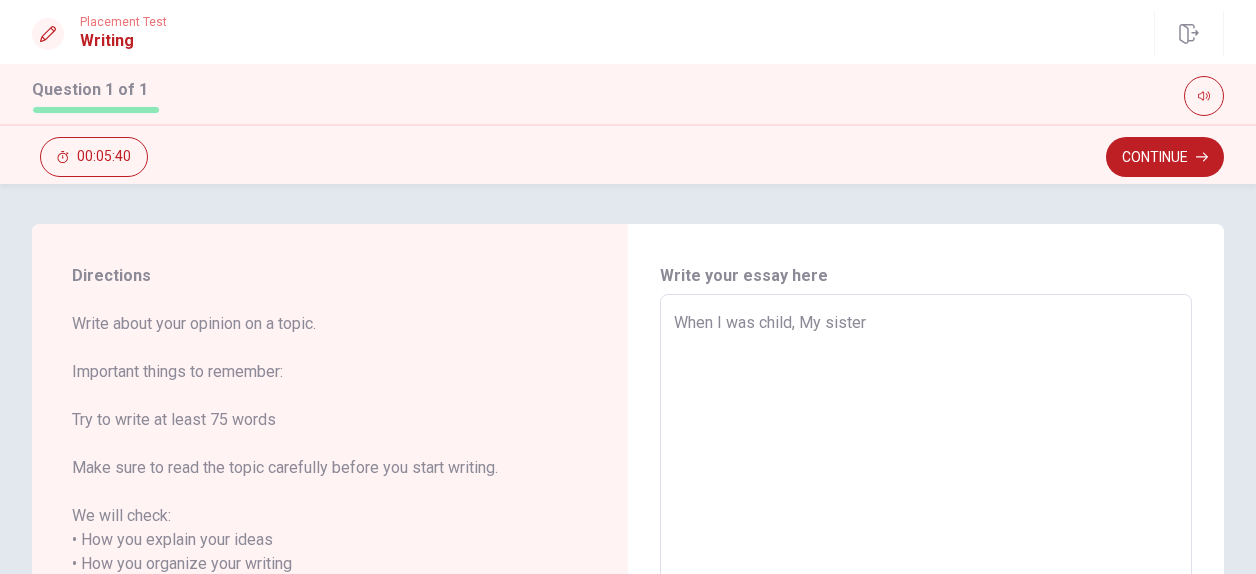 type on "x" 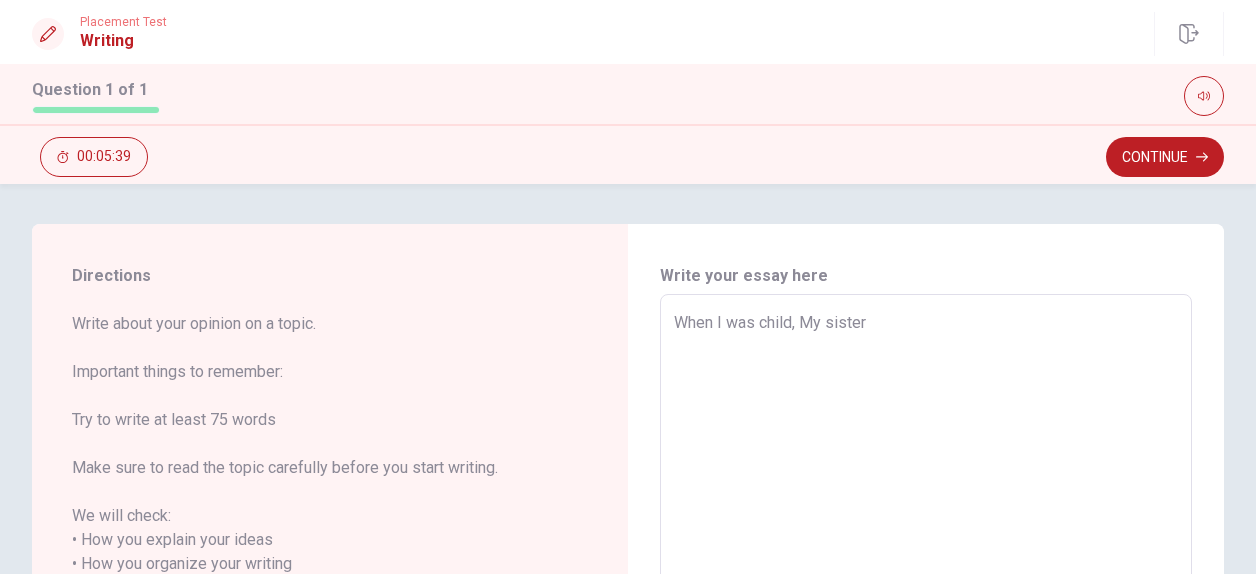 type on "When I was child, My sister" 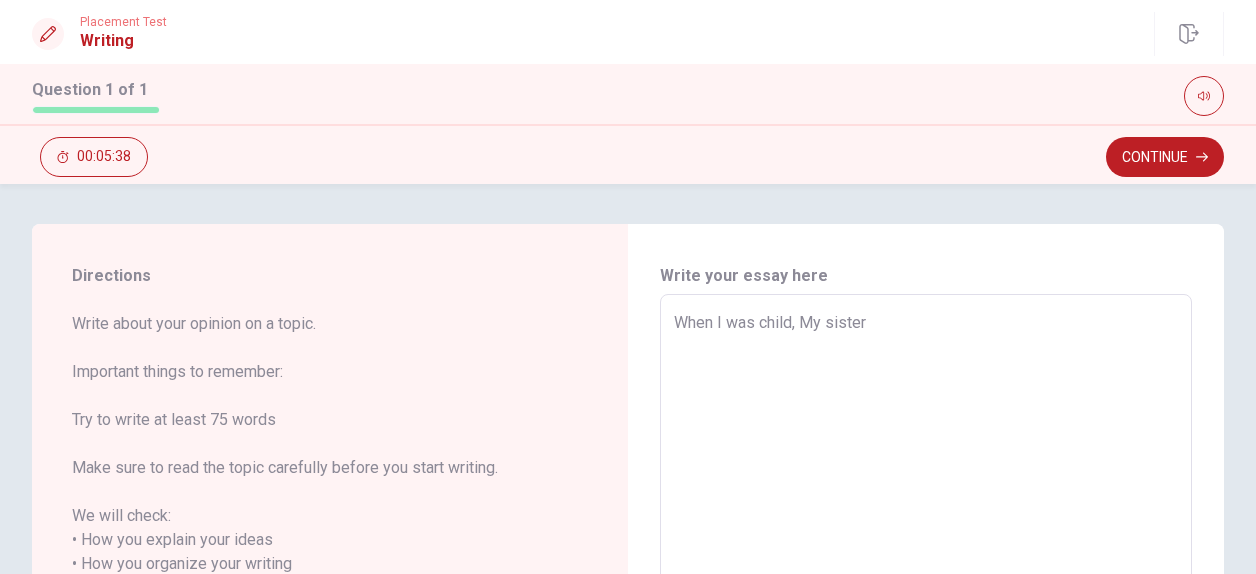 type on "When I was child, My sister o" 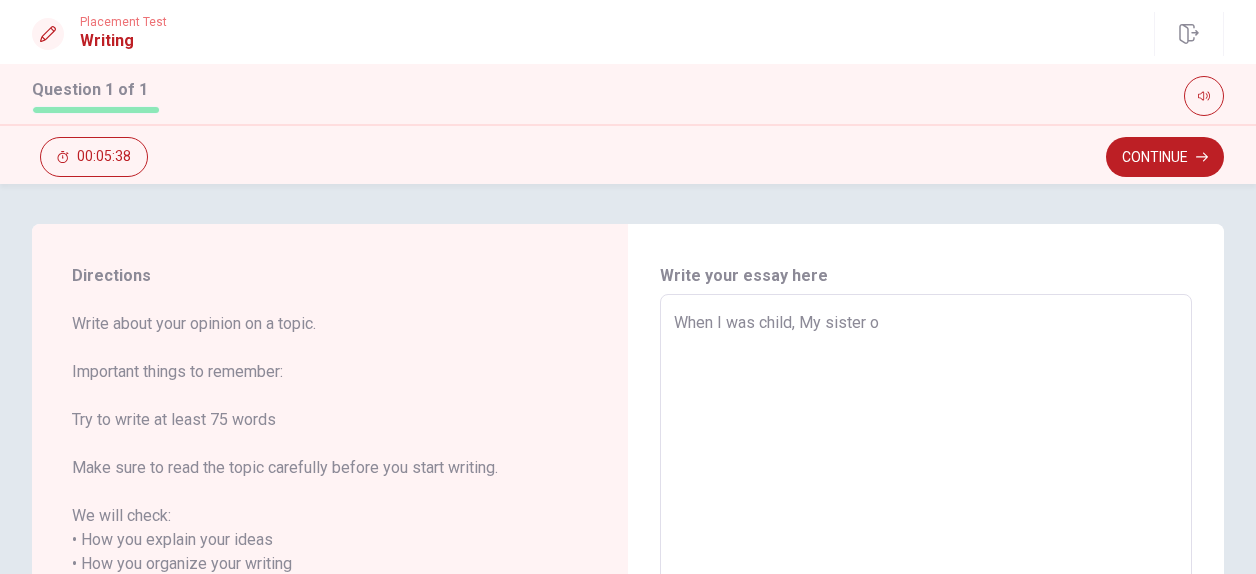 type on "x" 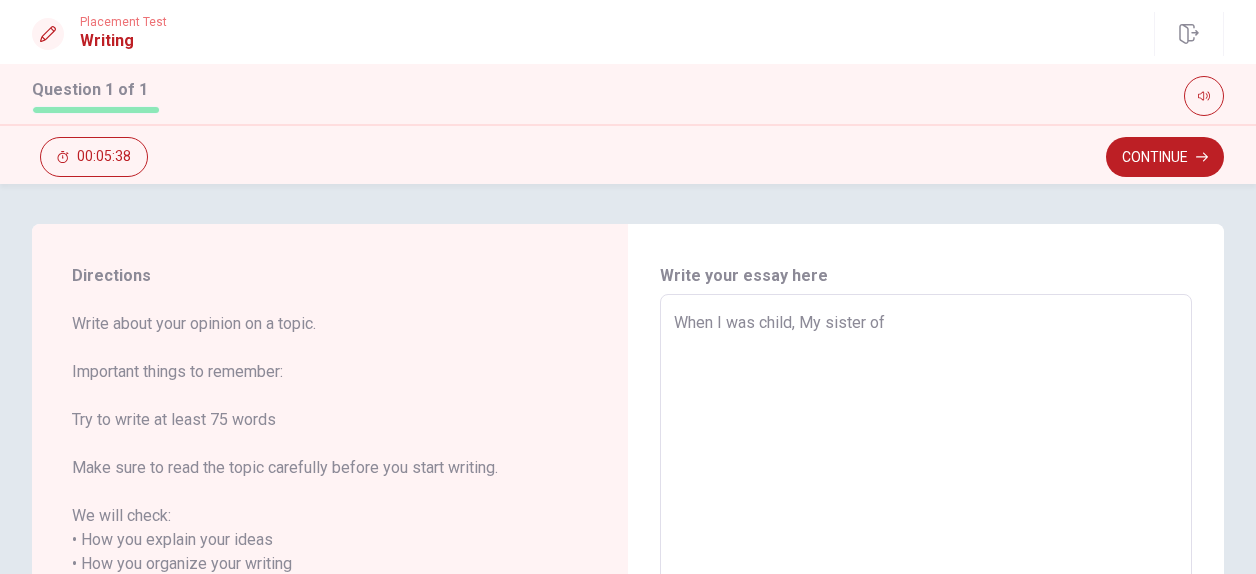 type on "x" 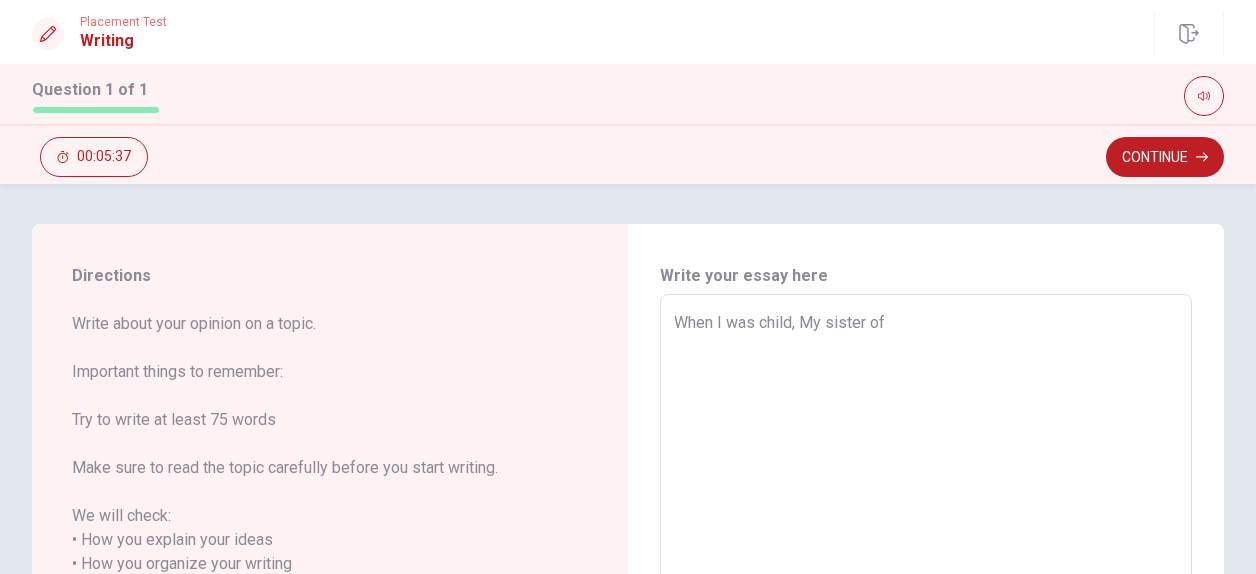 type on "When I was child, My sister oft" 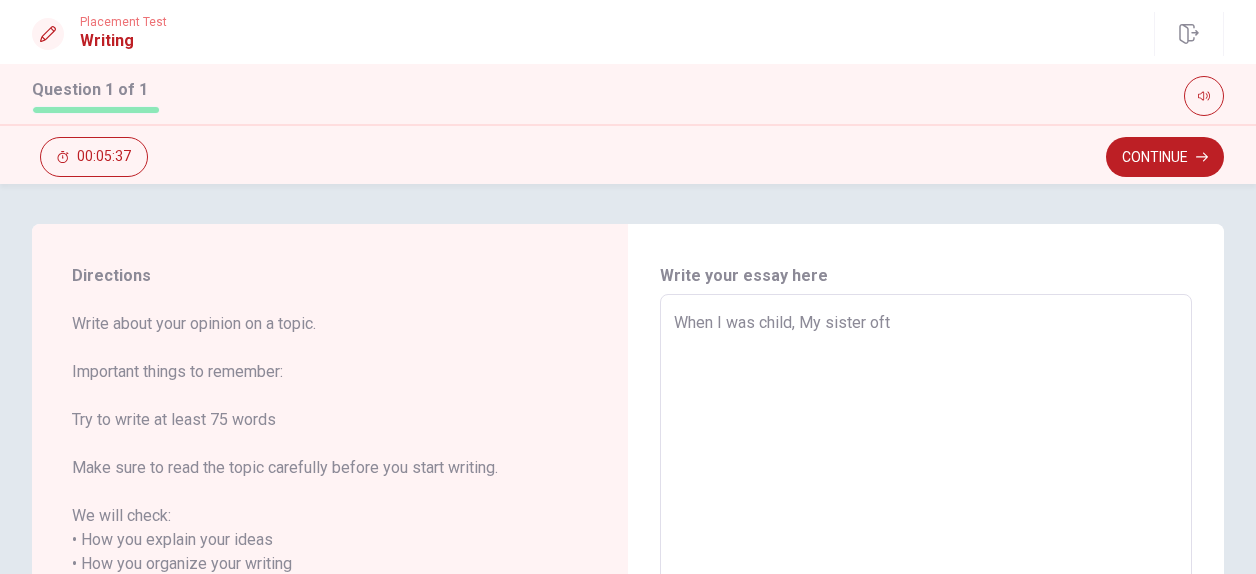 type on "x" 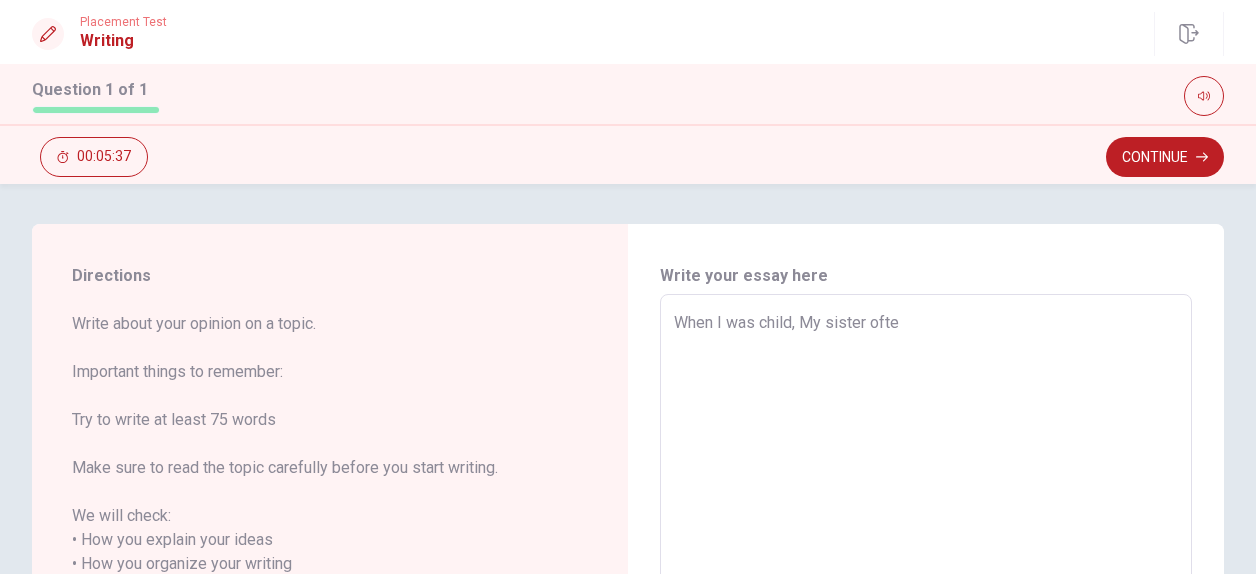 type on "x" 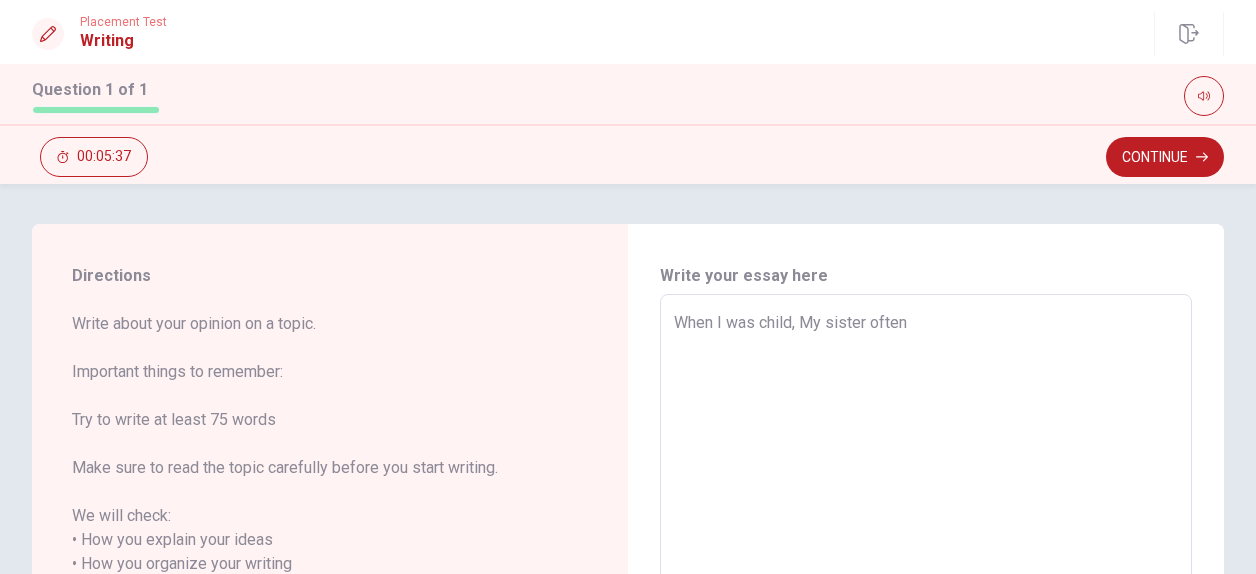 type on "x" 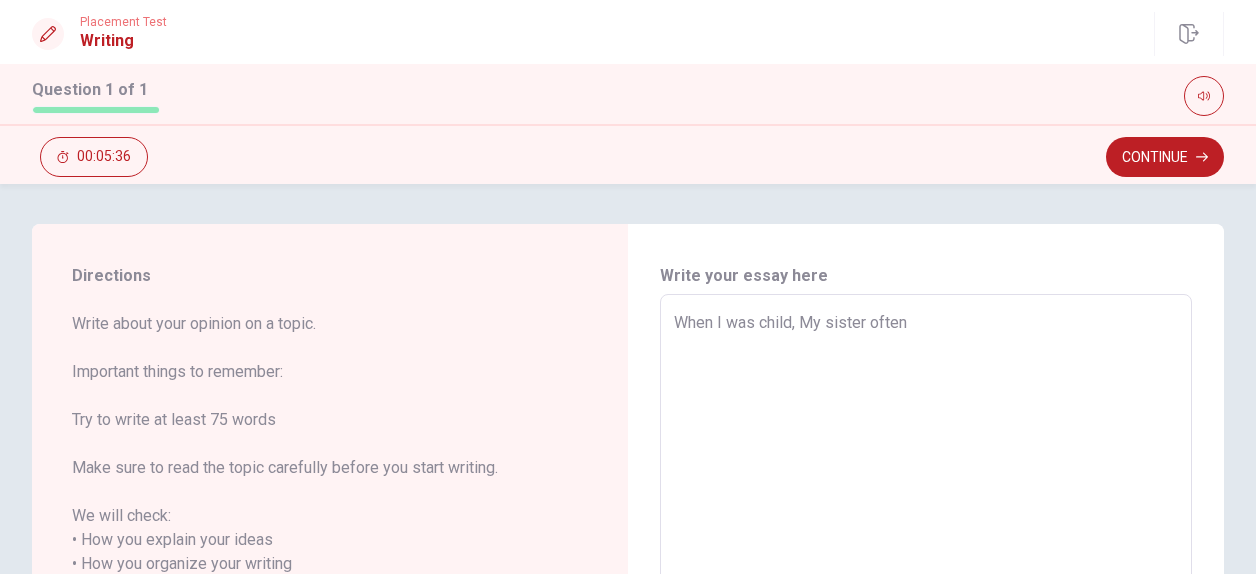 type on "When I was child, My sister often" 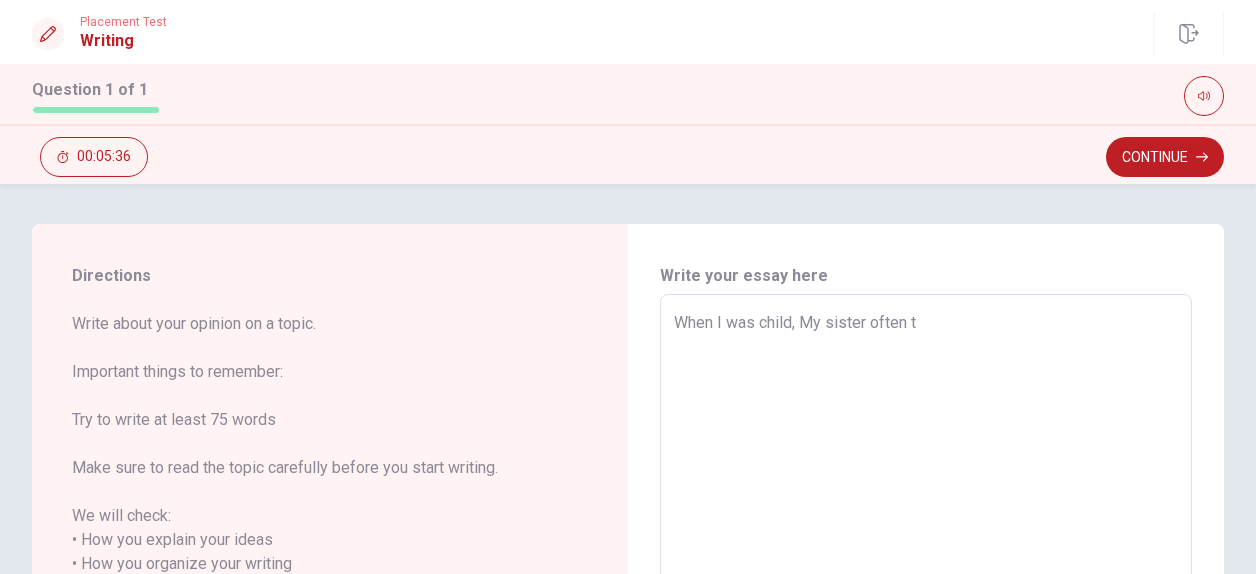 type on "x" 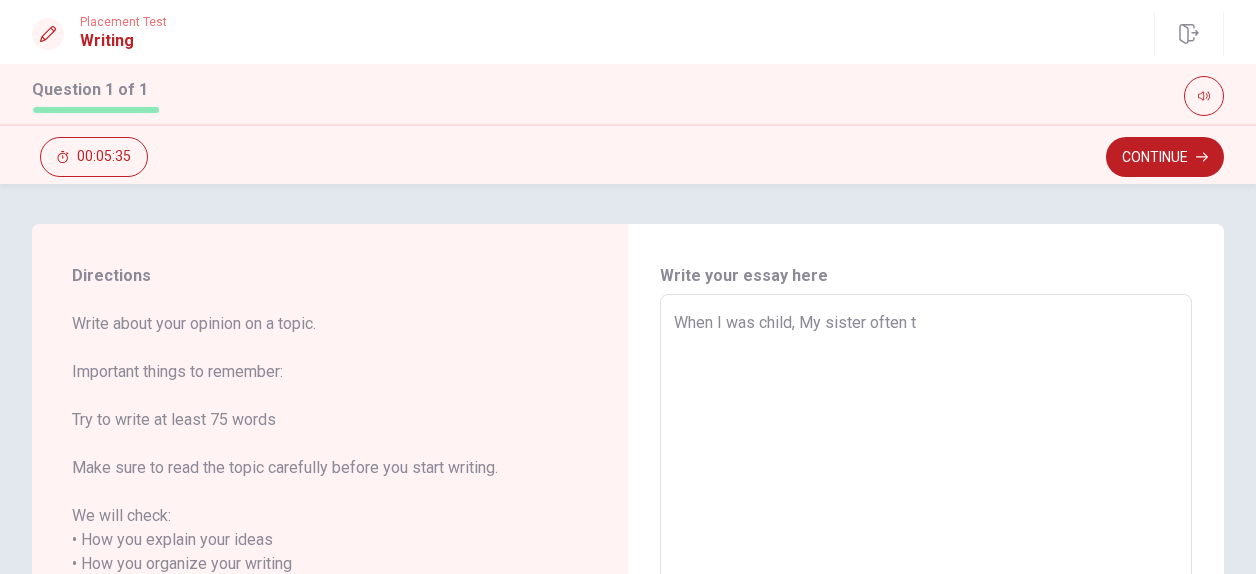type on "When I was child, My sister often ta" 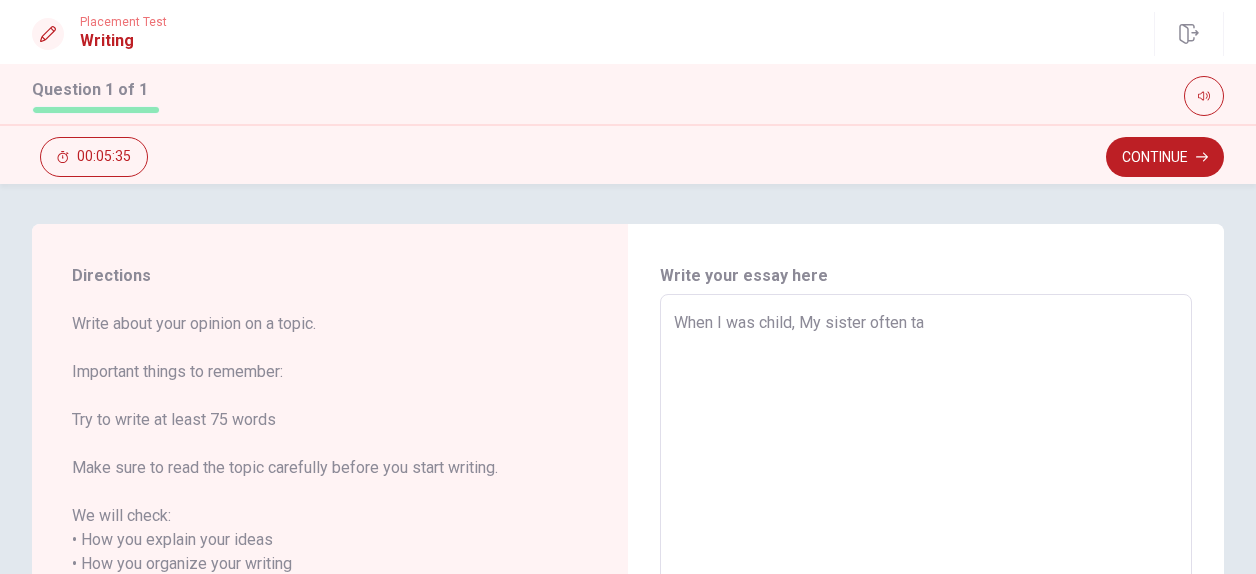 type on "x" 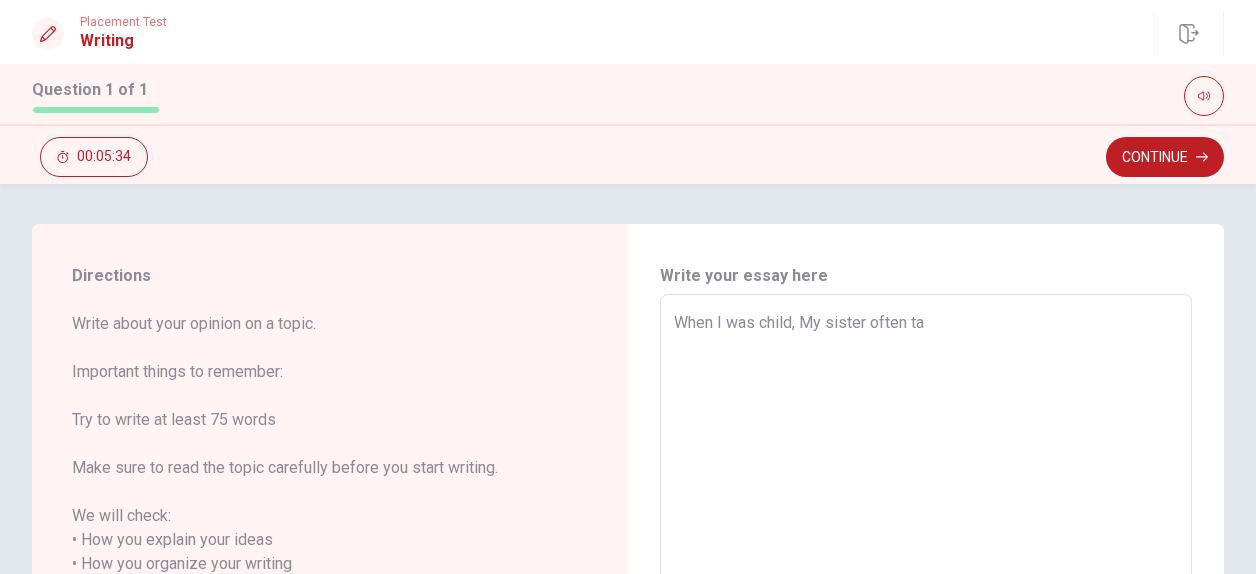 type on "When I was child, My sister often tak" 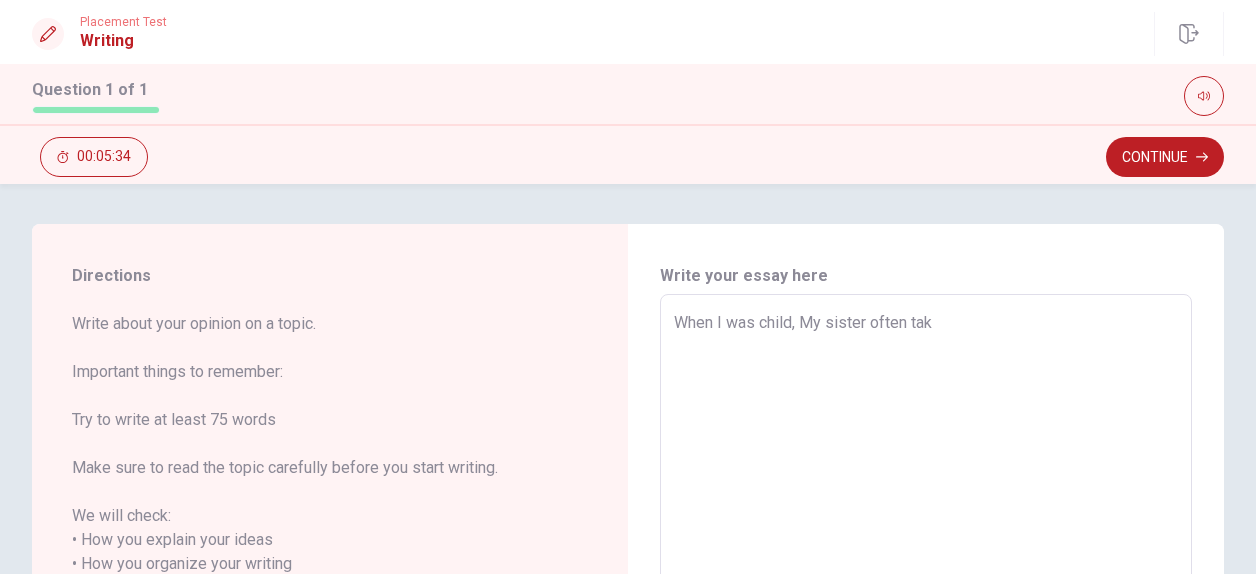 type on "x" 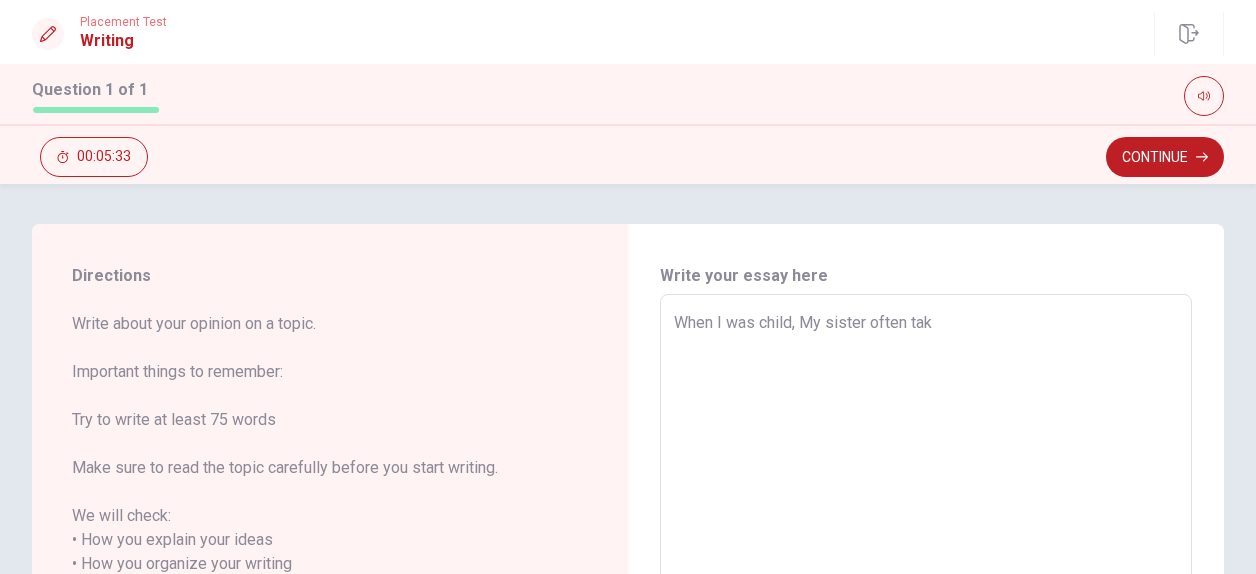 type on "When I was child, My sister often take" 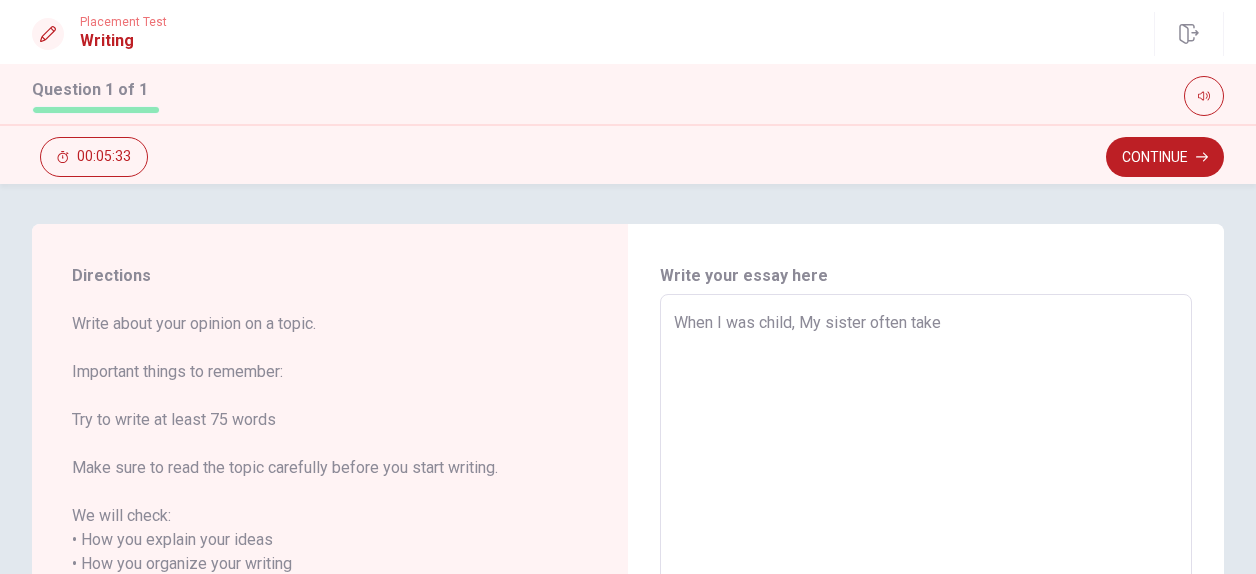 type on "x" 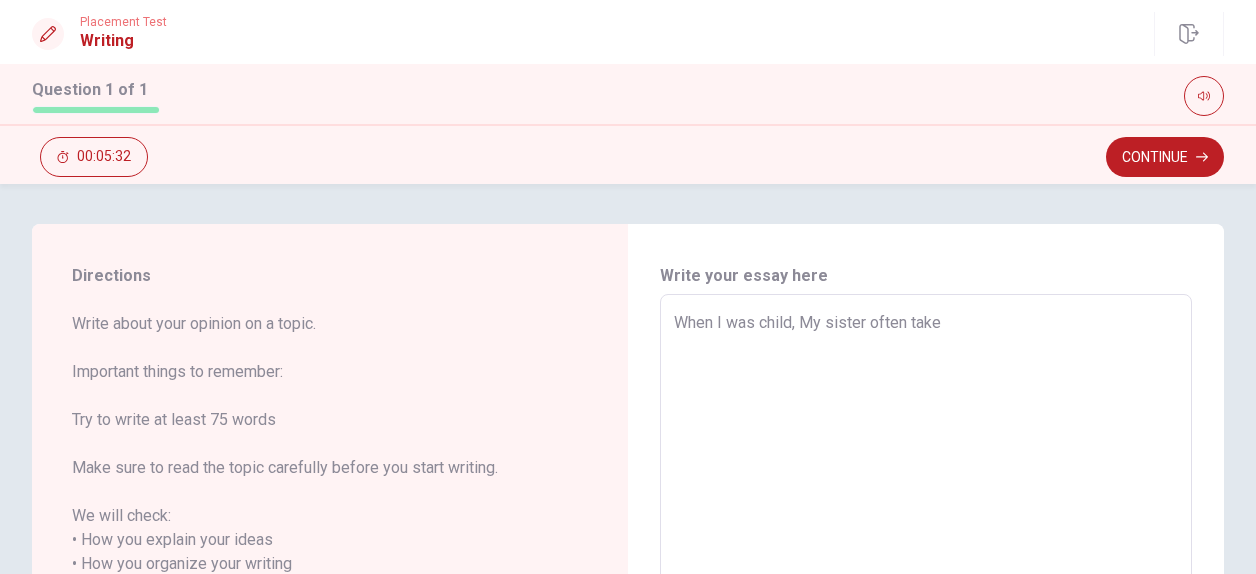 type on "When I was child, My sister often takes" 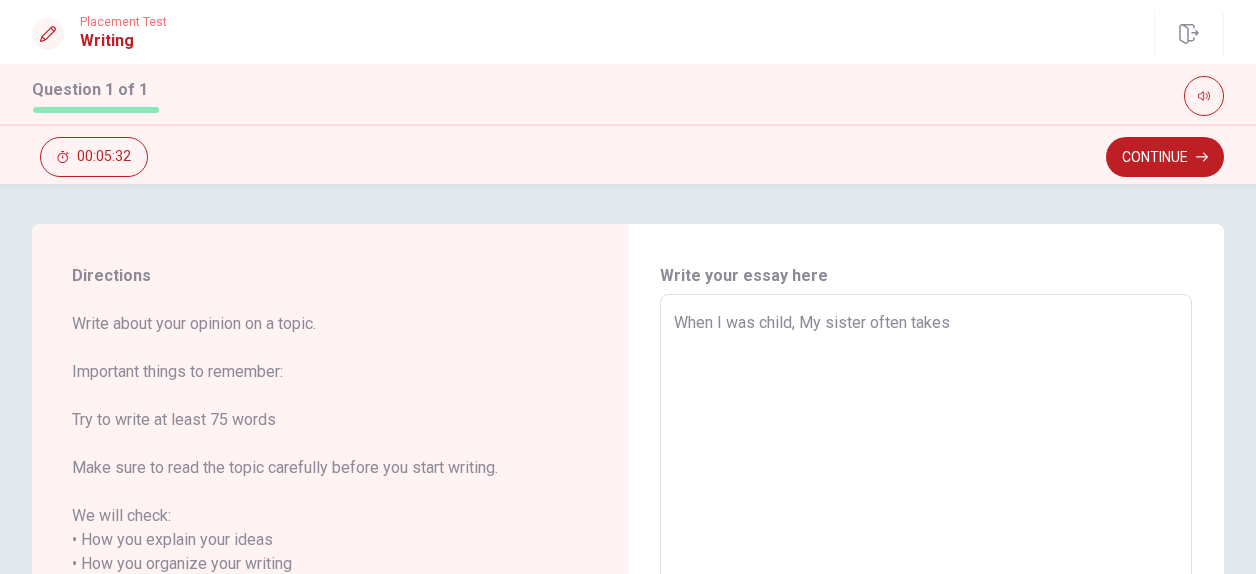 type on "x" 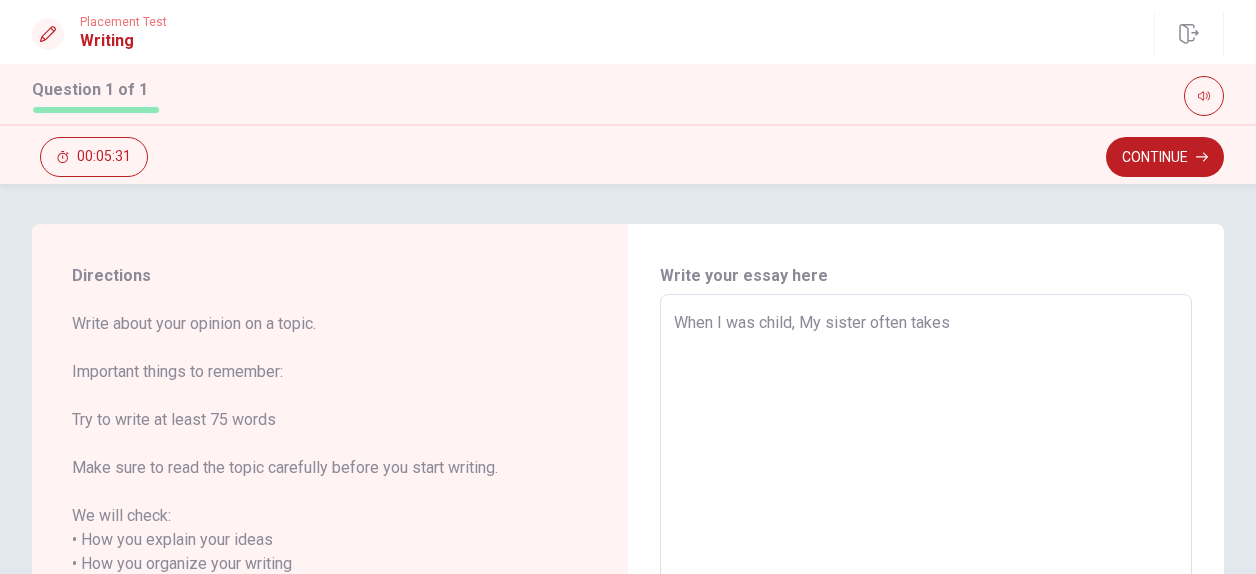 type on "When I was child, My sister often take" 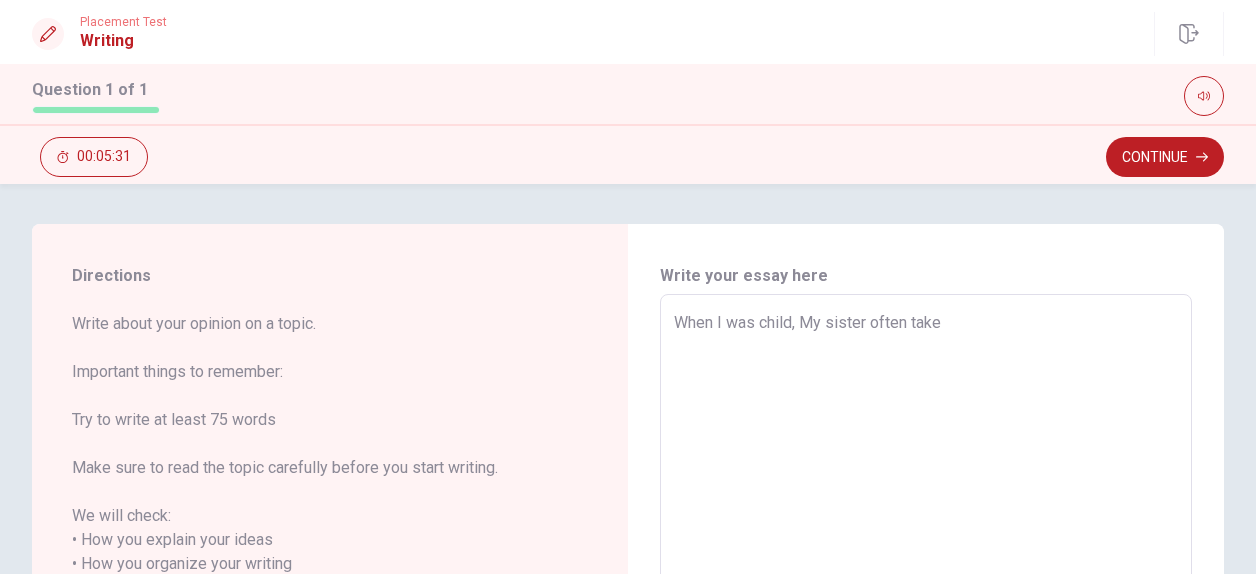 type on "x" 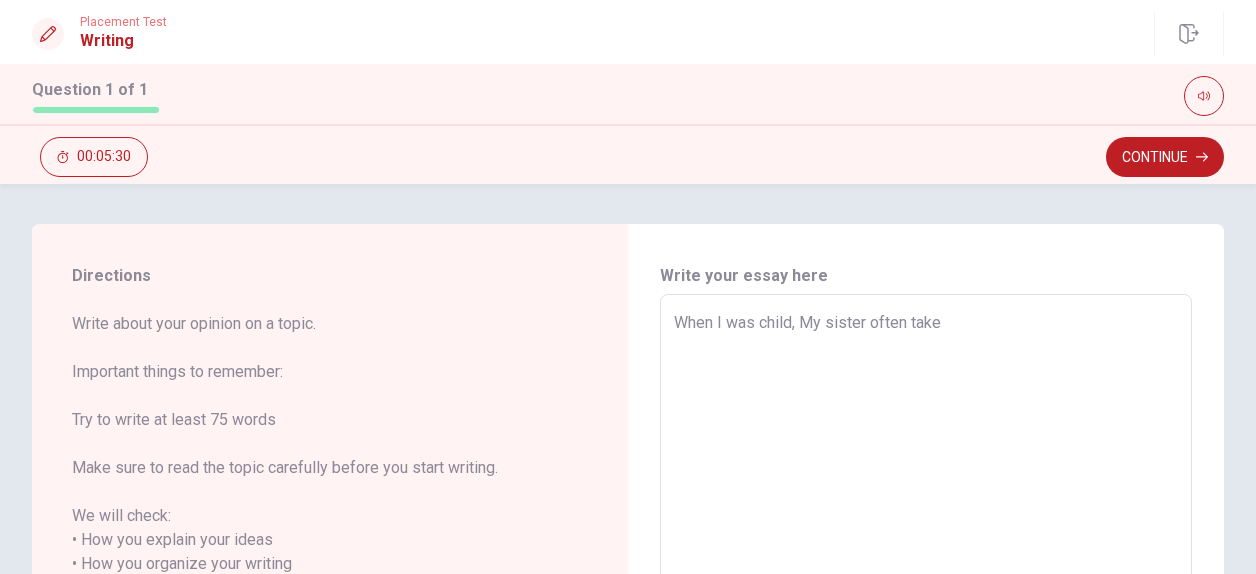 type on "When I was child, My sister often tak" 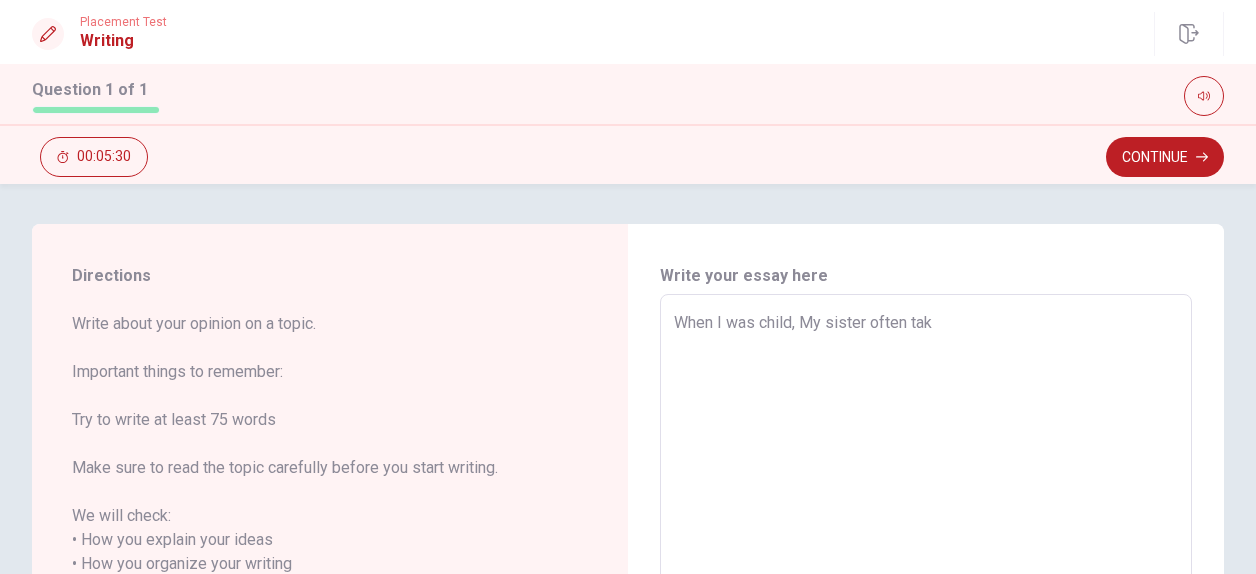 type on "x" 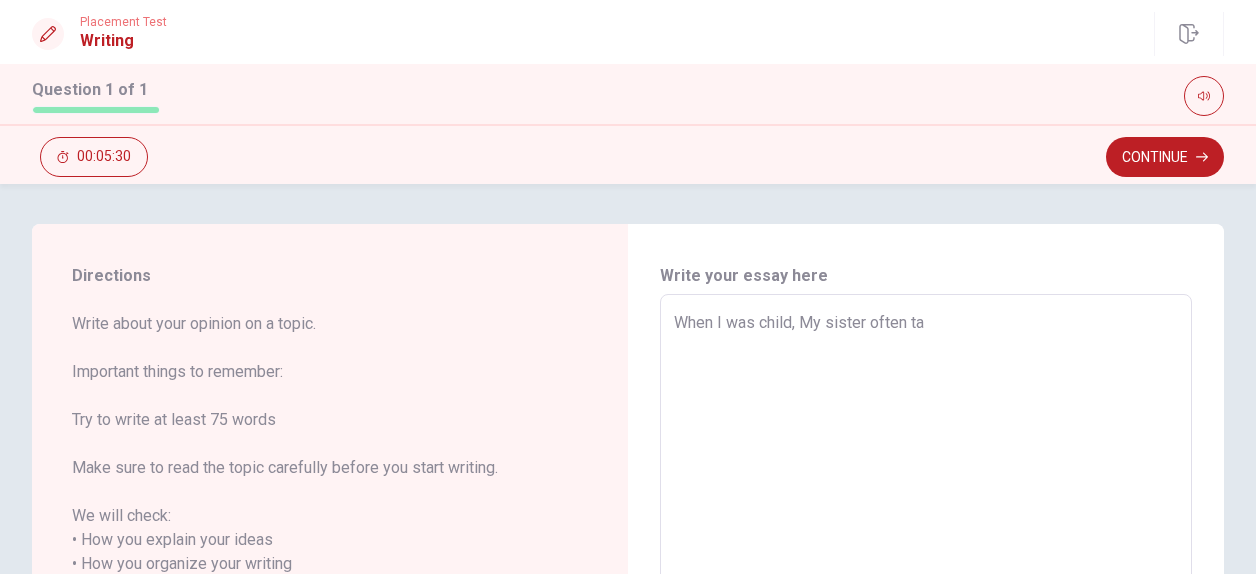 type on "x" 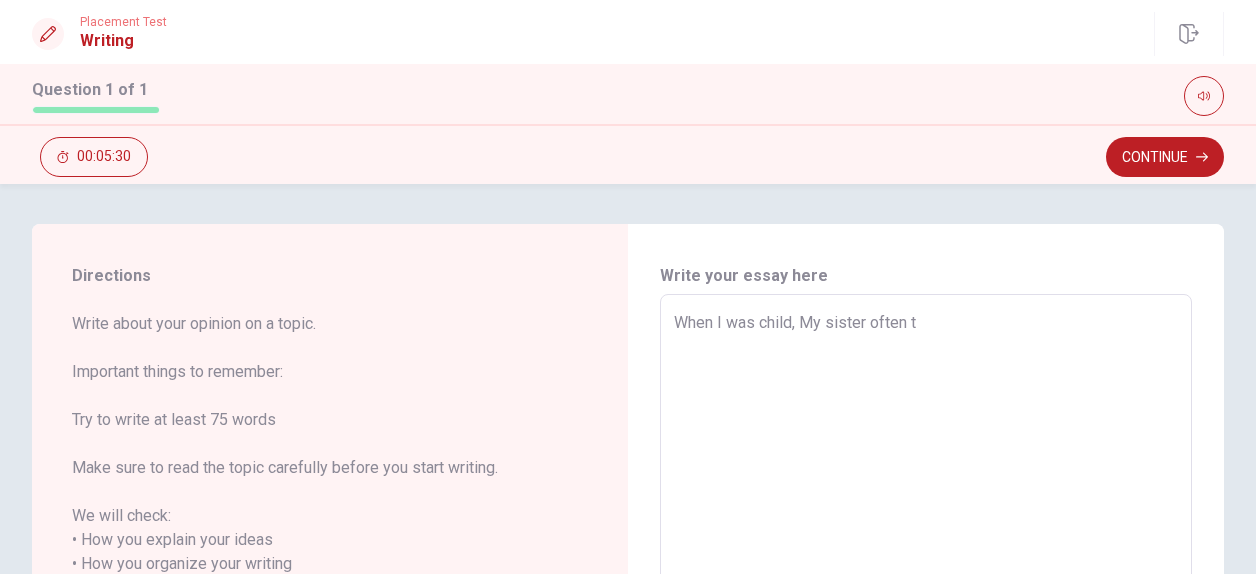 type on "x" 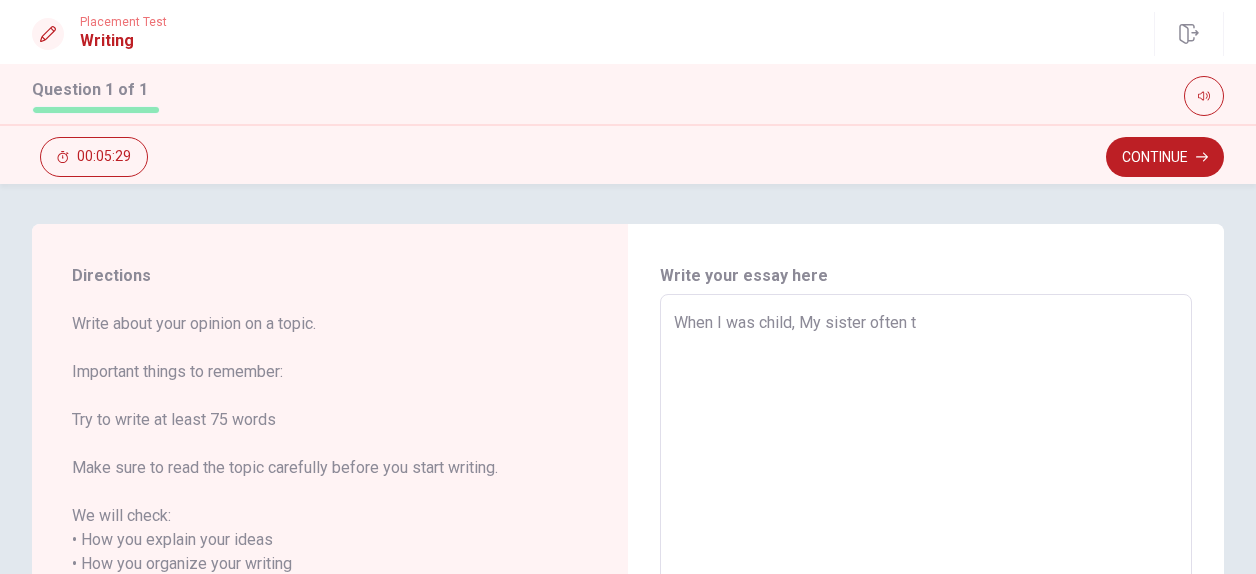 type on "When I was child, My sister often to" 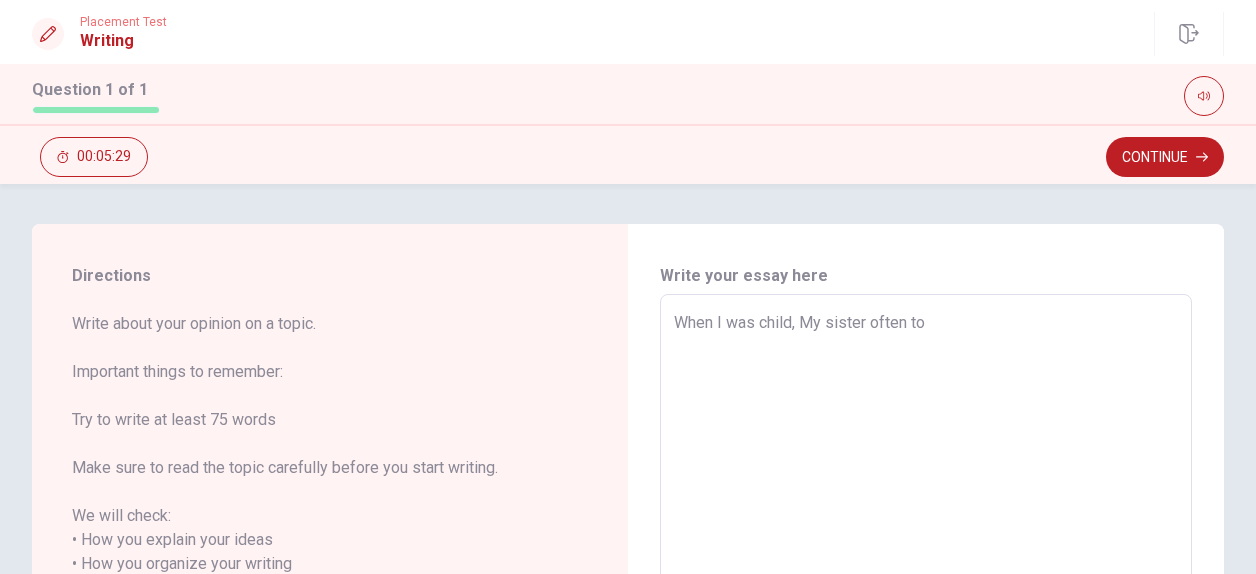 type on "x" 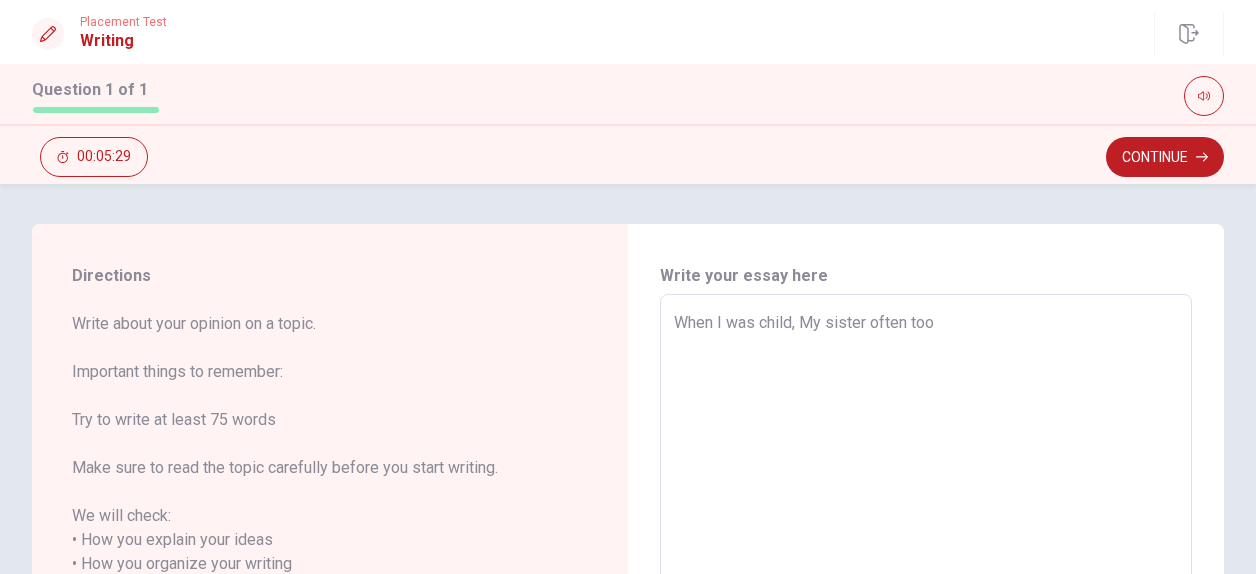 type on "x" 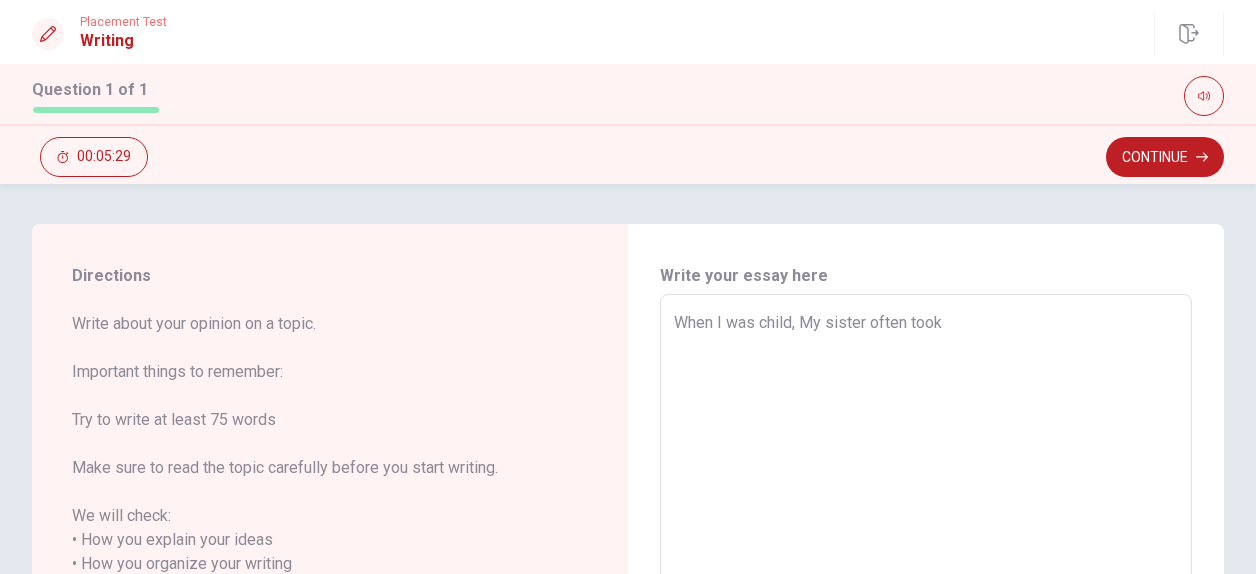 type on "x" 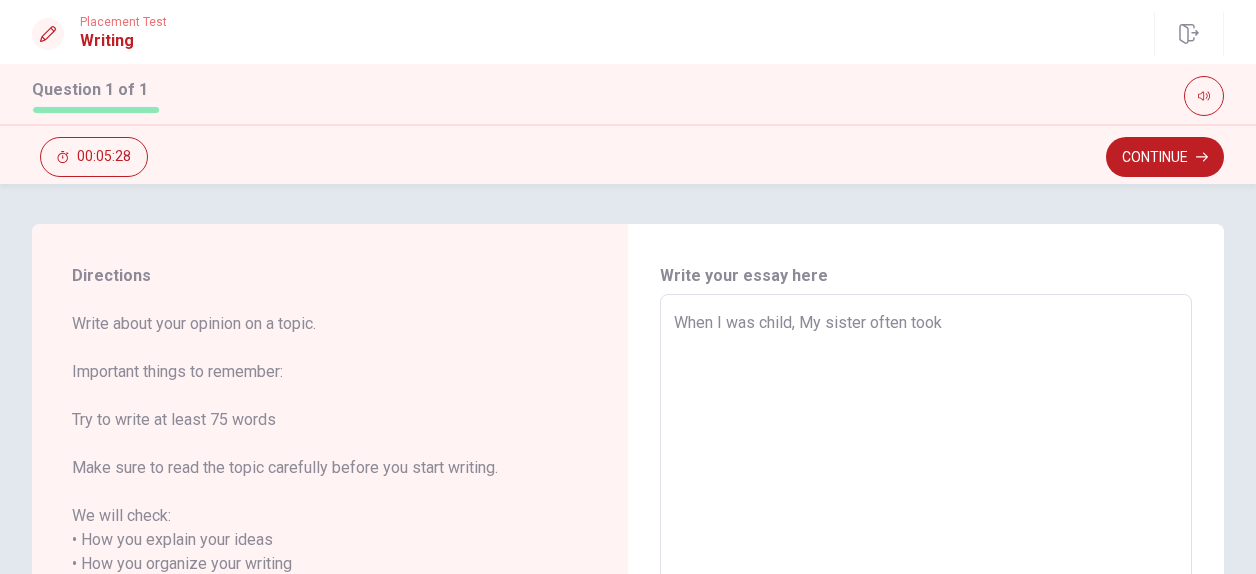 type on "When I was child, My sister often took" 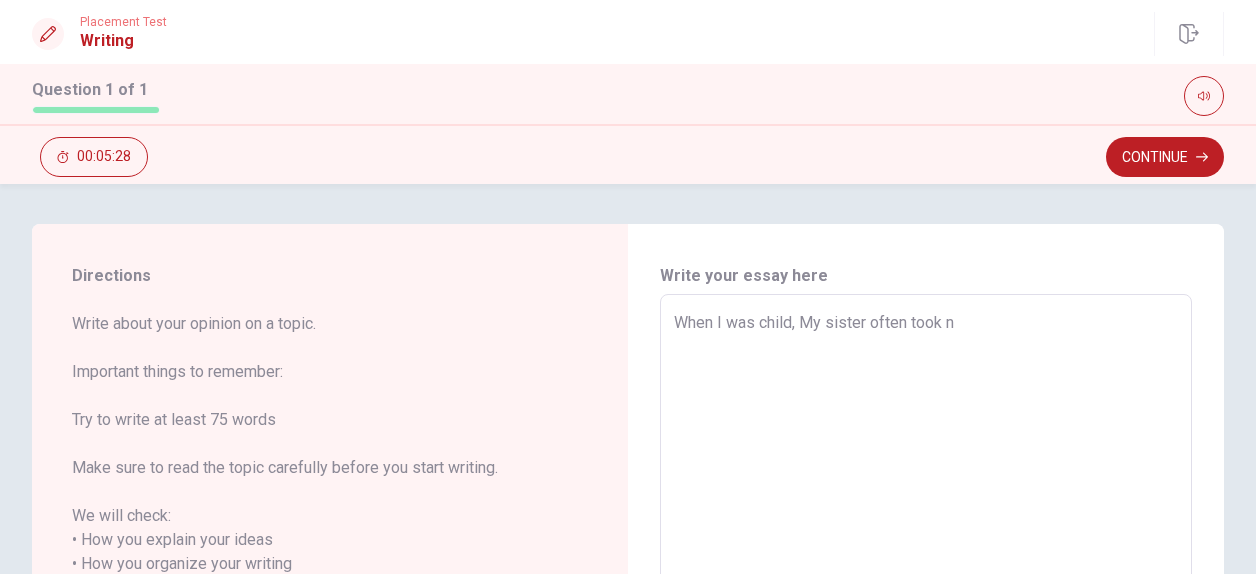 type on "x" 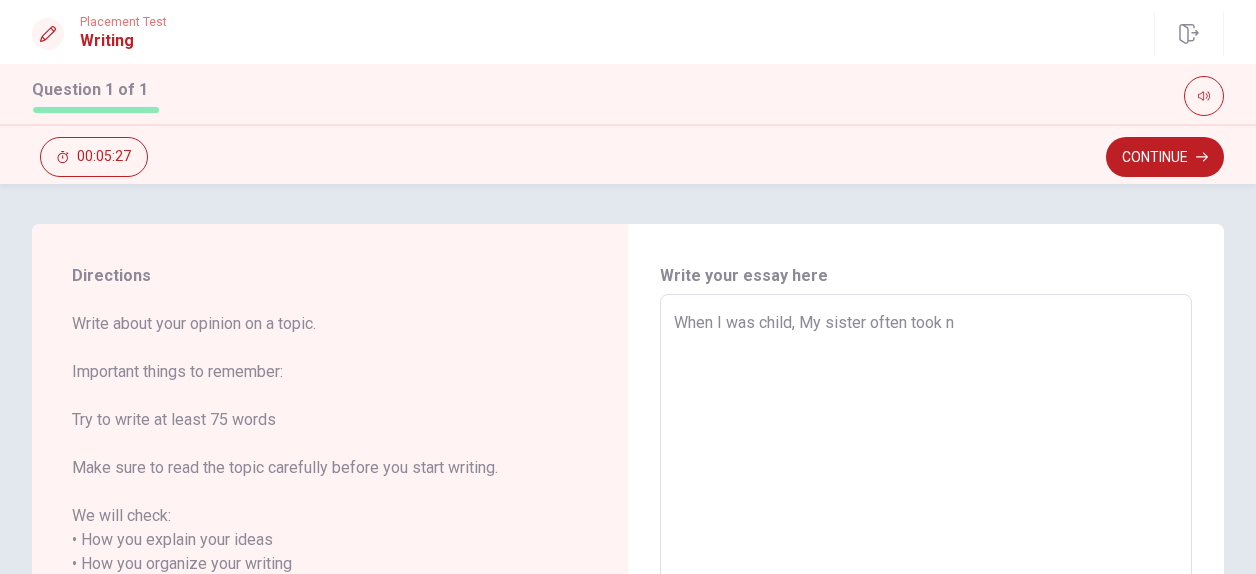 type on "When I was child, My sister often took" 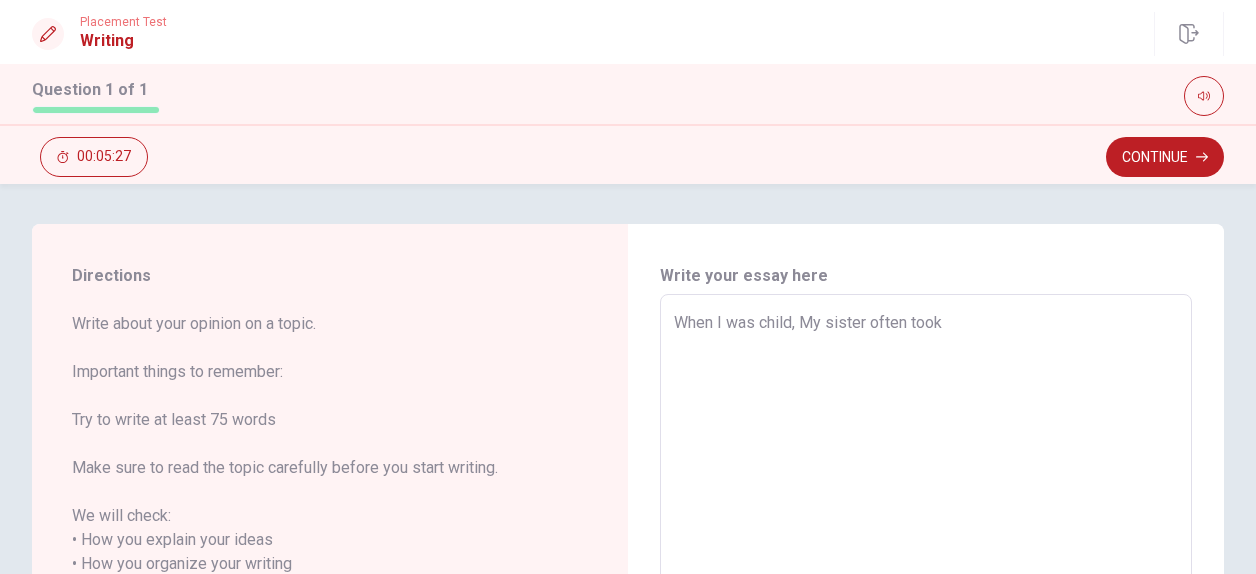 type on "x" 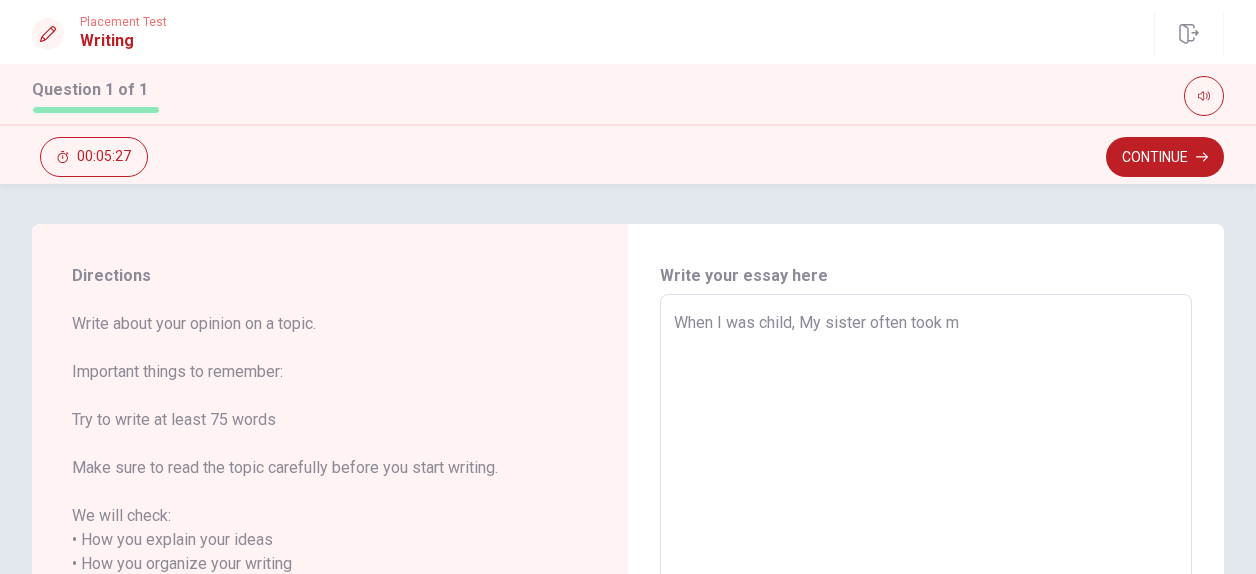type on "x" 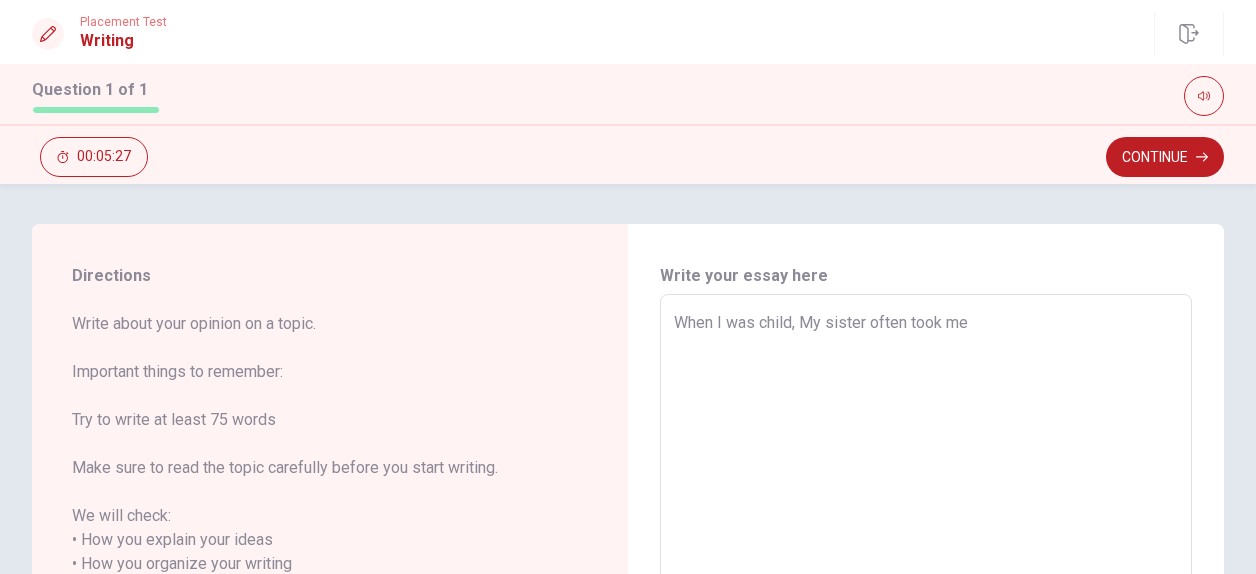 type on "x" 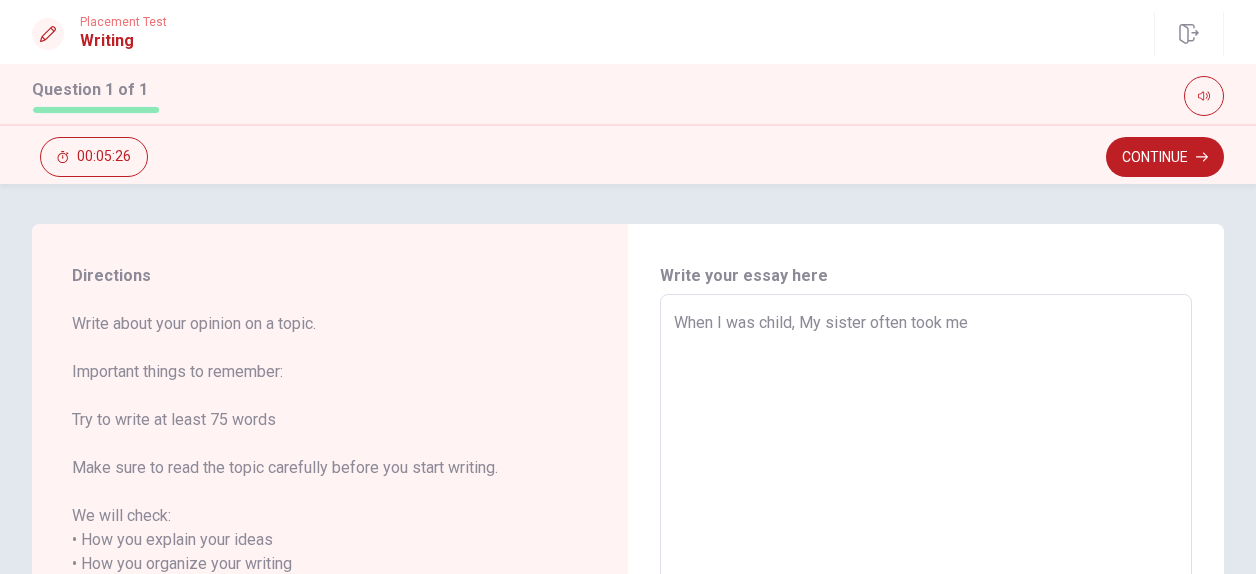type on "When I was child, My sister often took me" 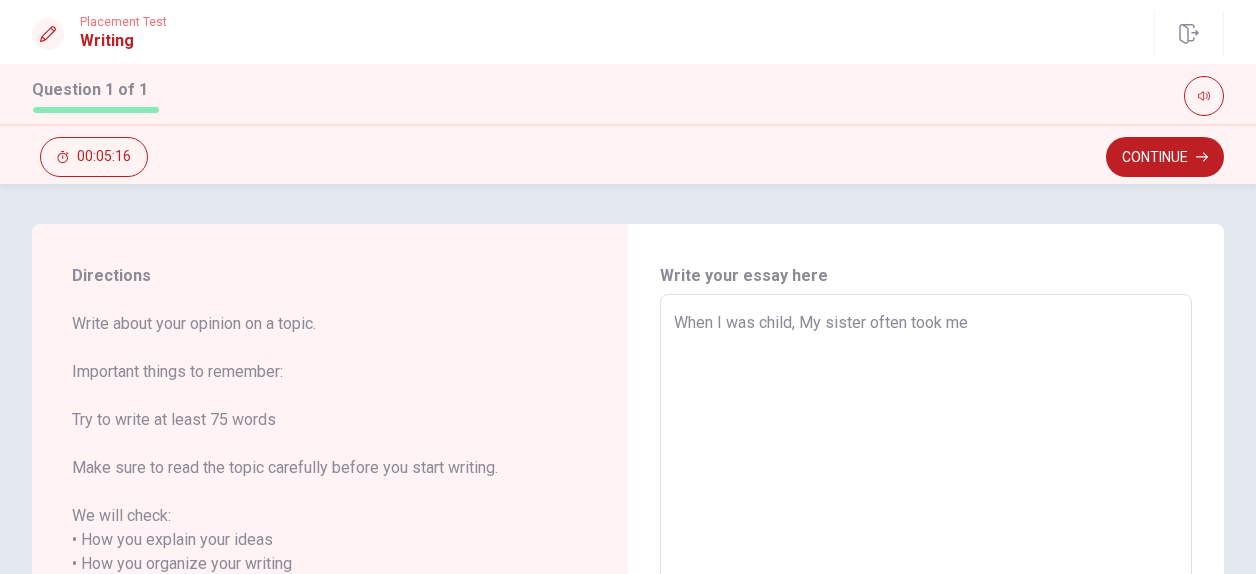 type on "x" 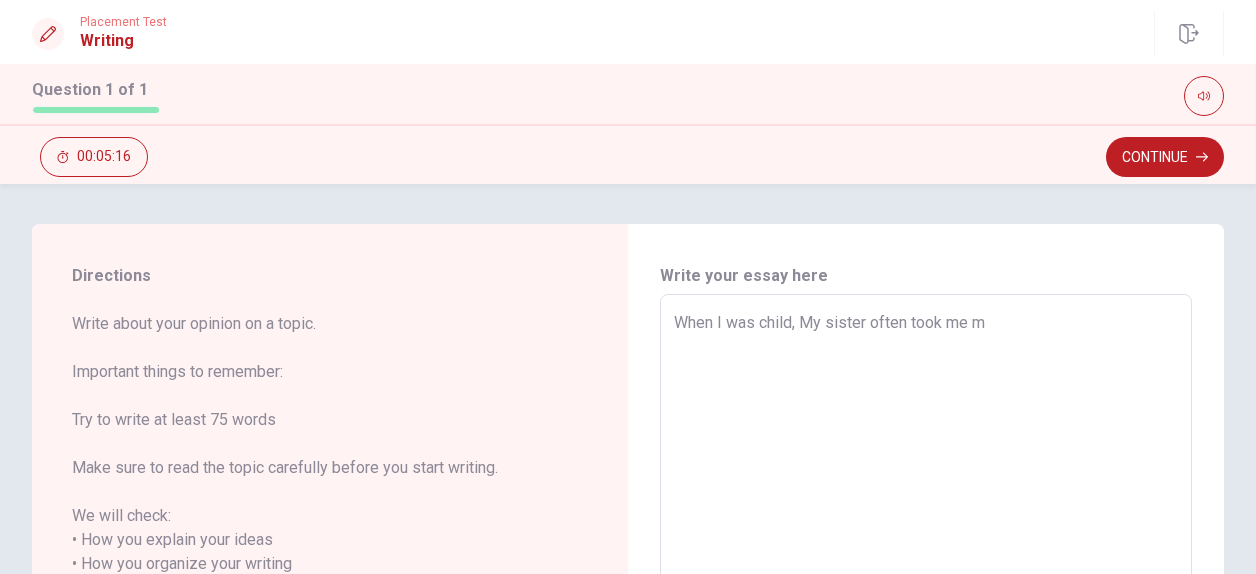 type on "x" 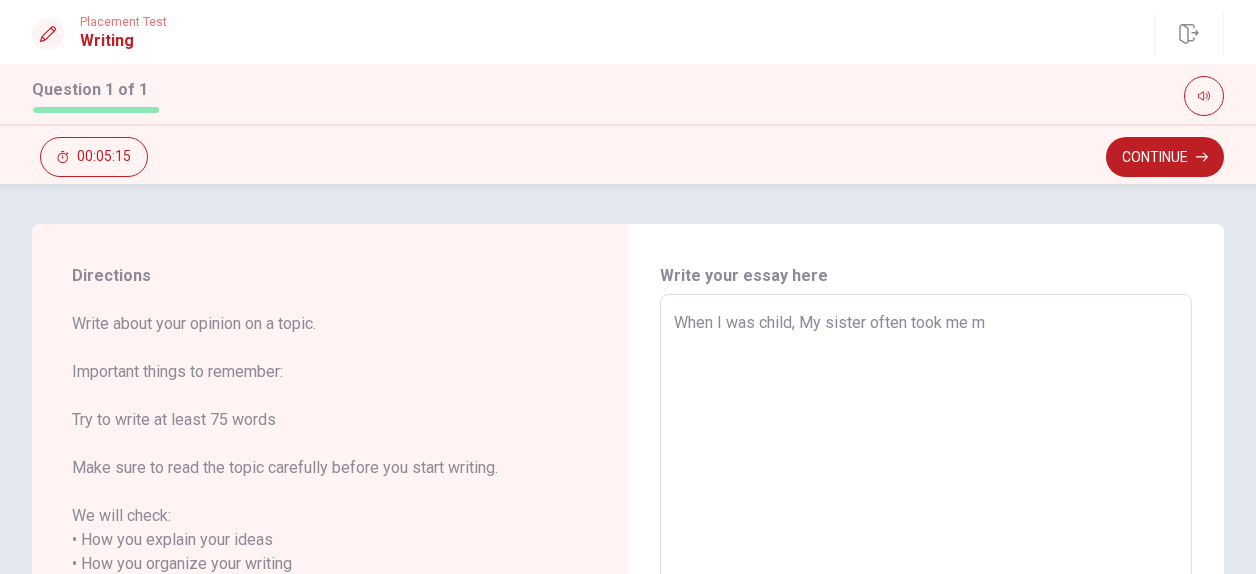 type on "When I was child, My sister often took me ma" 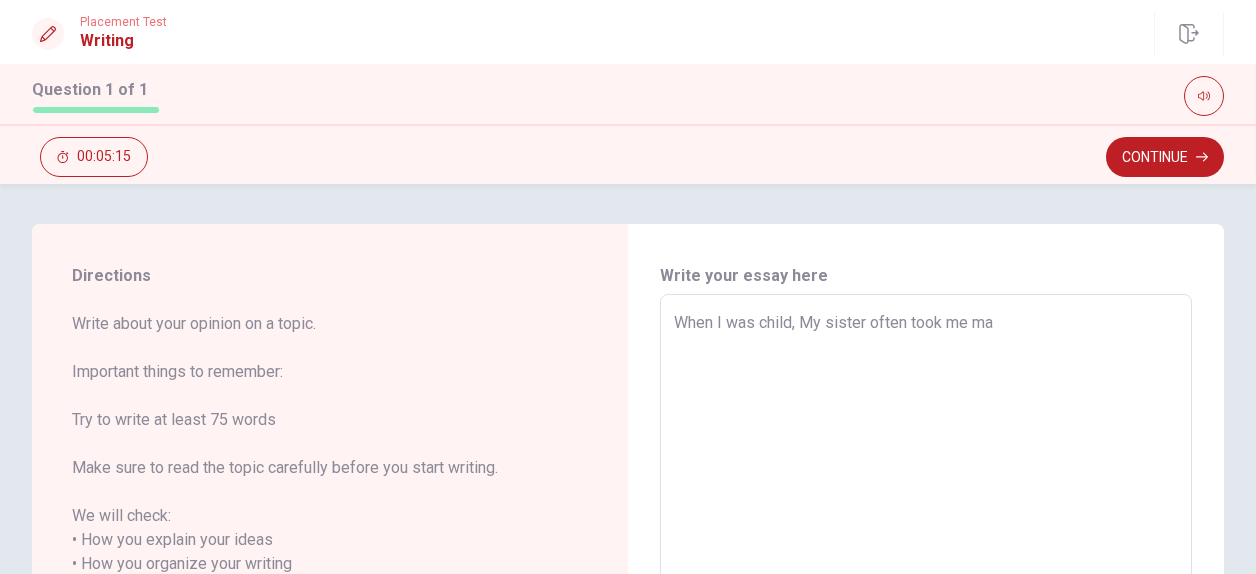 type on "x" 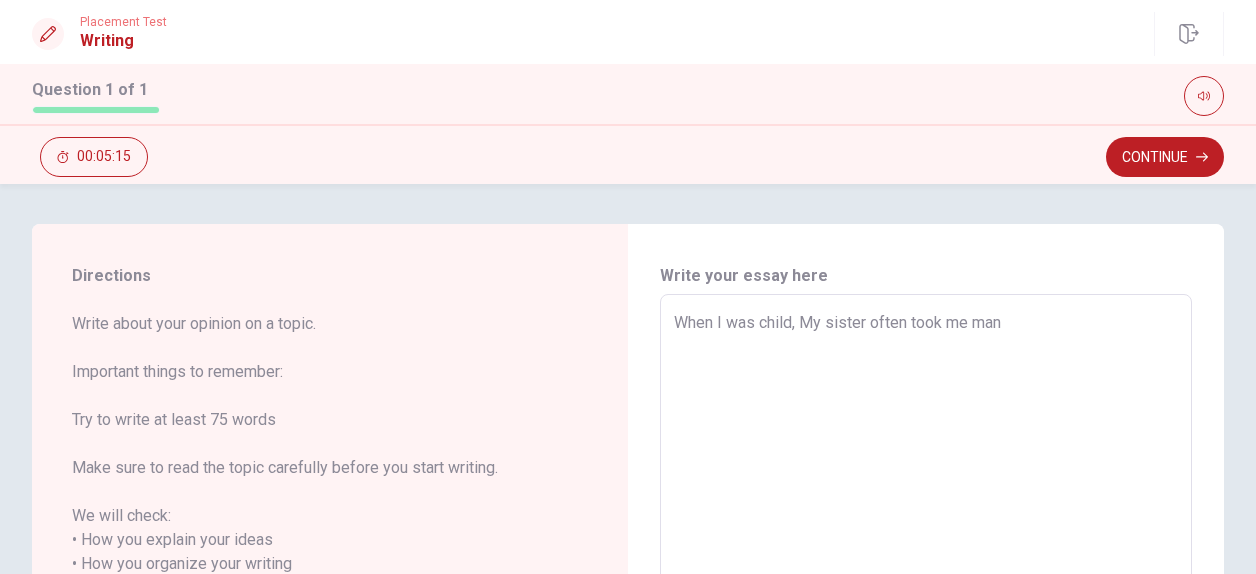 type on "x" 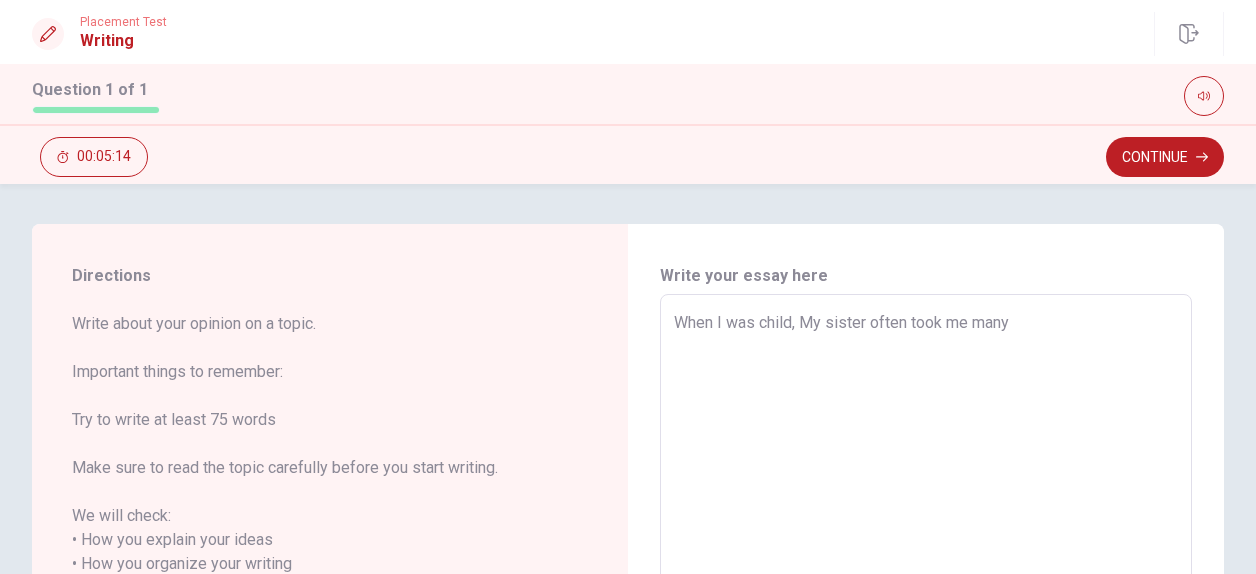 type on "x" 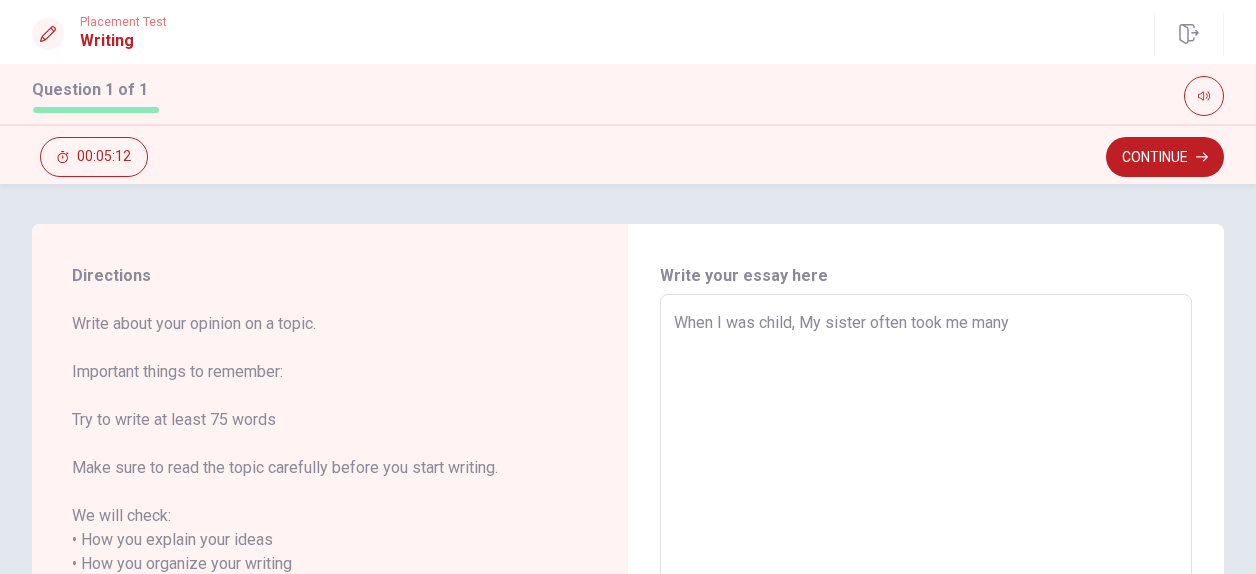 type on "x" 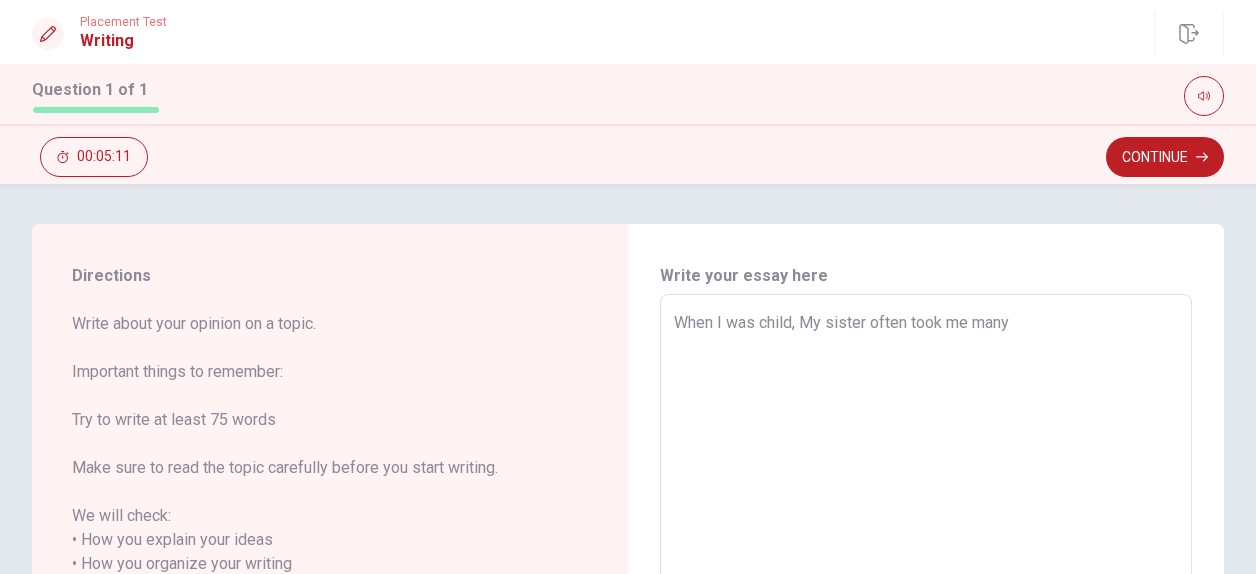 type on "When I was child, My sister often took me many p" 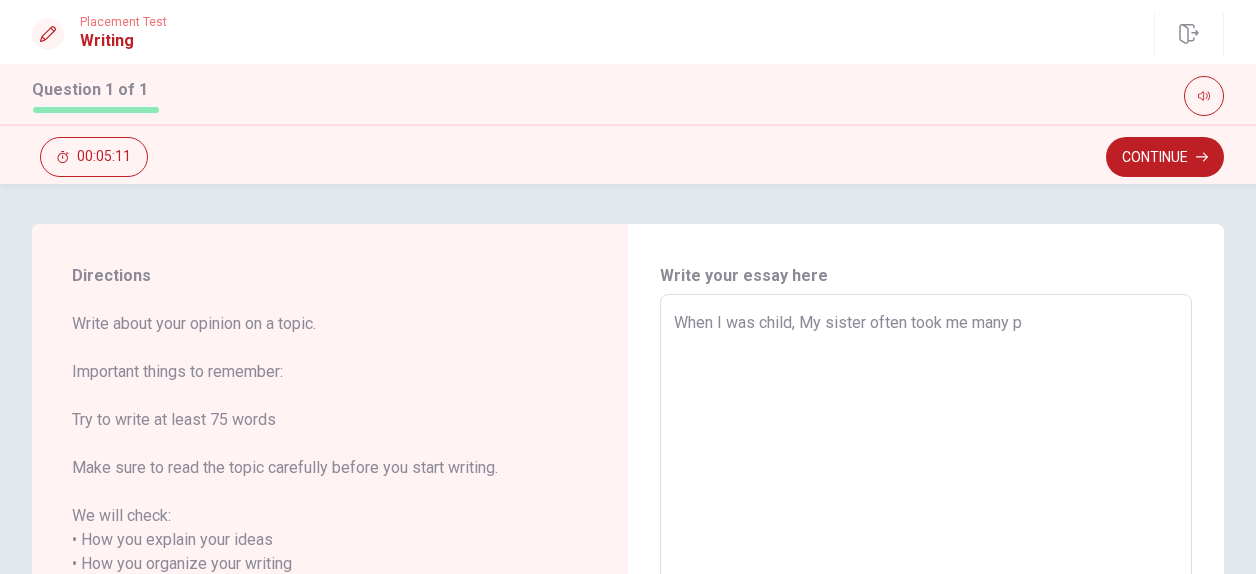 type on "x" 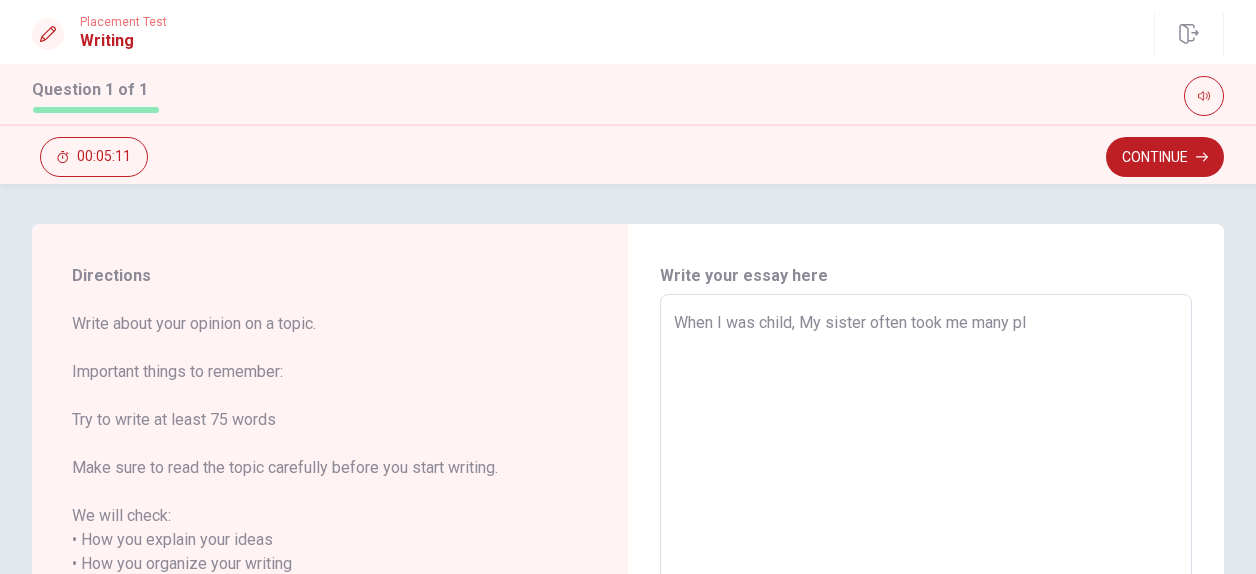 type on "x" 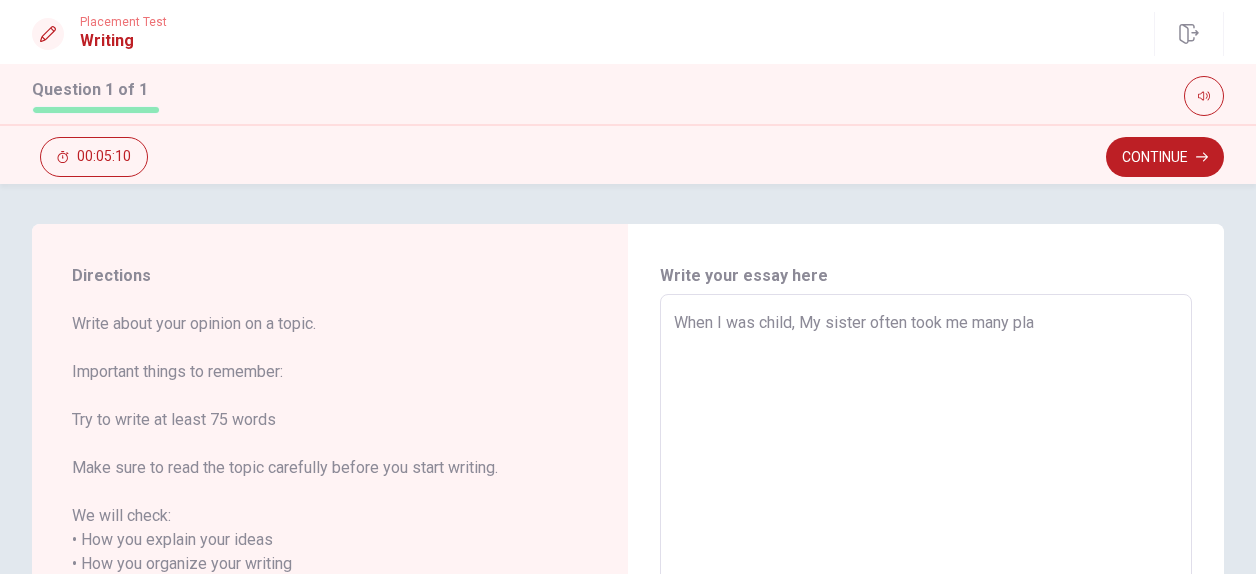 type on "x" 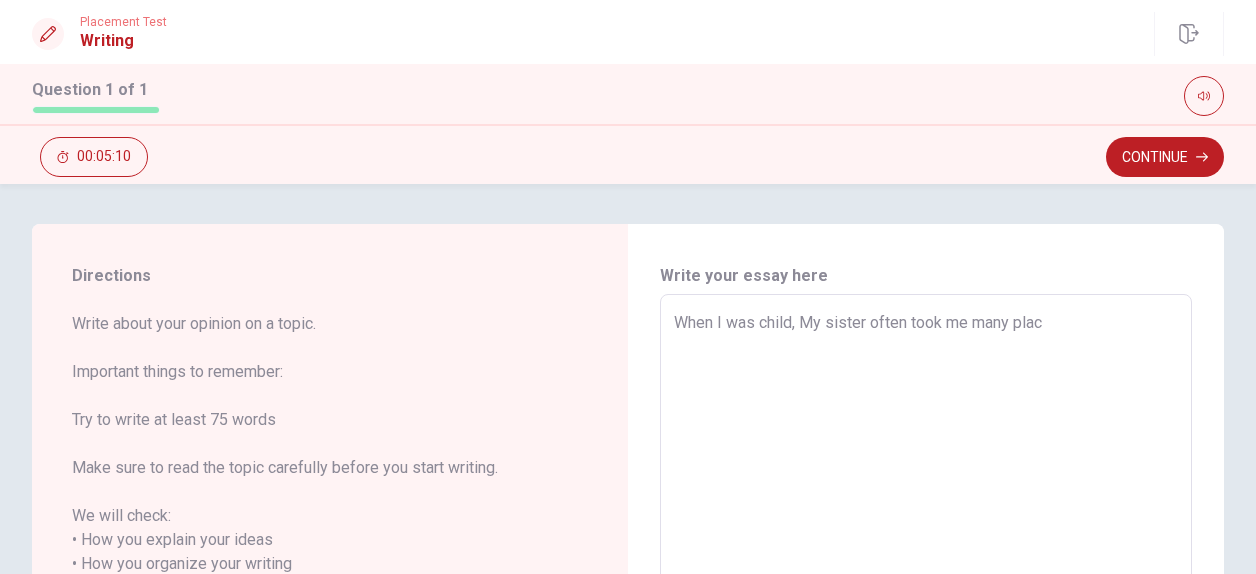 type on "x" 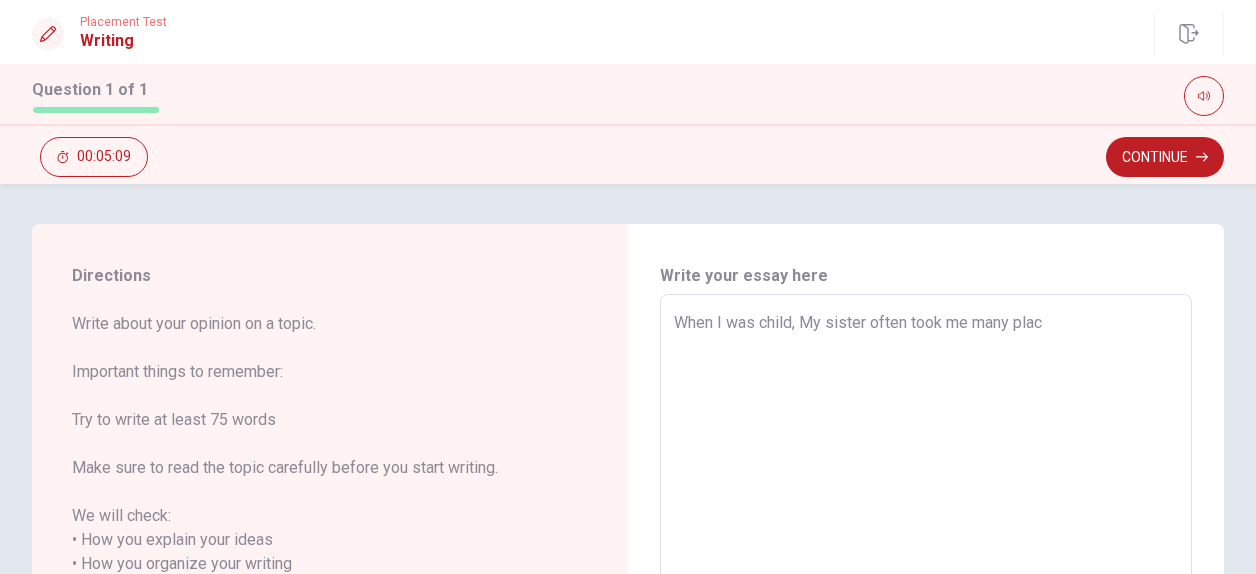 type on "When I was child, My sister often took me many place" 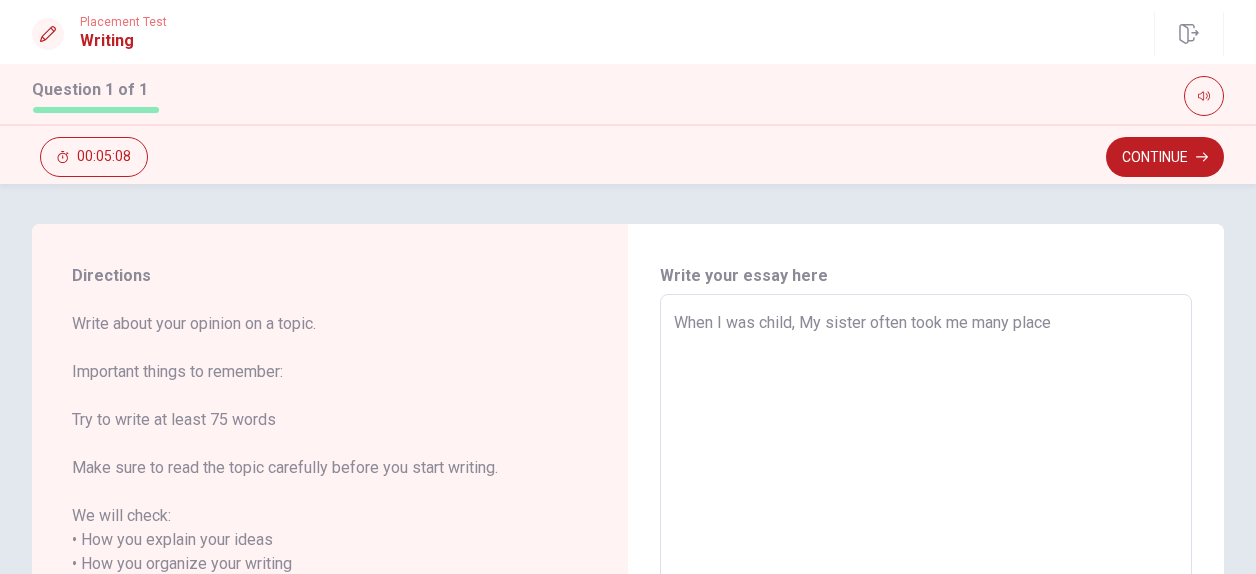 type on "x" 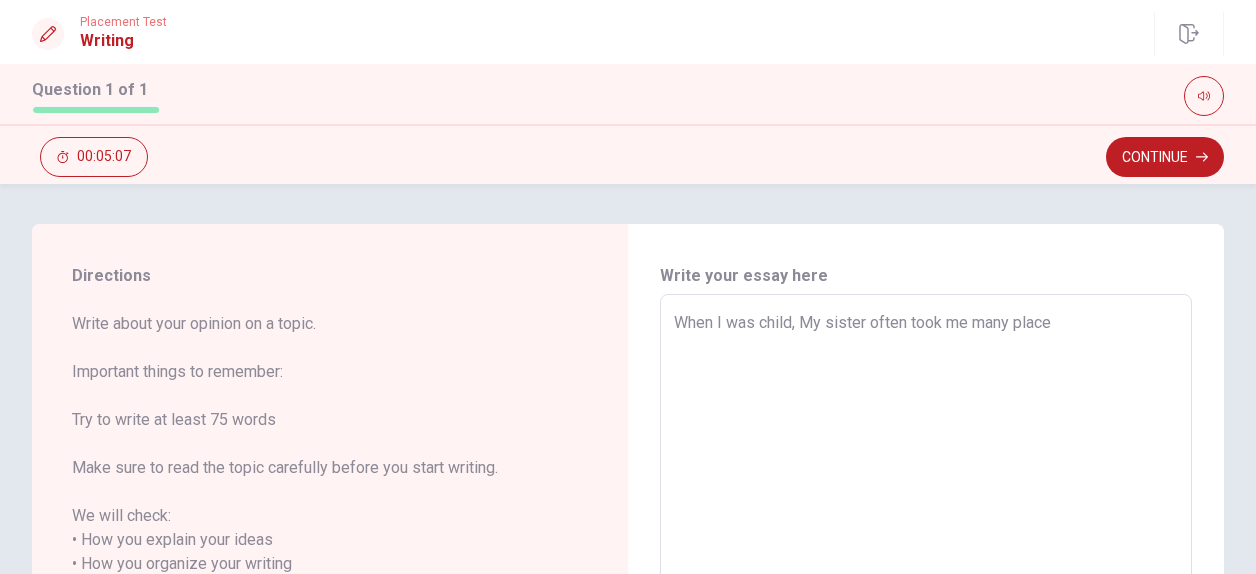 type on "When I was child, My sister often took me many place." 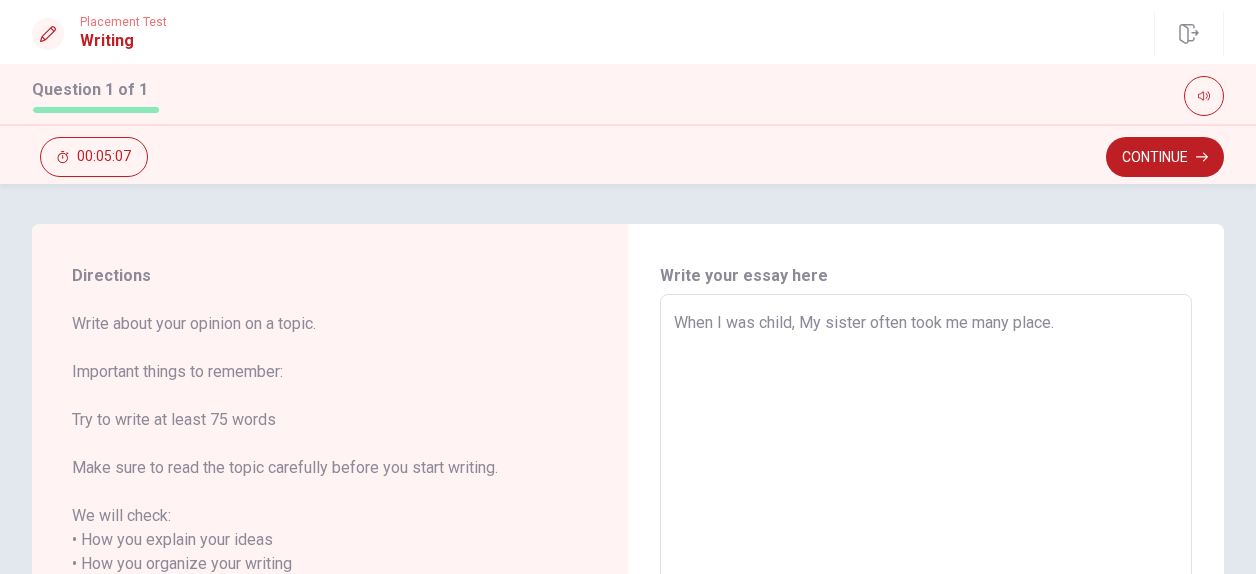 type on "x" 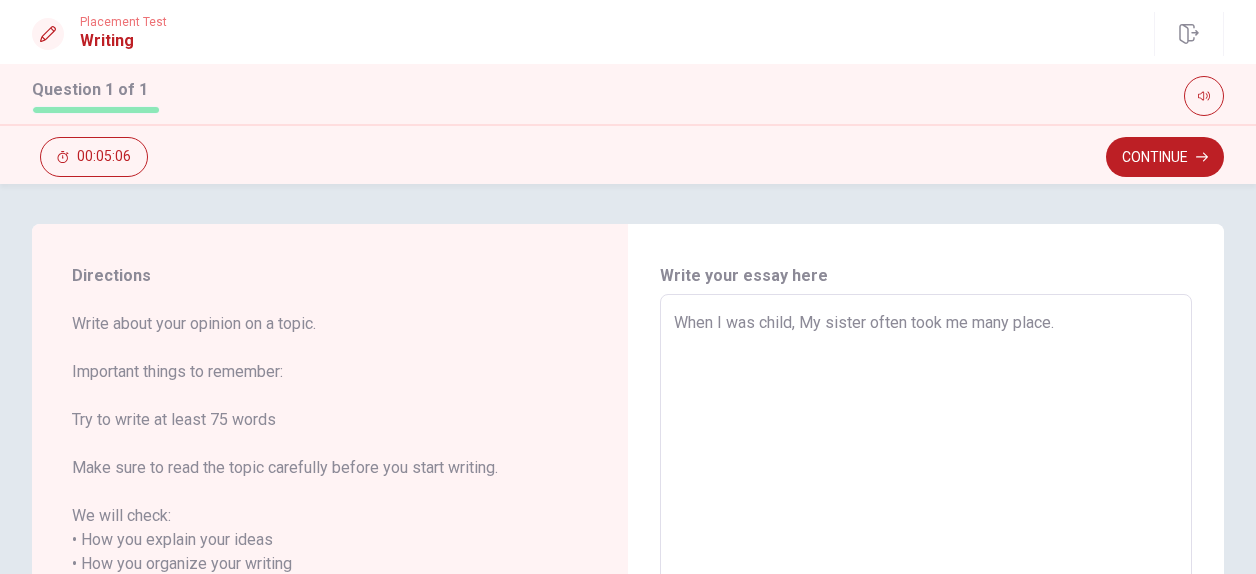 type on "When I was child, My sister often took me many place" 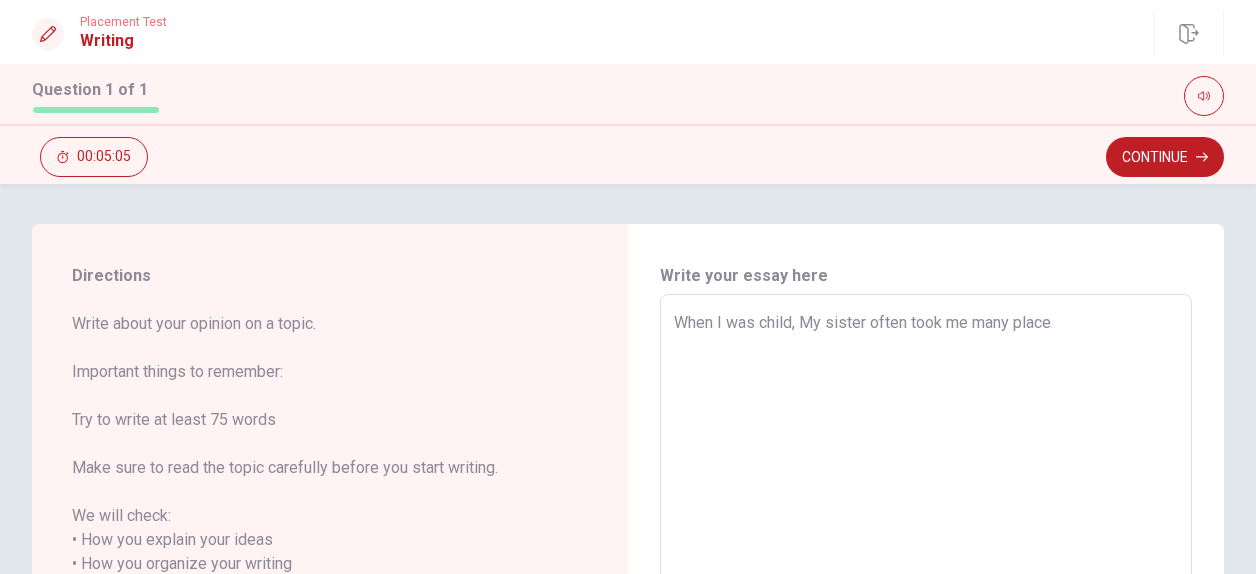 type on "When I was child, My sister often took me many place." 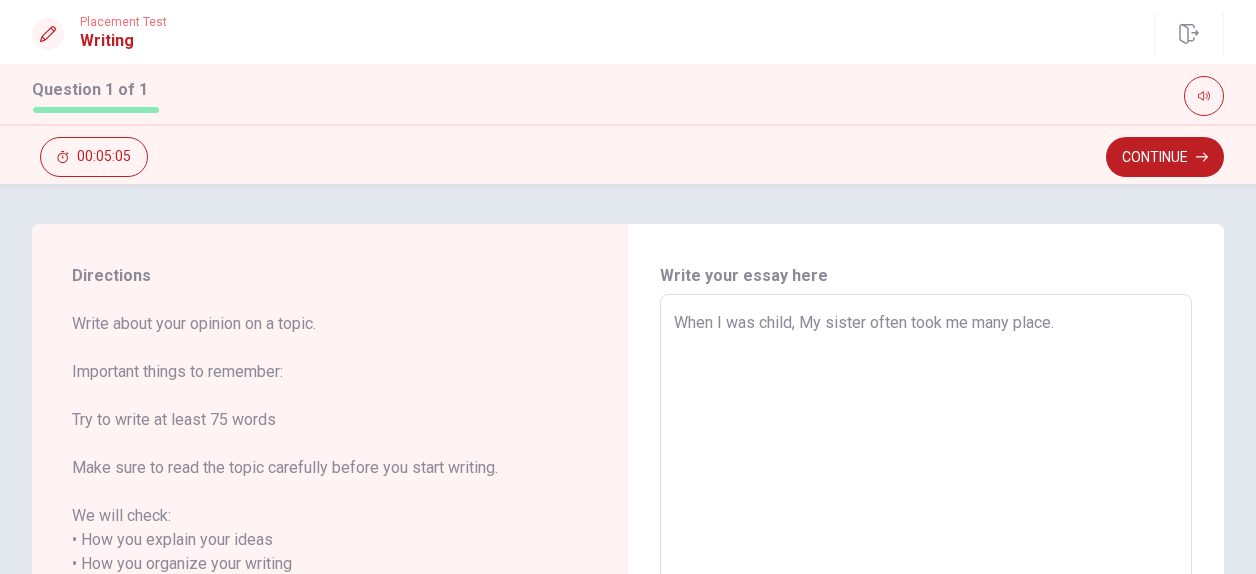 type on "x" 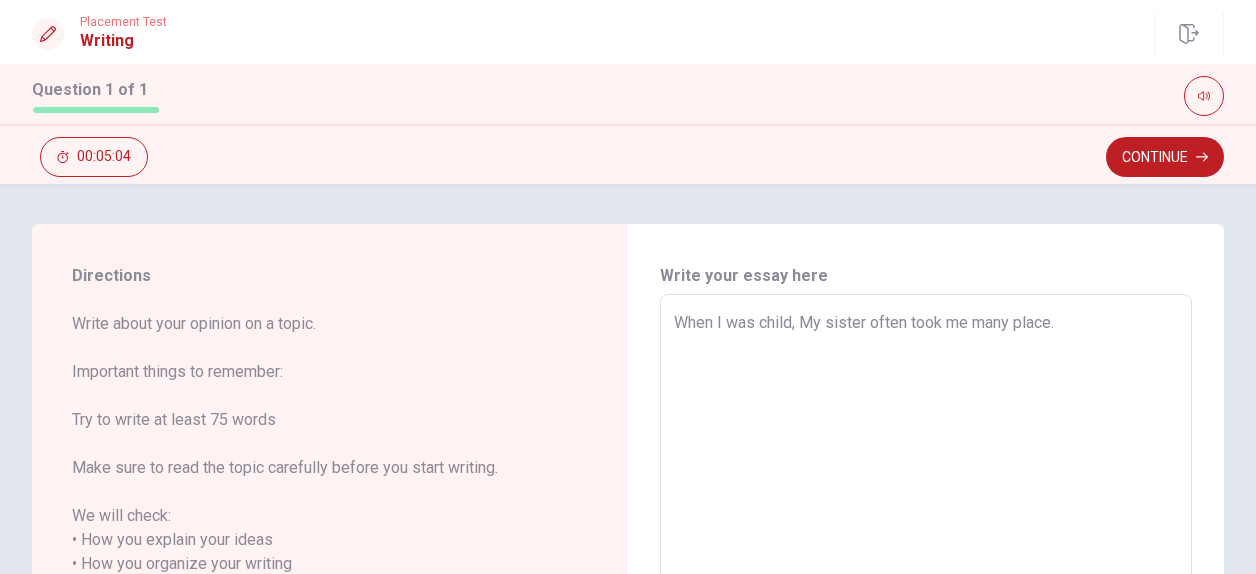 type on "When I was child, My sister often took me many place." 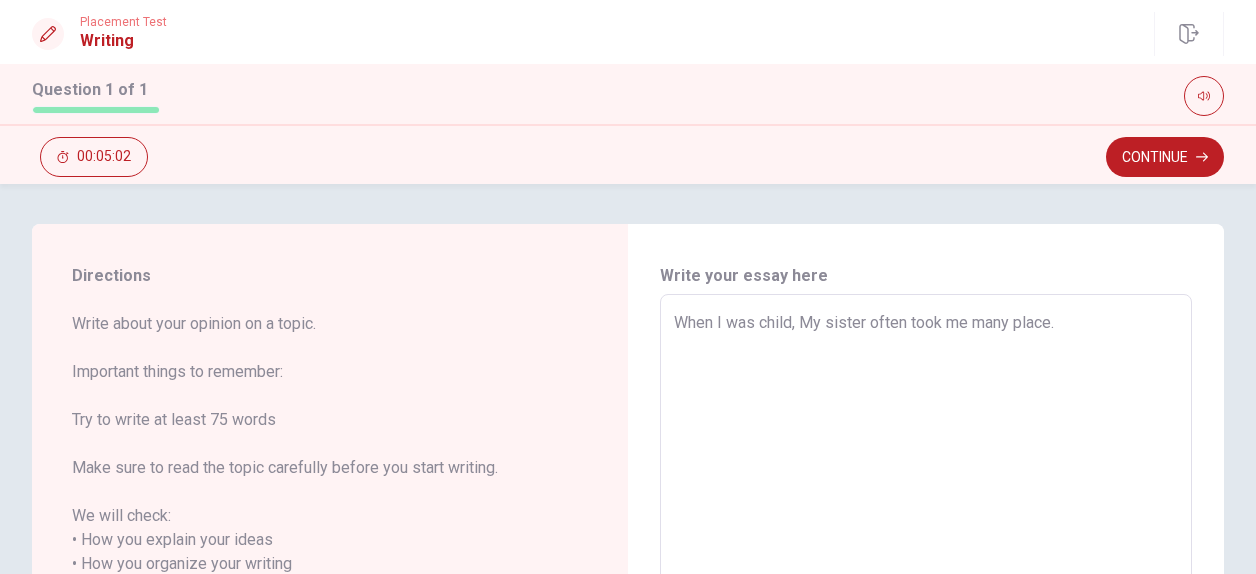 type on "x" 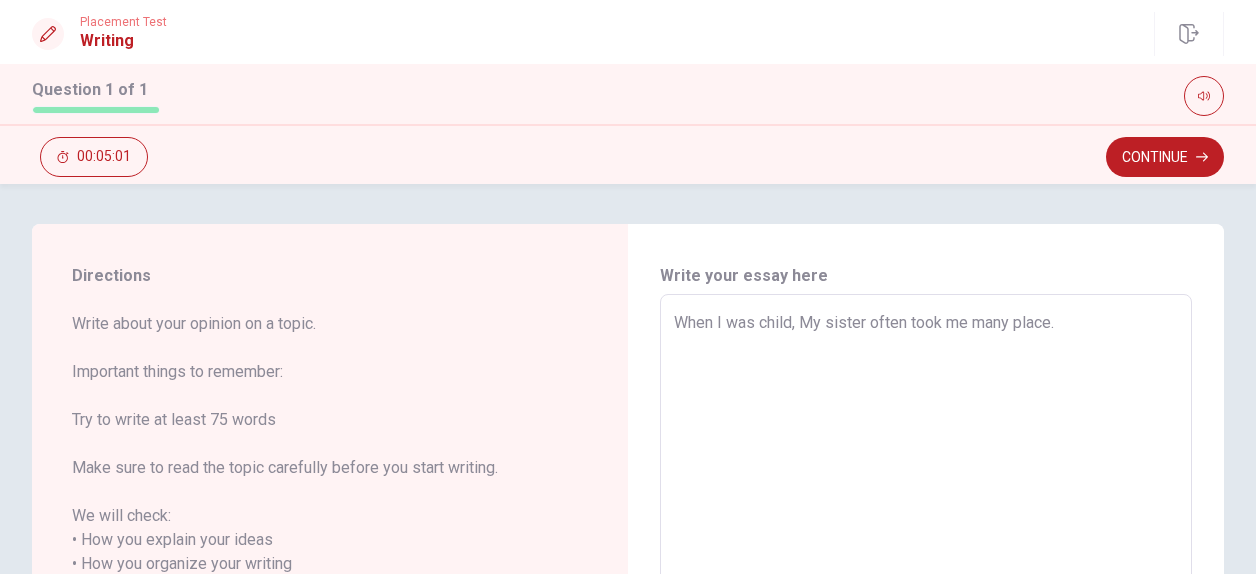 type on "When I was child, My sister often took me many place. t" 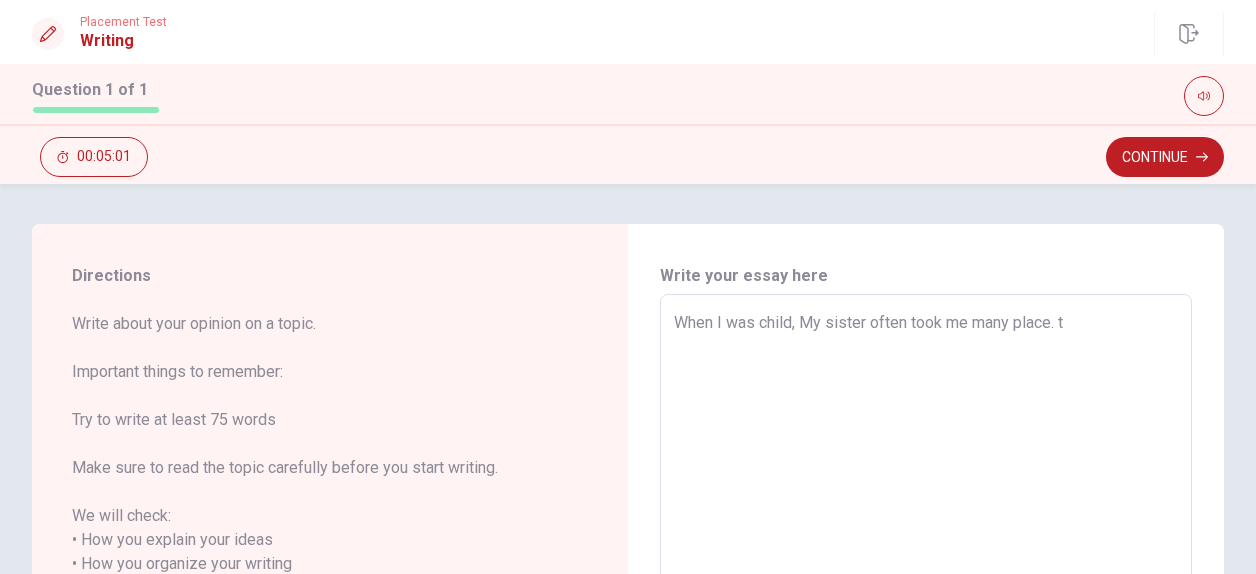 type on "x" 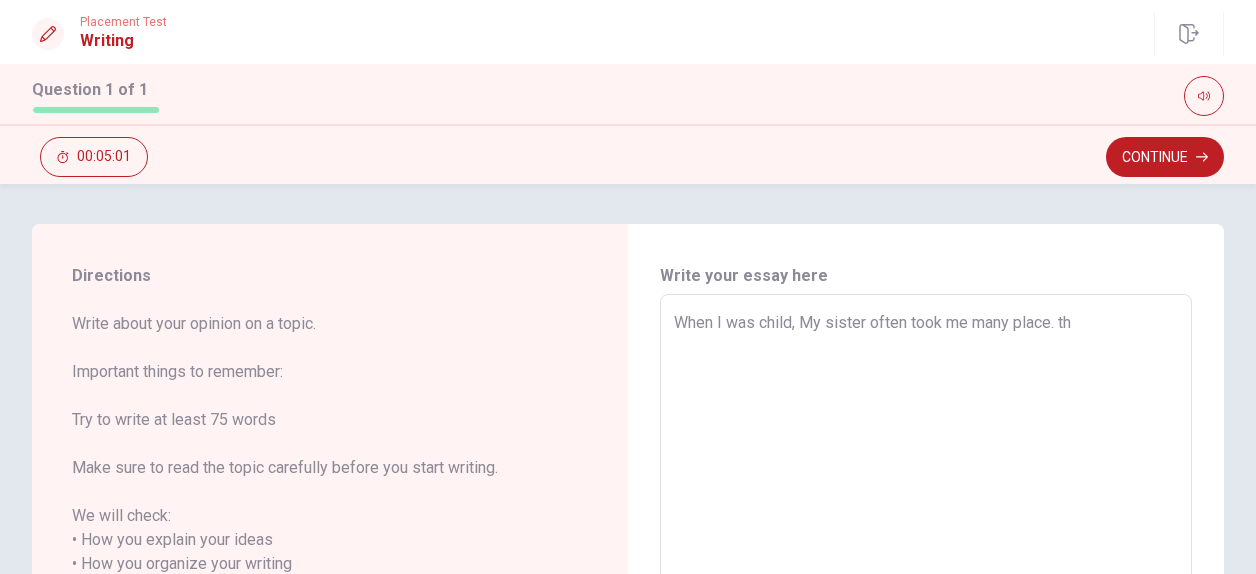 type on "x" 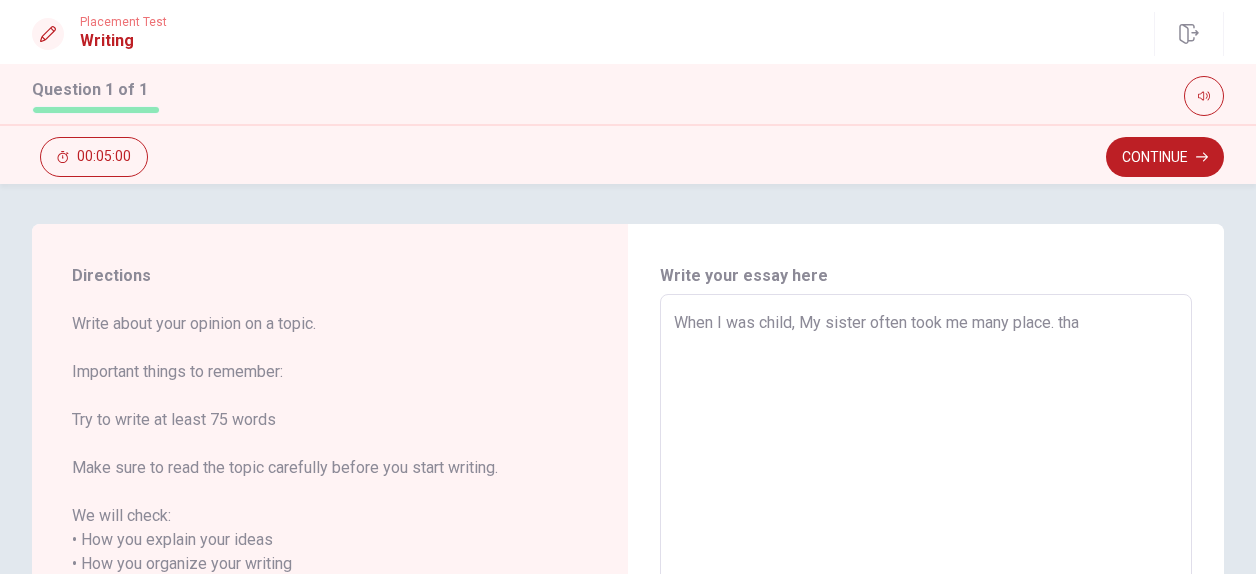 type on "x" 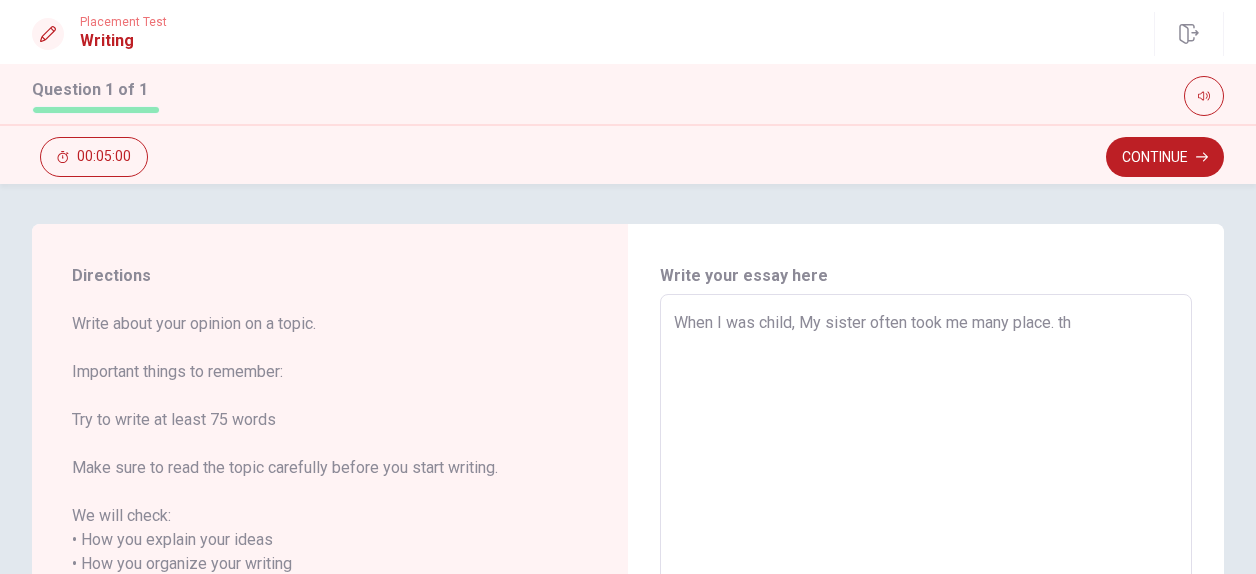 type on "x" 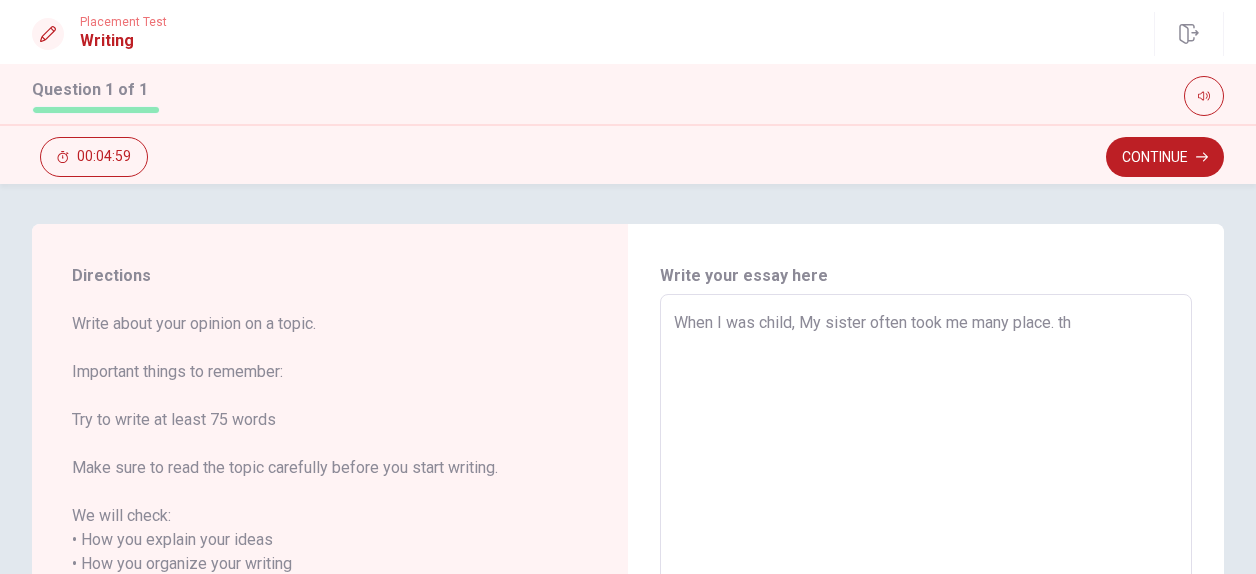 type on "When I was child, My sister often took me many place. the" 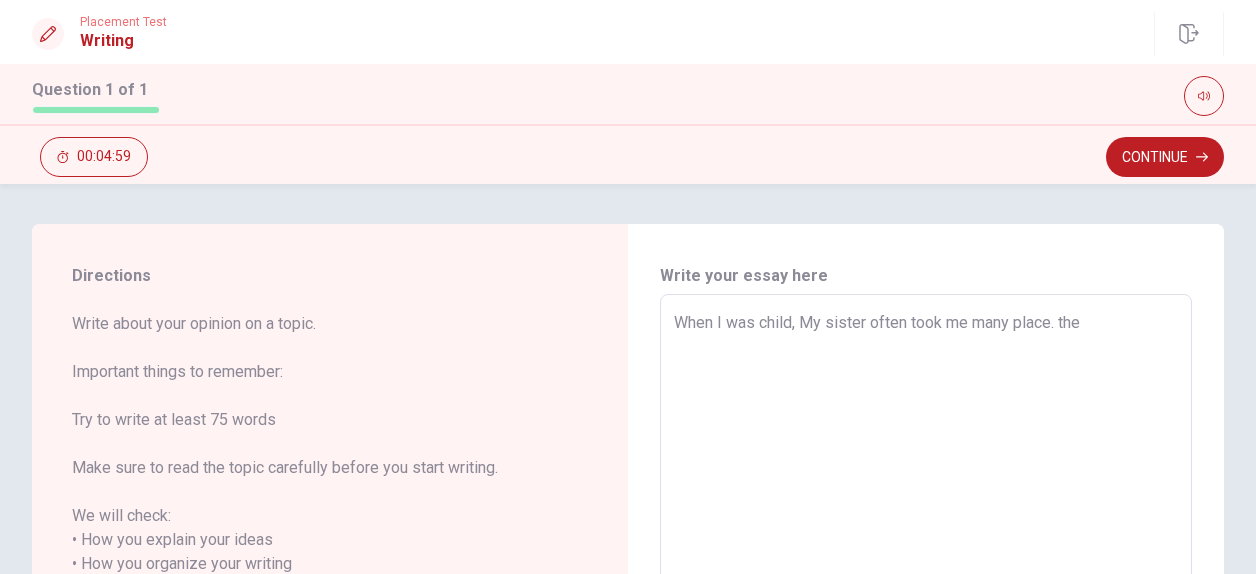 type on "x" 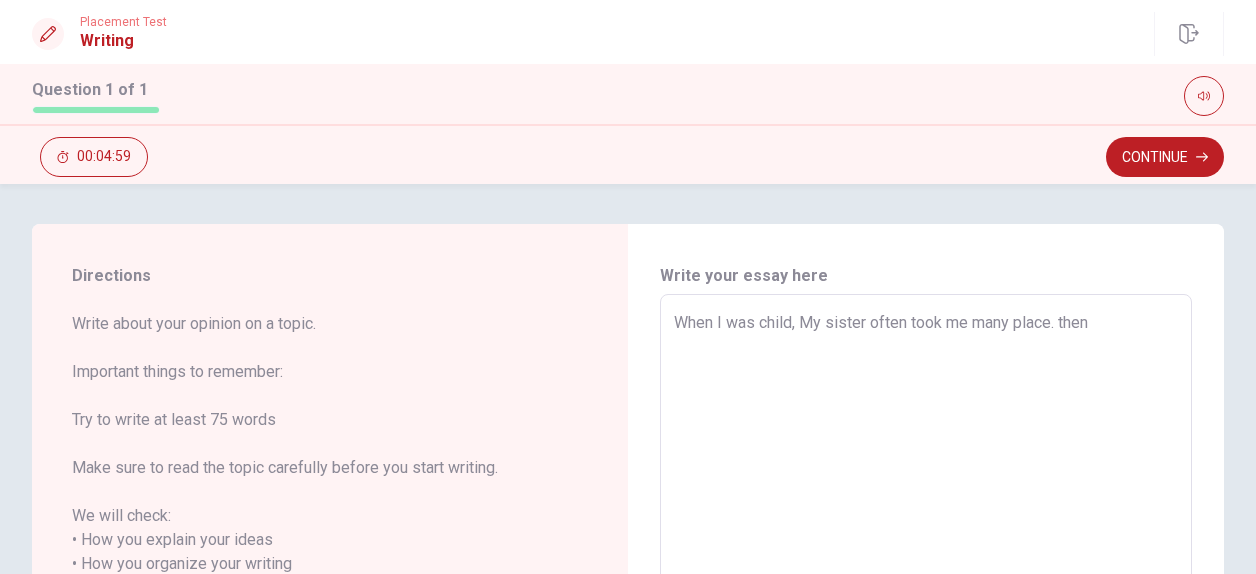 type on "x" 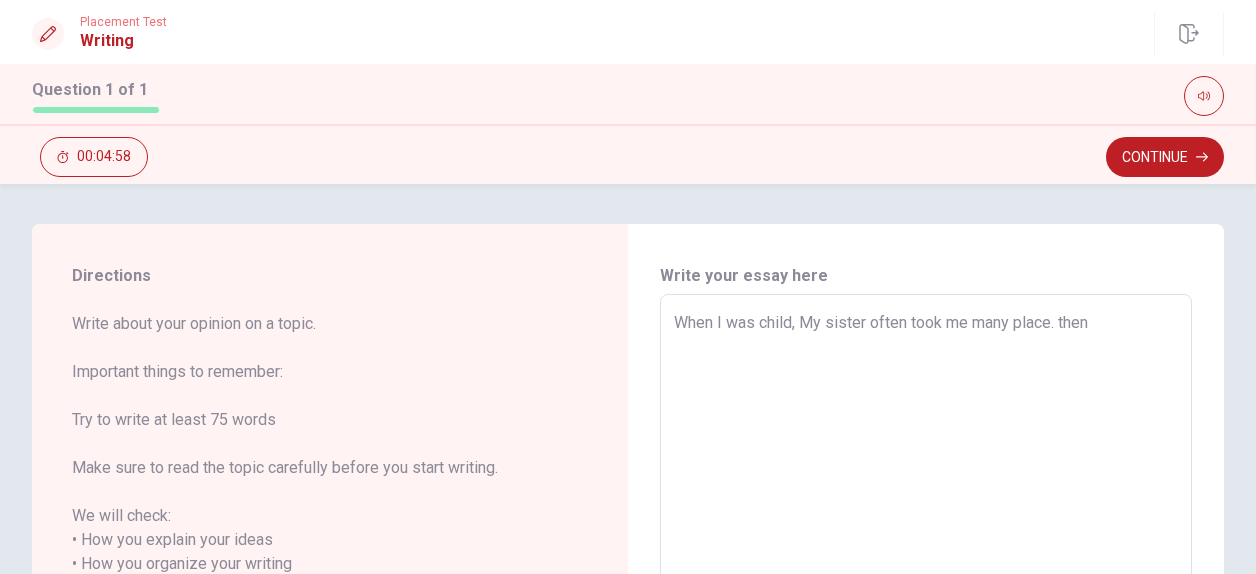 type 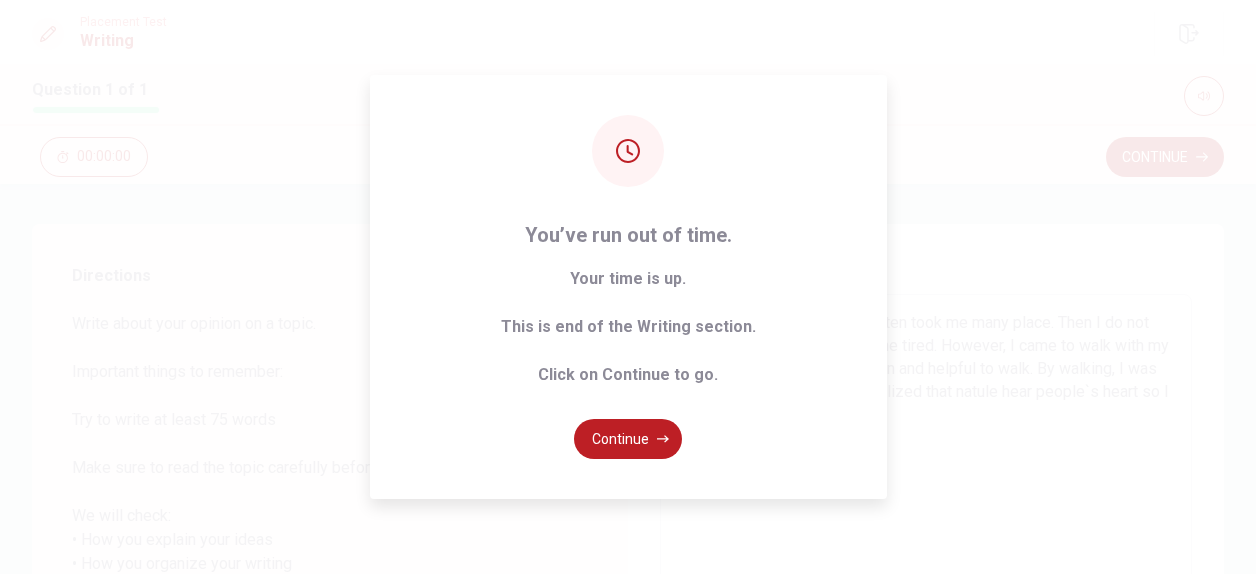 click on "You’ve run out of time. Your time is up. This is end of the Writing section. Click on Continue to go. Continue" at bounding box center [628, 287] 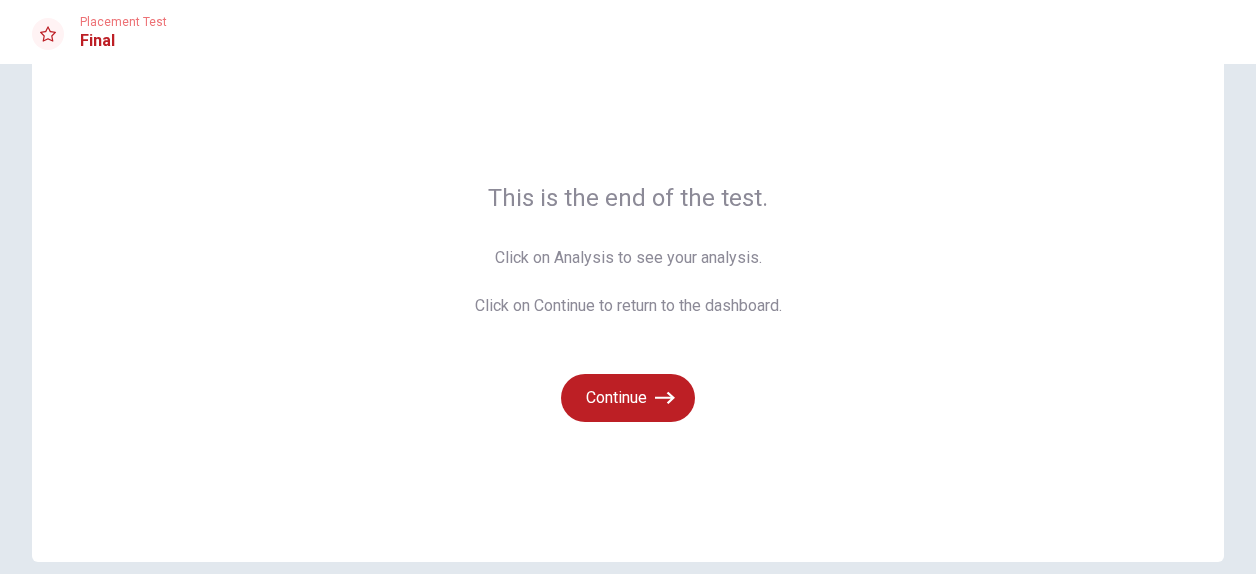 scroll, scrollTop: 154, scrollLeft: 0, axis: vertical 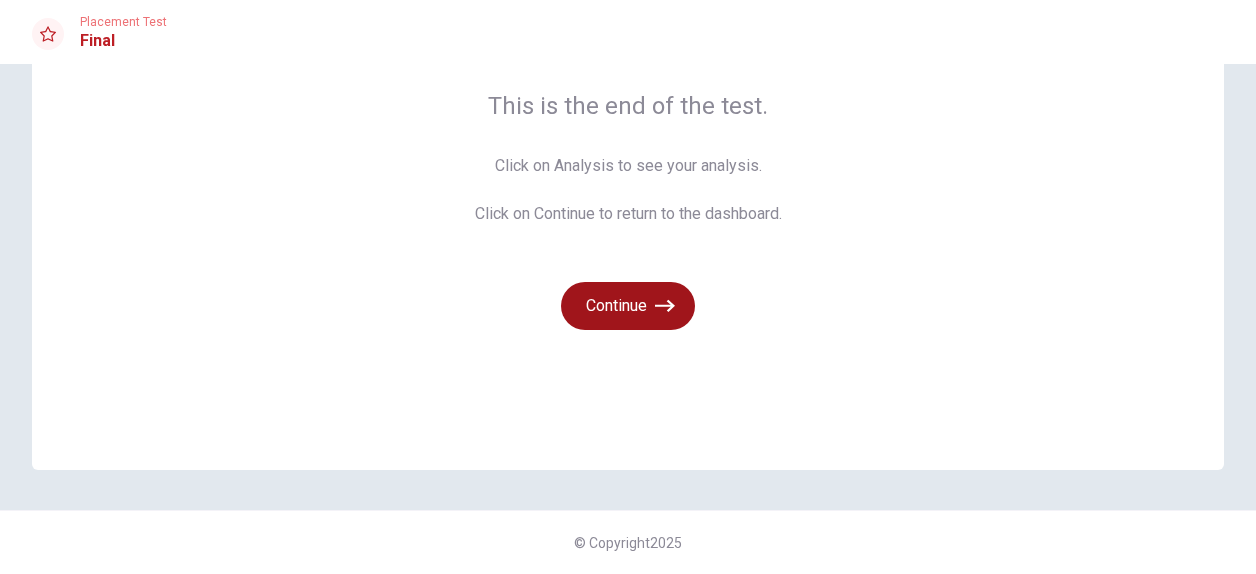click on "Continue" at bounding box center [628, 306] 